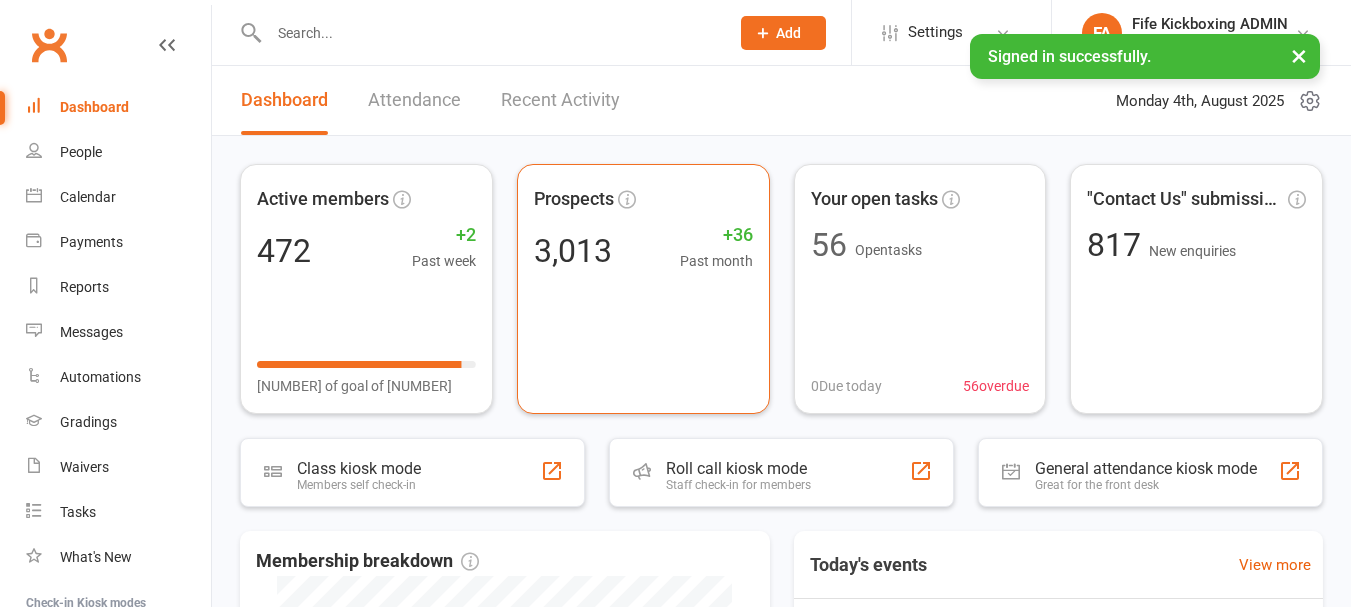scroll, scrollTop: 0, scrollLeft: 0, axis: both 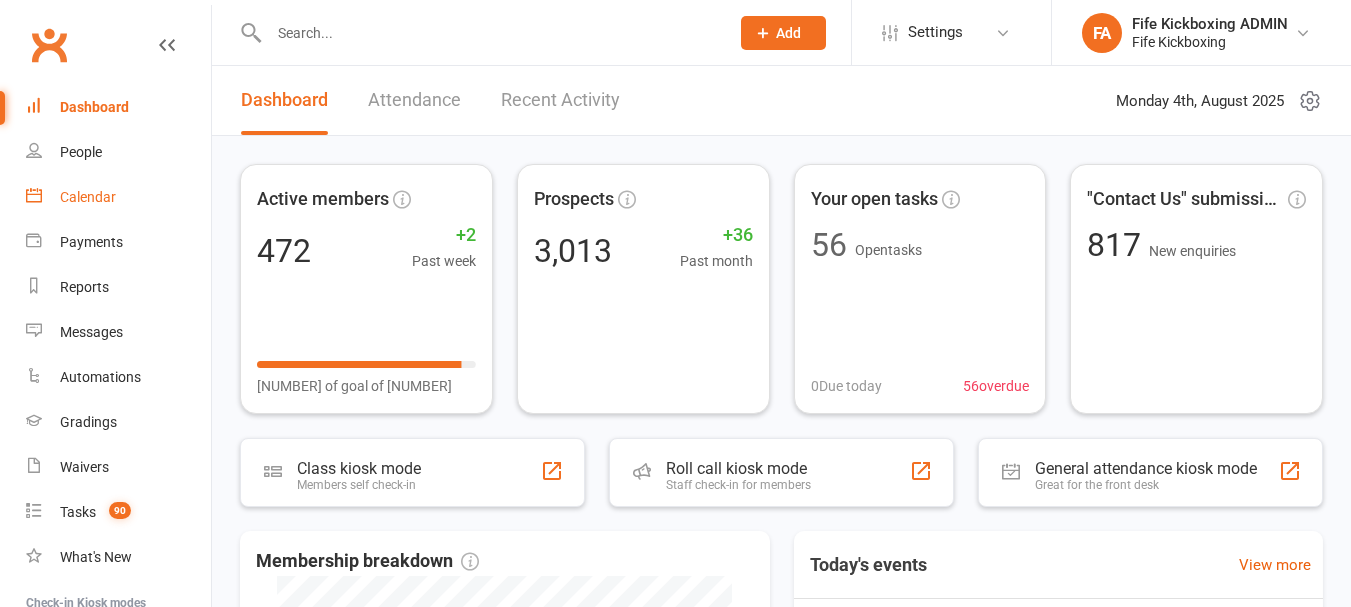 click on "Calendar" at bounding box center (88, 197) 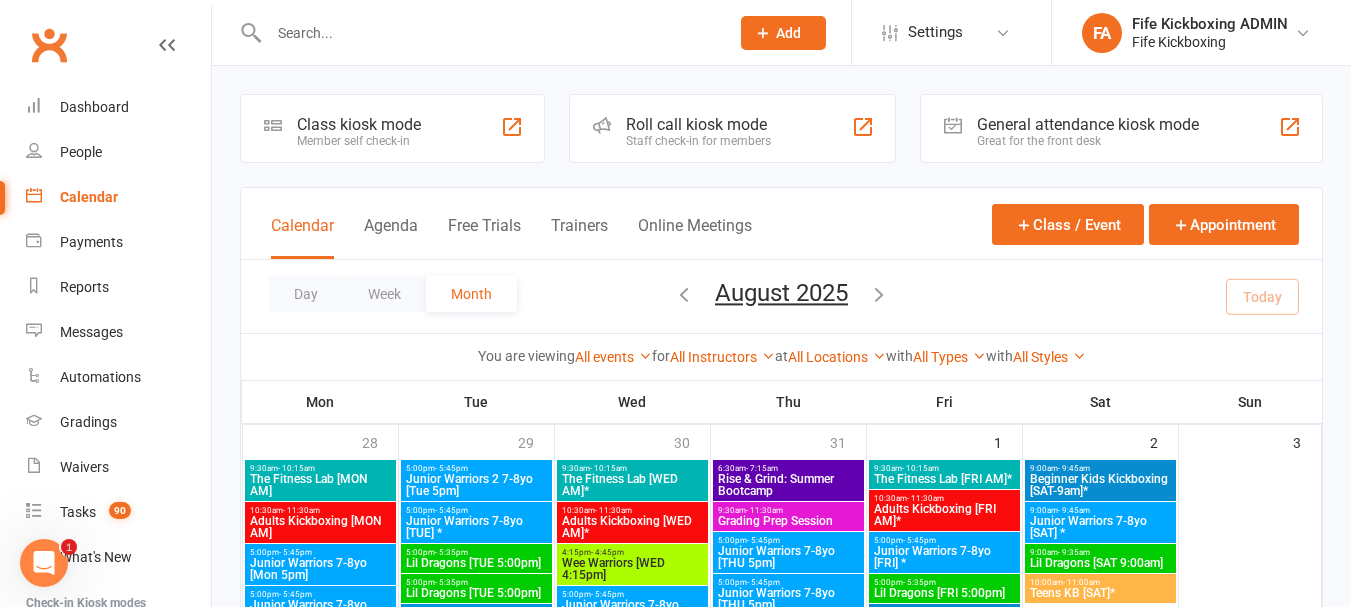 scroll, scrollTop: 0, scrollLeft: 0, axis: both 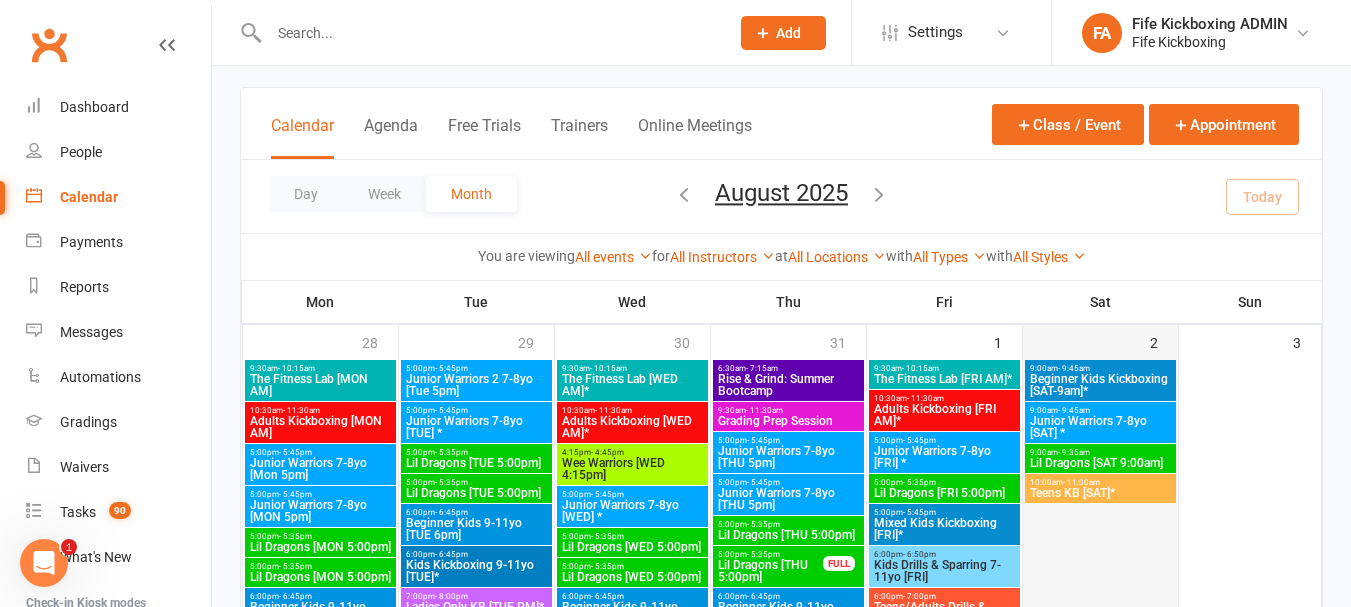 click at bounding box center (1100, 614) 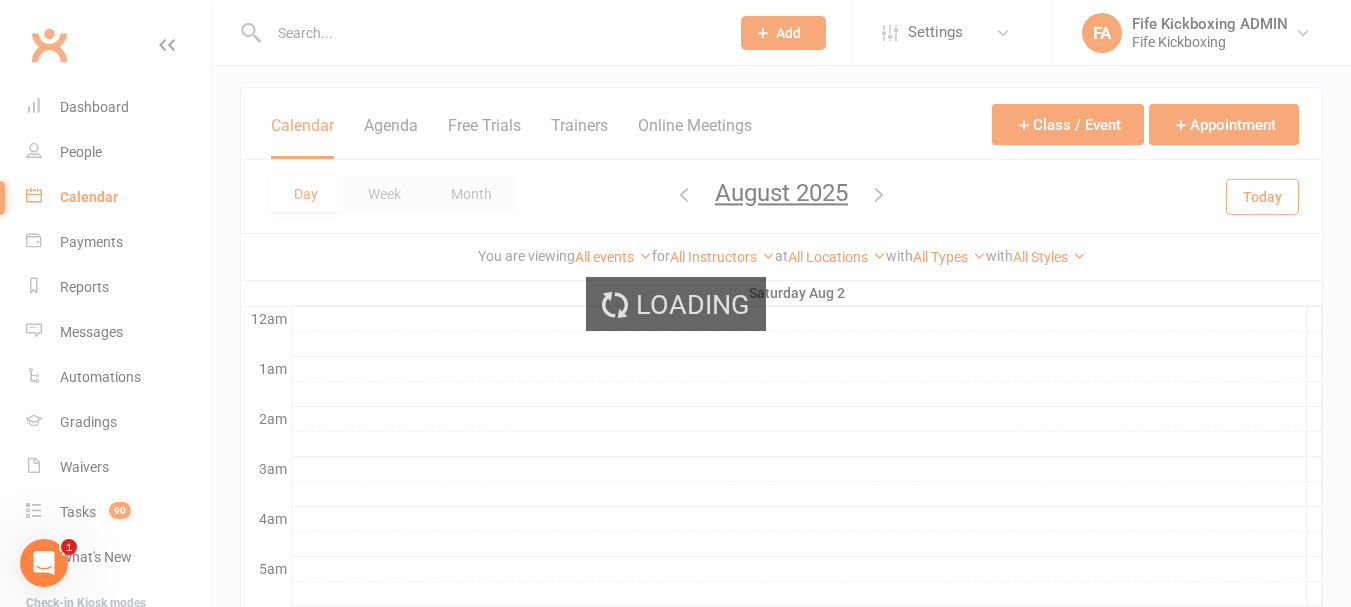scroll, scrollTop: 0, scrollLeft: 0, axis: both 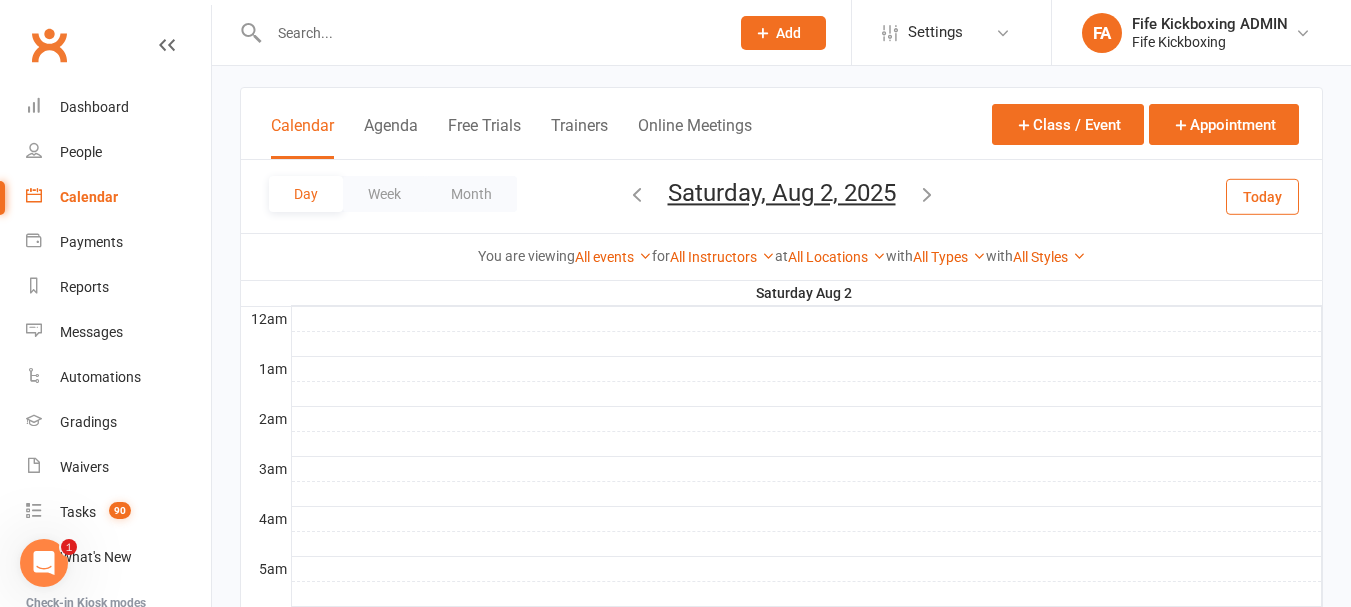 click on "Day Week Month Saturday, Aug 2, 2025
August 2025
Sun Mon Tue Wed Thu Fri Sat
27
28
29
30
31
01
02
03
04
05
06
07
08
09
10
11
12
13
14
15
16
17
18
19
20
21
22
23
24
25
26
27
28
29
30" at bounding box center [781, 196] 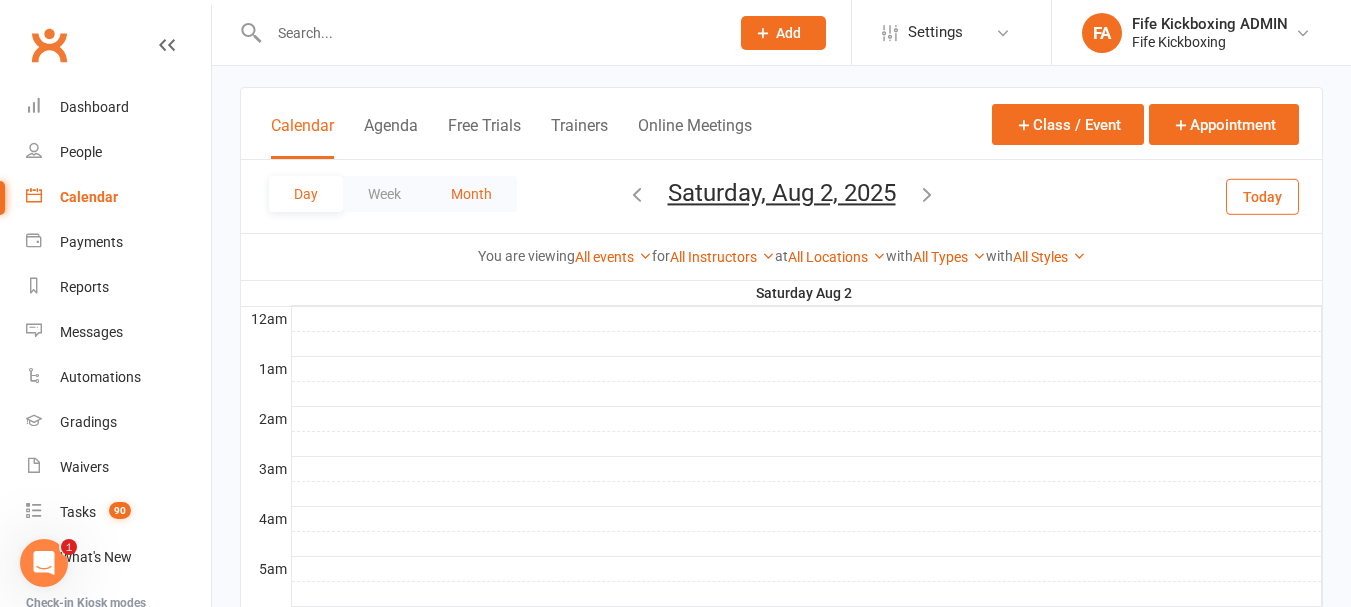 click on "Month" at bounding box center (471, 194) 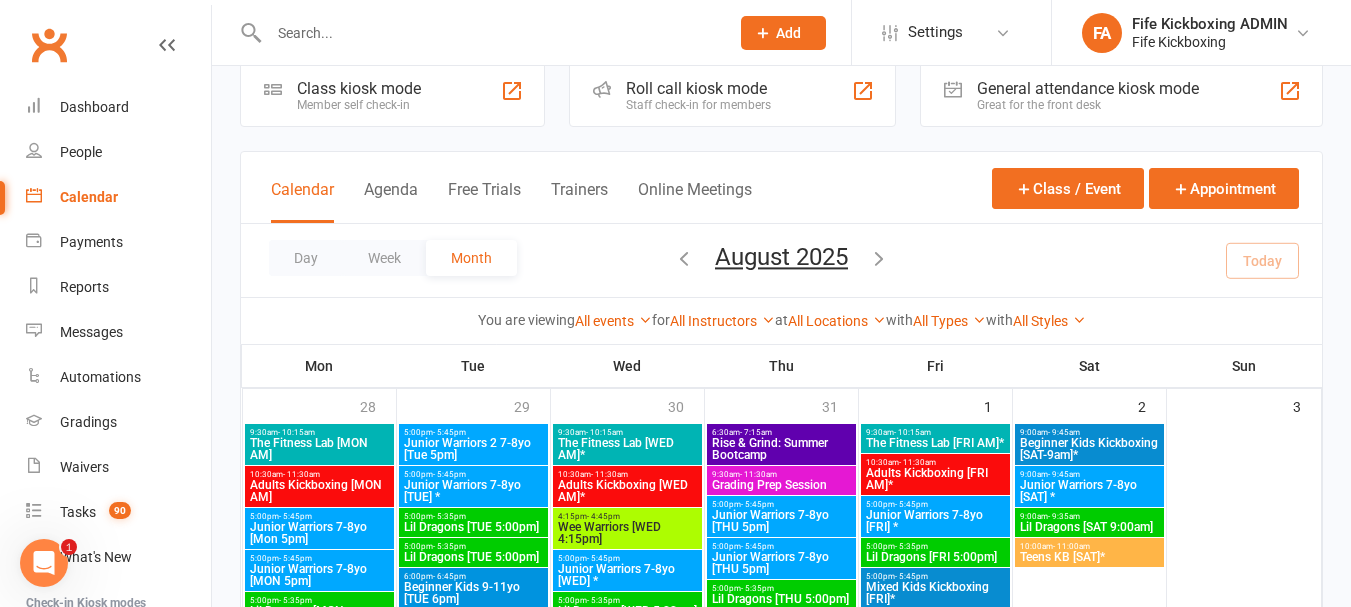 scroll, scrollTop: 0, scrollLeft: 0, axis: both 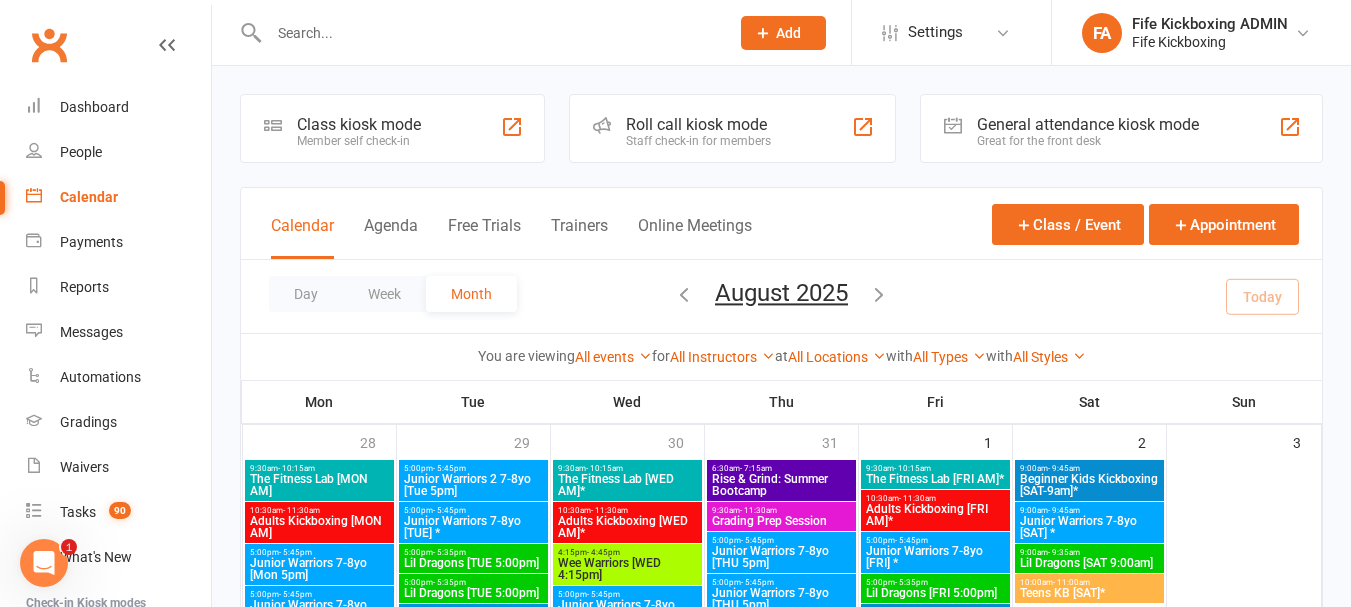 click on "Beginner Kids Kickboxing [SAT-9am]*" at bounding box center (1089, 485) 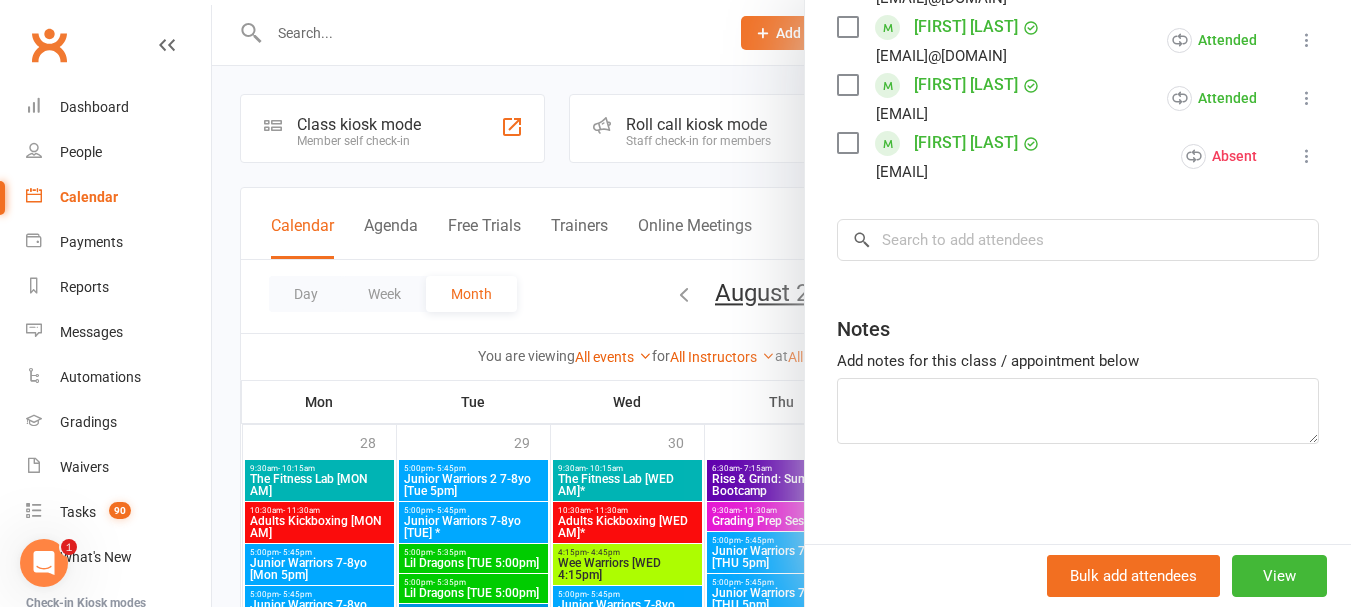 scroll, scrollTop: 619, scrollLeft: 0, axis: vertical 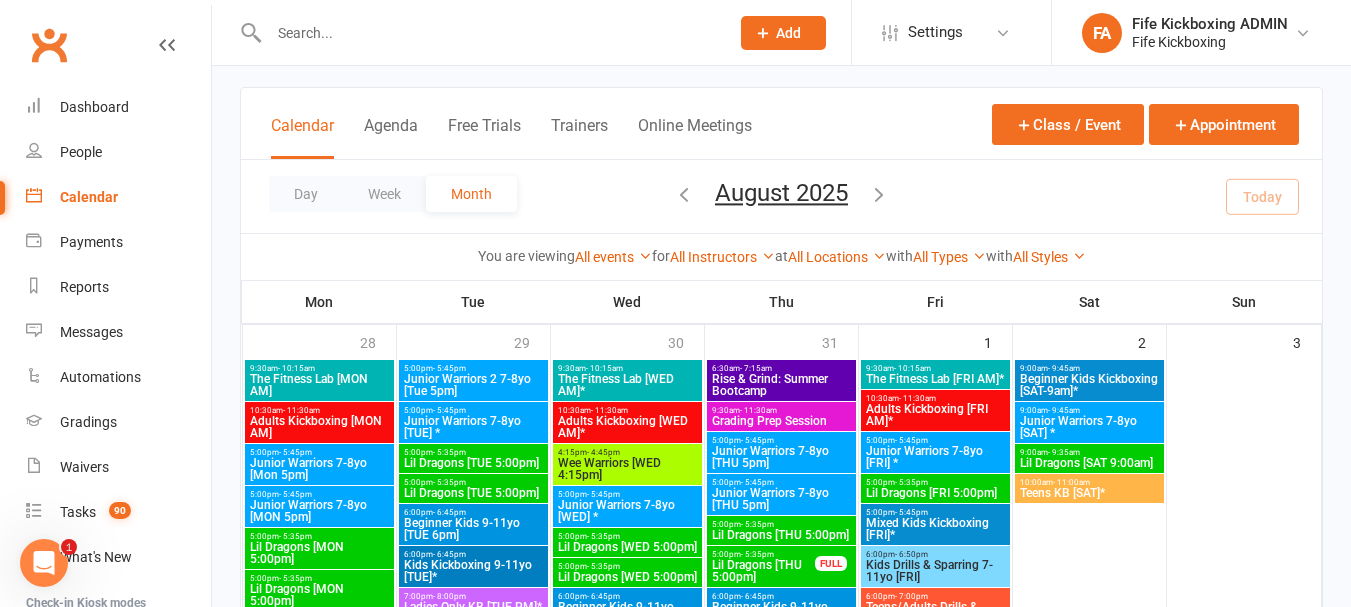 click on "Junior Warriors 7-8yo [SAT] *" at bounding box center [1089, 427] 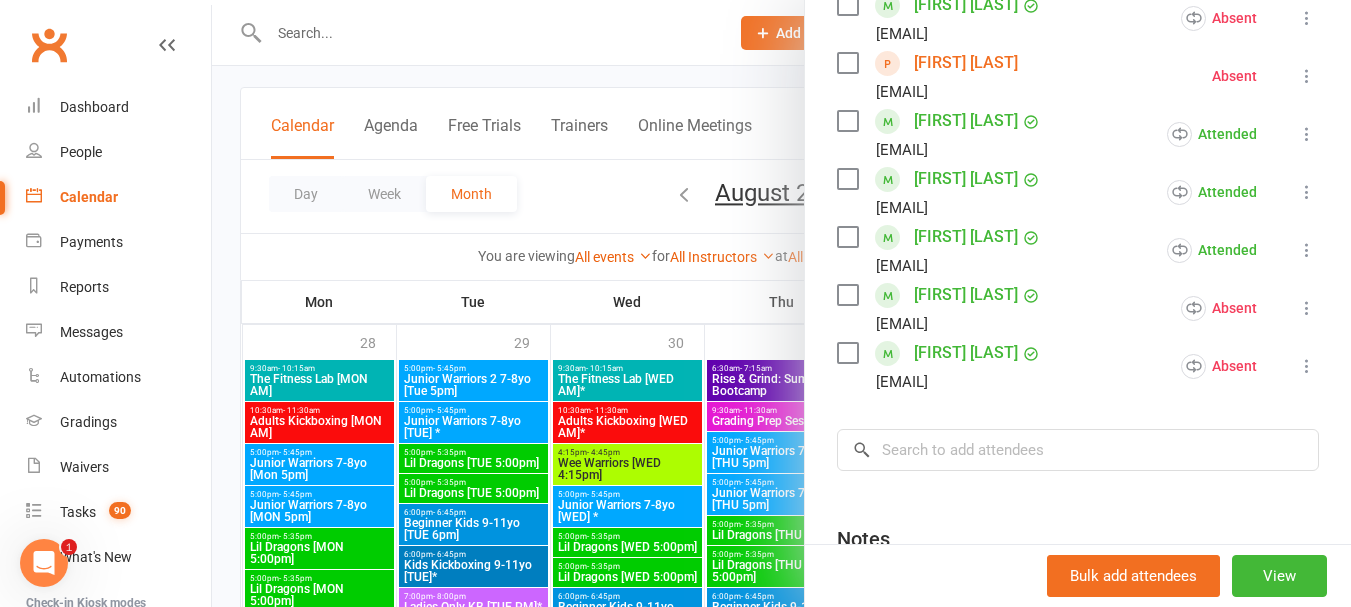 scroll, scrollTop: 500, scrollLeft: 0, axis: vertical 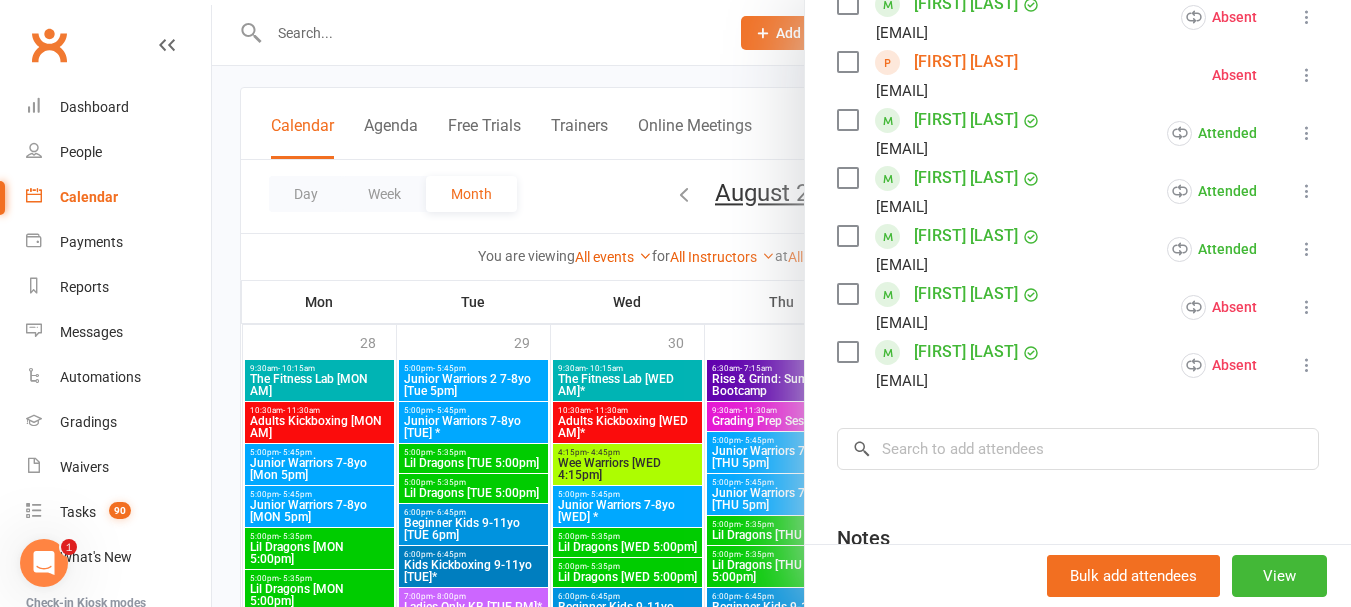 click at bounding box center [781, 303] 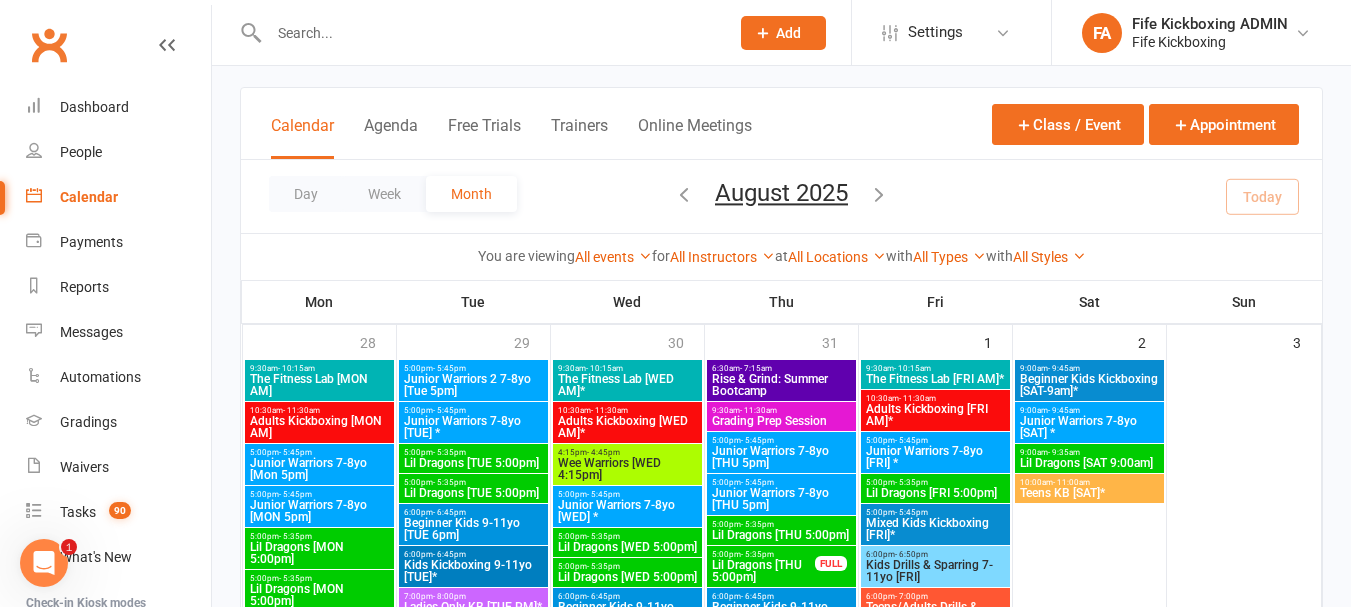 click on "Lil Dragons [SAT 9:00am]" at bounding box center (1089, 463) 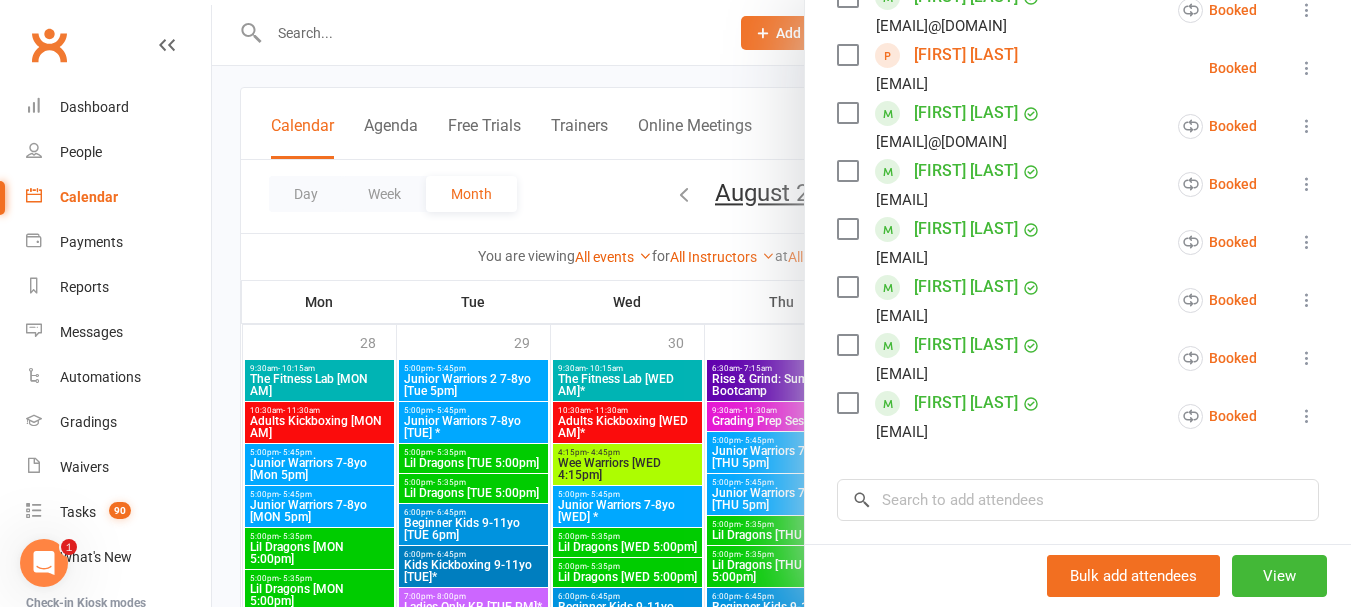 scroll, scrollTop: 600, scrollLeft: 0, axis: vertical 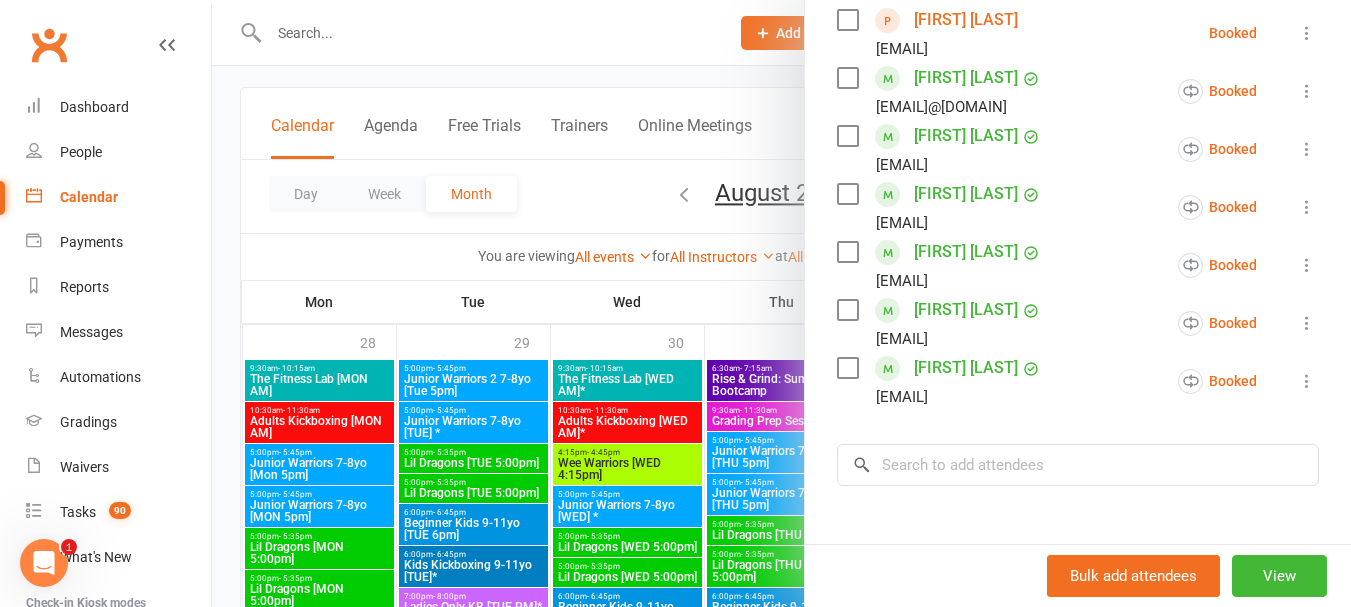 click at bounding box center [781, 303] 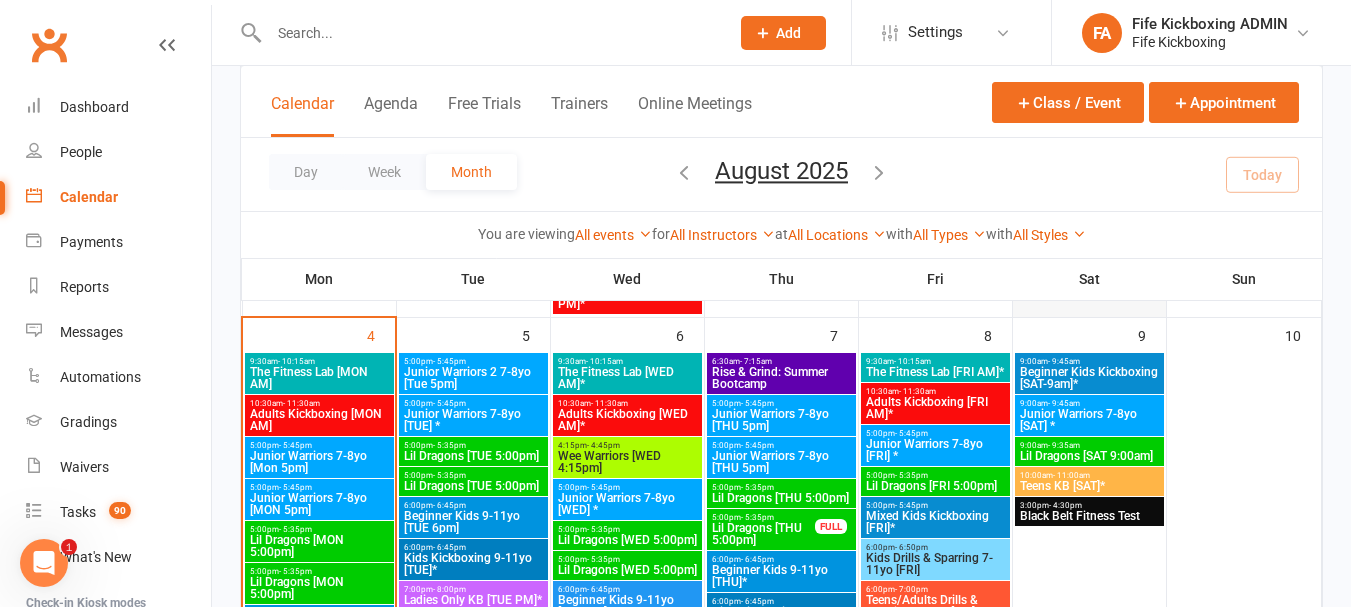 scroll, scrollTop: 700, scrollLeft: 0, axis: vertical 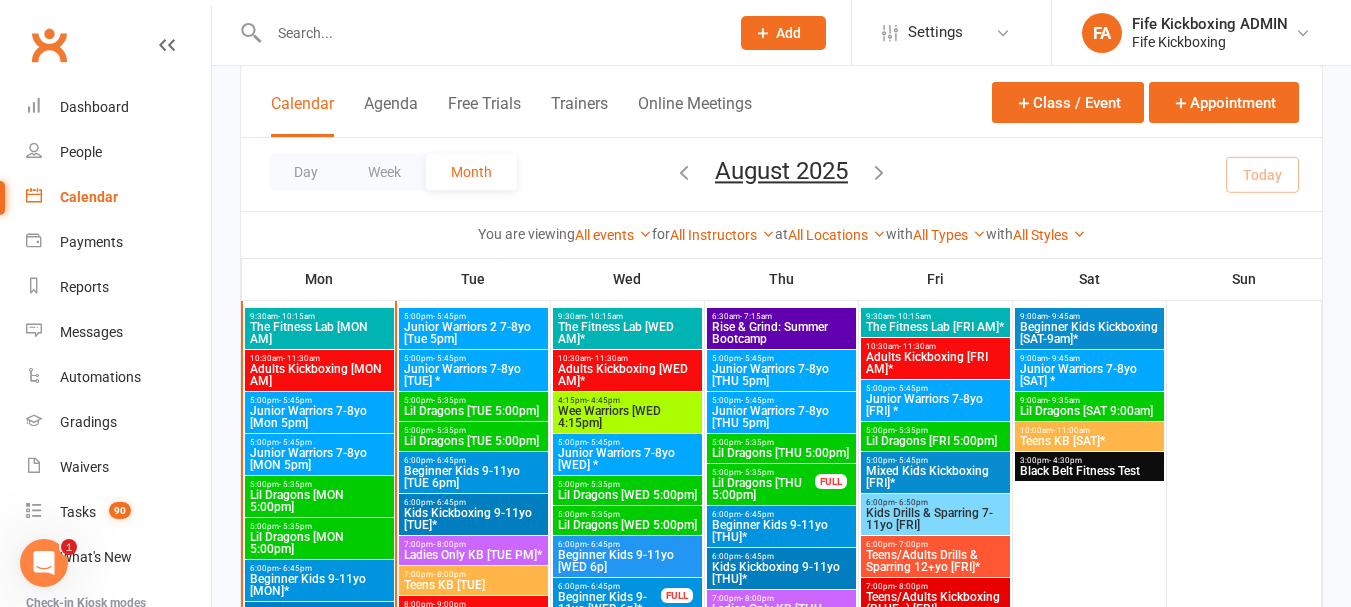 click at bounding box center [489, 33] 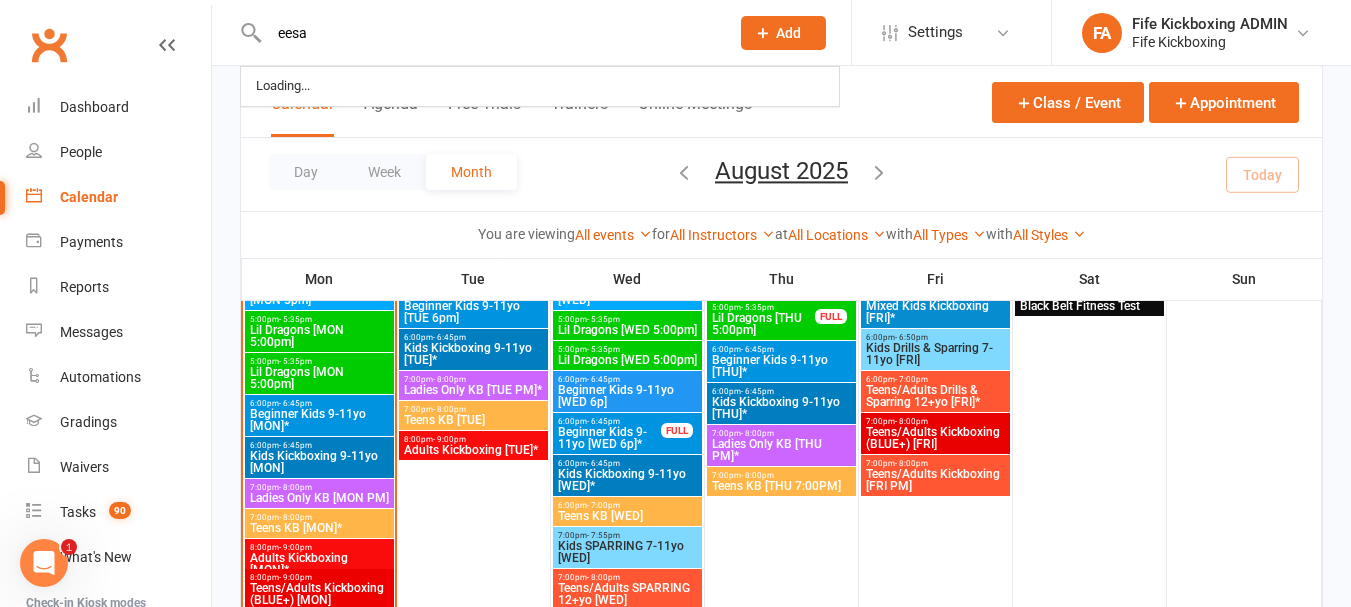 scroll, scrollTop: 900, scrollLeft: 0, axis: vertical 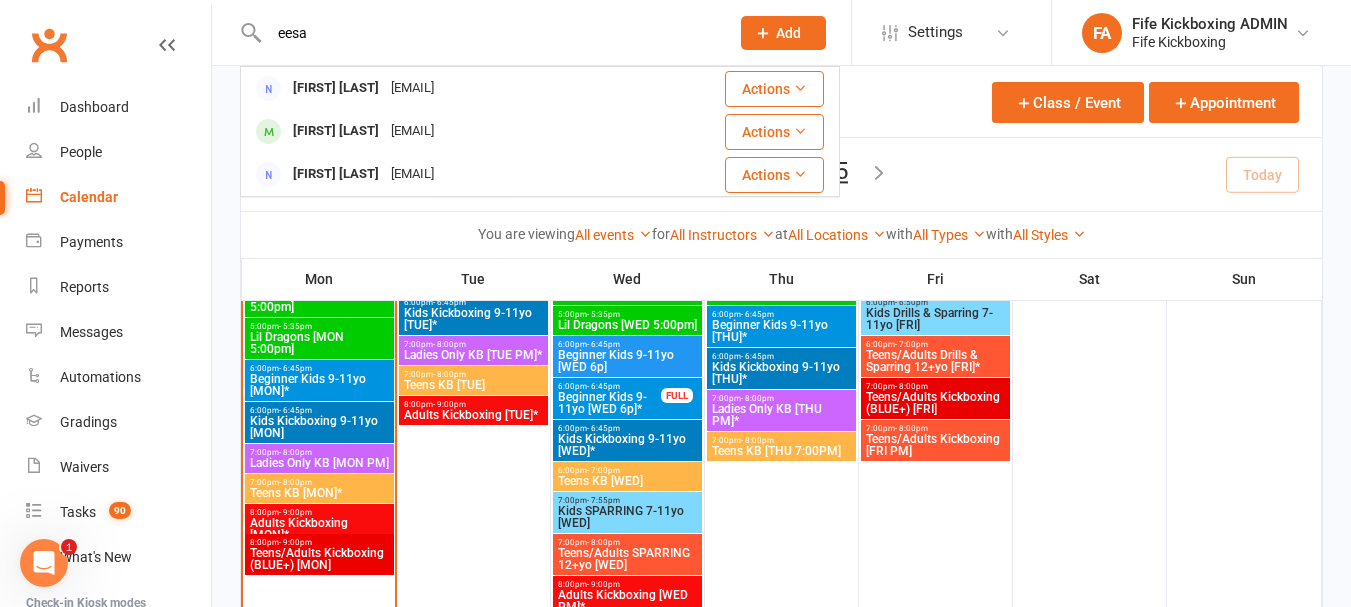 type on "eesa" 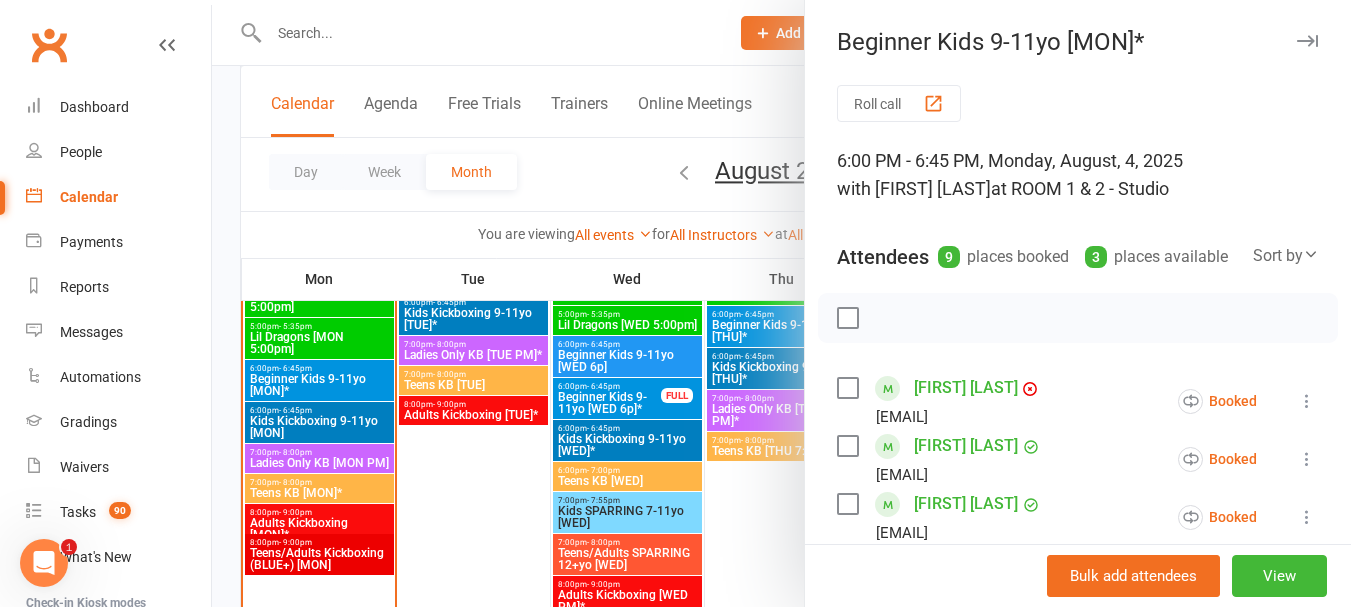 click at bounding box center [781, 303] 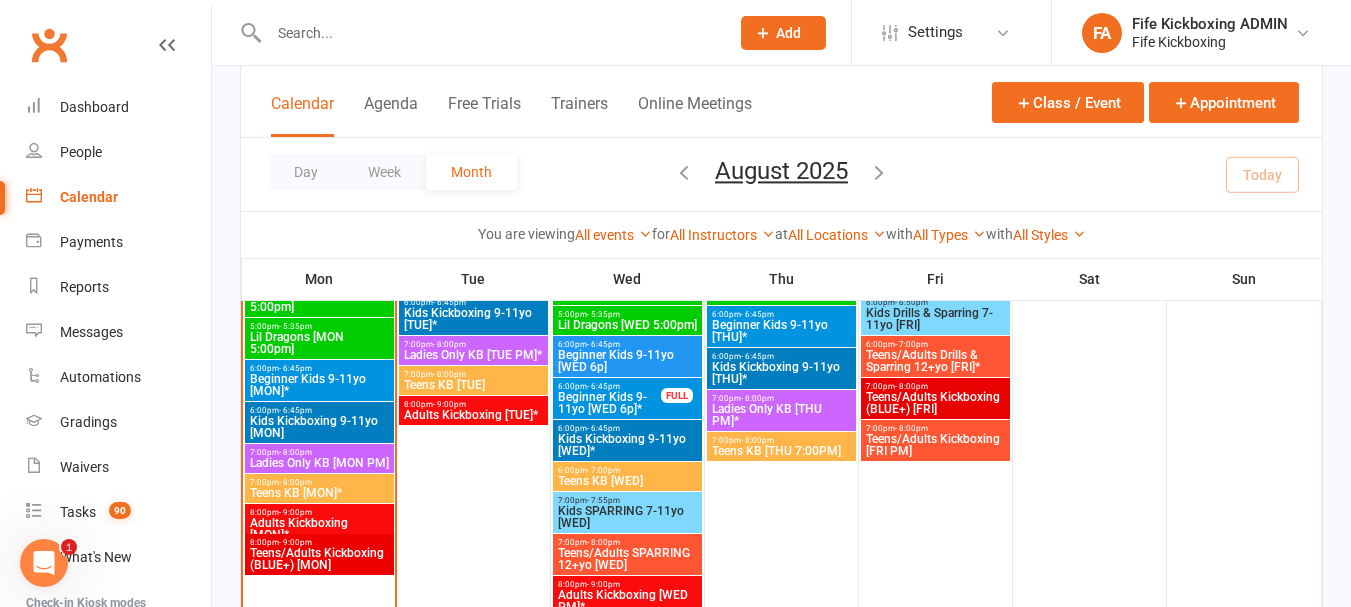 click on "Kids Kickboxing 9-11yo [MON]" at bounding box center [319, 427] 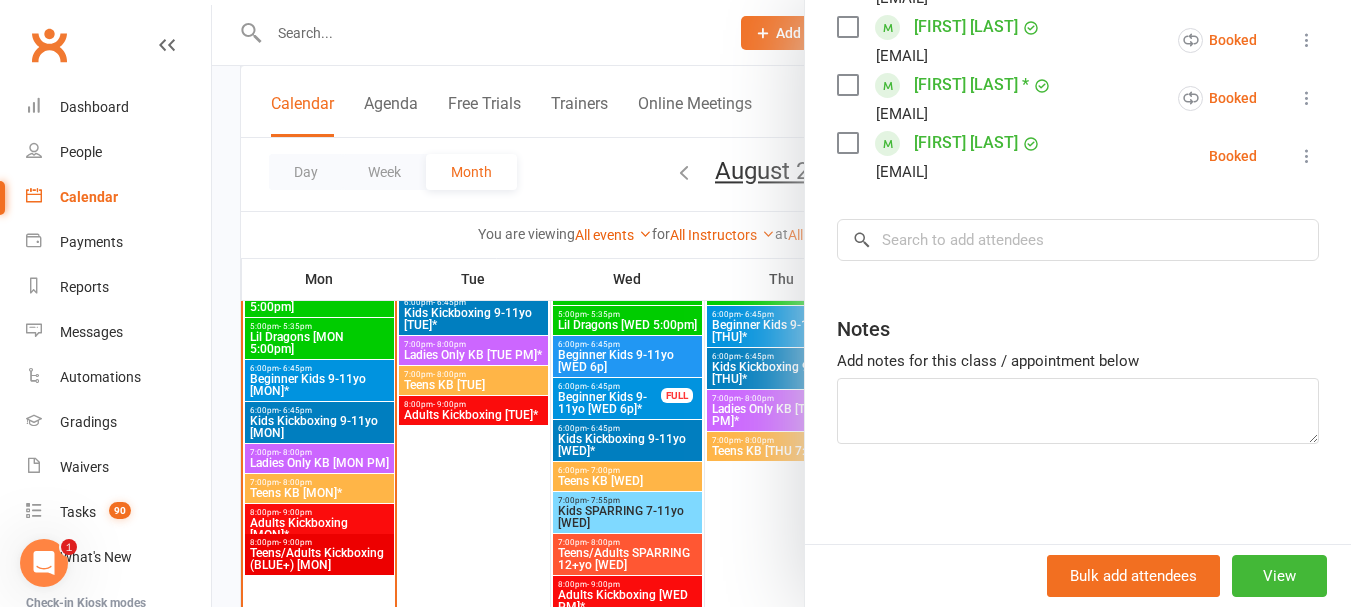 scroll, scrollTop: 735, scrollLeft: 0, axis: vertical 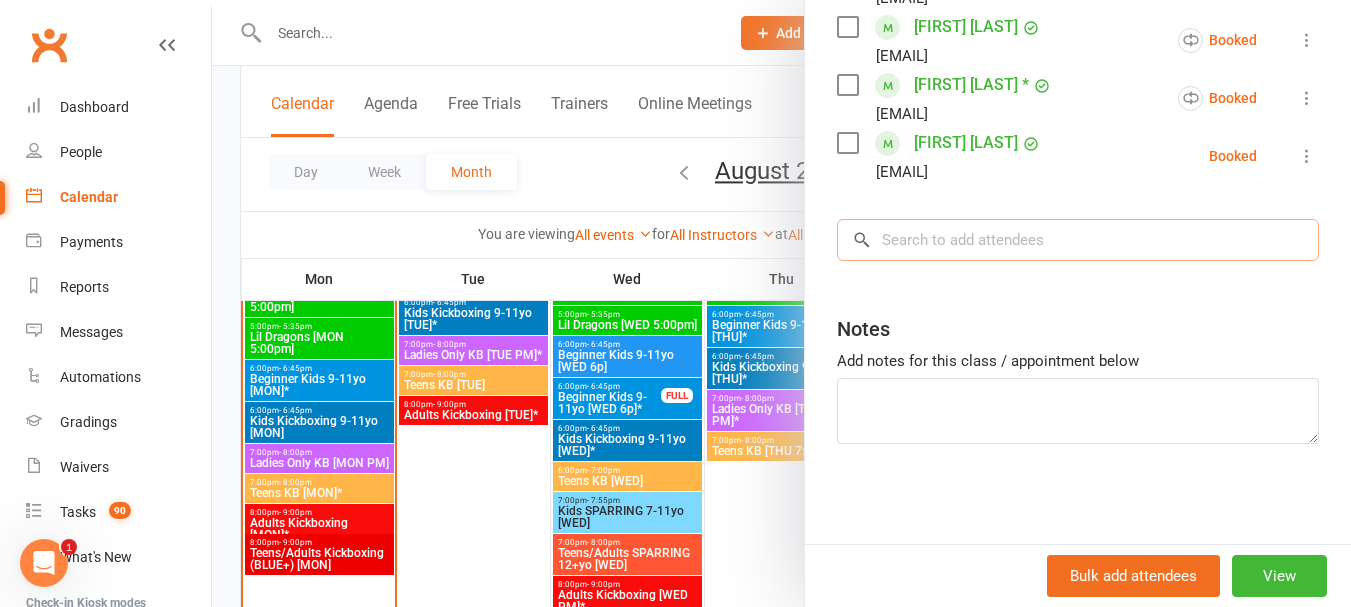 click at bounding box center [1078, 240] 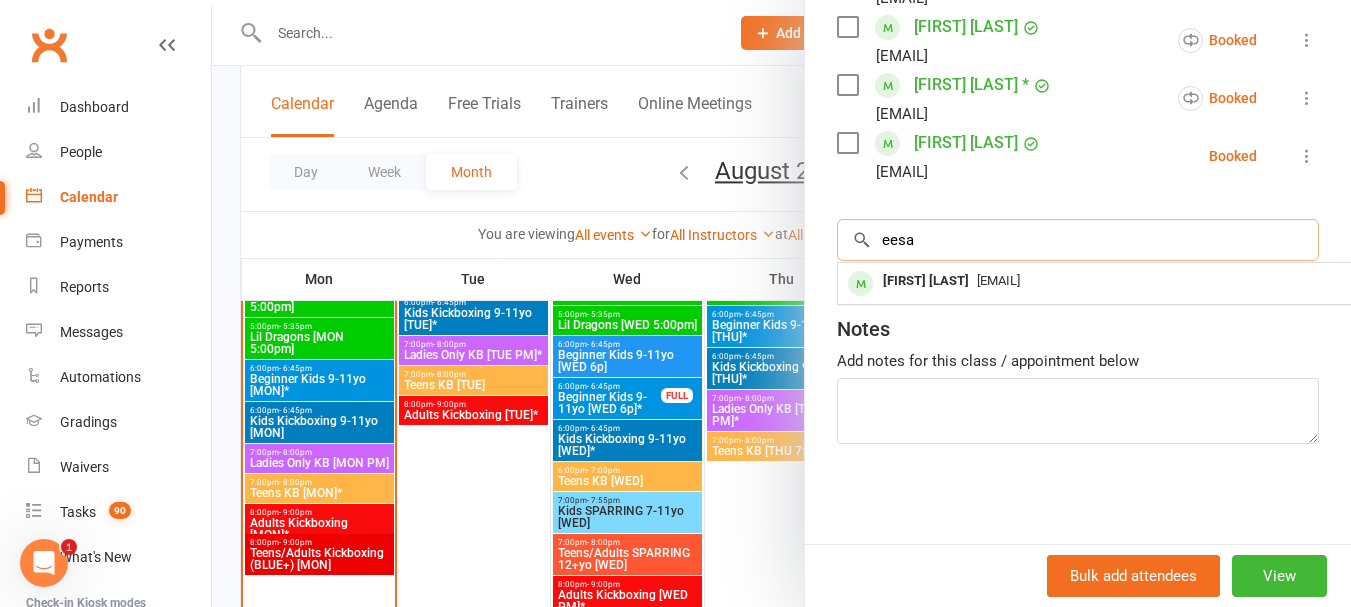 type on "eesa" 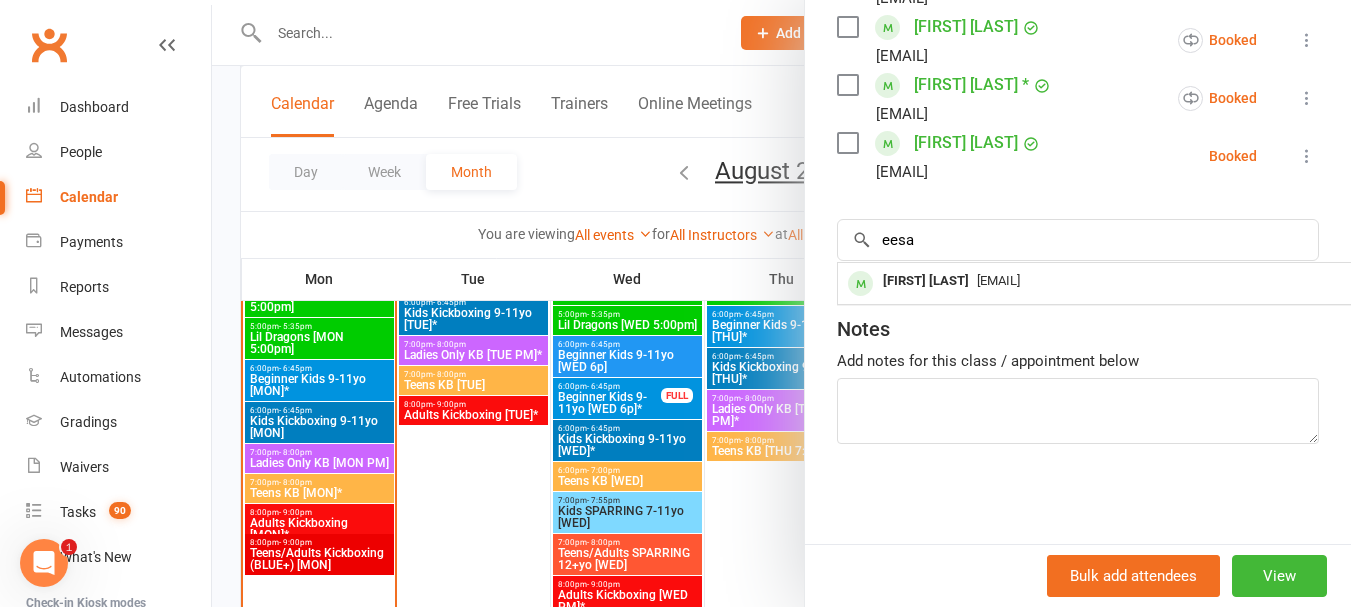 click on "[FIRST] [LAST]" at bounding box center (926, 281) 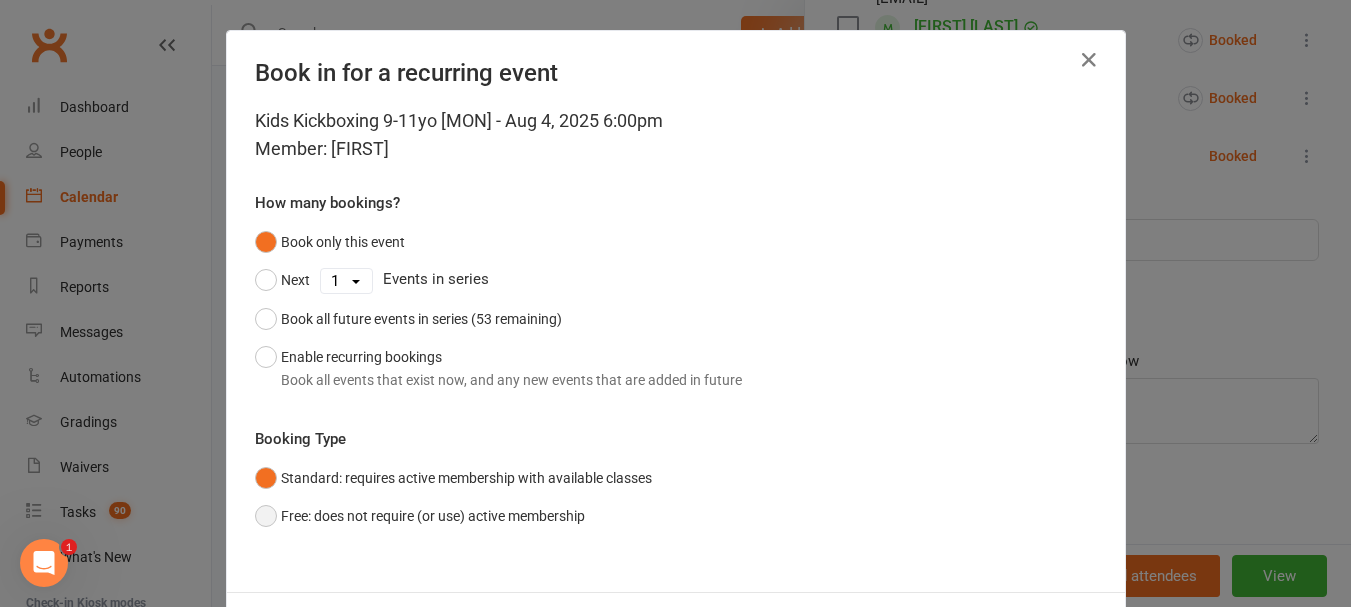 click on "Free: does not require (or use) active membership" at bounding box center (420, 516) 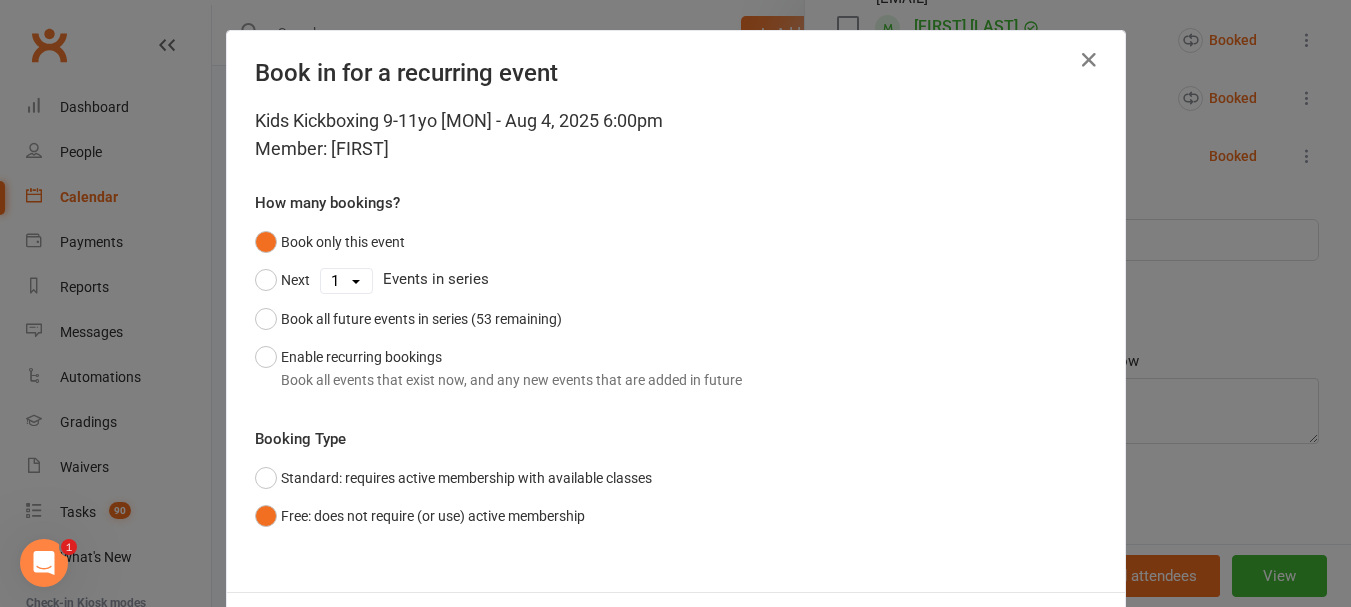 scroll, scrollTop: 90, scrollLeft: 0, axis: vertical 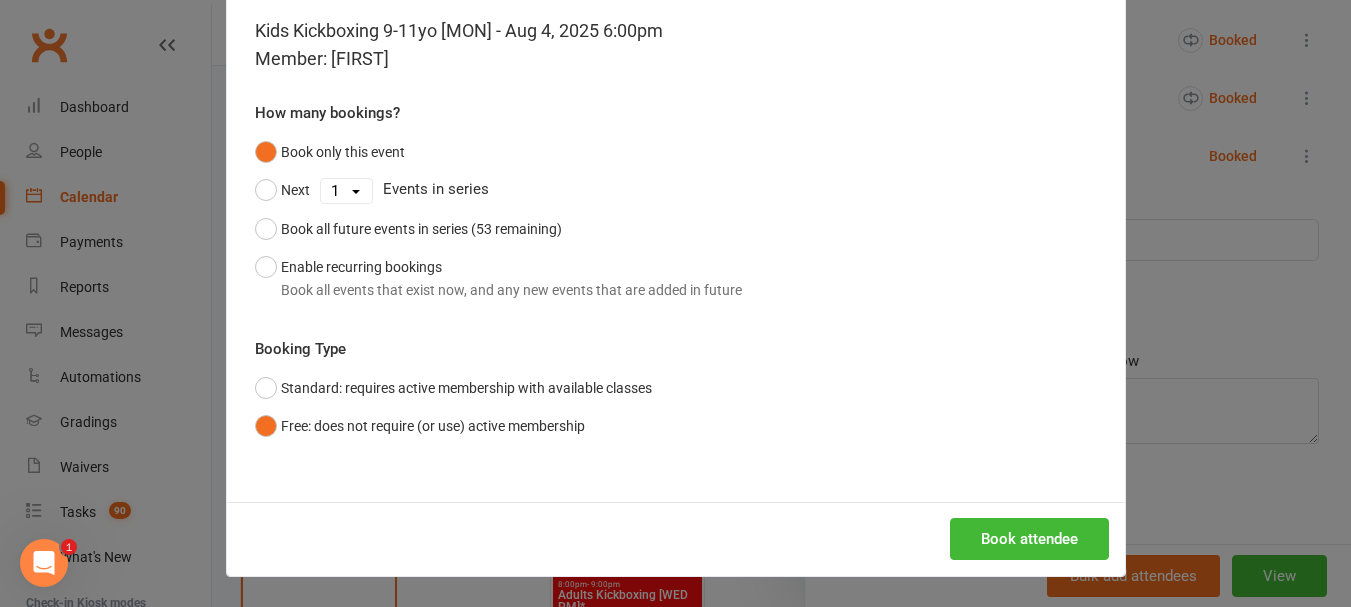 click on "Book attendee" at bounding box center [676, 539] 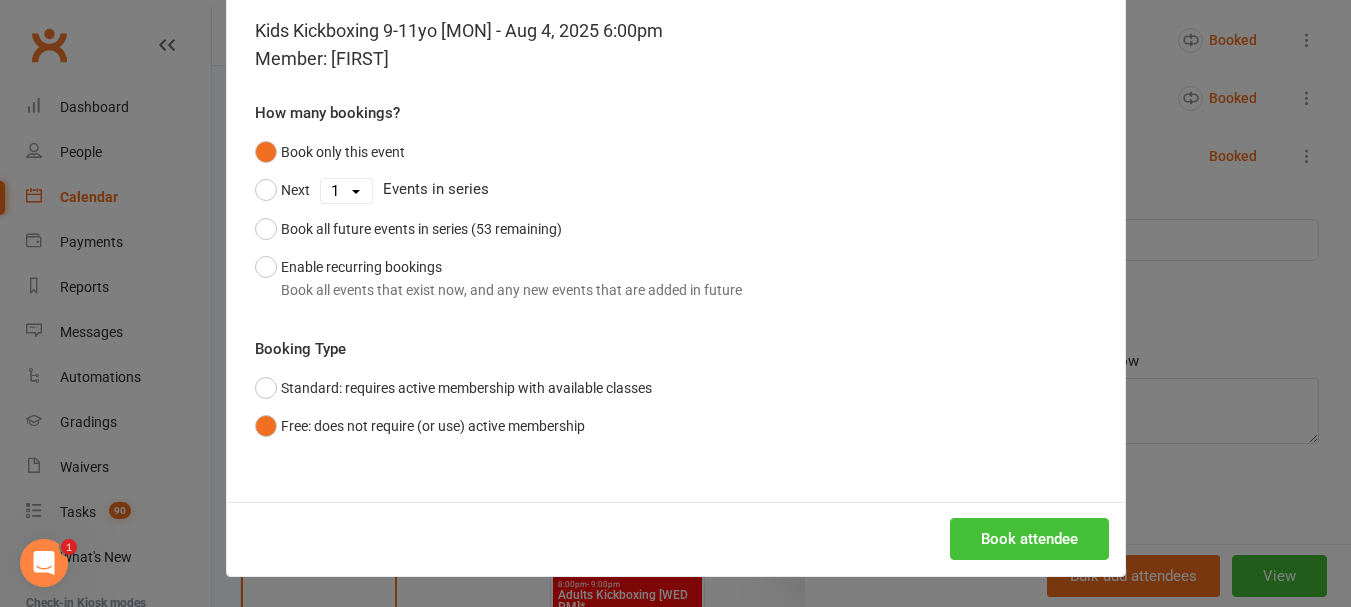 click on "Book attendee" at bounding box center [1029, 539] 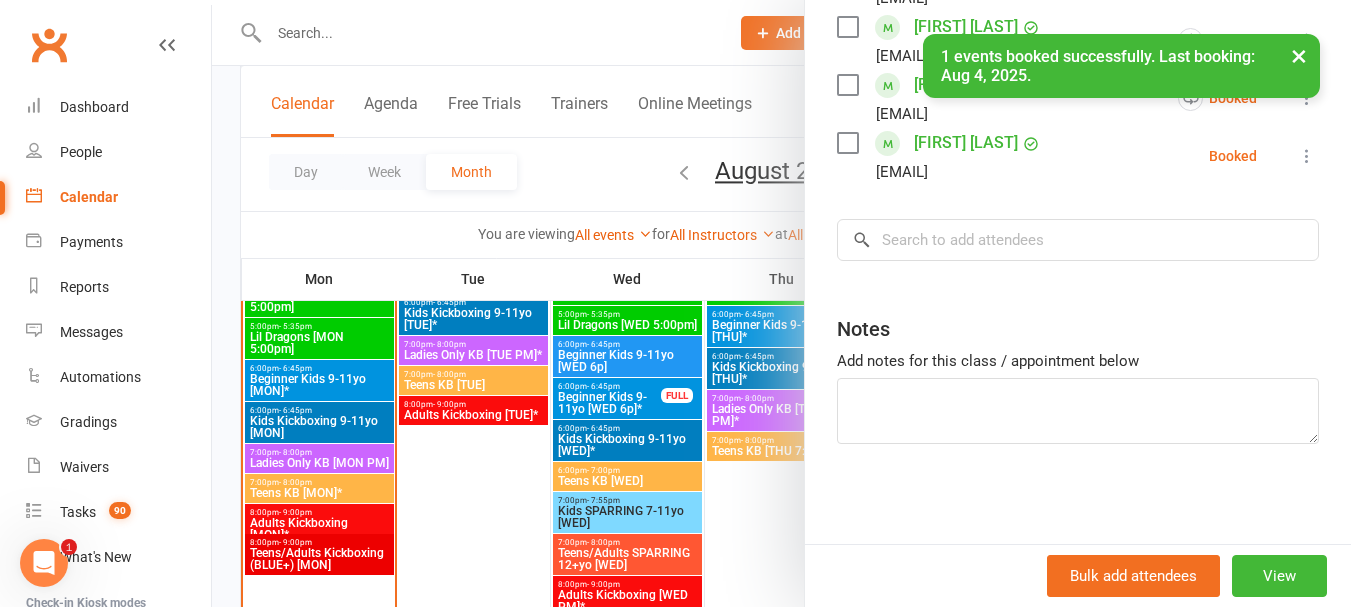 scroll, scrollTop: 793, scrollLeft: 0, axis: vertical 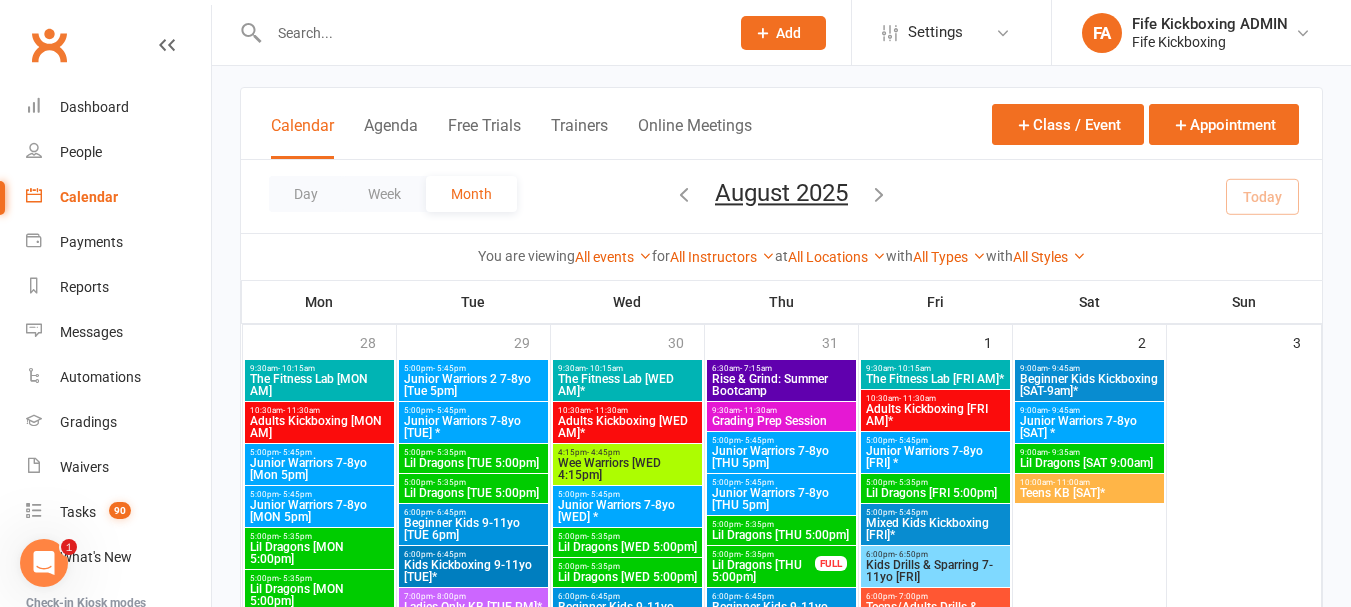 click on "9:00am  - 9:45am" at bounding box center [1089, 368] 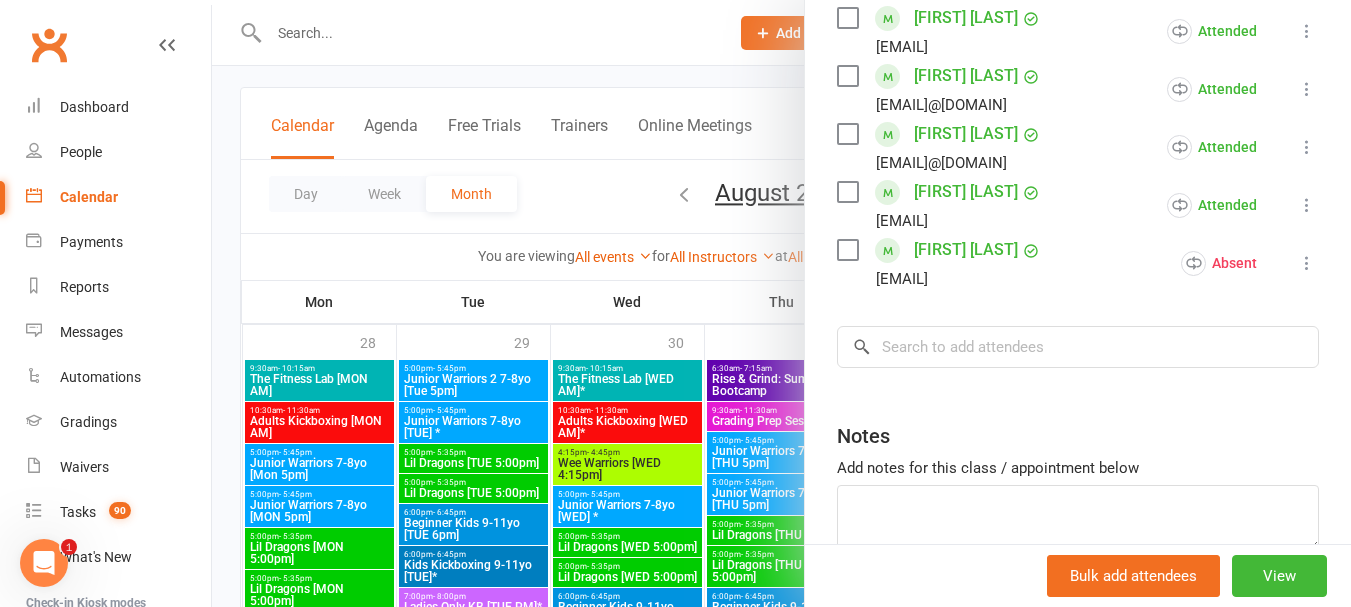 scroll, scrollTop: 600, scrollLeft: 0, axis: vertical 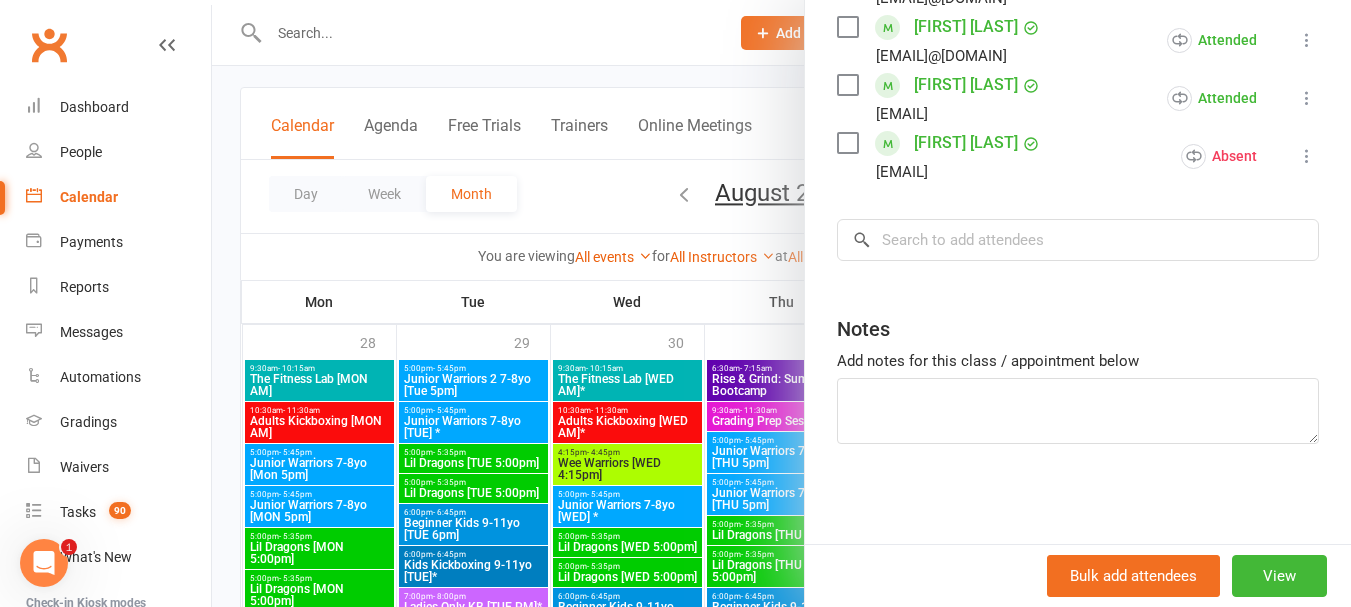 click at bounding box center [781, 303] 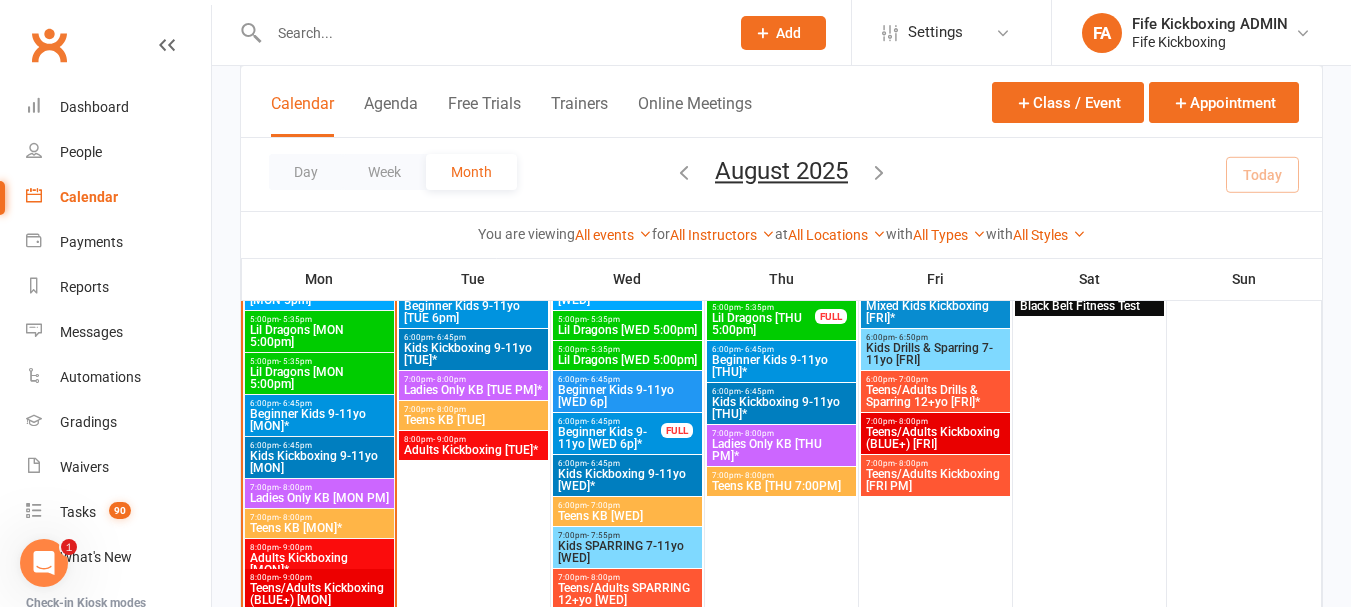 scroll, scrollTop: 900, scrollLeft: 0, axis: vertical 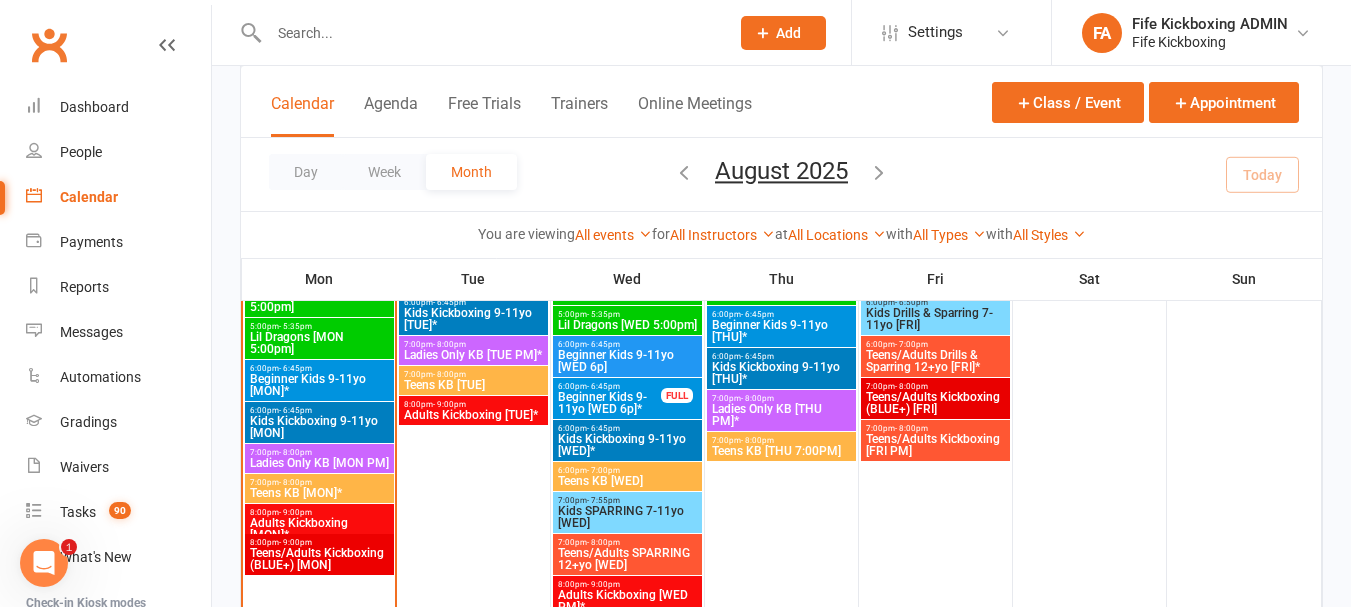 click at bounding box center [489, 33] 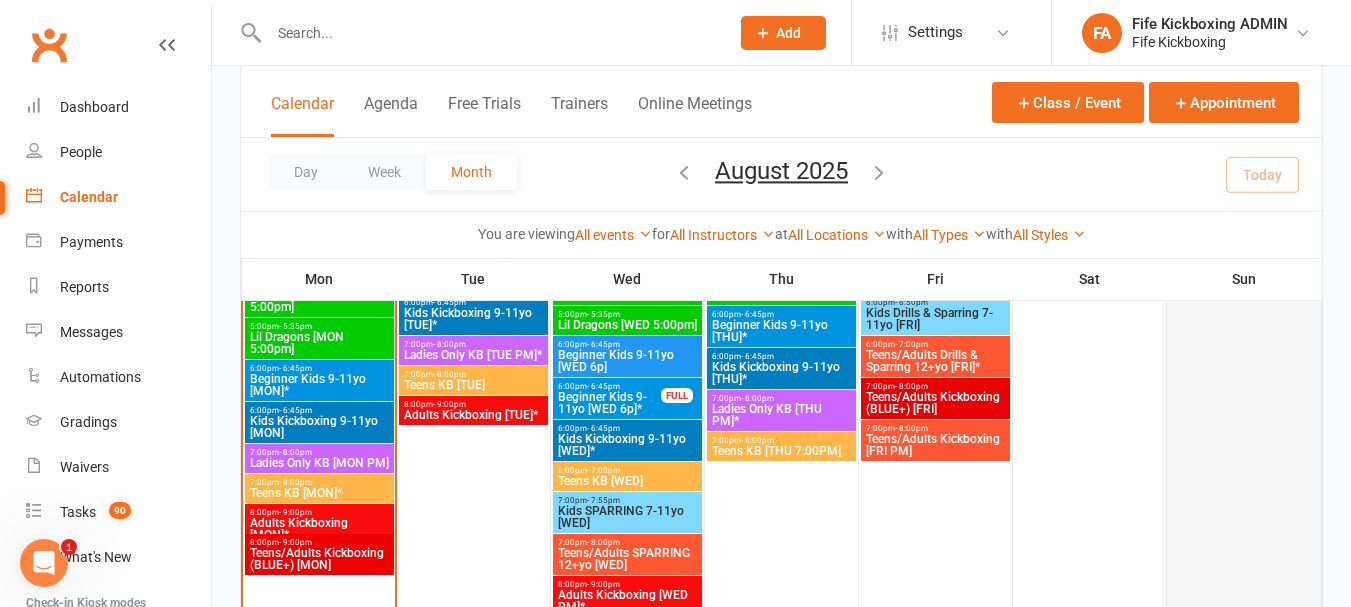 scroll, scrollTop: 800, scrollLeft: 0, axis: vertical 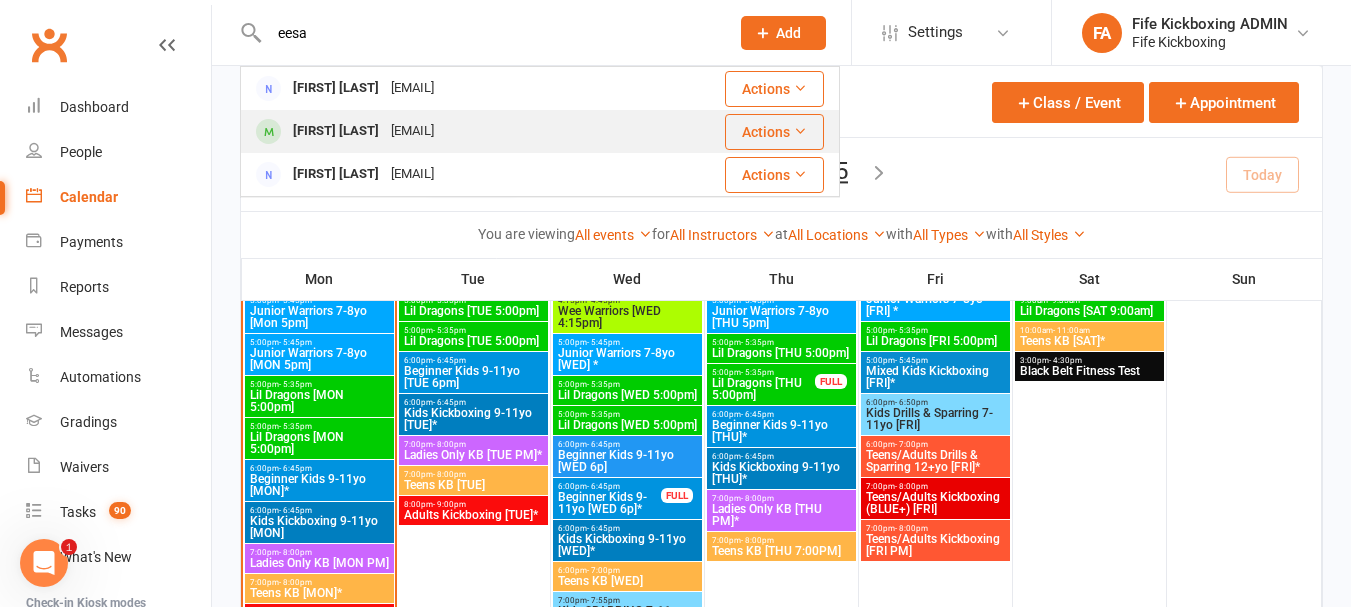 type on "eesa" 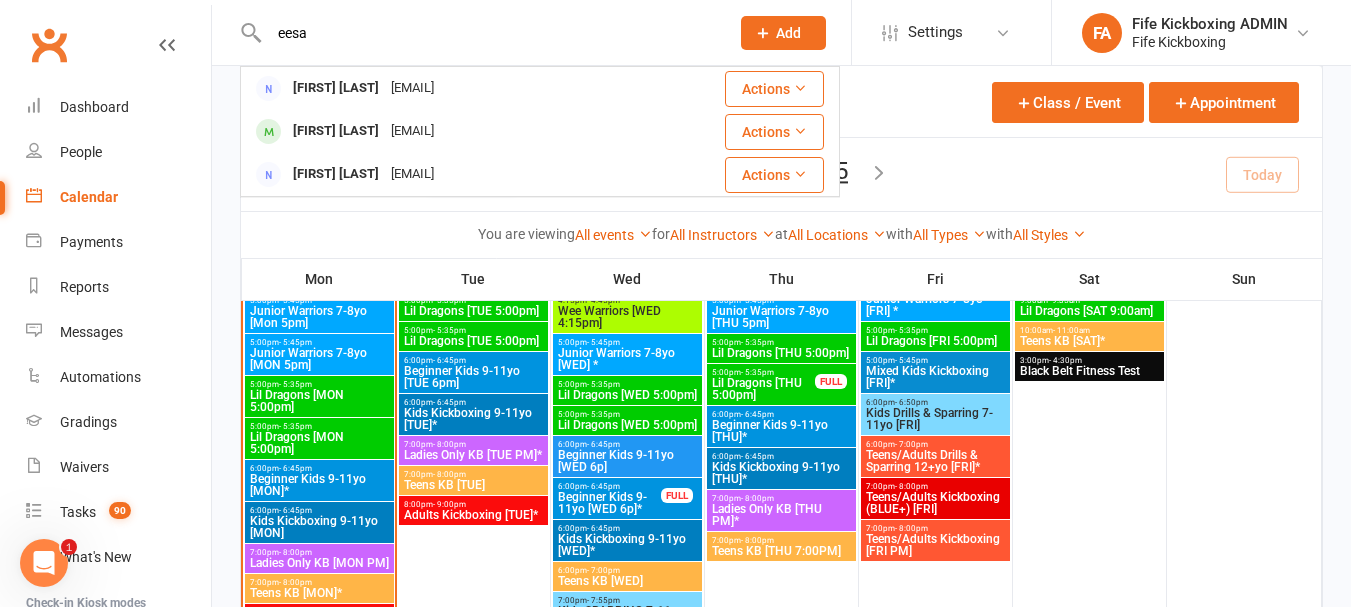 type 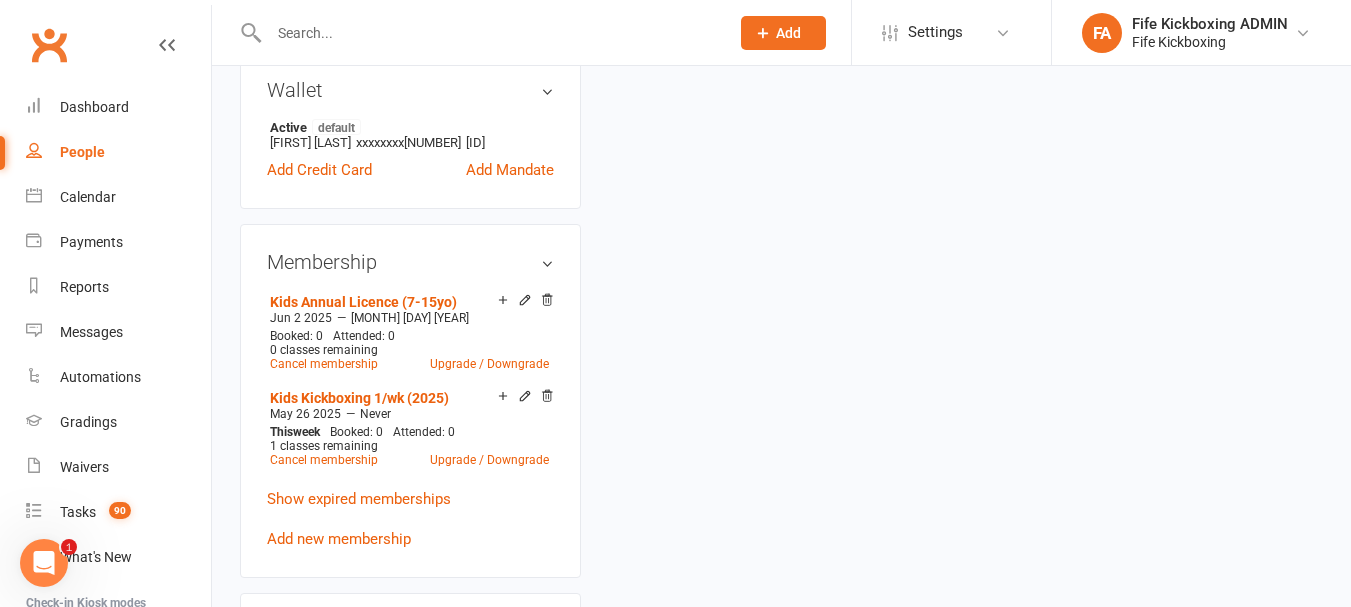 scroll, scrollTop: 0, scrollLeft: 0, axis: both 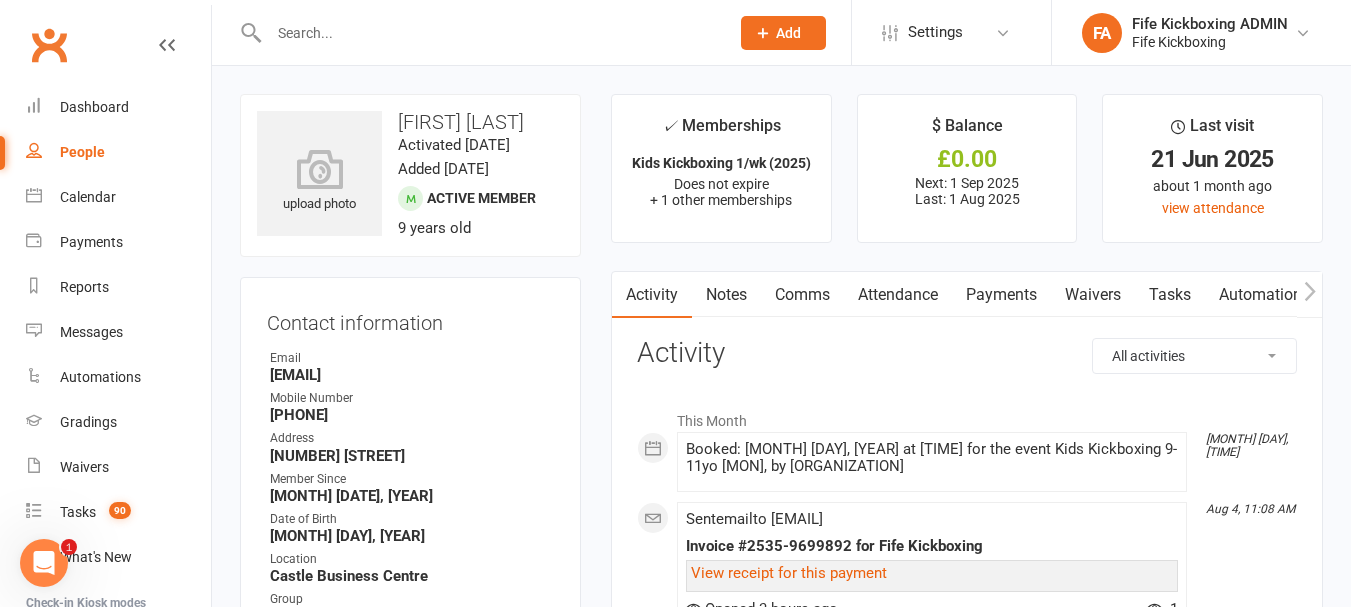 click on "Attendance" at bounding box center (898, 295) 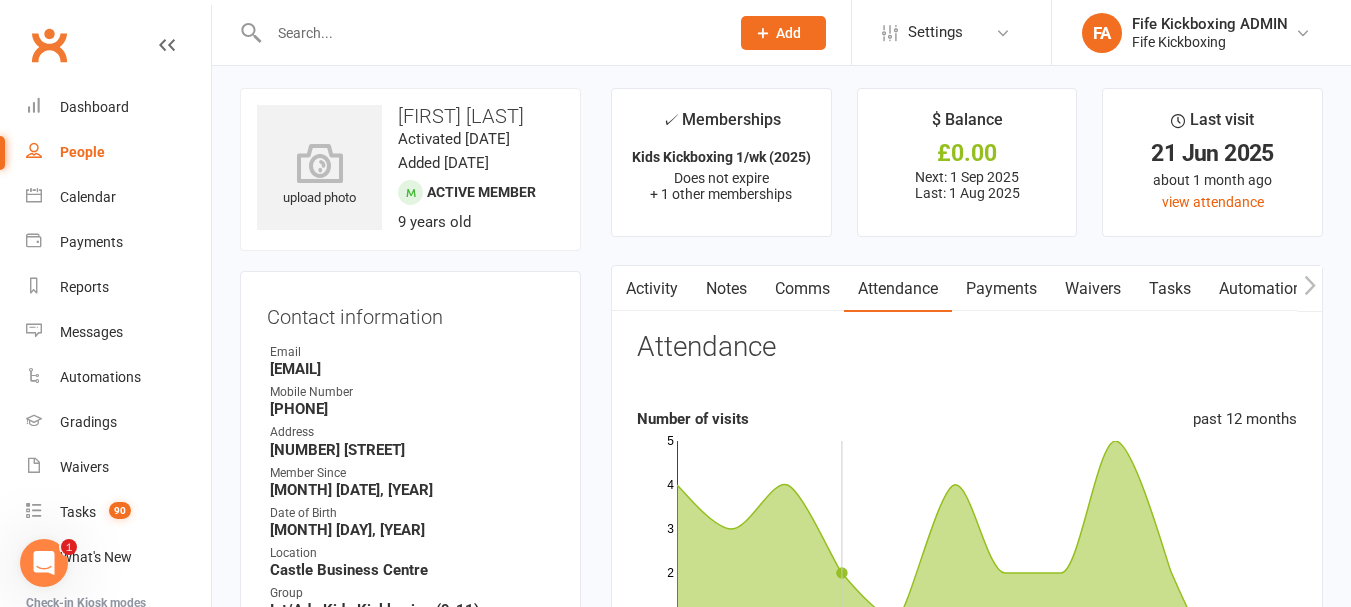 scroll, scrollTop: 0, scrollLeft: 0, axis: both 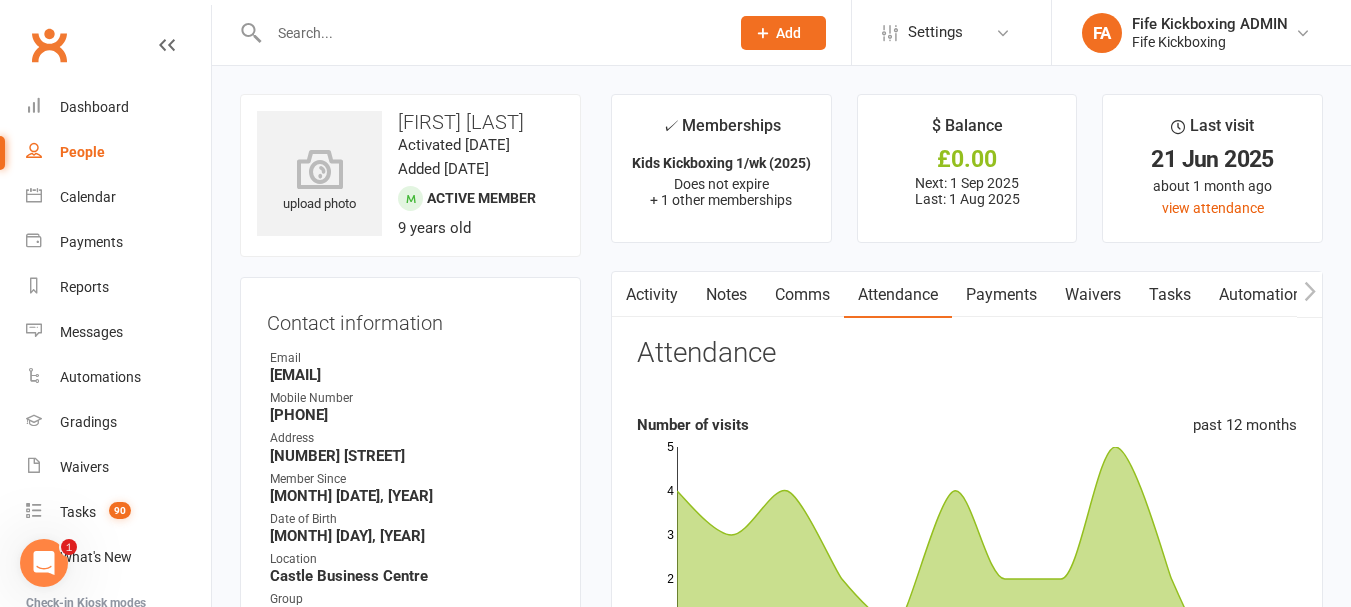 click on "Comms" at bounding box center (802, 295) 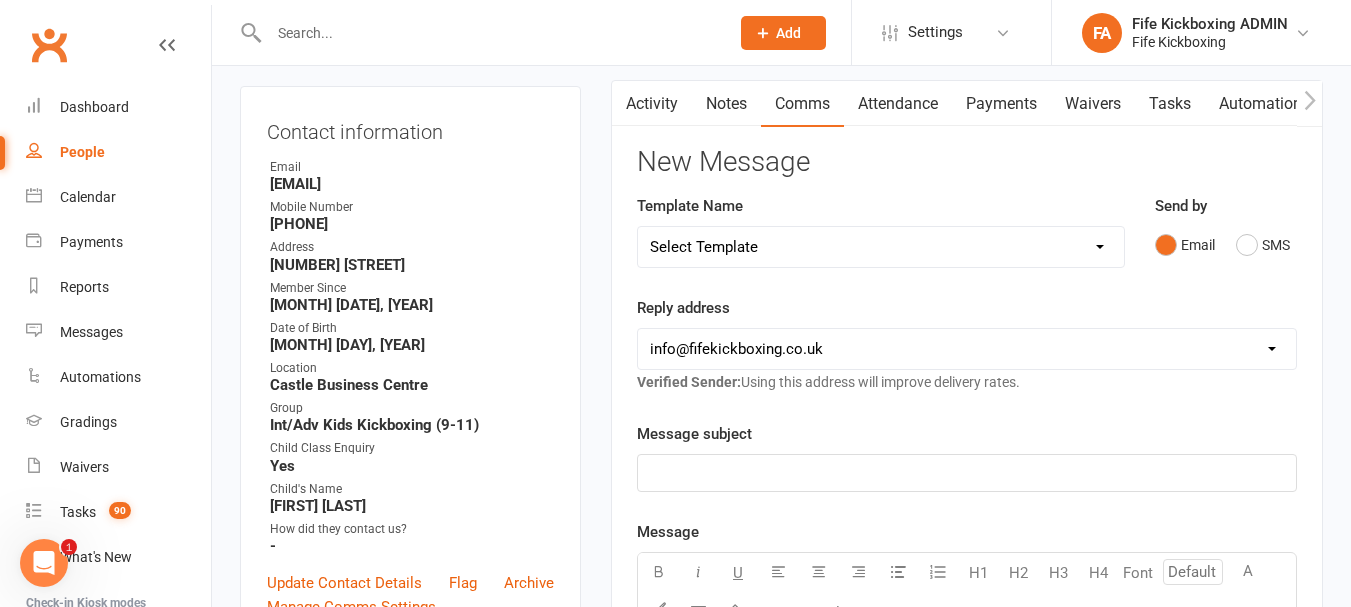 scroll, scrollTop: 200, scrollLeft: 0, axis: vertical 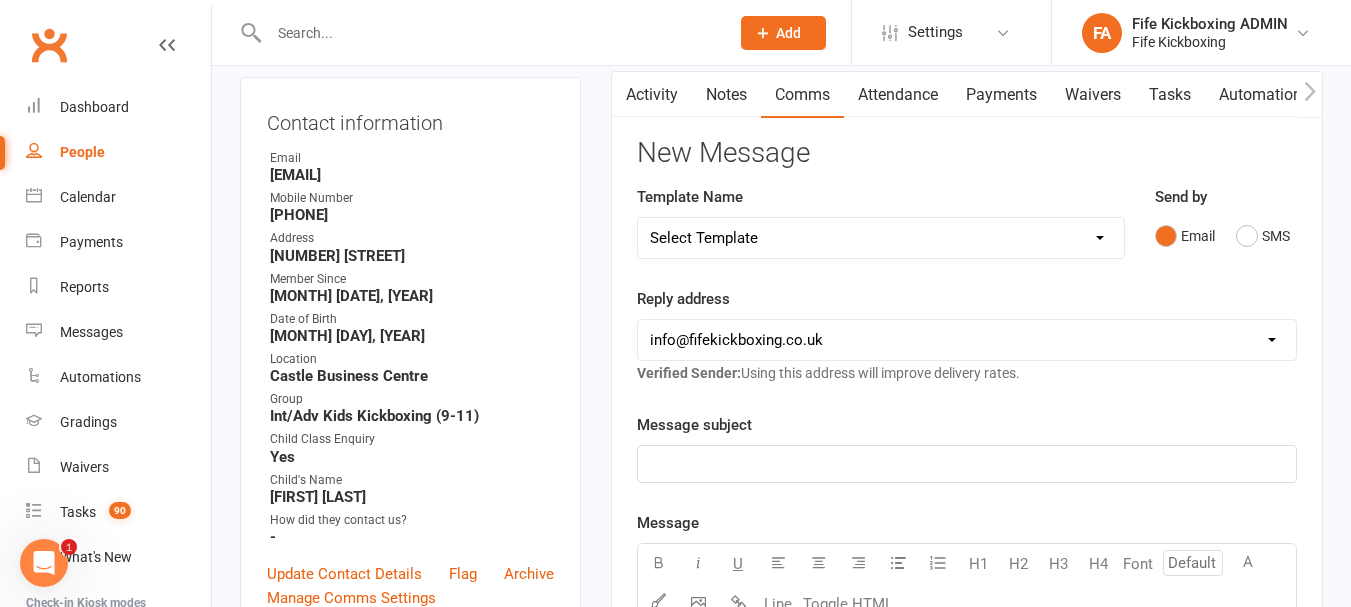 click on "﻿" 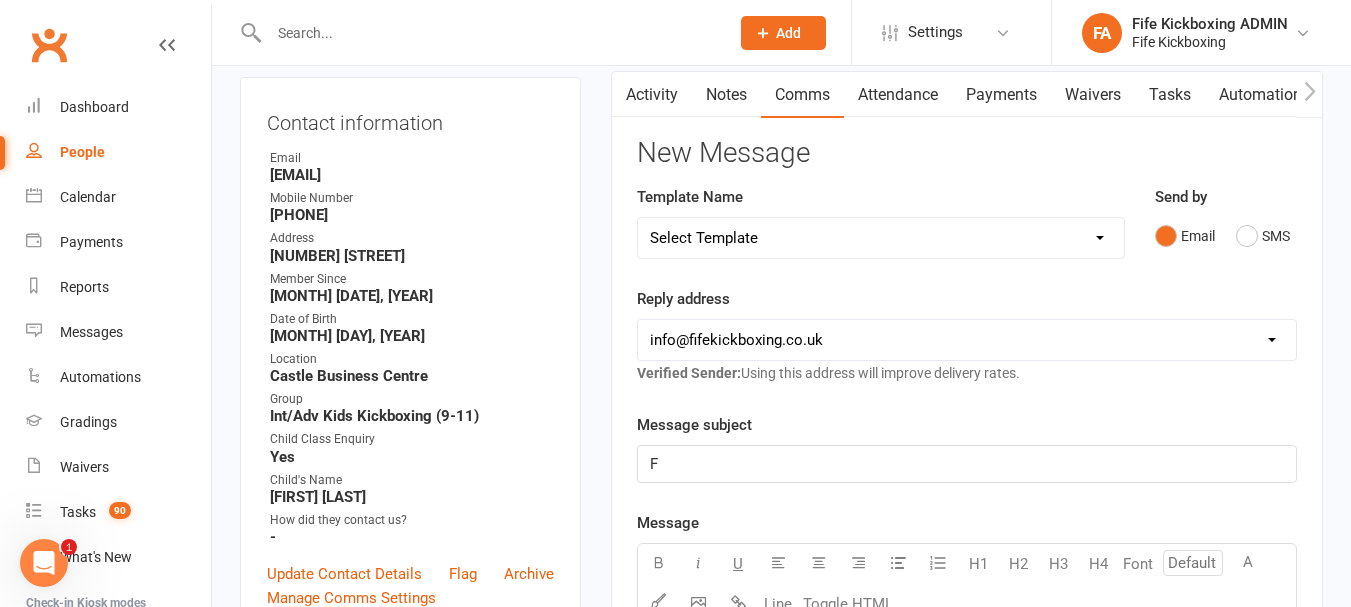 type 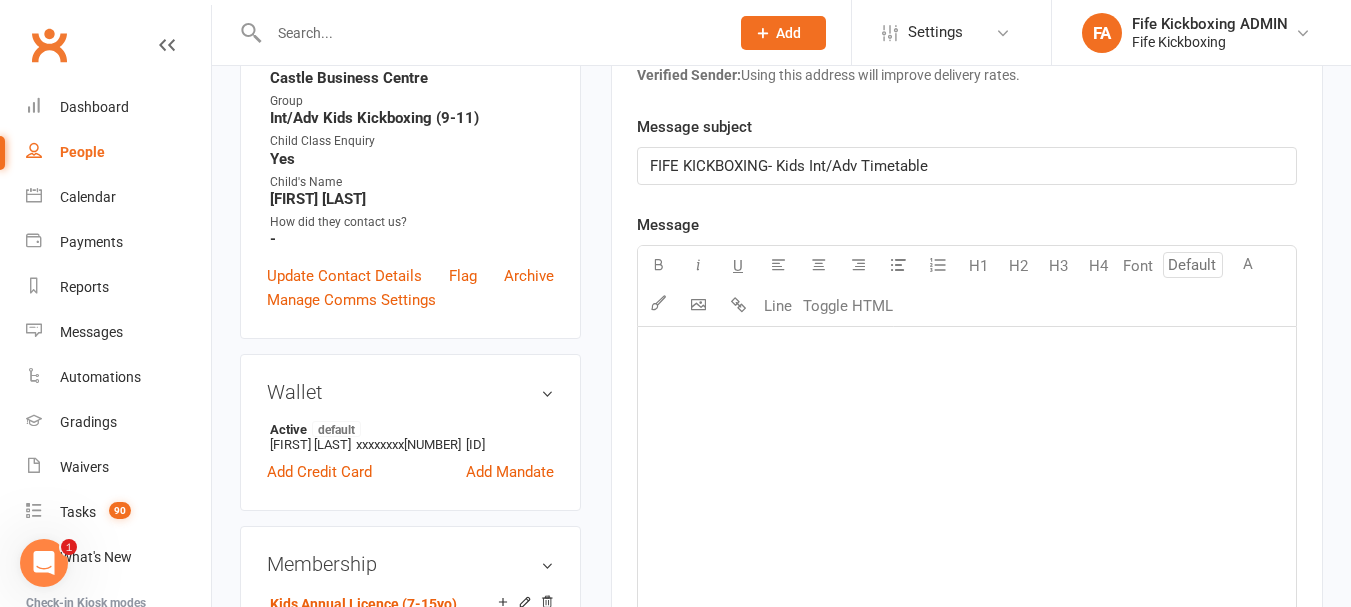 scroll, scrollTop: 500, scrollLeft: 0, axis: vertical 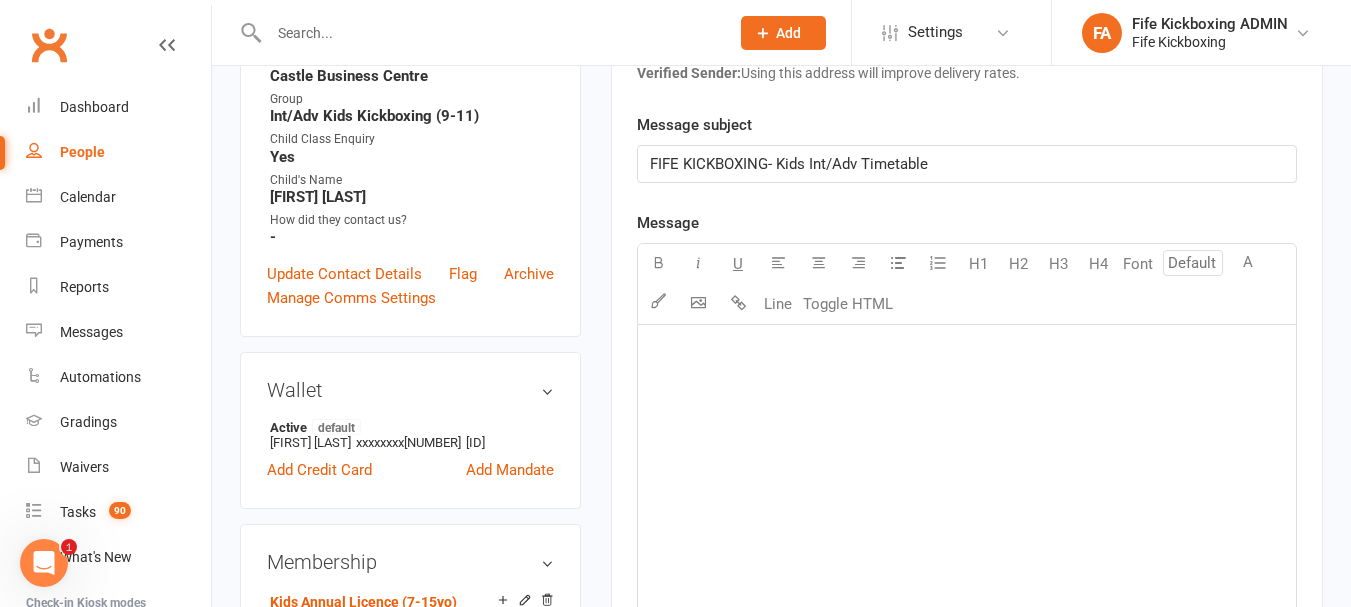 click on "﻿" 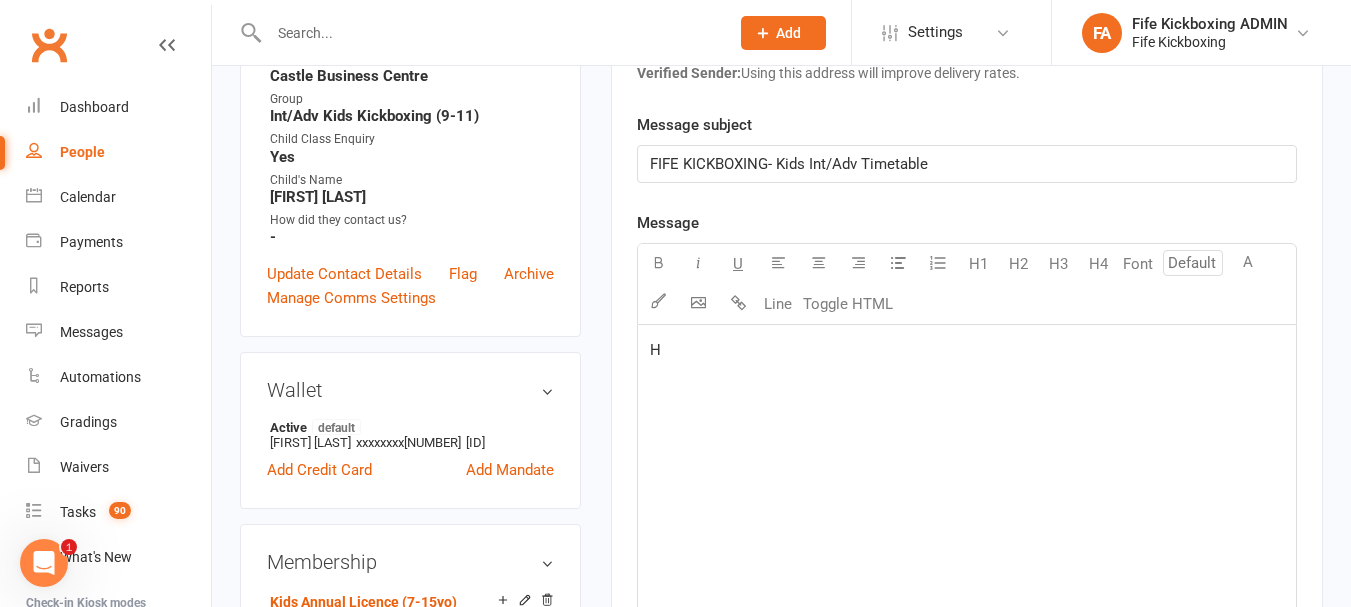 type 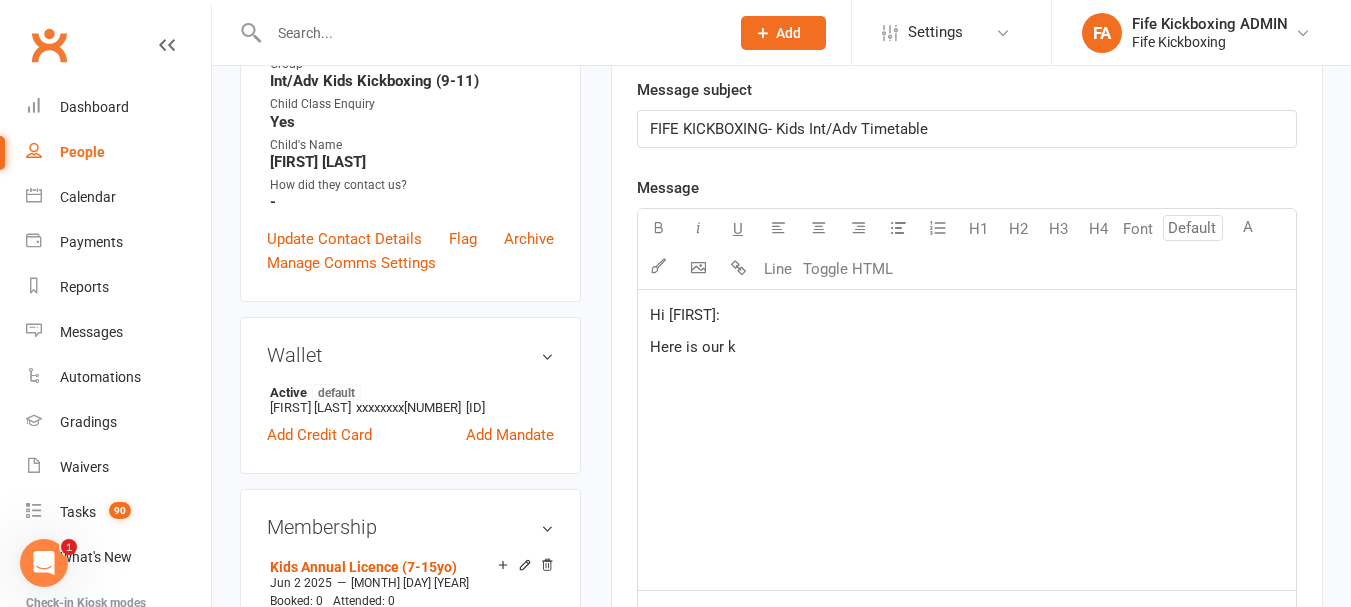 scroll, scrollTop: 520, scrollLeft: 0, axis: vertical 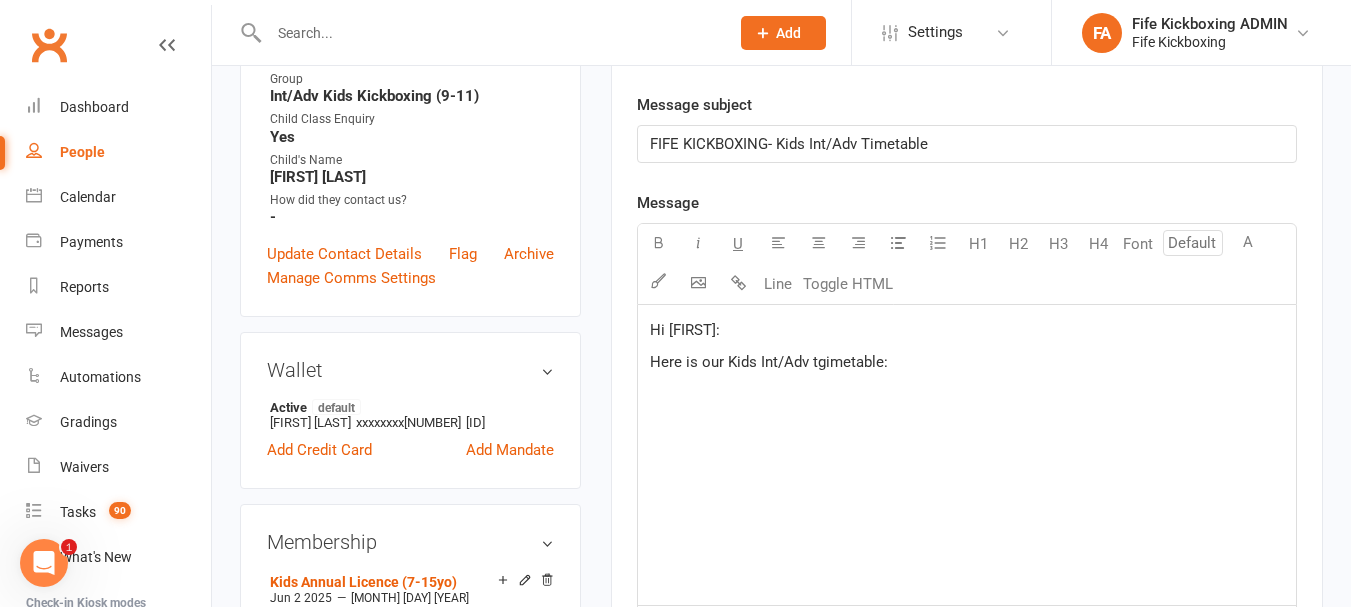 click on "Here is our Kids Int/Adv tgimetable:" 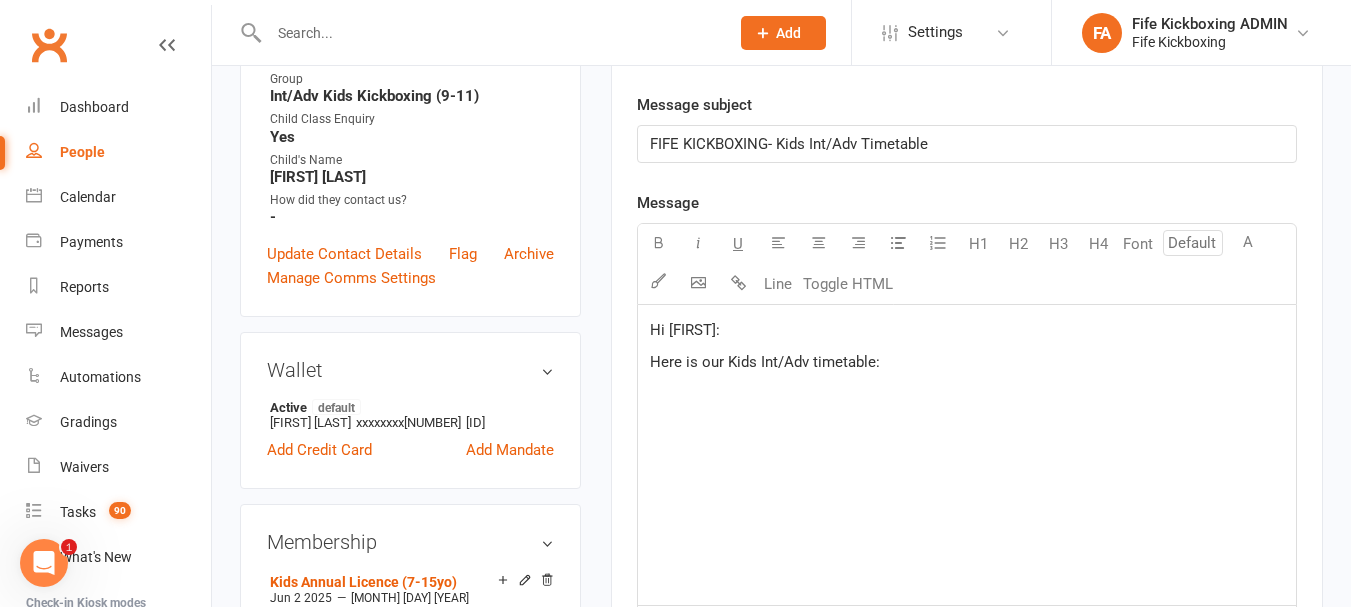 click on "Hi [NAME], Here is our Kids Int/Adv timetable: ﻿" 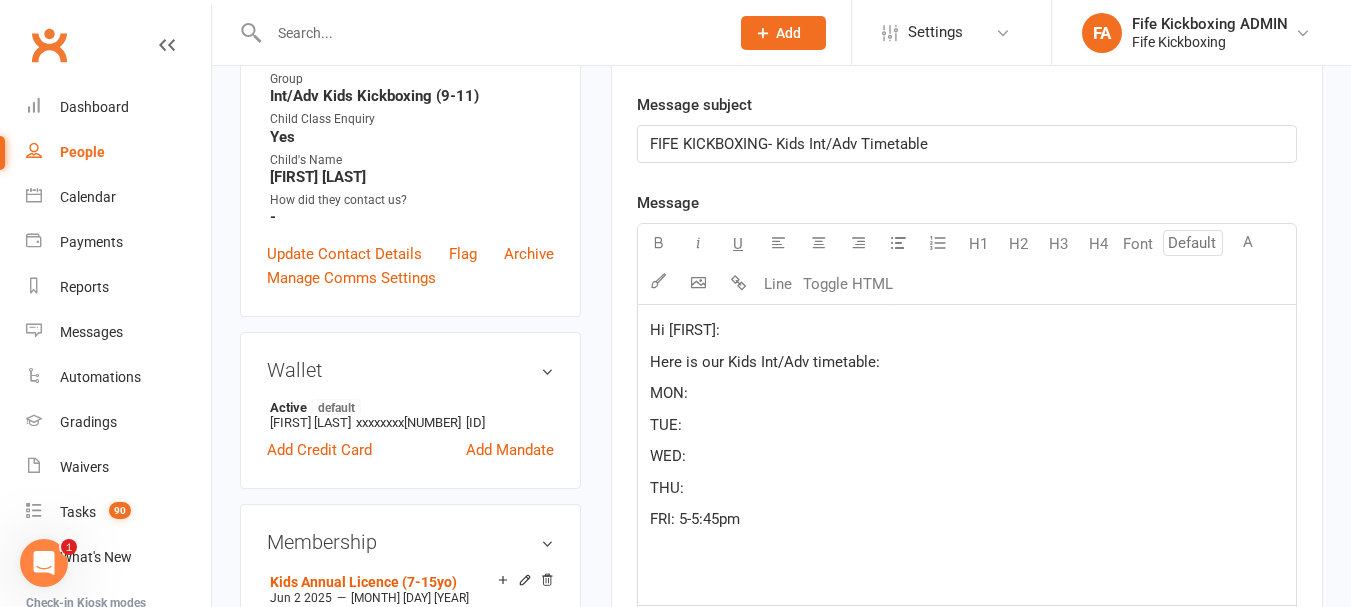 click on "Here is our Kids Int/Adv timetable:" 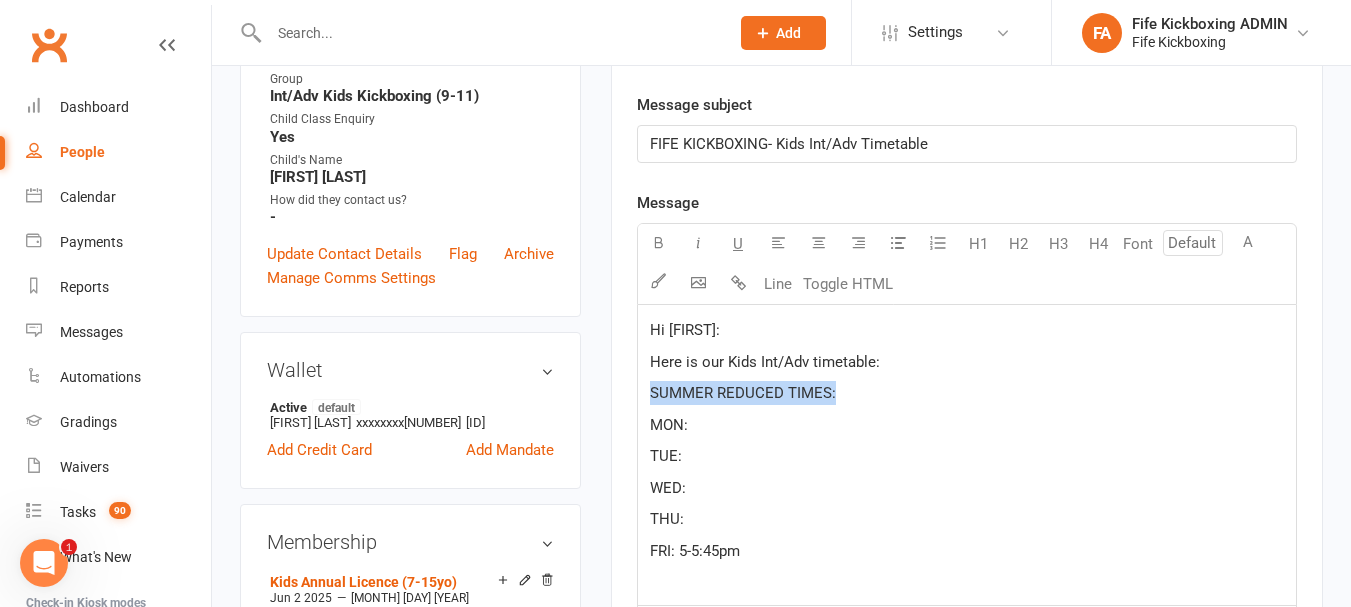 drag, startPoint x: 856, startPoint y: 389, endPoint x: 632, endPoint y: 310, distance: 237.52263 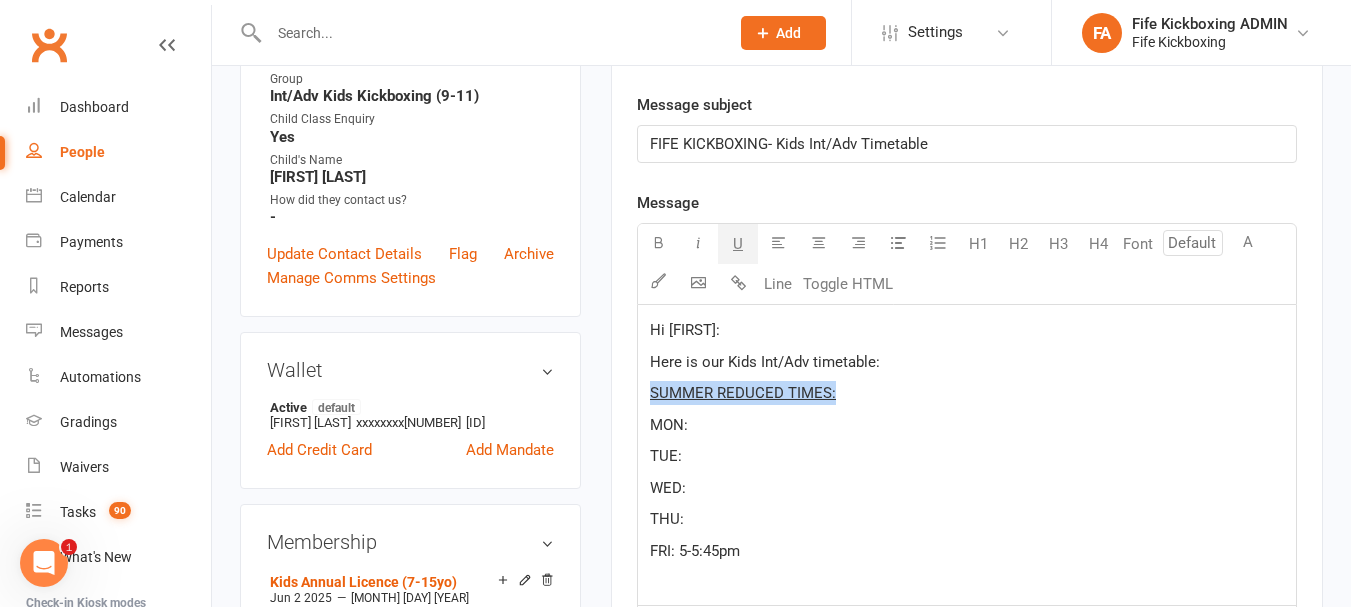 click on "U" 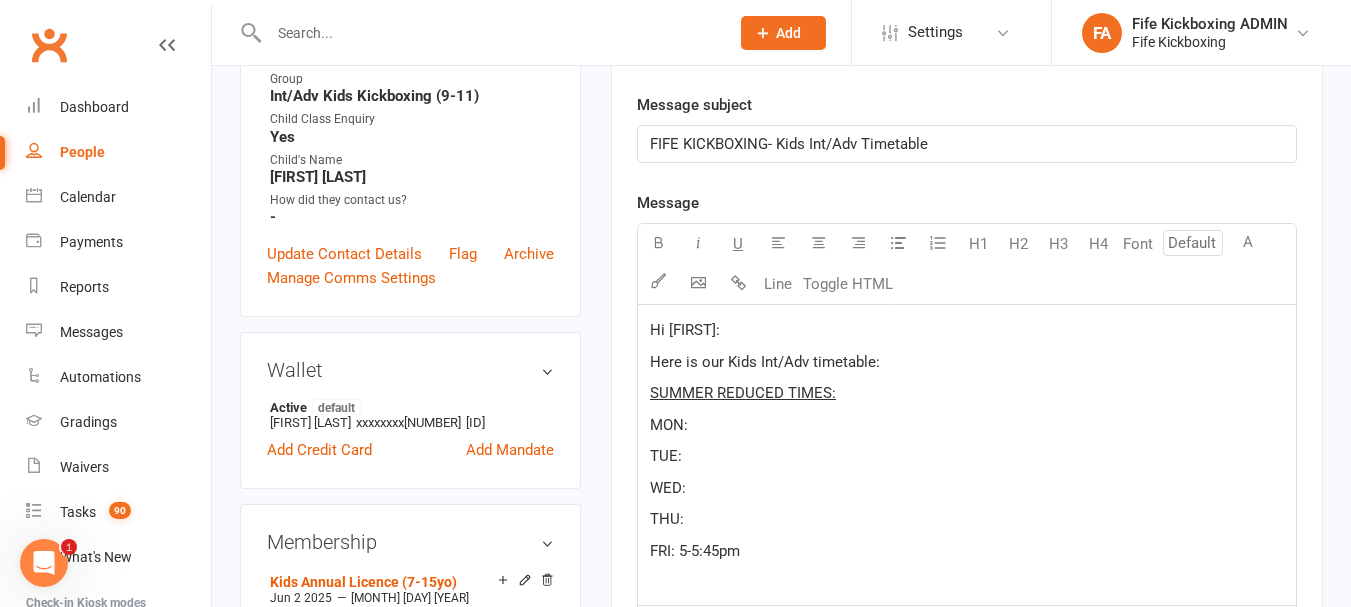 drag, startPoint x: 863, startPoint y: 517, endPoint x: 846, endPoint y: 487, distance: 34.48188 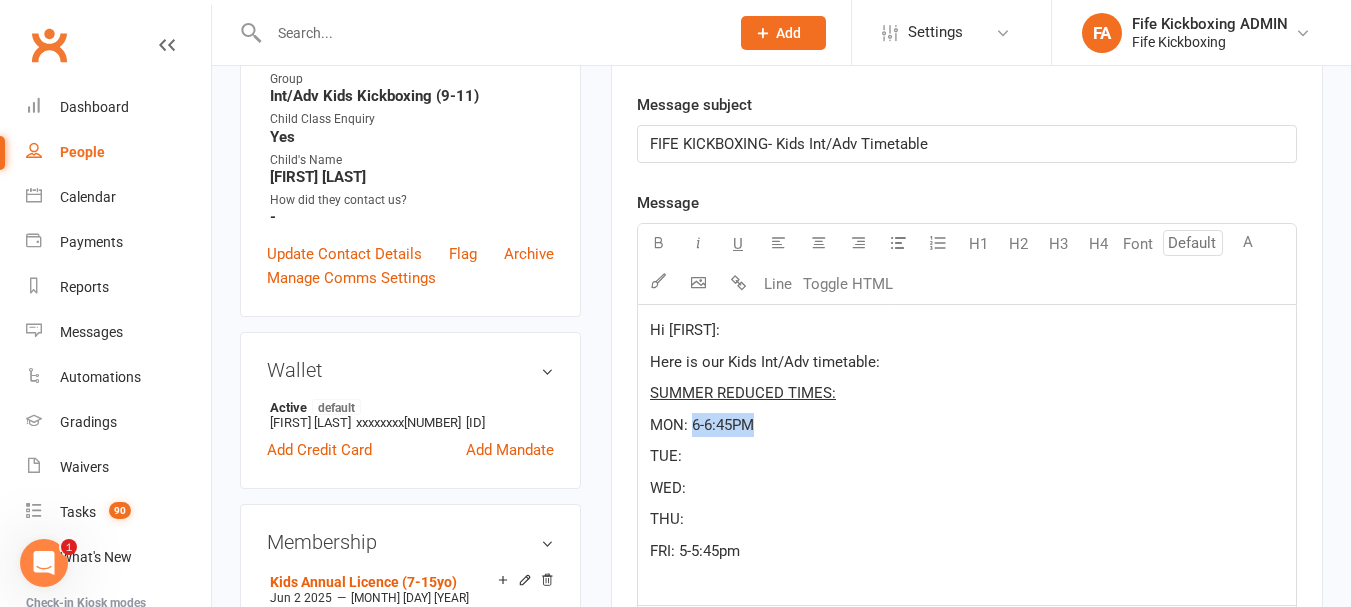 drag, startPoint x: 690, startPoint y: 424, endPoint x: 755, endPoint y: 417, distance: 65.37584 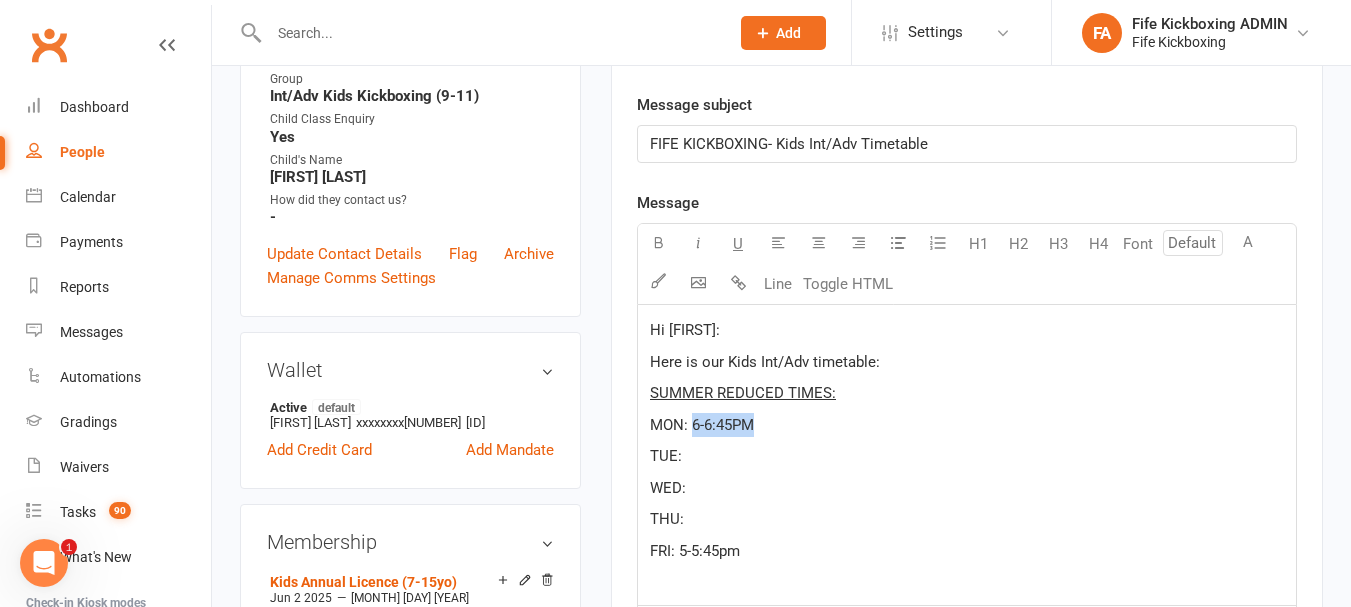 copy on "[TIME]-[TIME]" 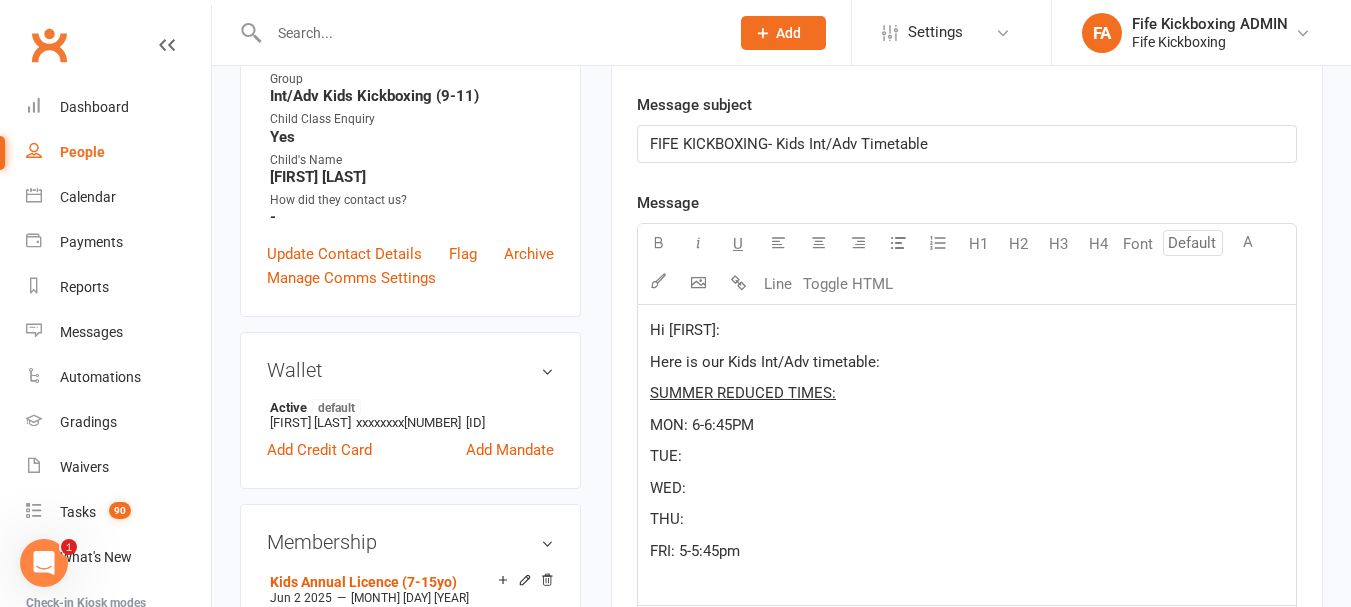 click on "TUE:" 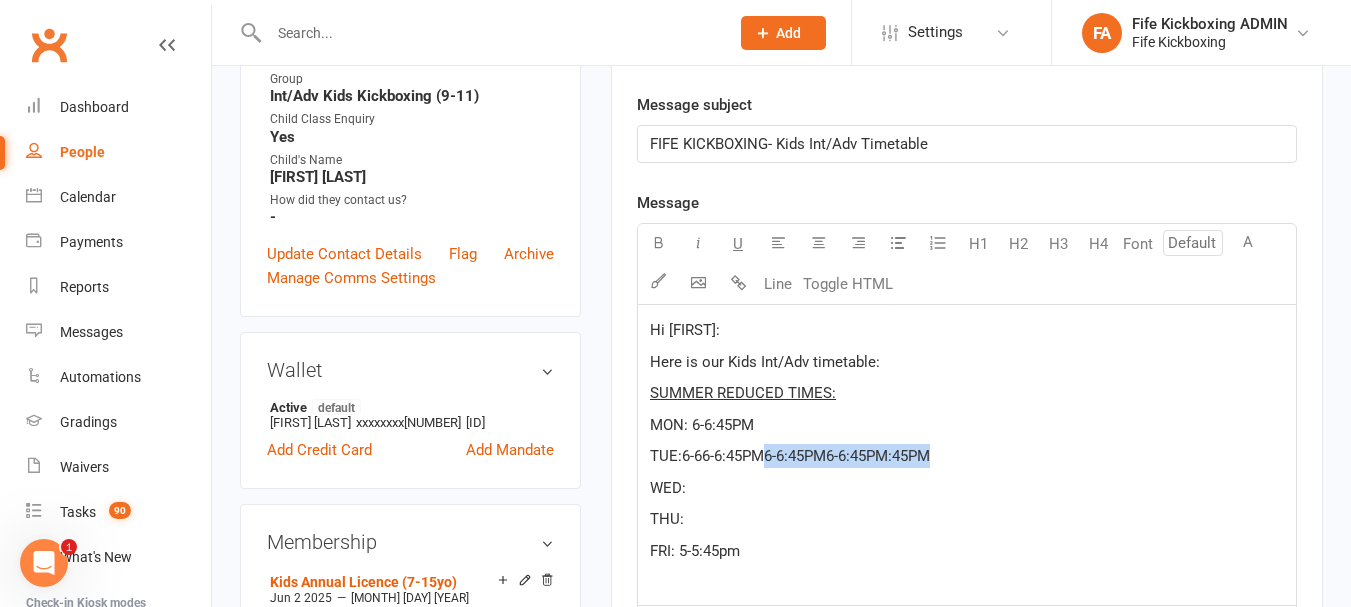 drag, startPoint x: 945, startPoint y: 451, endPoint x: 765, endPoint y: 457, distance: 180.09998 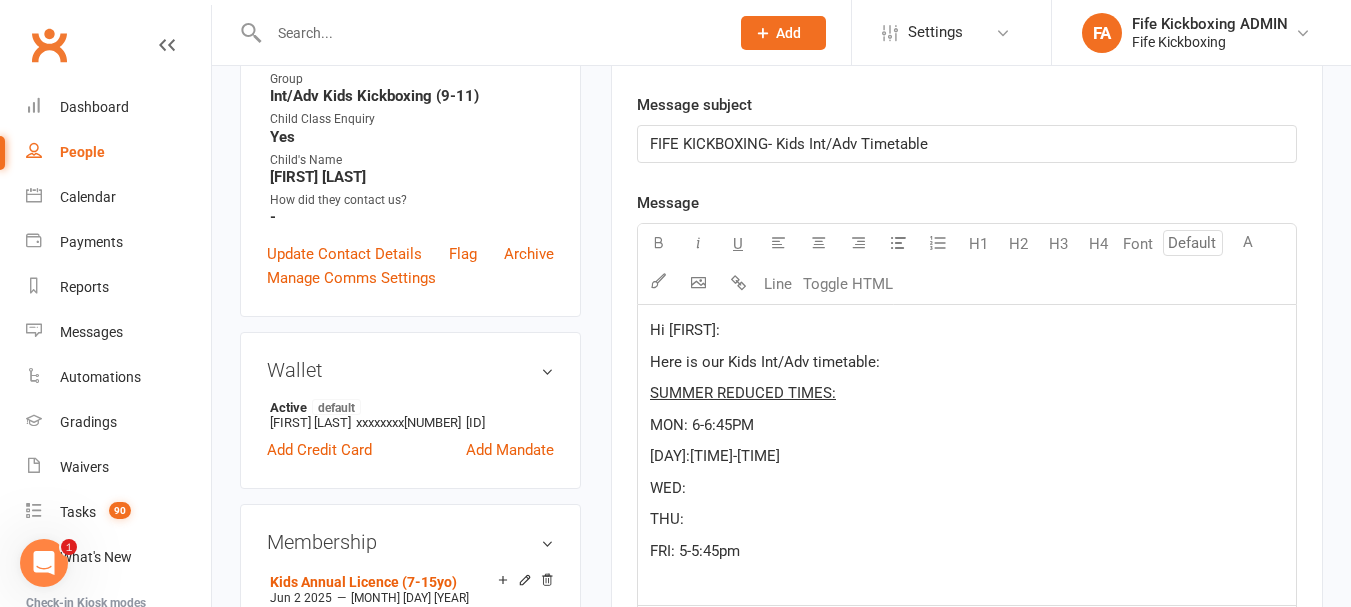click on "WED:" 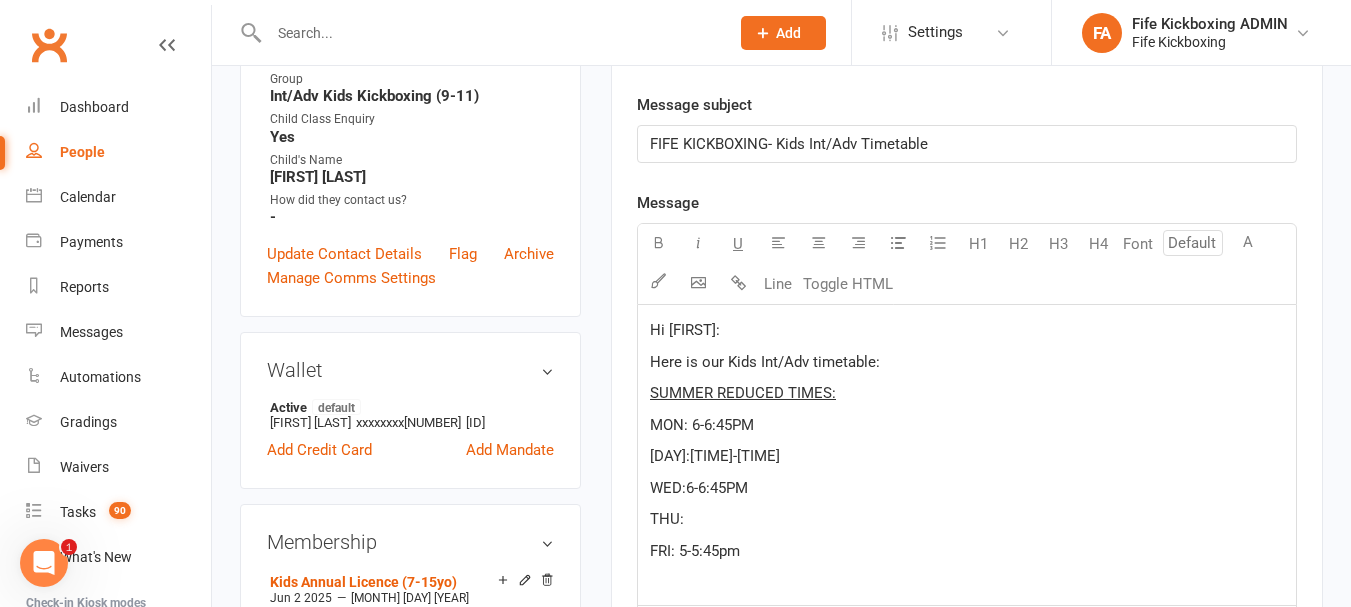 click on "THU:" 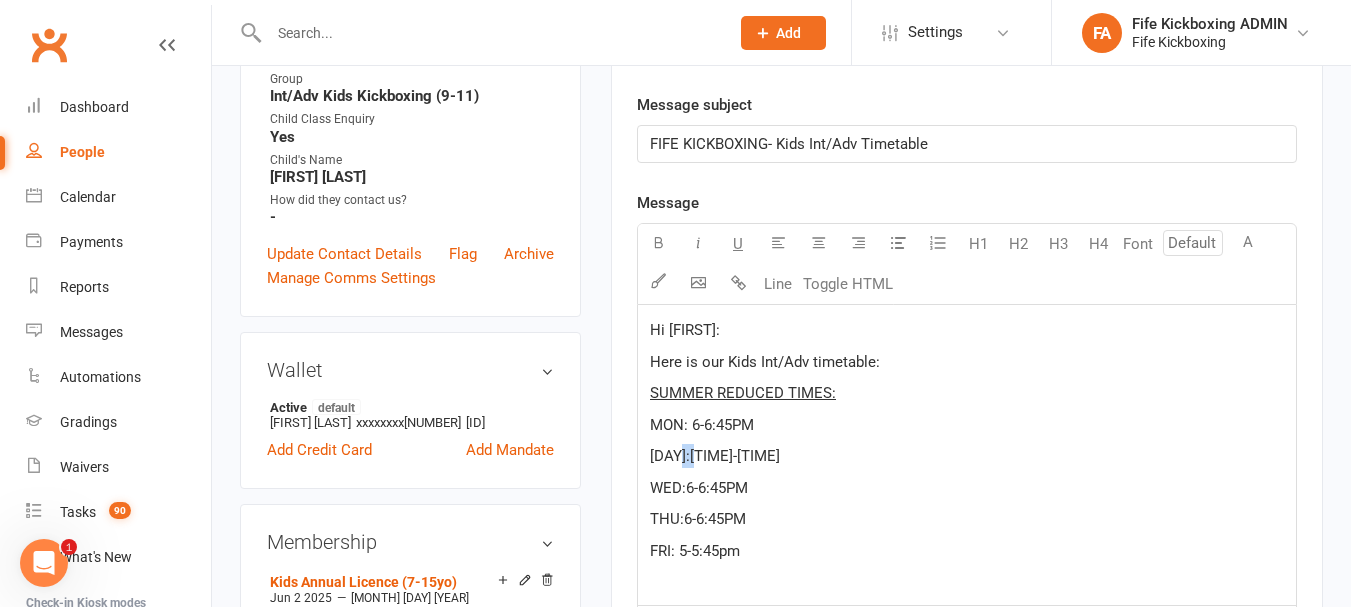 drag, startPoint x: 701, startPoint y: 452, endPoint x: 682, endPoint y: 455, distance: 19.235384 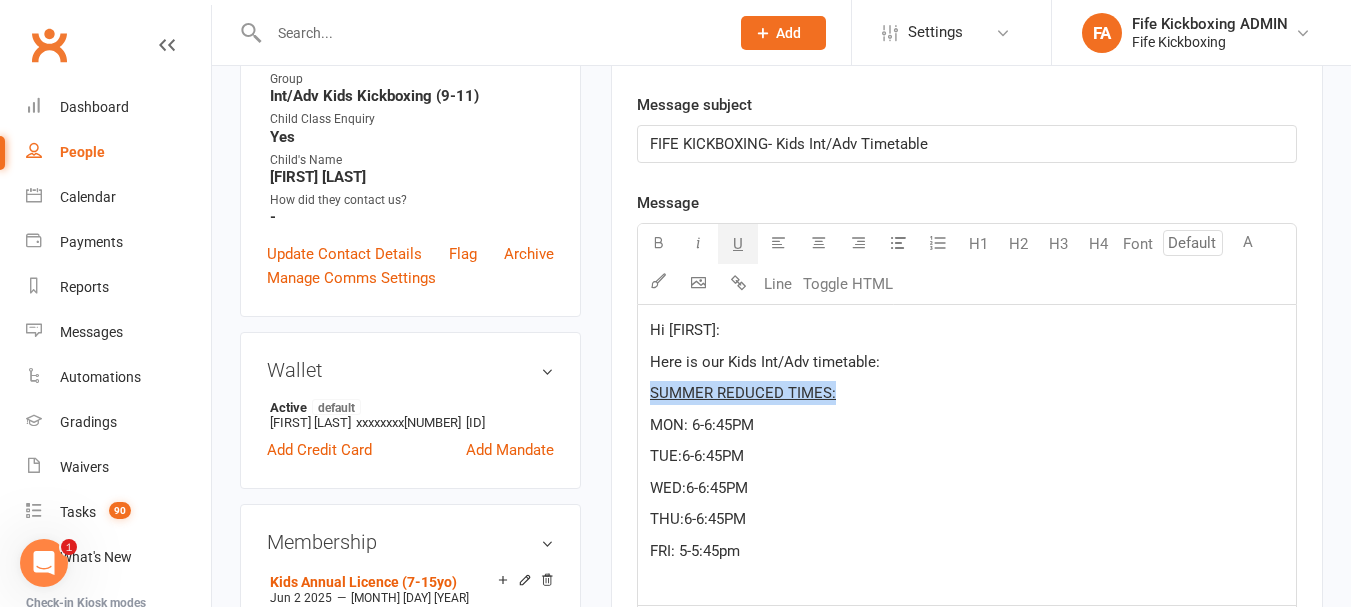 drag, startPoint x: 840, startPoint y: 392, endPoint x: 653, endPoint y: 394, distance: 187.0107 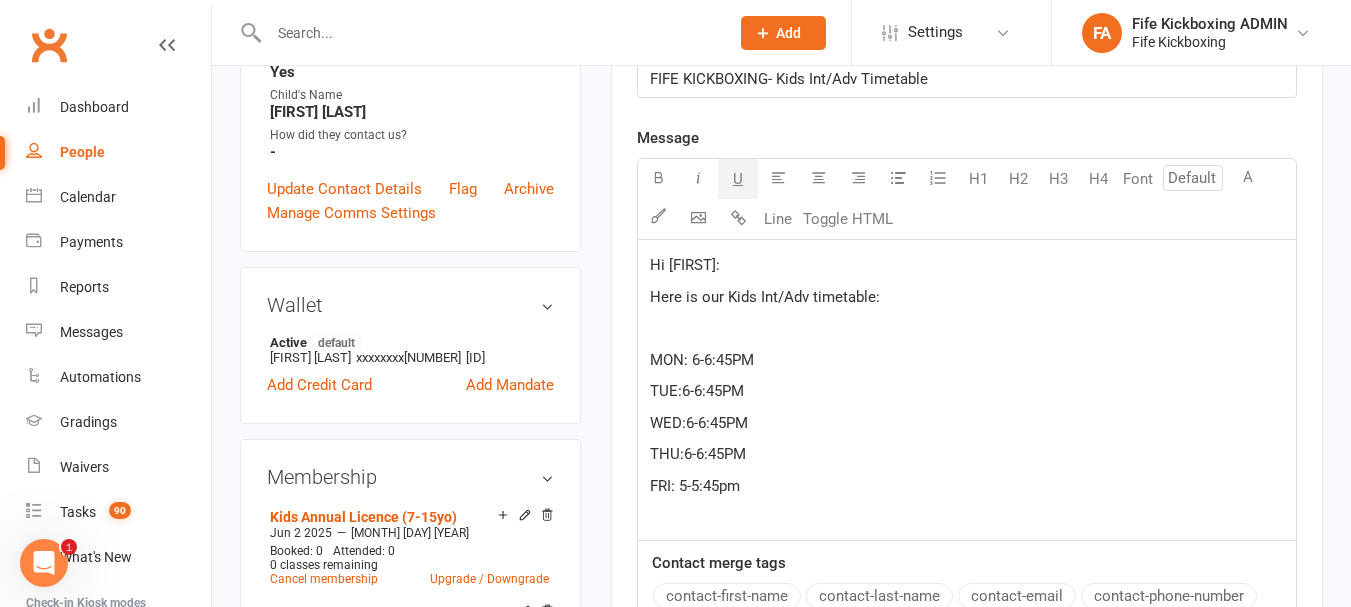 scroll, scrollTop: 620, scrollLeft: 0, axis: vertical 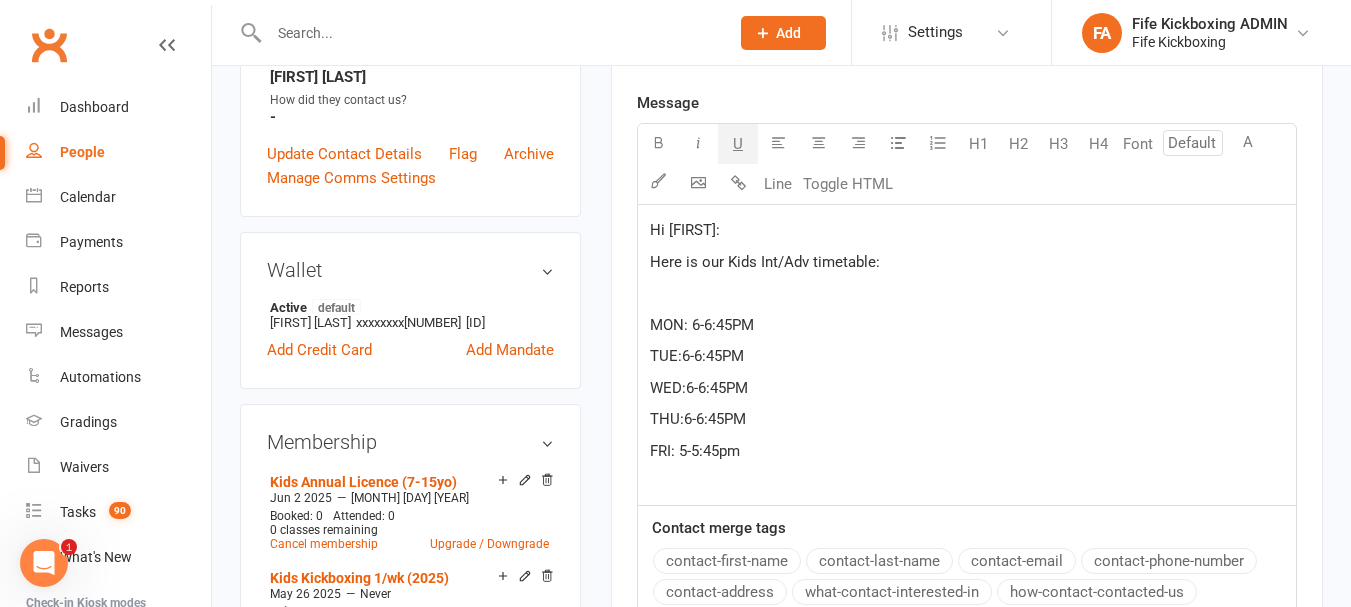 click on "Hi [PERSON],  Here is our Kids Int/Adv timetable: ﻿ MON: 6-6:45PM TUE:6-6:45PM WED:6-6:45PM THU:6-6:45PM FRI: 5-5:45pm" 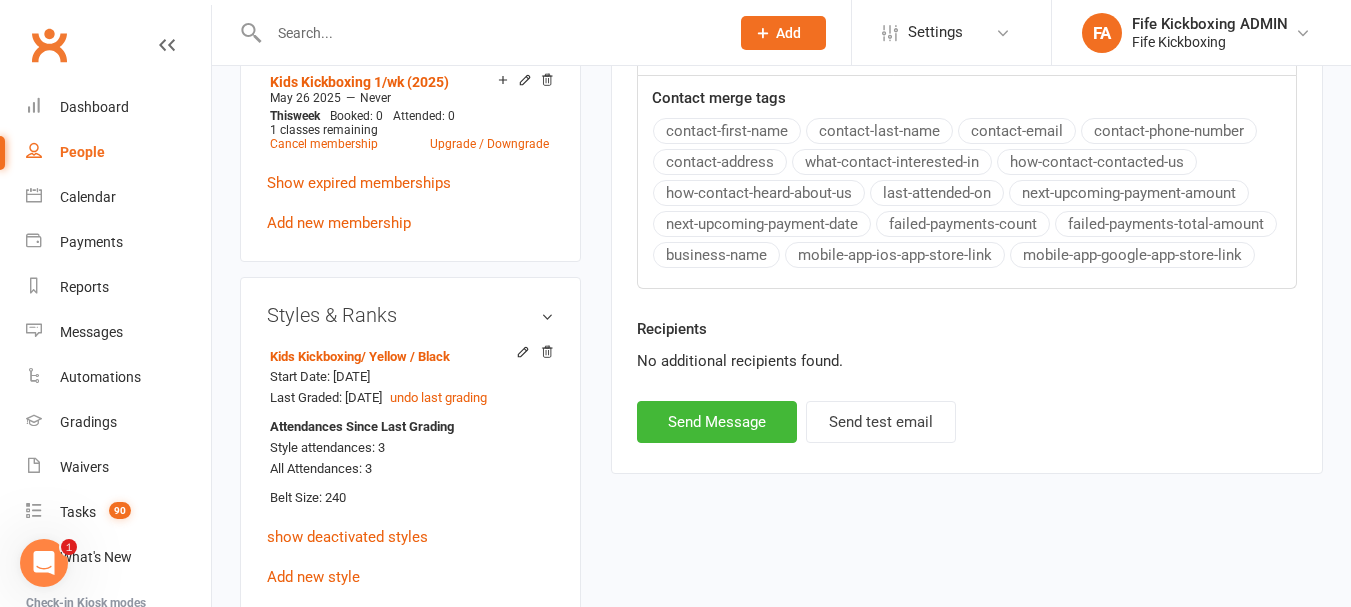 scroll, scrollTop: 1120, scrollLeft: 0, axis: vertical 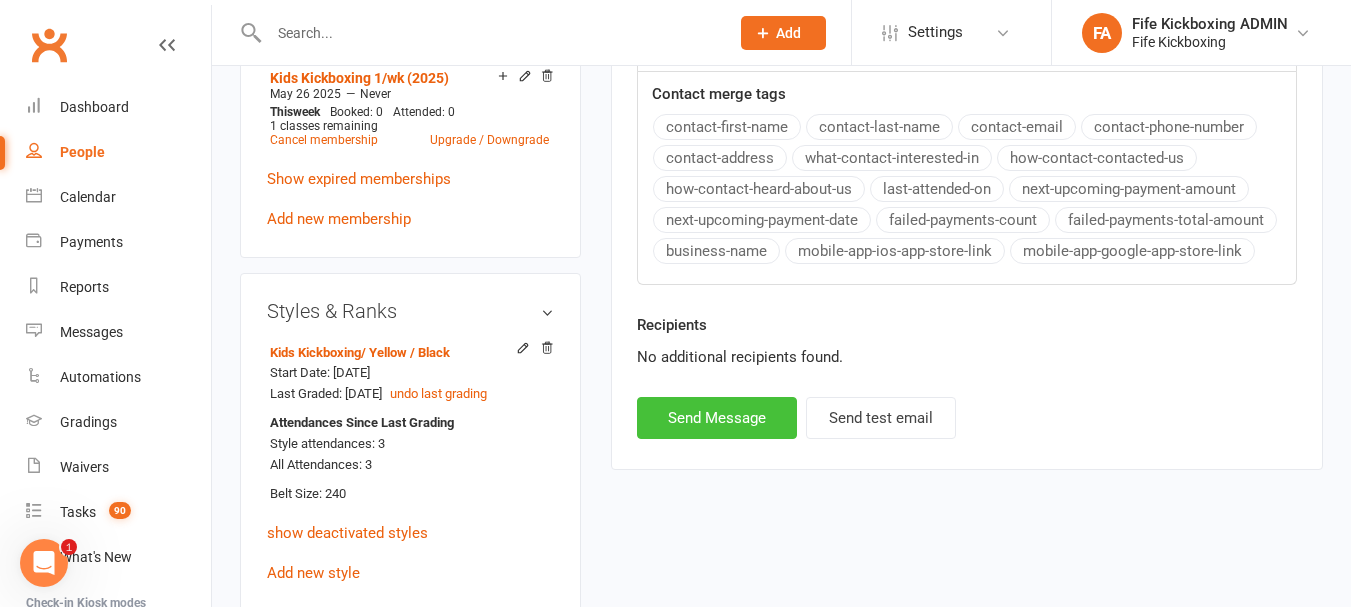 click on "Send Message" at bounding box center (717, 418) 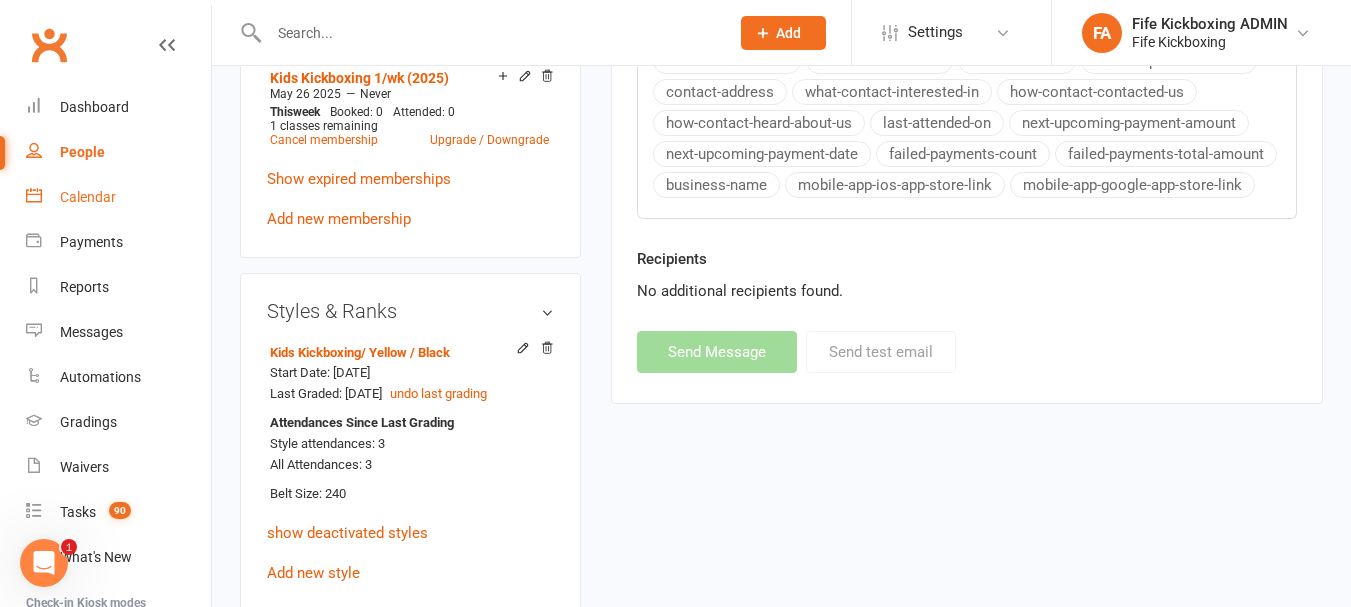 click on "Calendar" at bounding box center (118, 197) 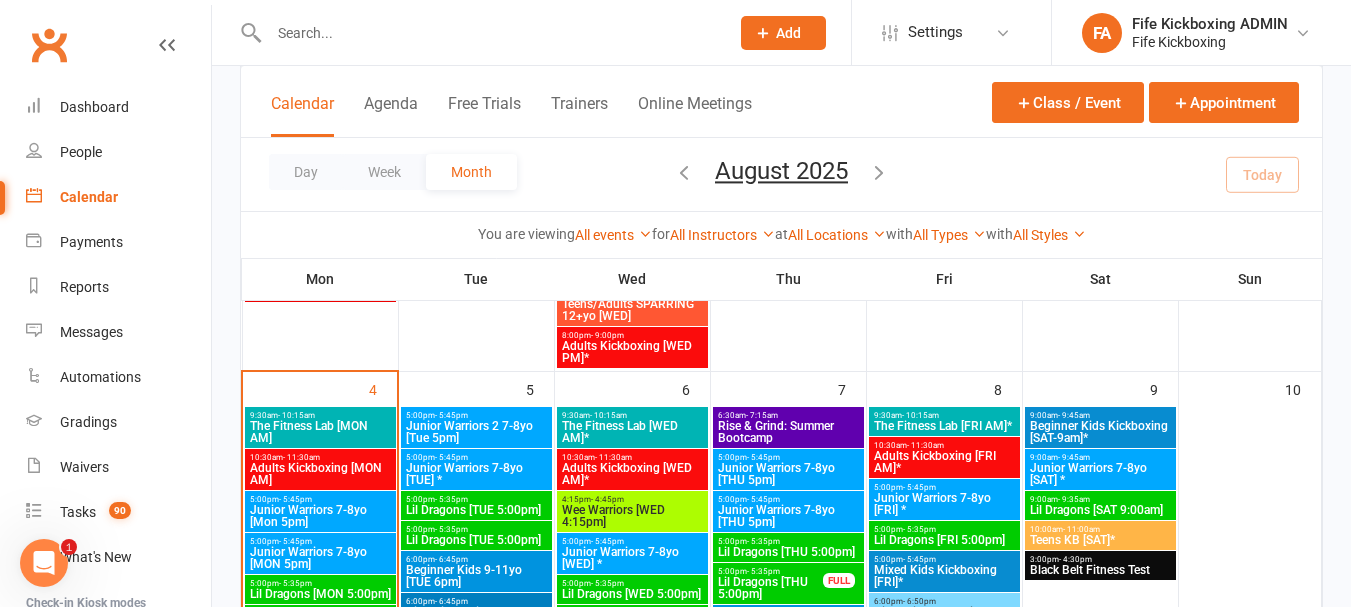 scroll, scrollTop: 600, scrollLeft: 0, axis: vertical 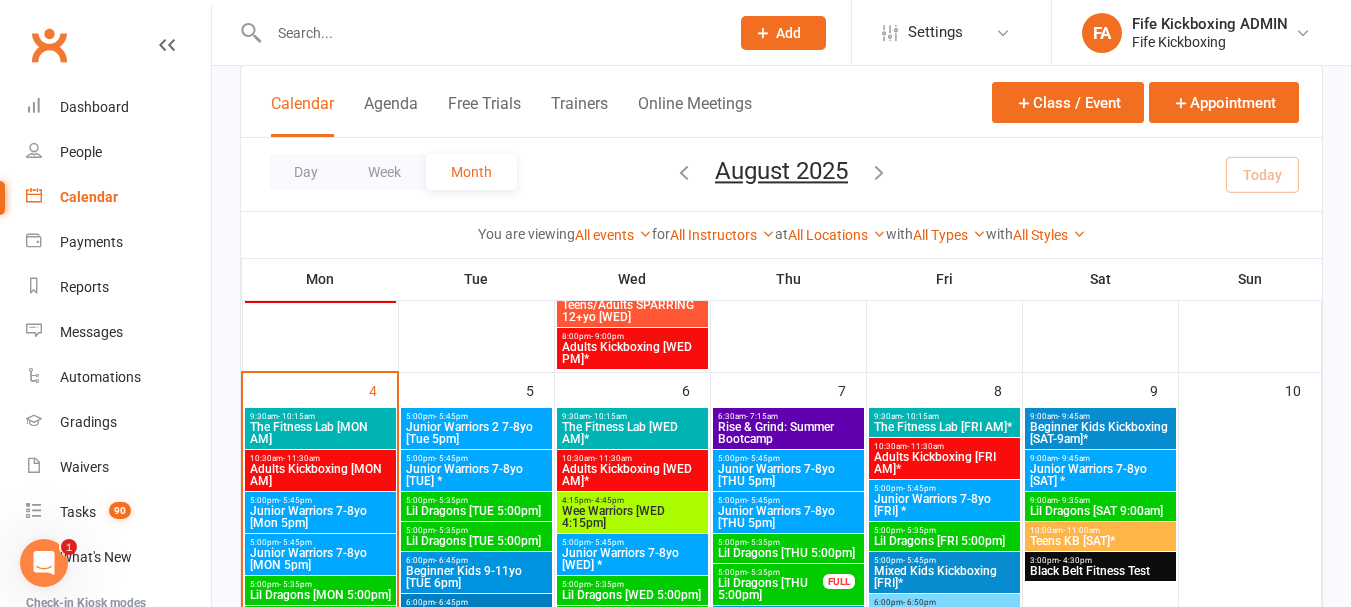 click on "The Fitness Lab [MON AM]" at bounding box center [320, 433] 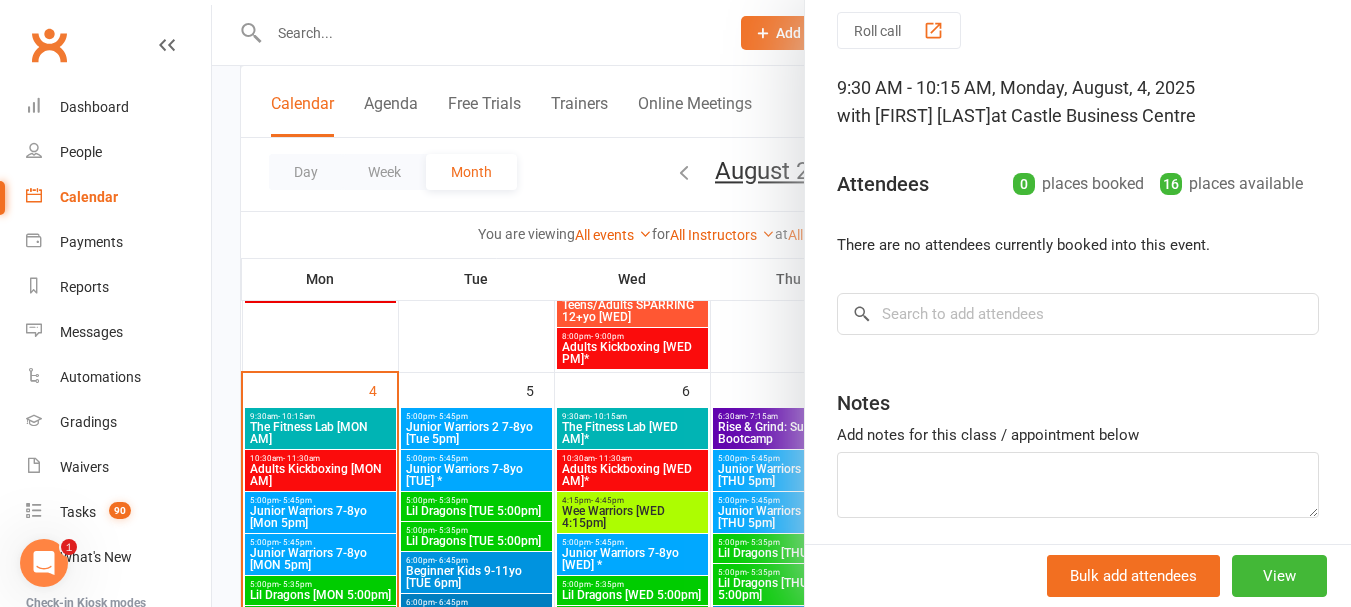 scroll, scrollTop: 147, scrollLeft: 0, axis: vertical 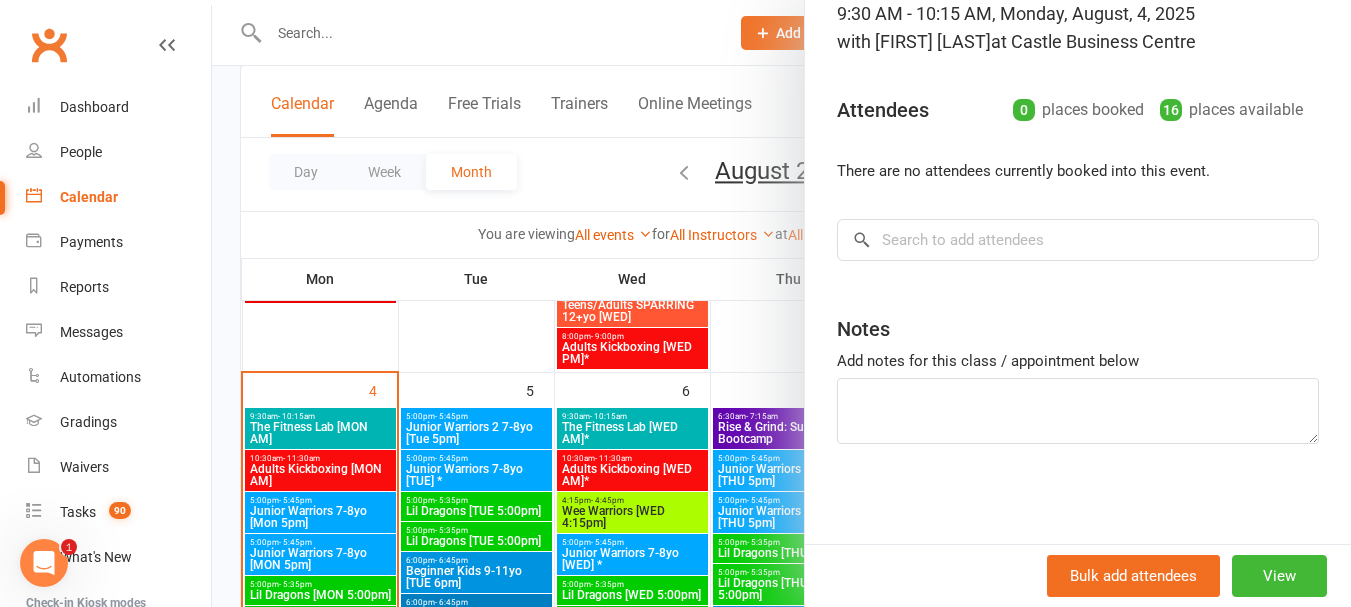 click at bounding box center (781, 303) 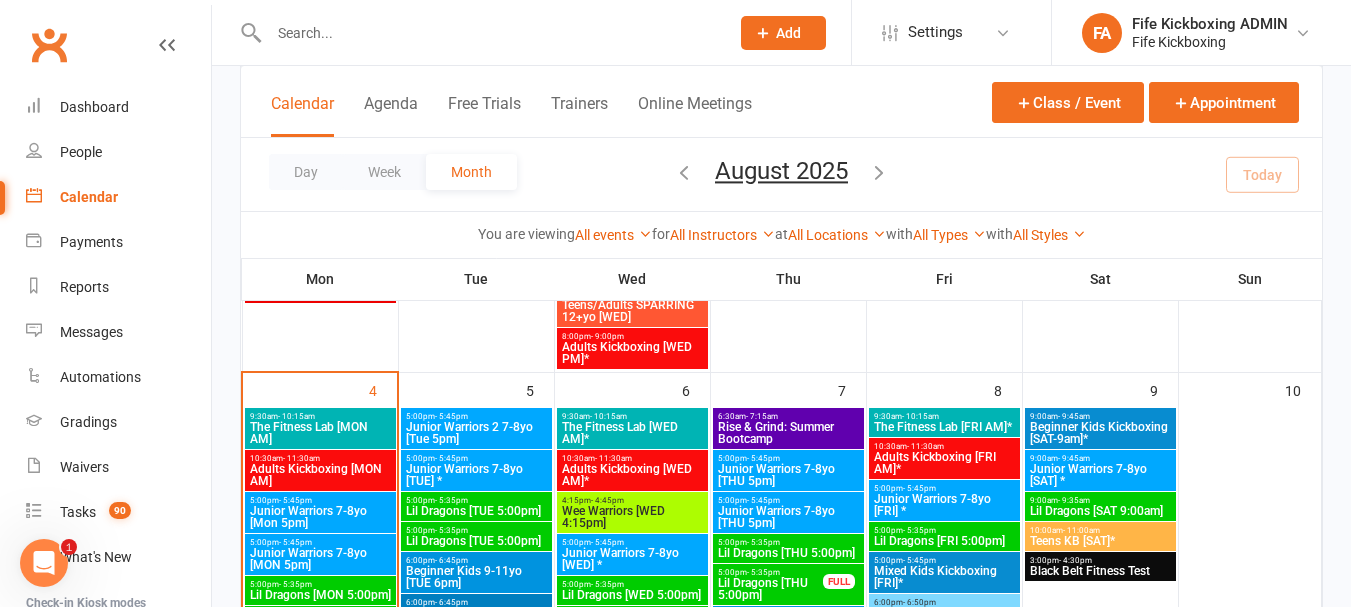 click on "Adults Kickboxing [MON AM]" at bounding box center [320, 475] 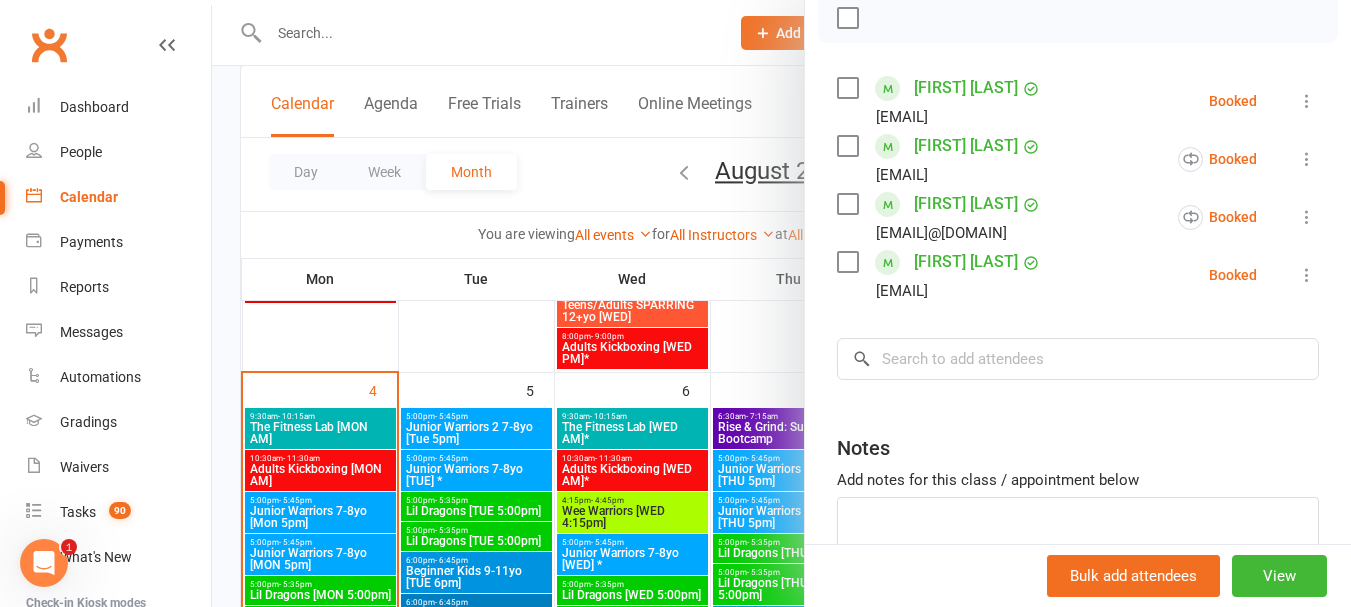 scroll, scrollTop: 445, scrollLeft: 0, axis: vertical 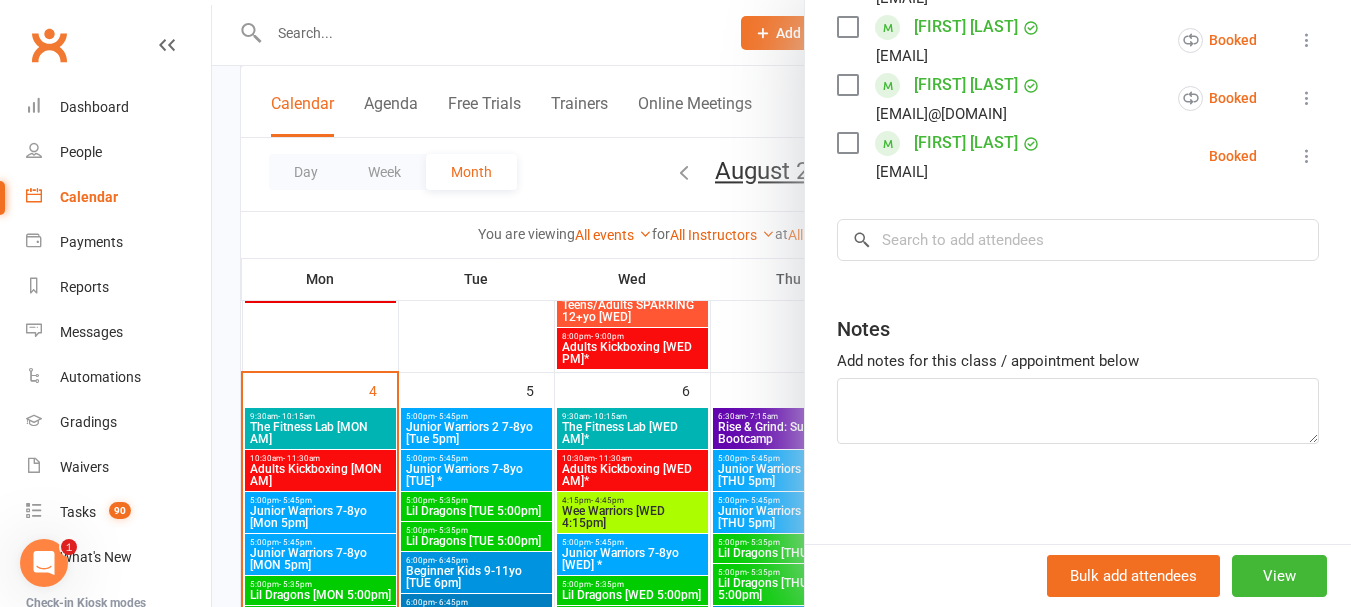click at bounding box center [781, 303] 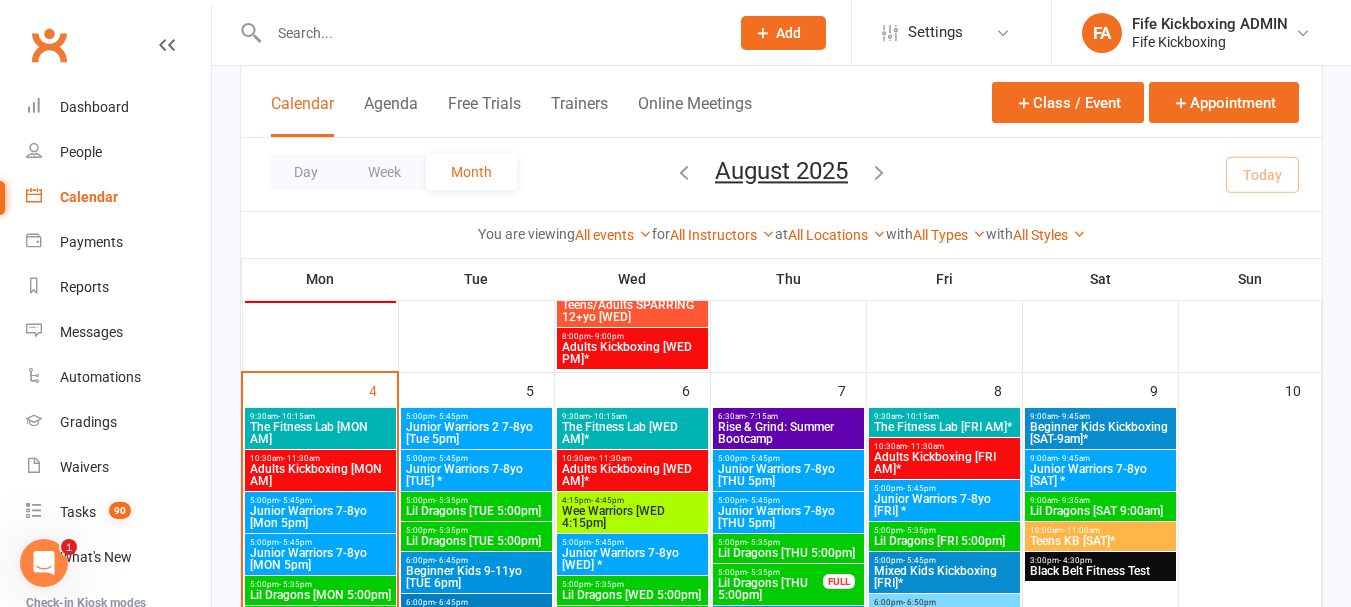 click on "Junior Warriors 7-8yo [Mon 5pm]" at bounding box center [320, 517] 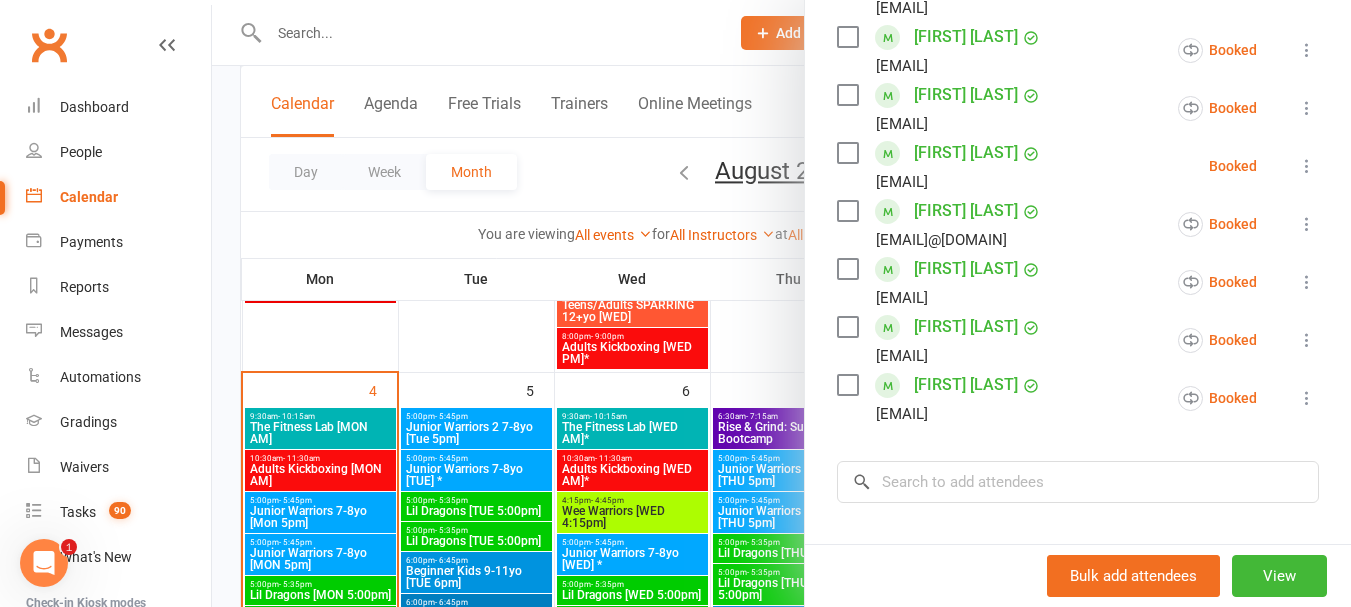 scroll, scrollTop: 500, scrollLeft: 0, axis: vertical 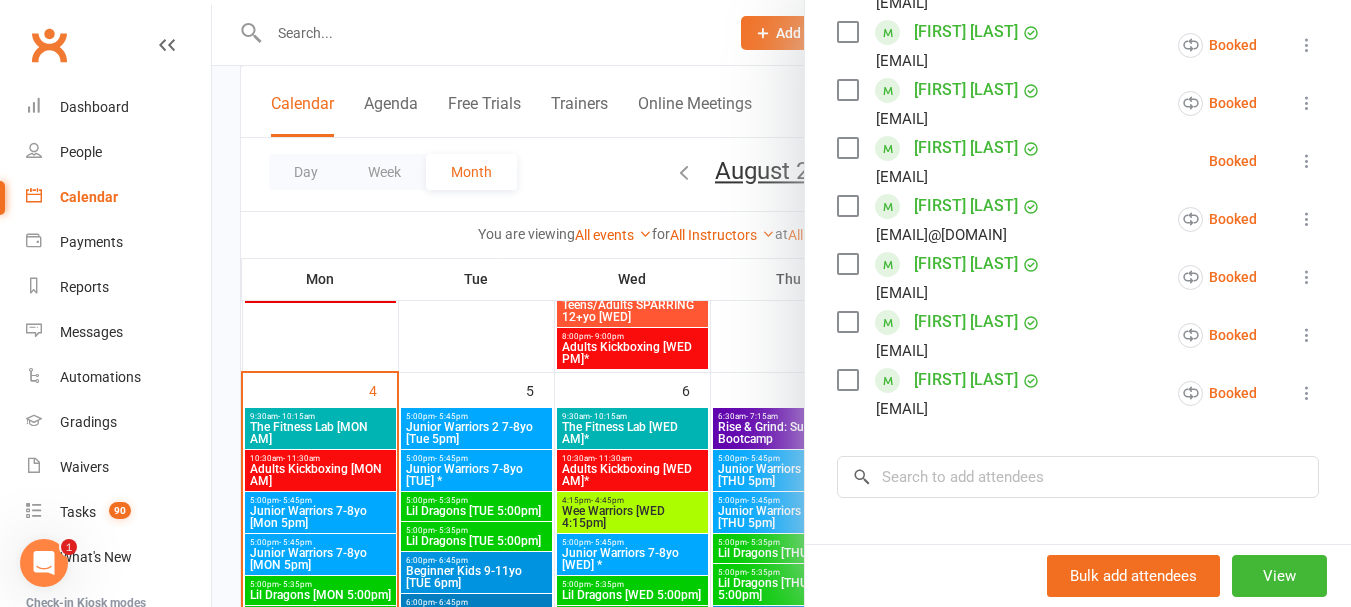 click at bounding box center [781, 303] 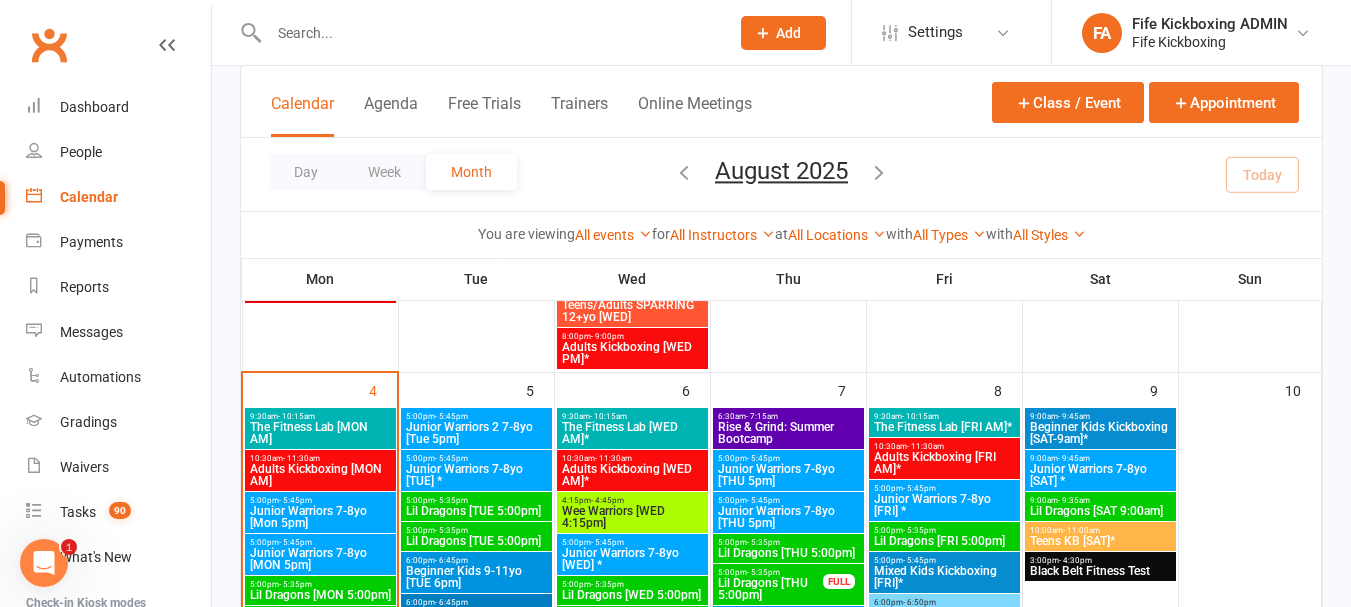 click on "Junior Warriors 7-8yo [MON 5pm]" at bounding box center [320, 559] 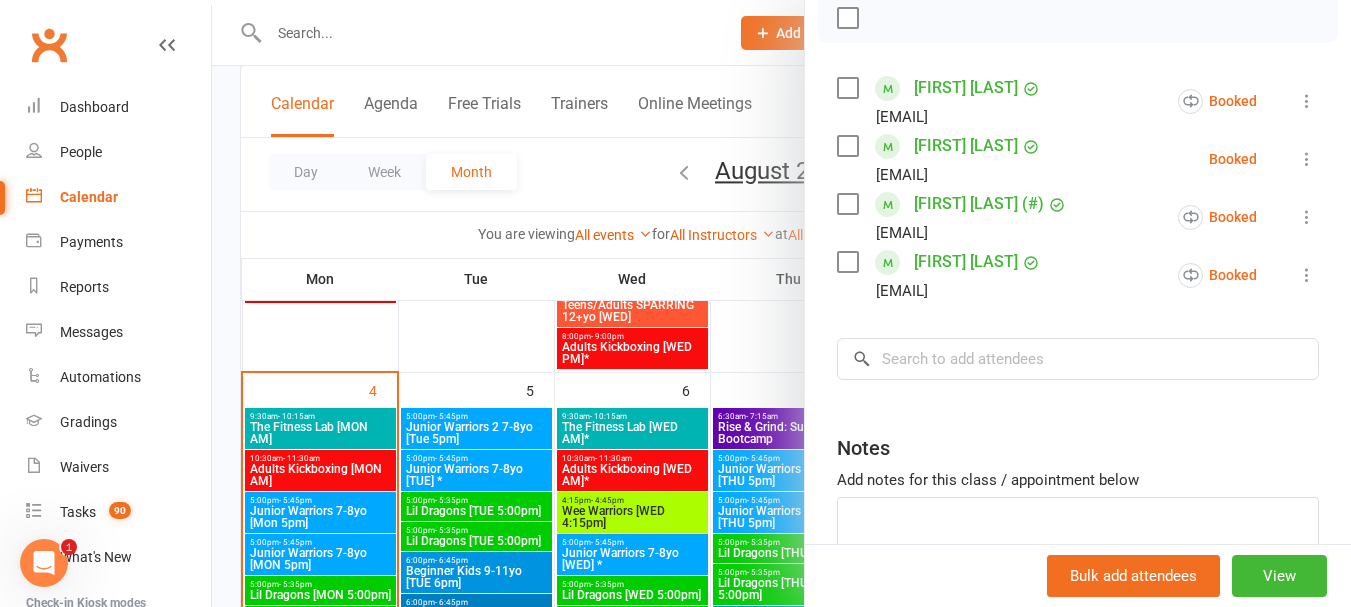 scroll, scrollTop: 445, scrollLeft: 0, axis: vertical 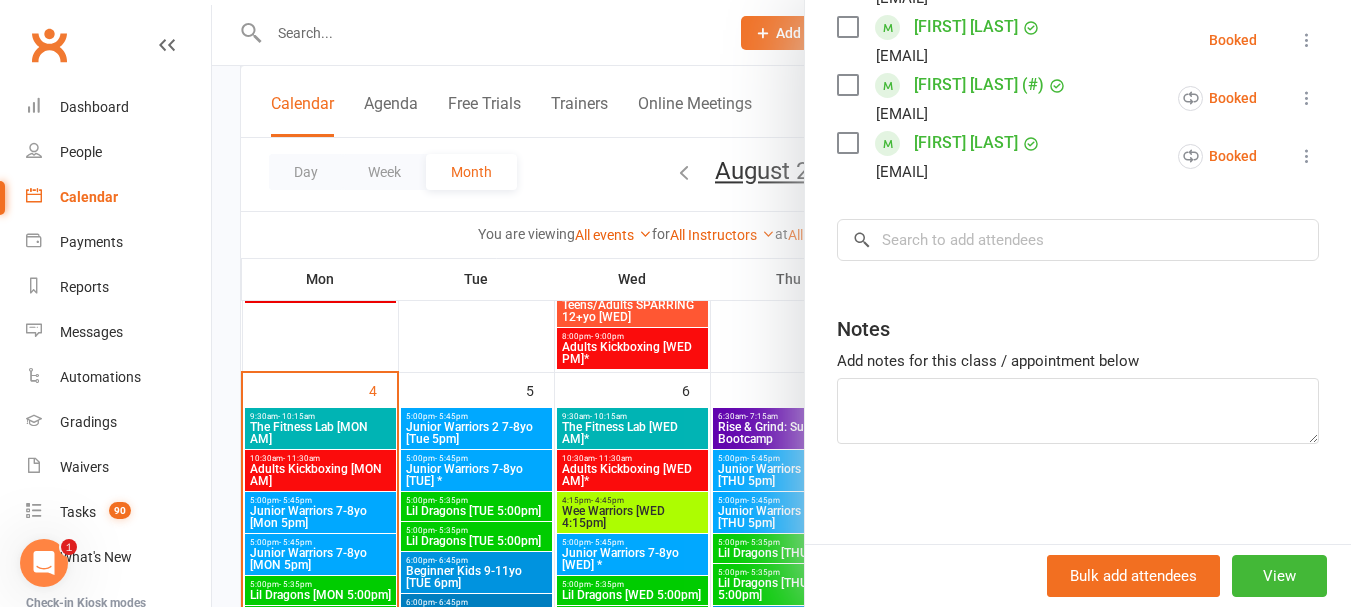 click at bounding box center [781, 303] 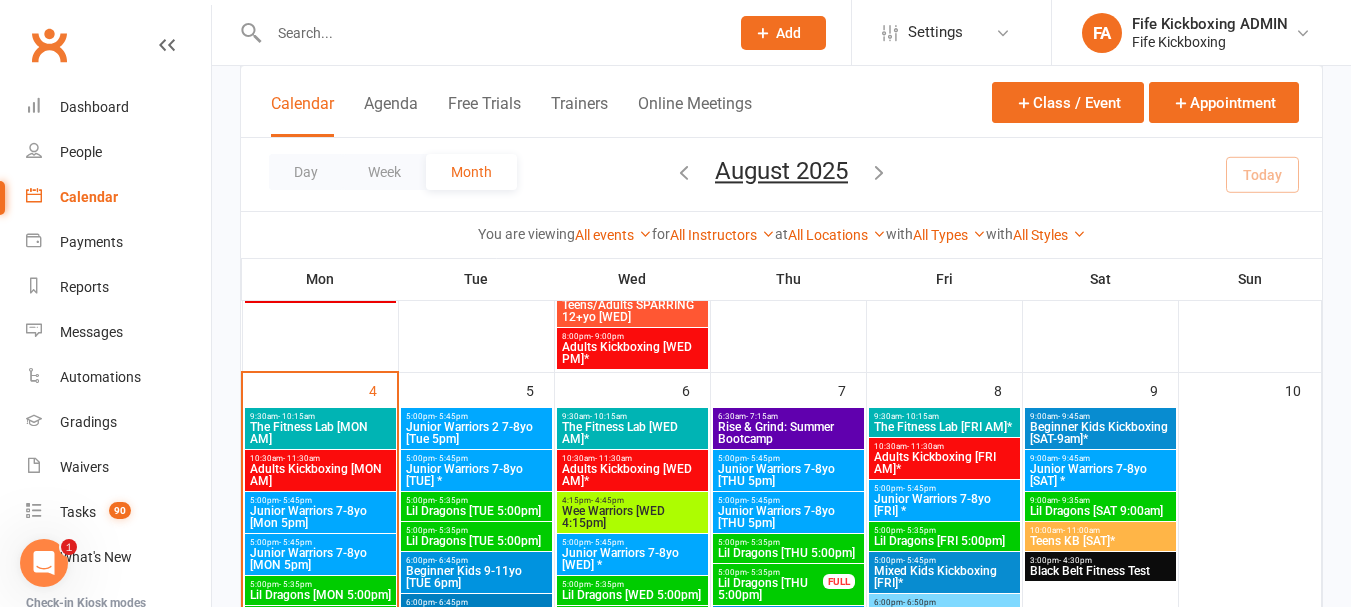 scroll, scrollTop: 700, scrollLeft: 0, axis: vertical 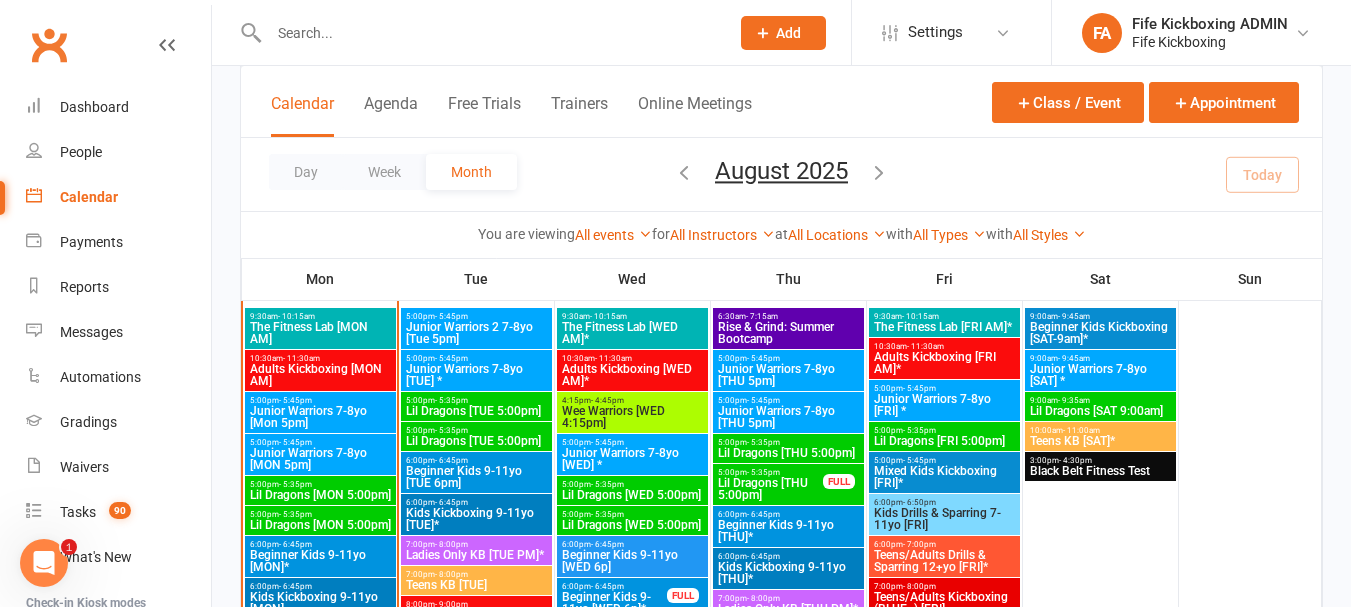 click on "5:00pm  - 5:35pm" at bounding box center [320, 514] 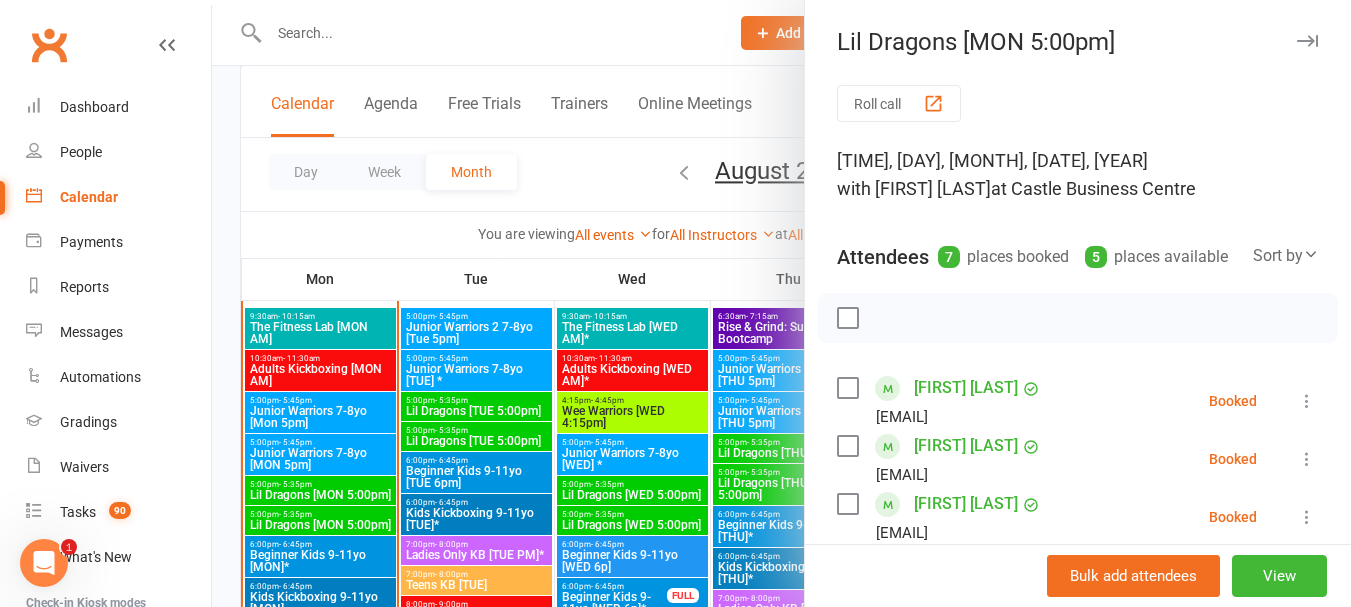 click at bounding box center (781, 303) 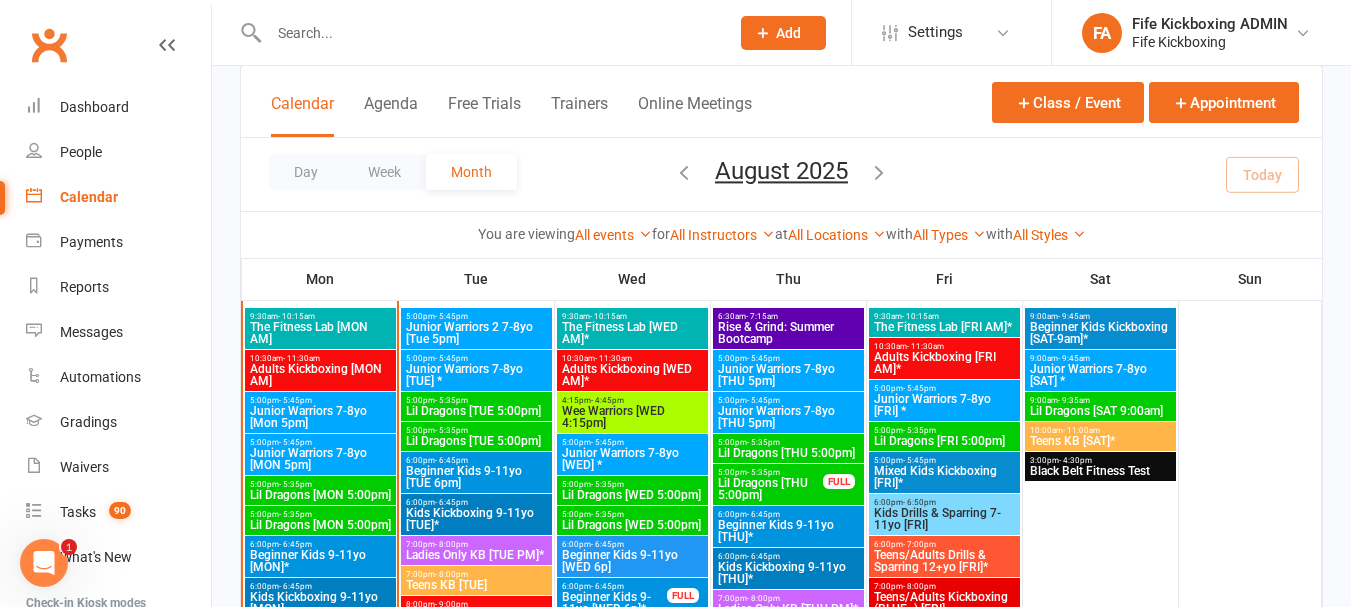 click on "Lil Dragons [MON 5:00pm]" at bounding box center (320, 495) 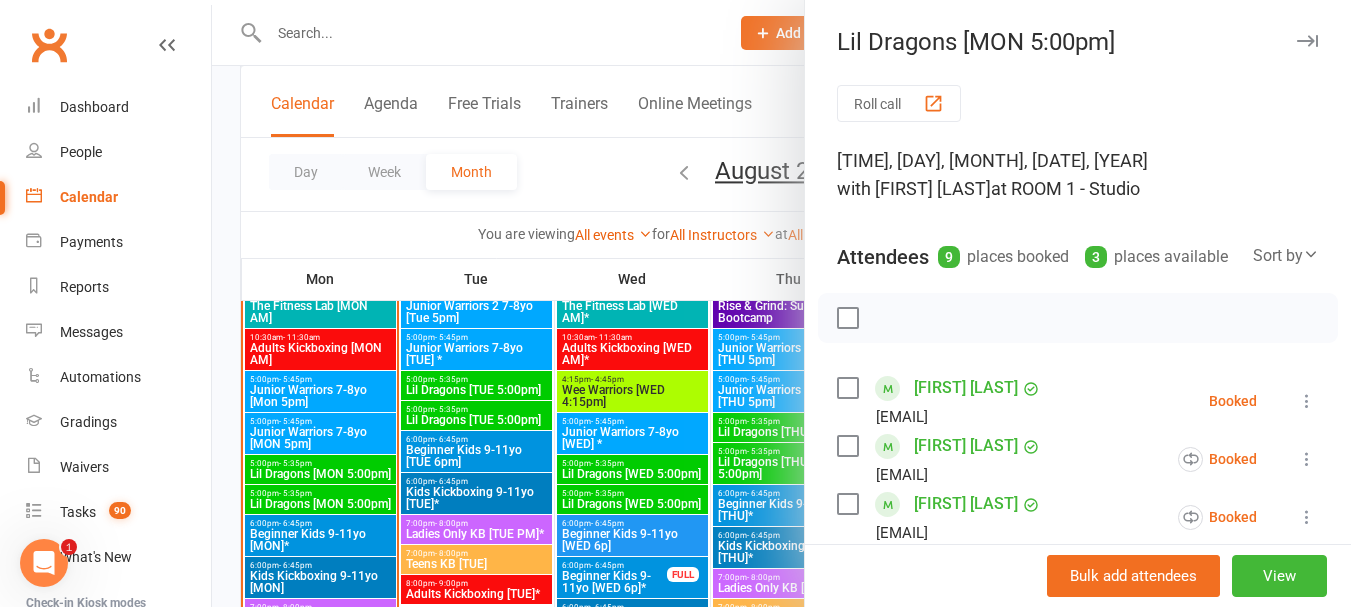 scroll, scrollTop: 1000, scrollLeft: 0, axis: vertical 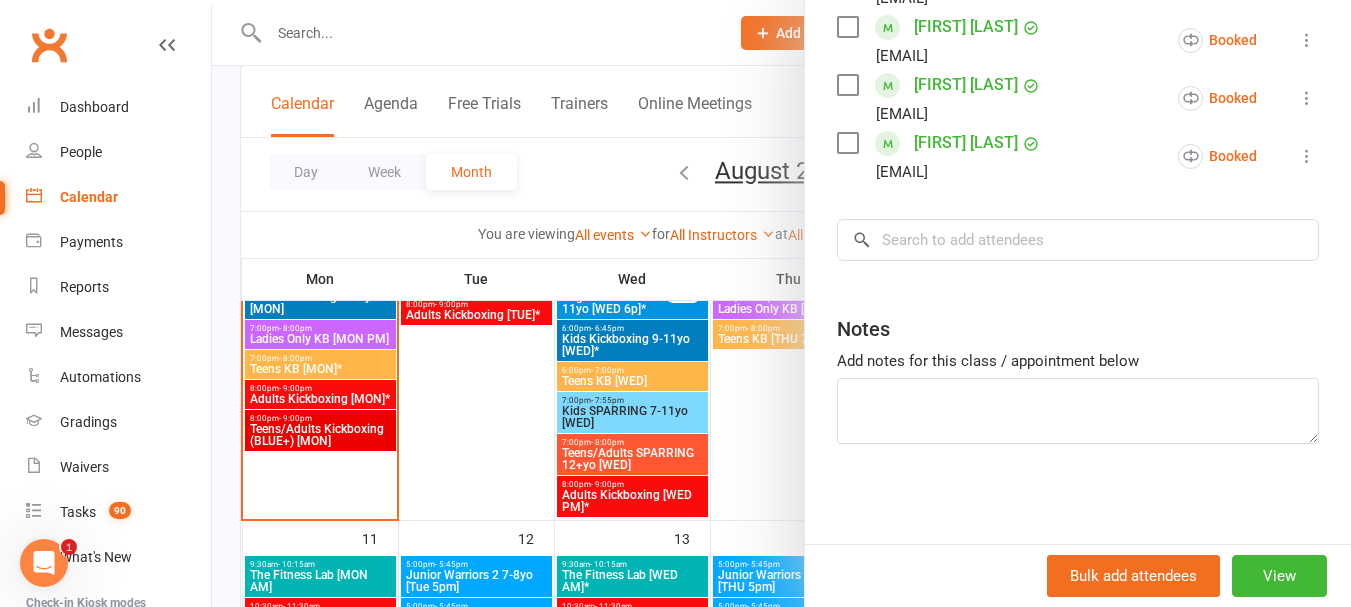 click at bounding box center (781, 303) 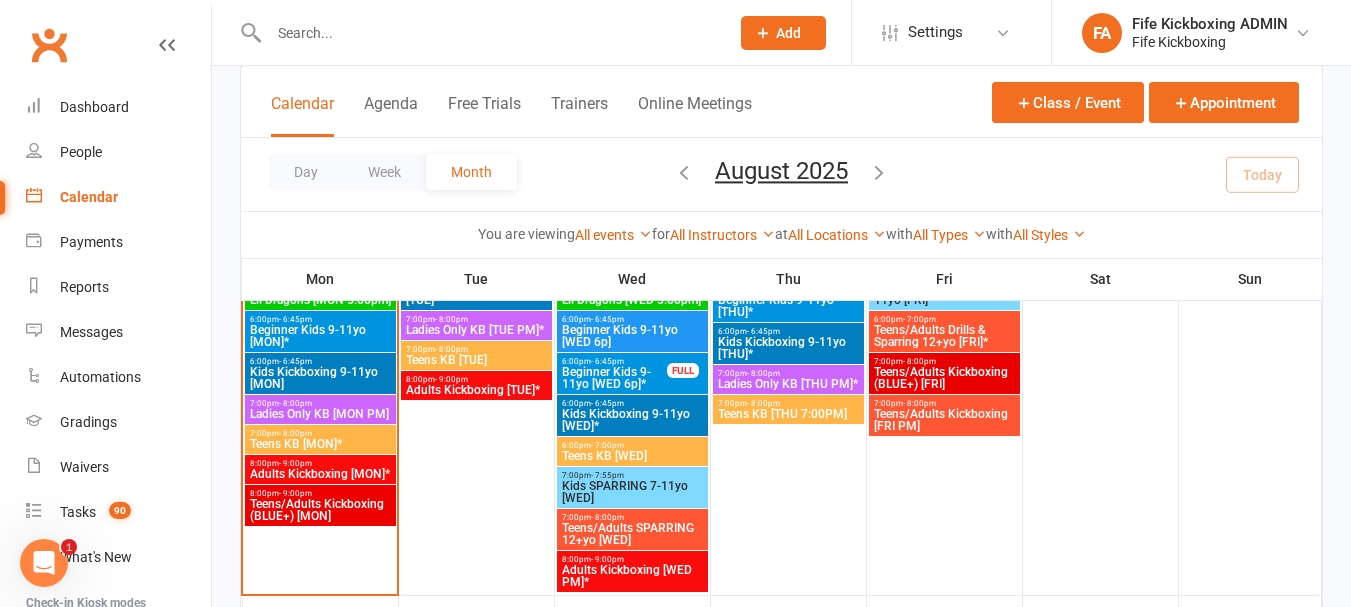 scroll, scrollTop: 800, scrollLeft: 0, axis: vertical 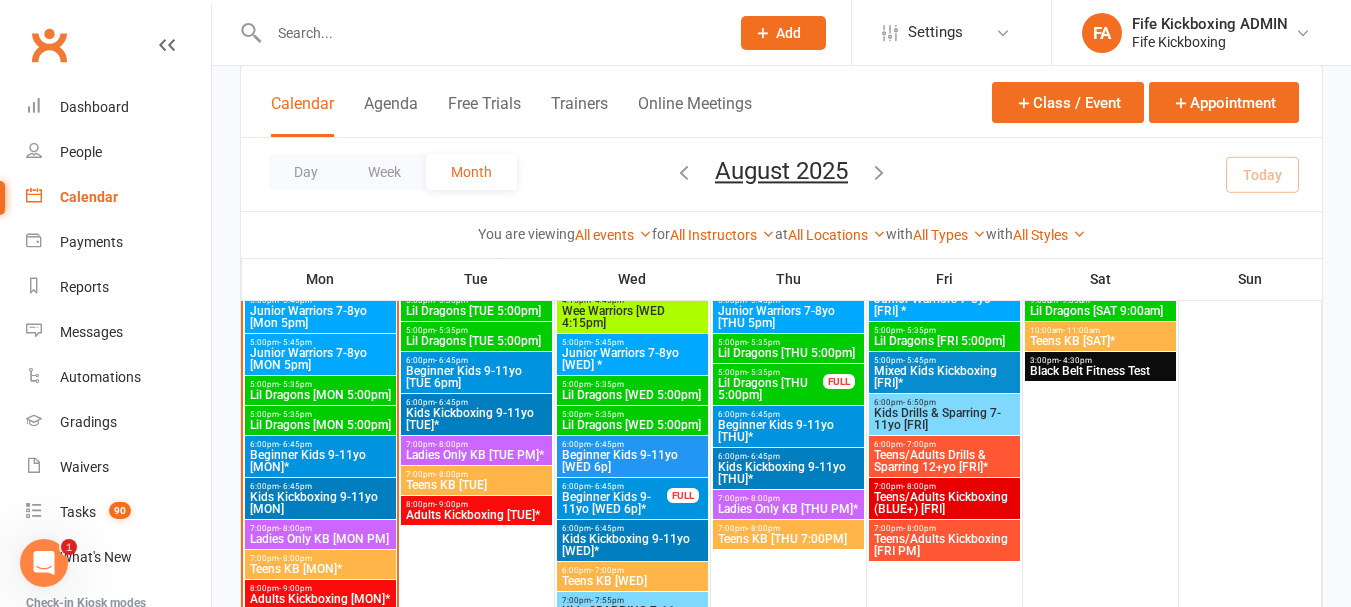 click on "Lil Dragons [MON 5:00pm]" at bounding box center [320, 425] 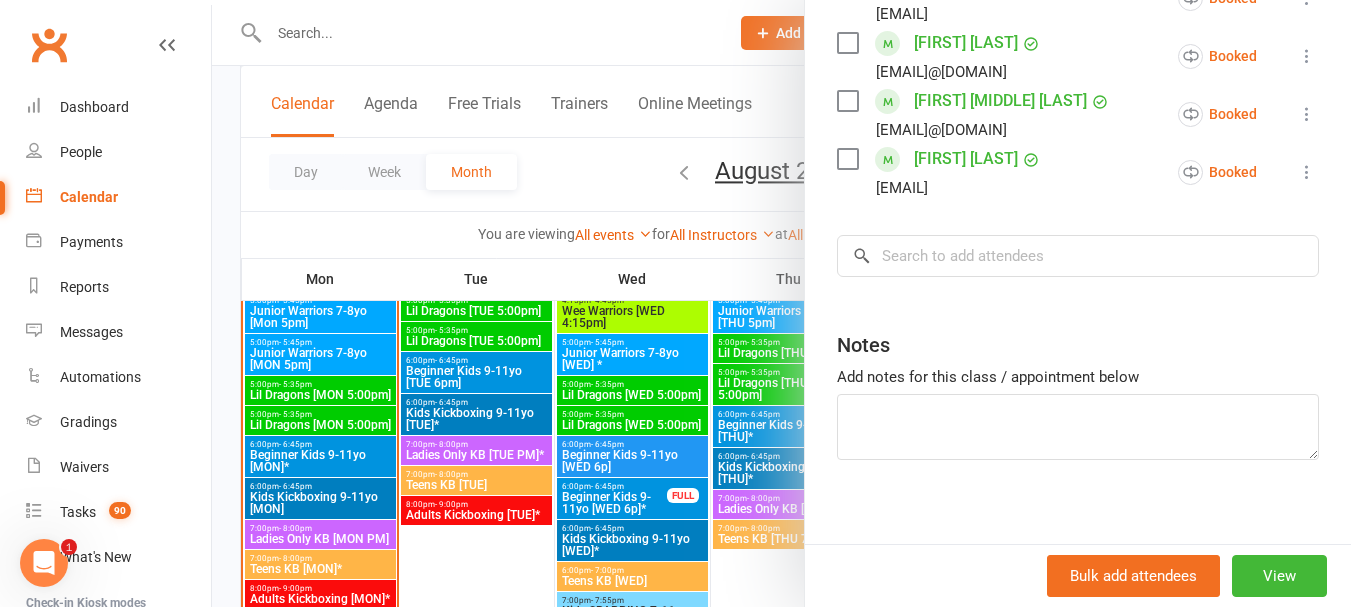 scroll, scrollTop: 651, scrollLeft: 0, axis: vertical 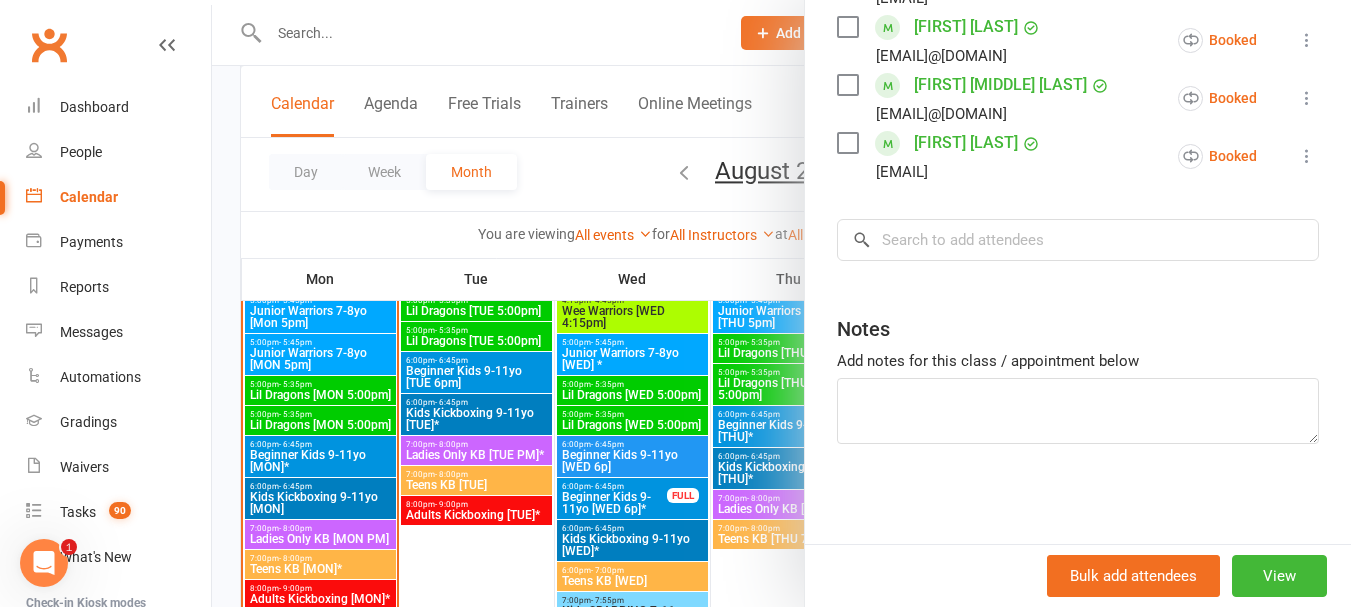 drag, startPoint x: 355, startPoint y: 439, endPoint x: 359, endPoint y: 459, distance: 20.396078 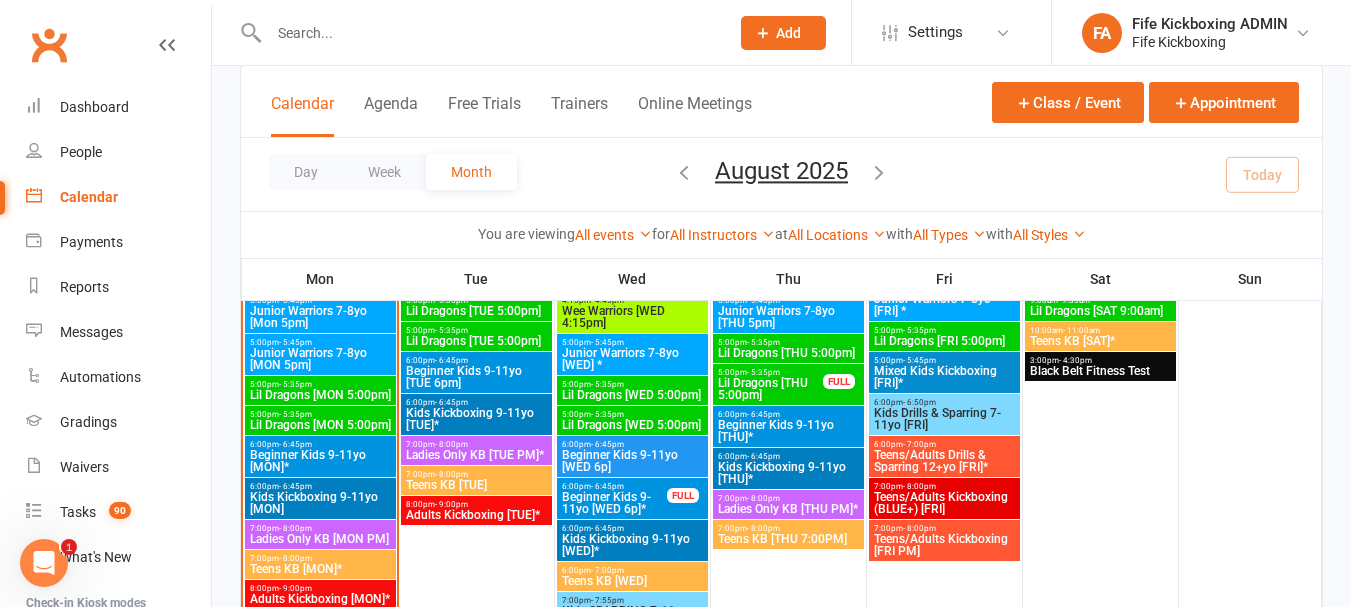 click on "Beginner Kids 9-11yo [MON]*" at bounding box center (320, 461) 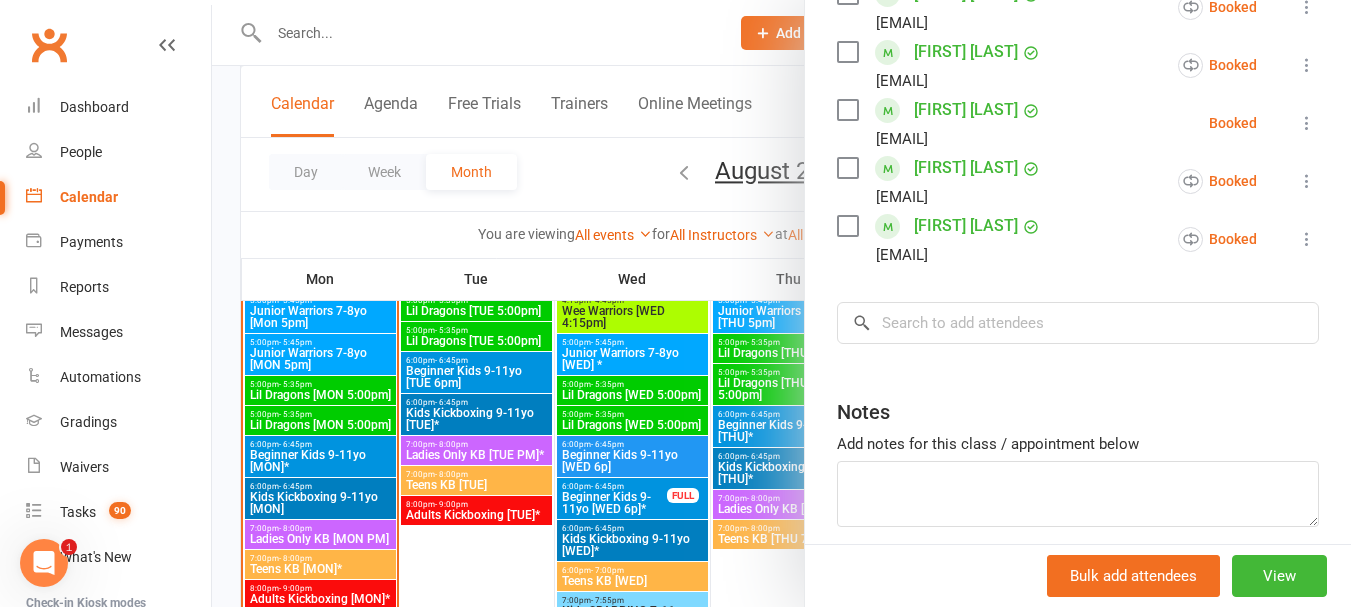 scroll, scrollTop: 700, scrollLeft: 0, axis: vertical 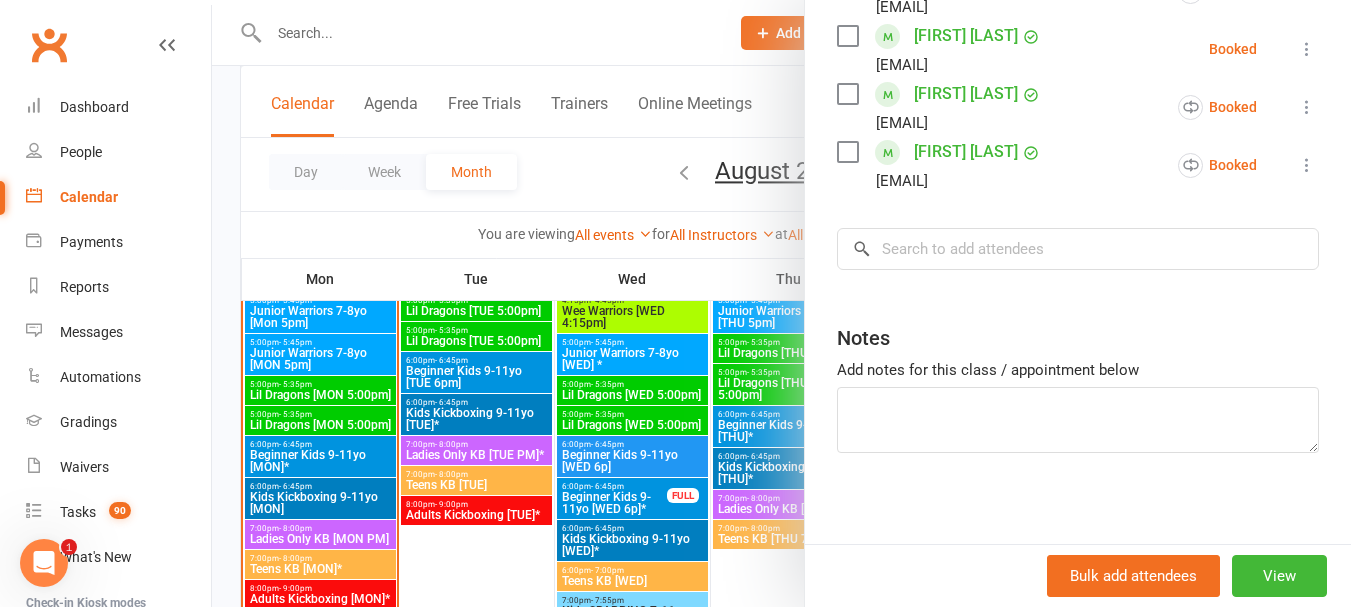 click at bounding box center (781, 303) 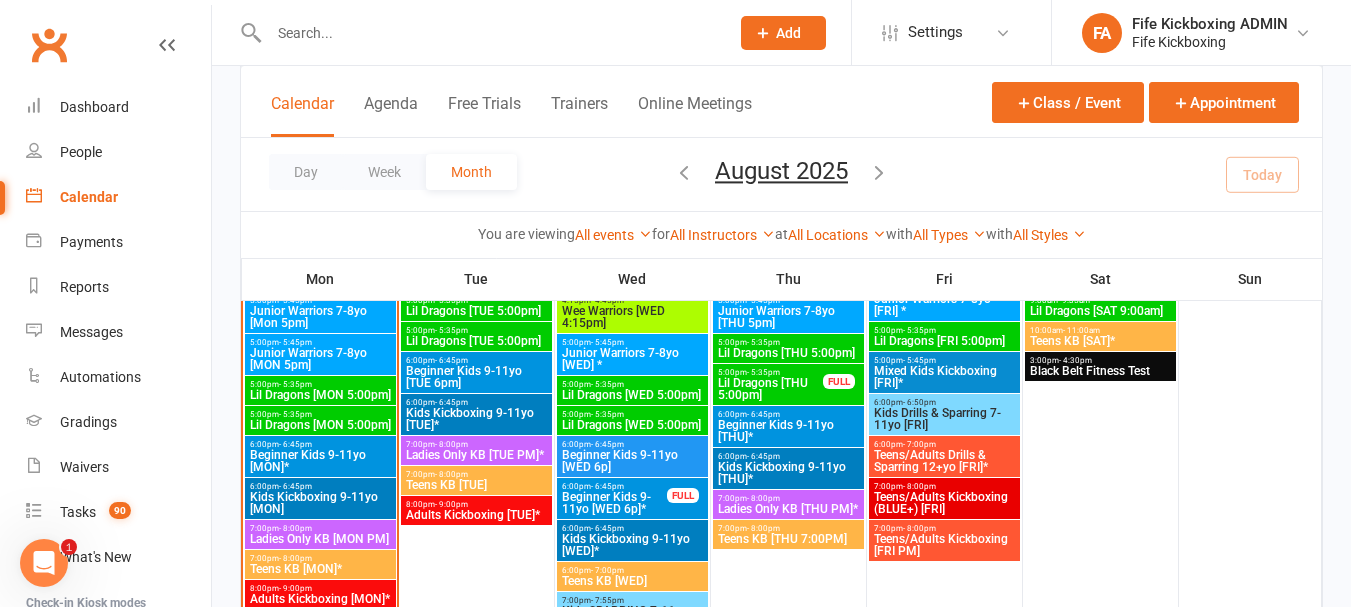click on "Ladies Only KB [MON PM]" at bounding box center (320, 539) 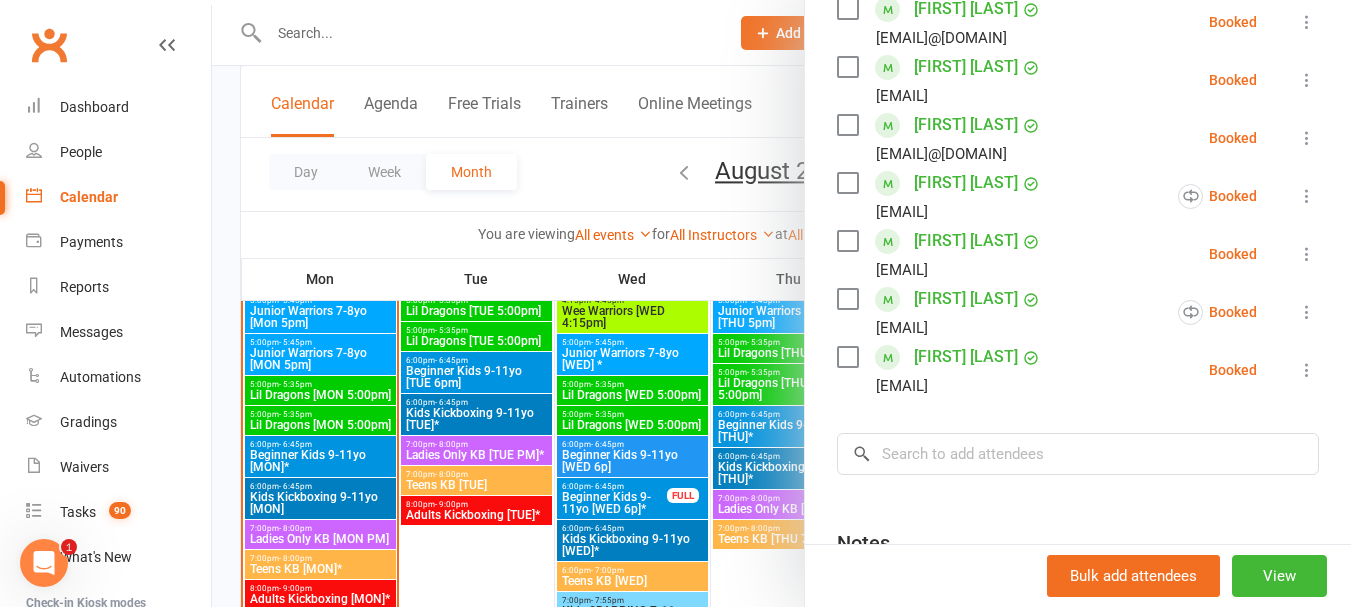 scroll, scrollTop: 700, scrollLeft: 0, axis: vertical 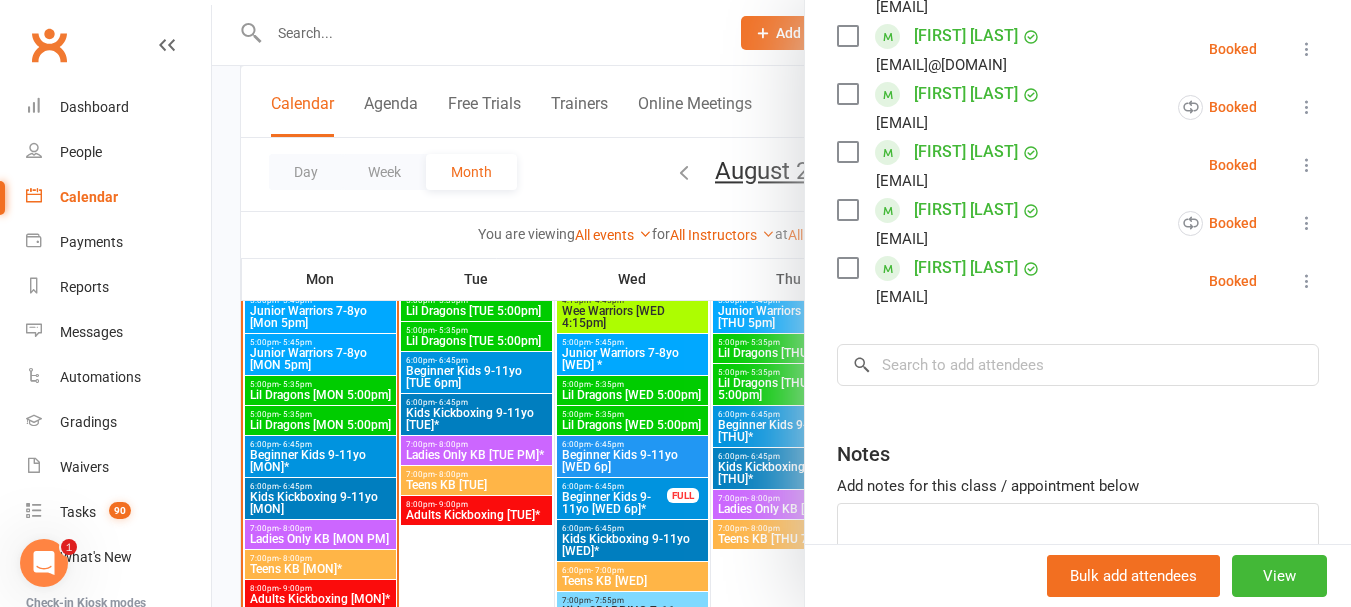 drag, startPoint x: 526, startPoint y: 447, endPoint x: 499, endPoint y: 451, distance: 27.294687 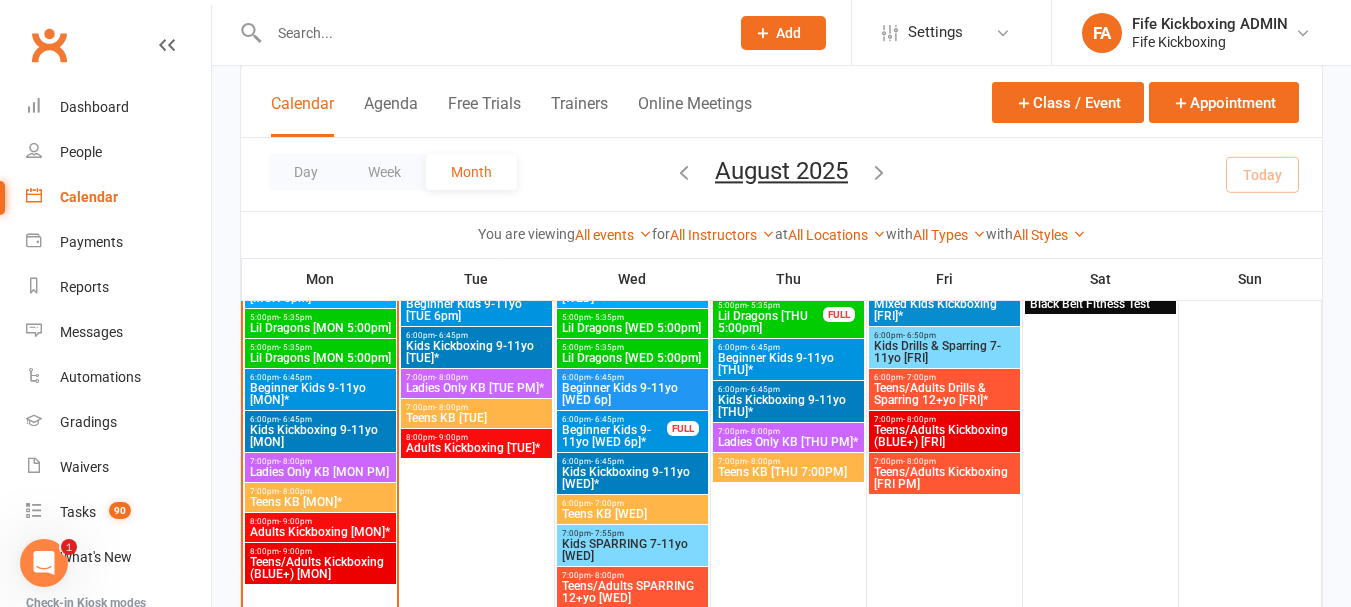 scroll, scrollTop: 900, scrollLeft: 0, axis: vertical 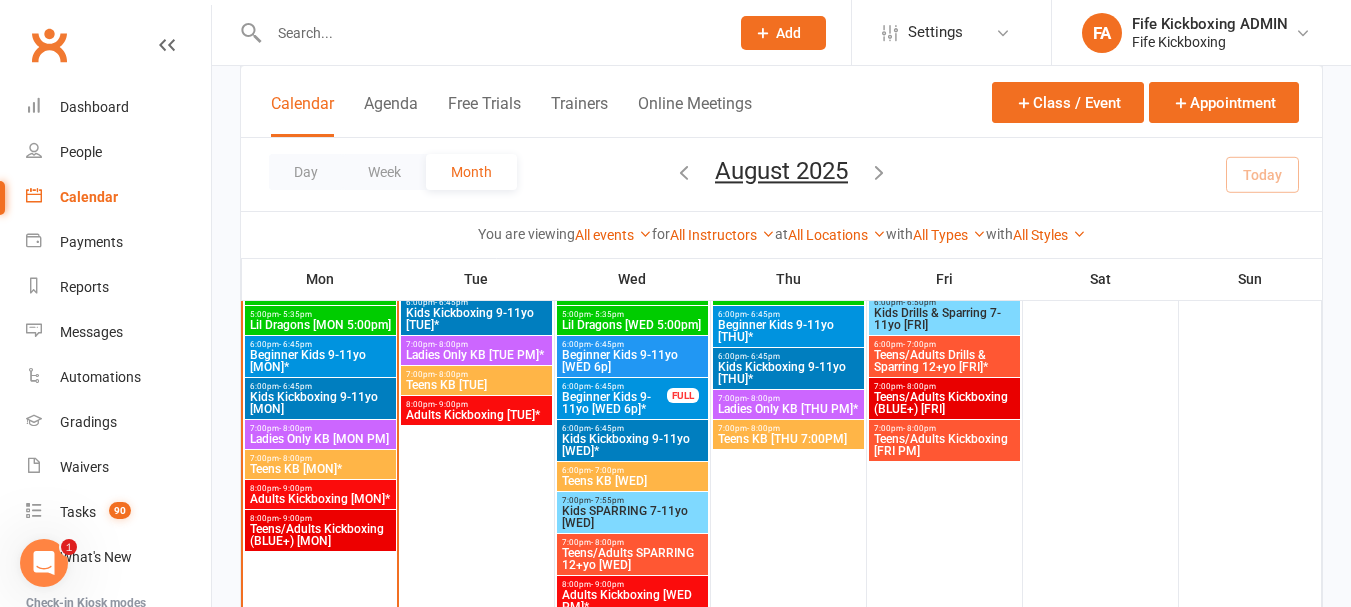 click on "Teens KB [MON]*" at bounding box center (320, 469) 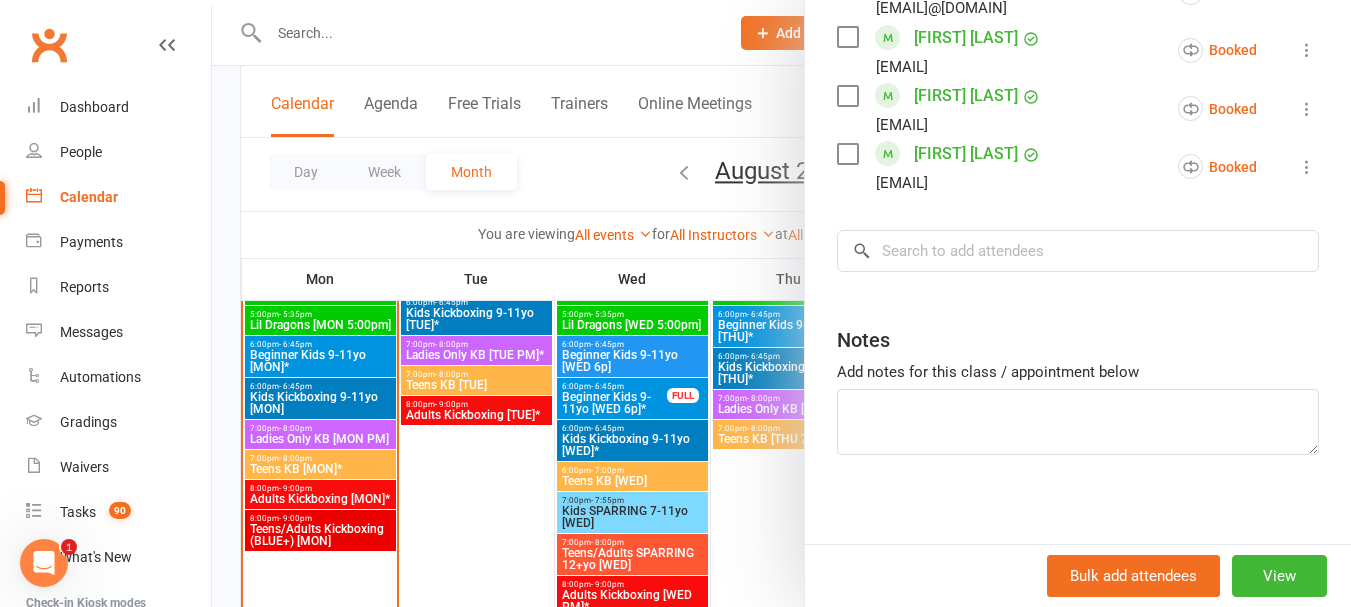 scroll, scrollTop: 1257, scrollLeft: 0, axis: vertical 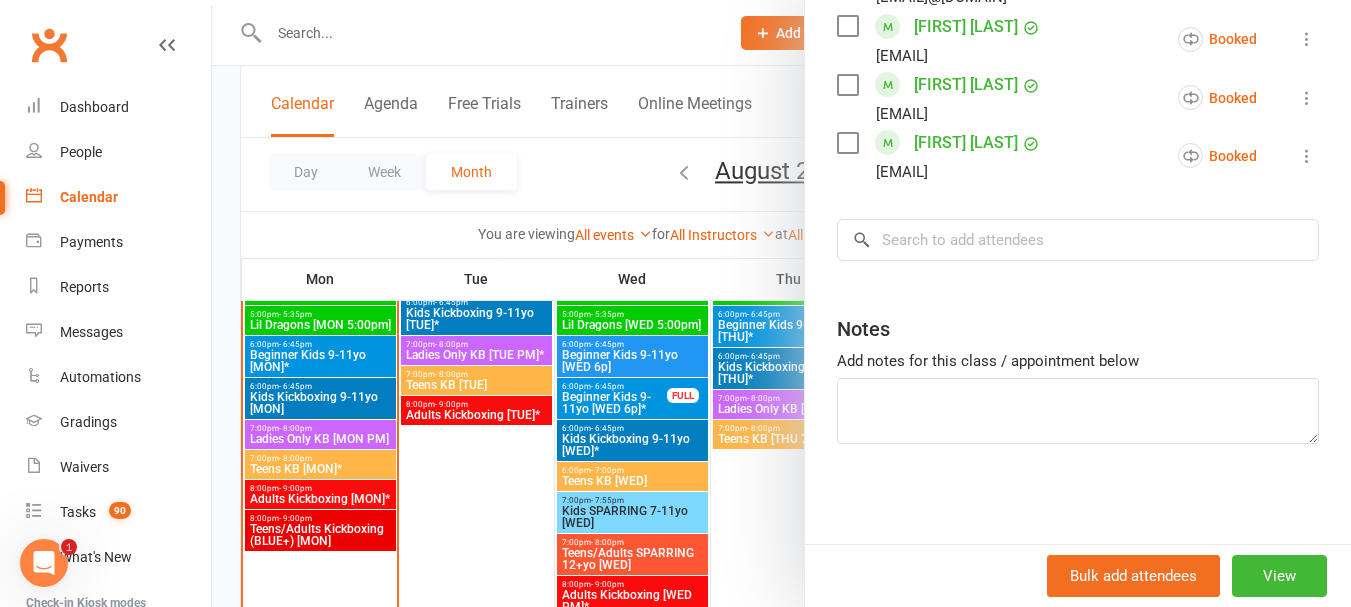 click at bounding box center (781, 303) 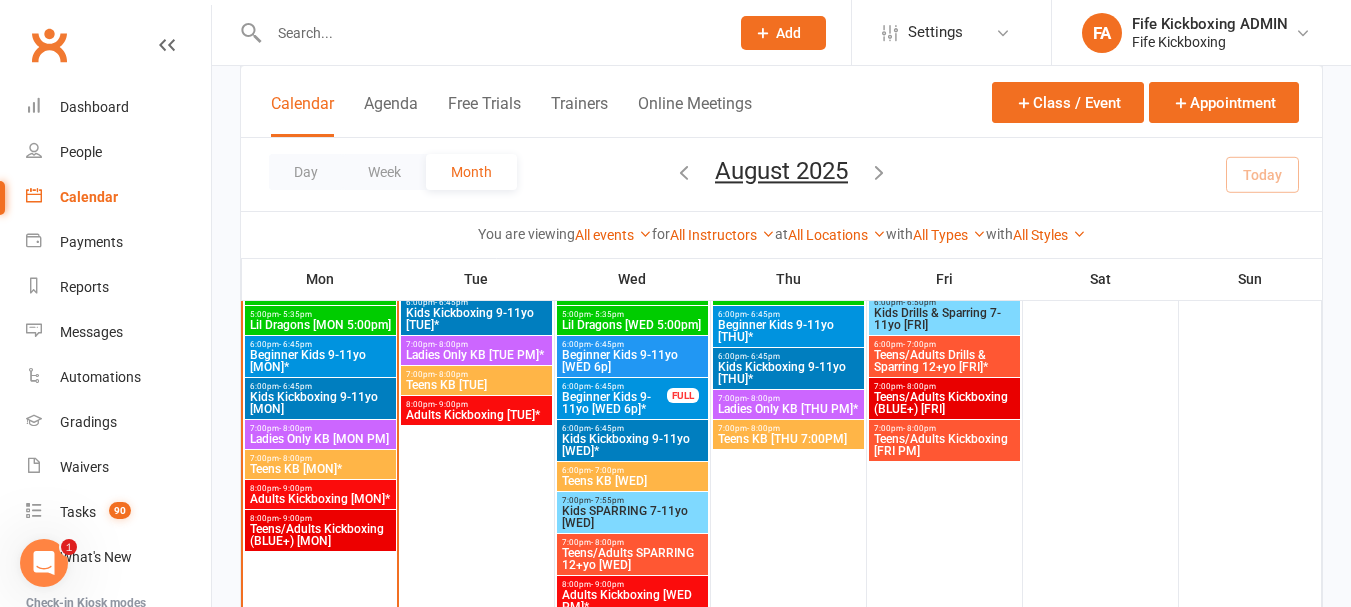click on "Adults Kickboxing [MON]*" at bounding box center (320, 499) 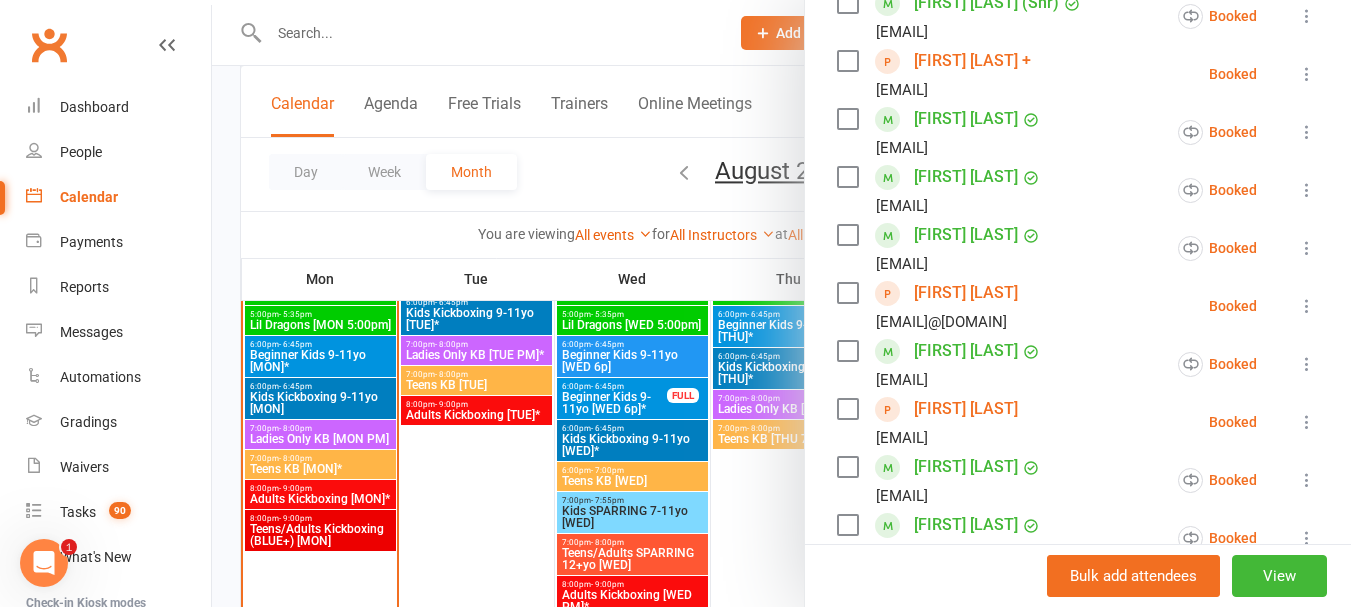 scroll, scrollTop: 300, scrollLeft: 0, axis: vertical 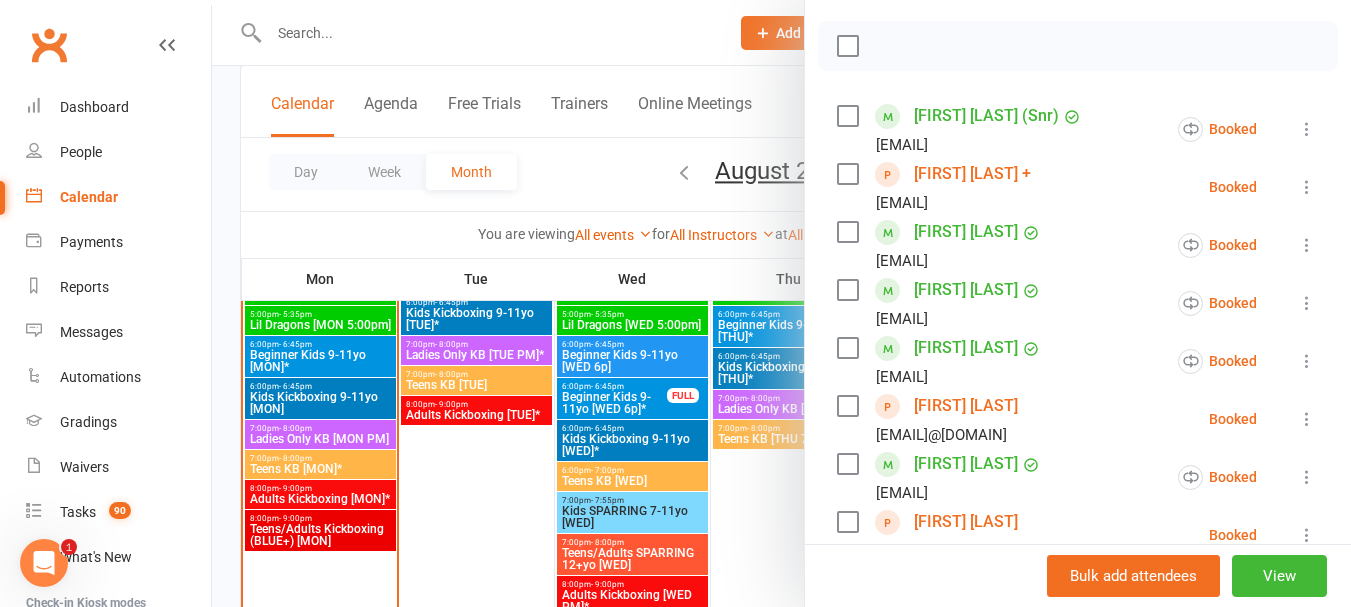 click on "[EMAIL]" at bounding box center (902, 145) 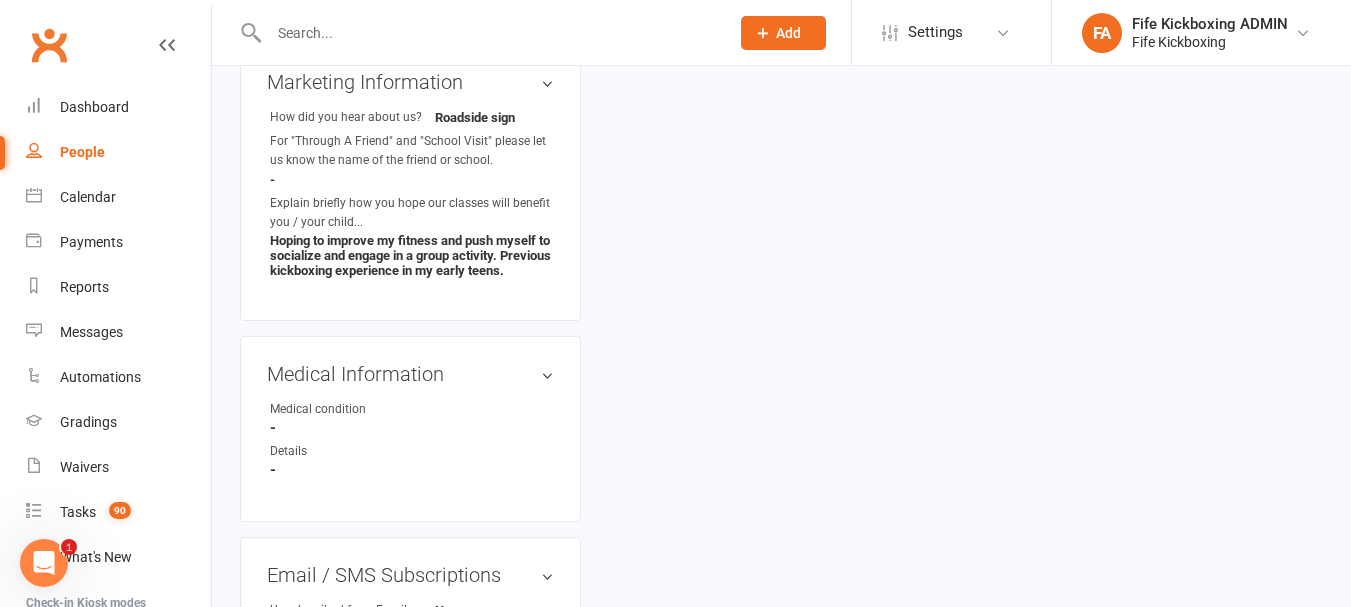 scroll, scrollTop: 0, scrollLeft: 0, axis: both 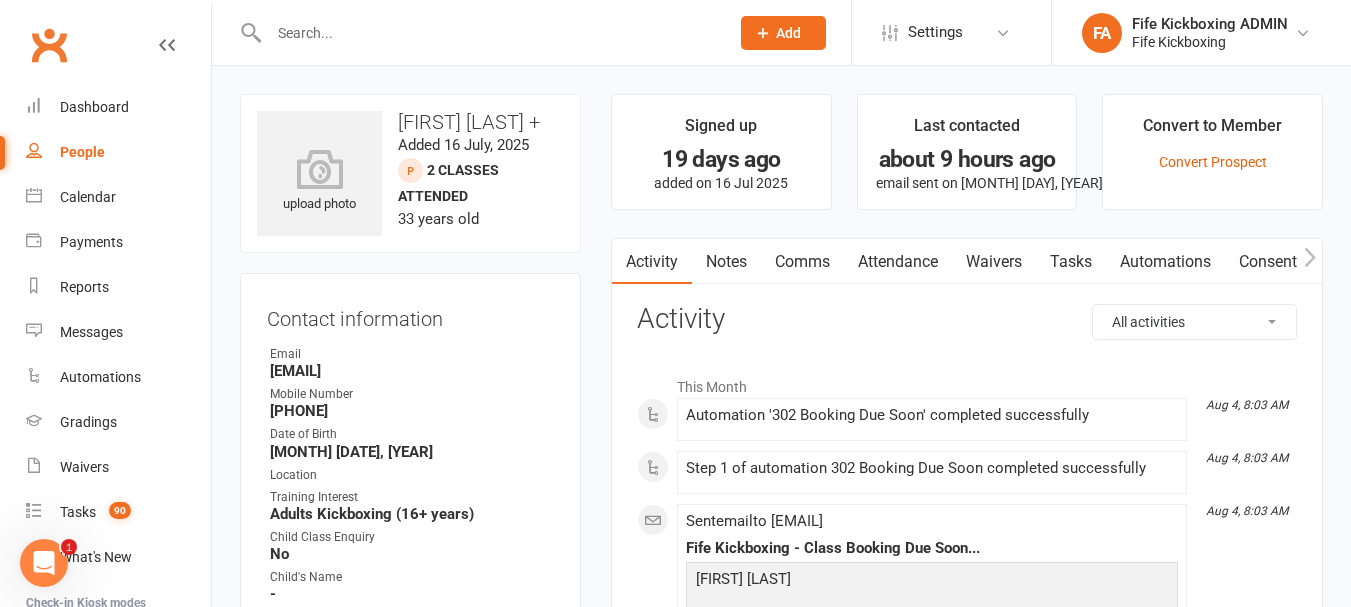 click on "Attendance" at bounding box center [898, 262] 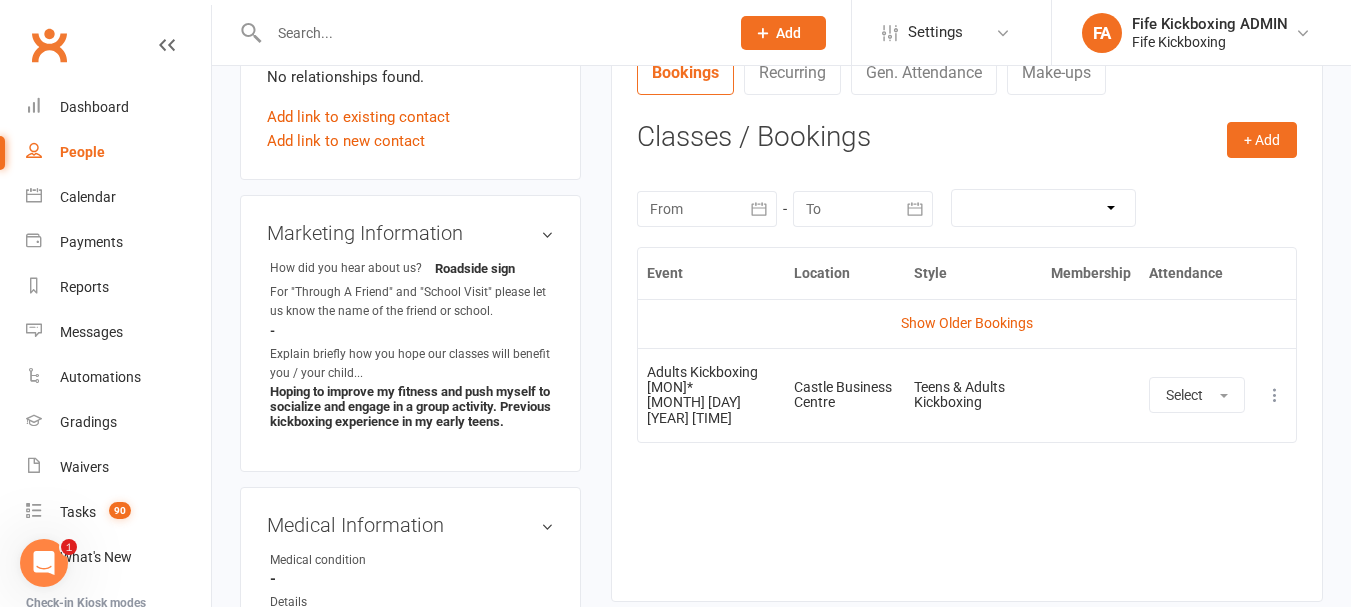 scroll, scrollTop: 900, scrollLeft: 0, axis: vertical 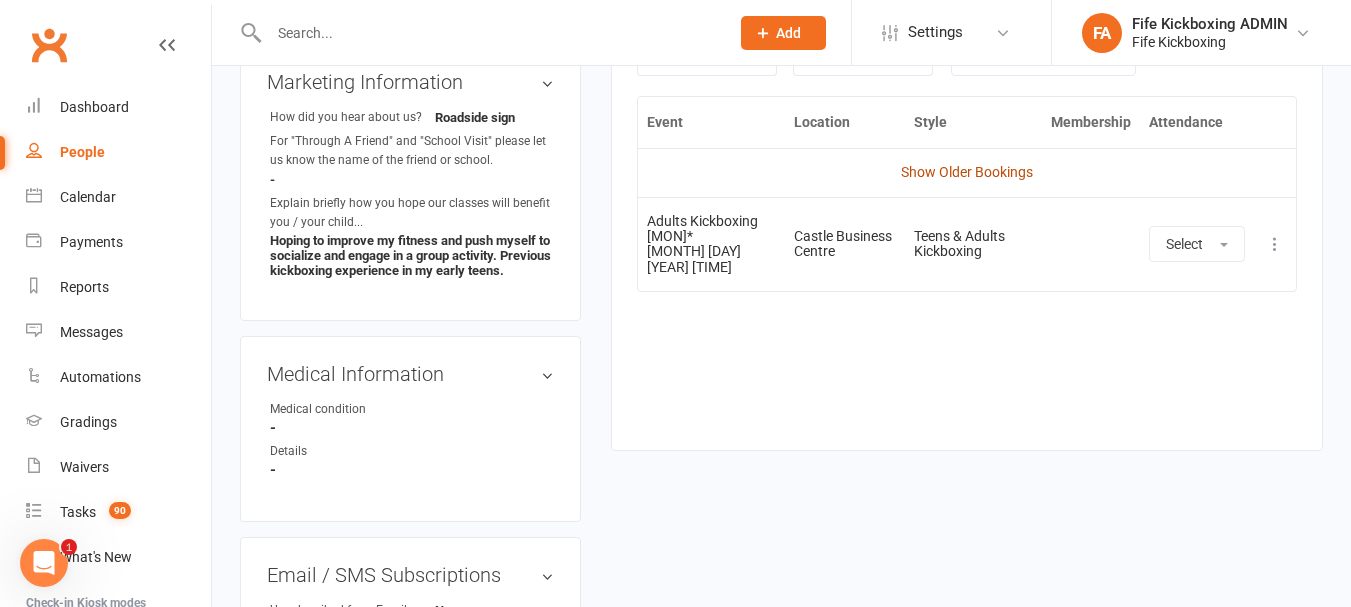click on "Show Older Bookings" at bounding box center (967, 172) 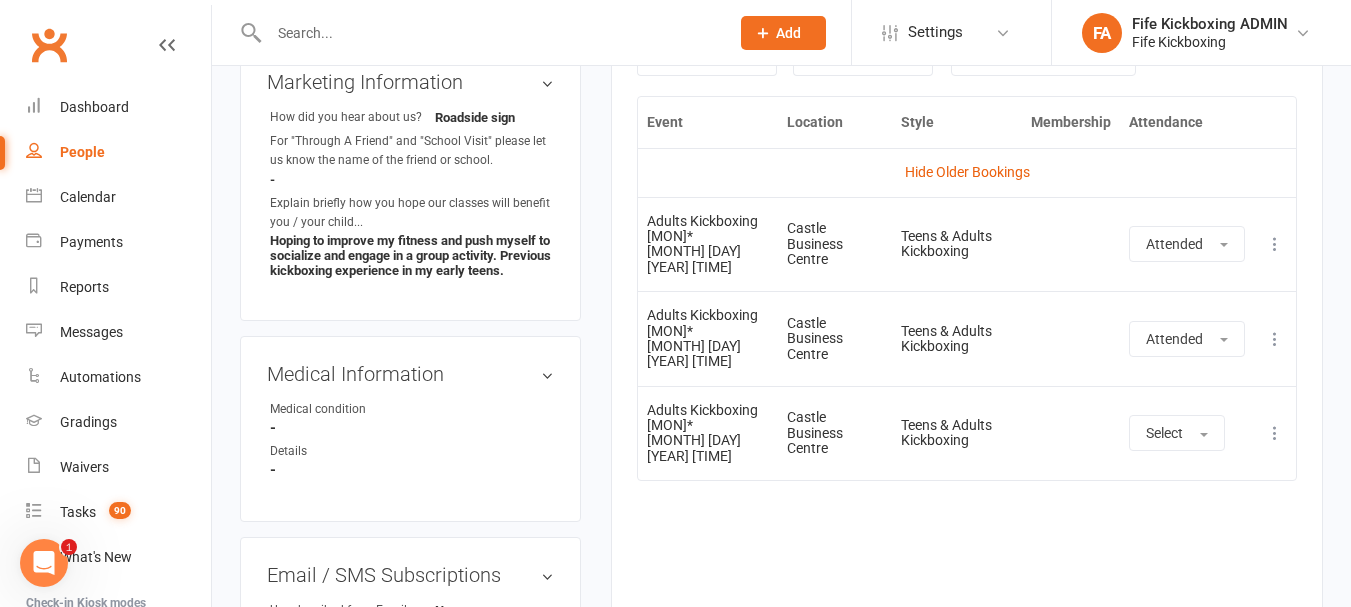 click at bounding box center (489, 33) 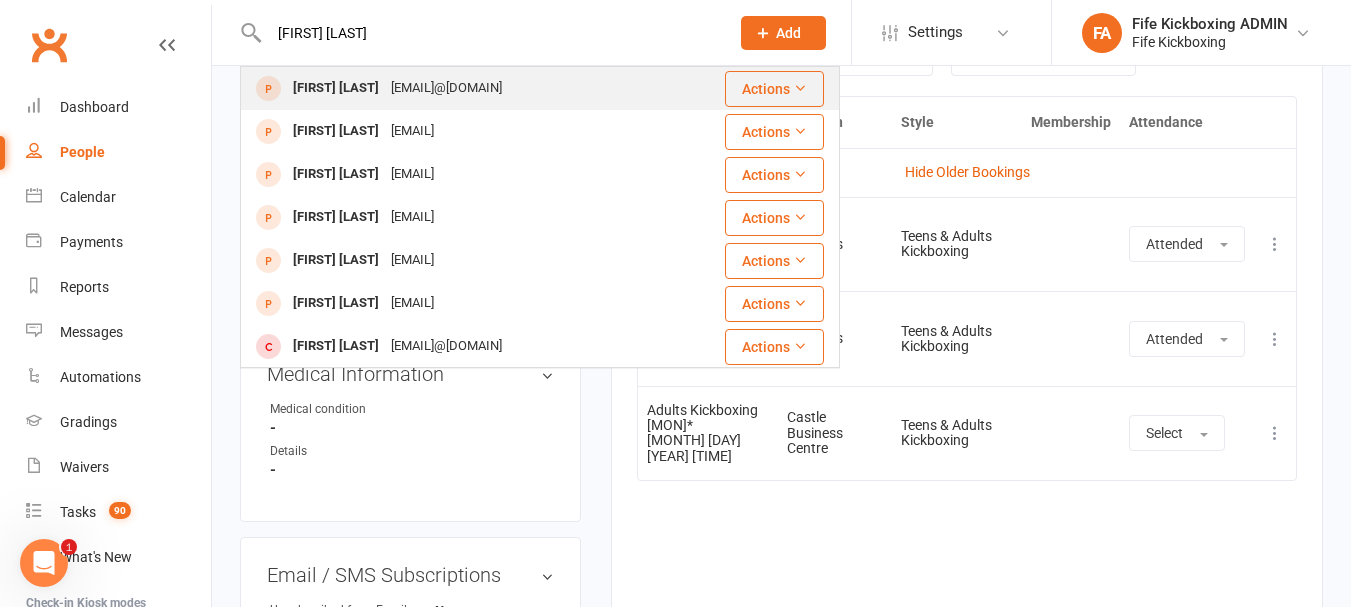 type on "[FIRST] [LAST]" 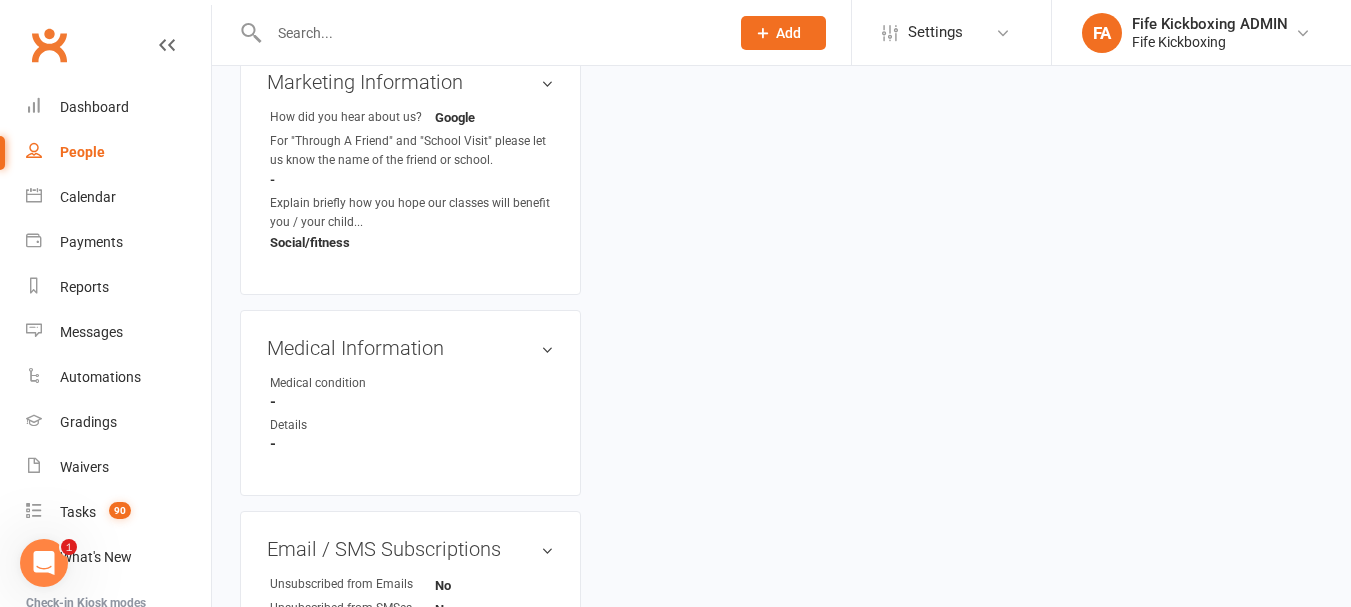 scroll, scrollTop: 0, scrollLeft: 0, axis: both 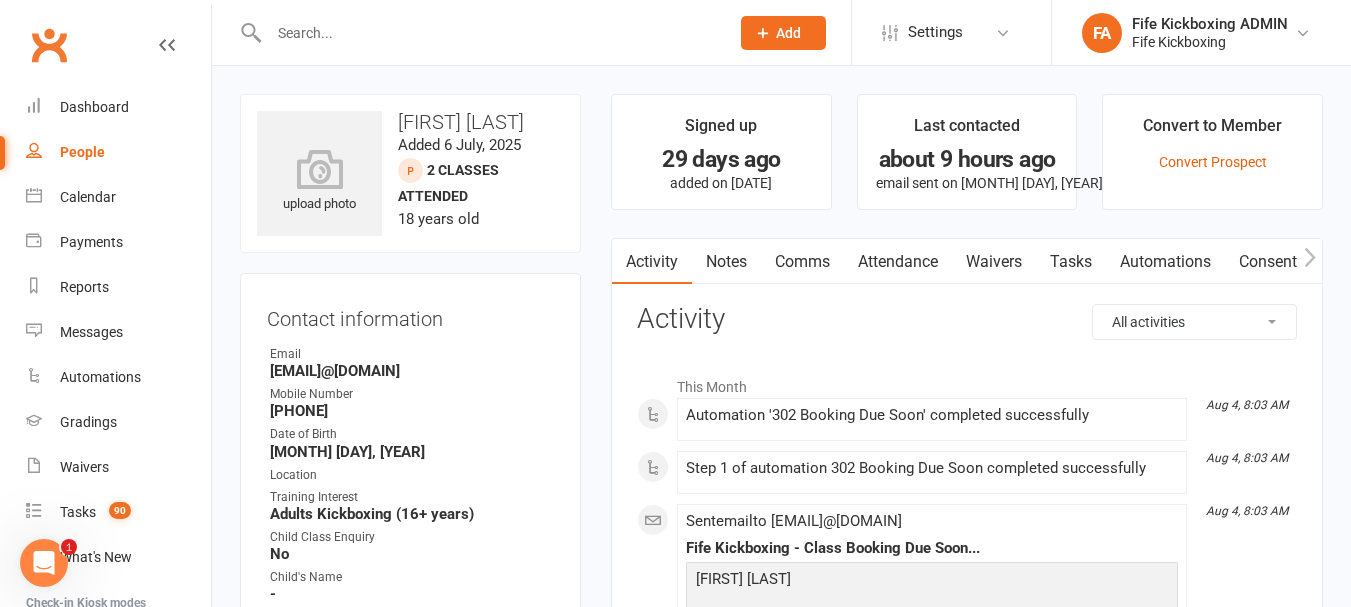 click on "Attendance" at bounding box center [898, 262] 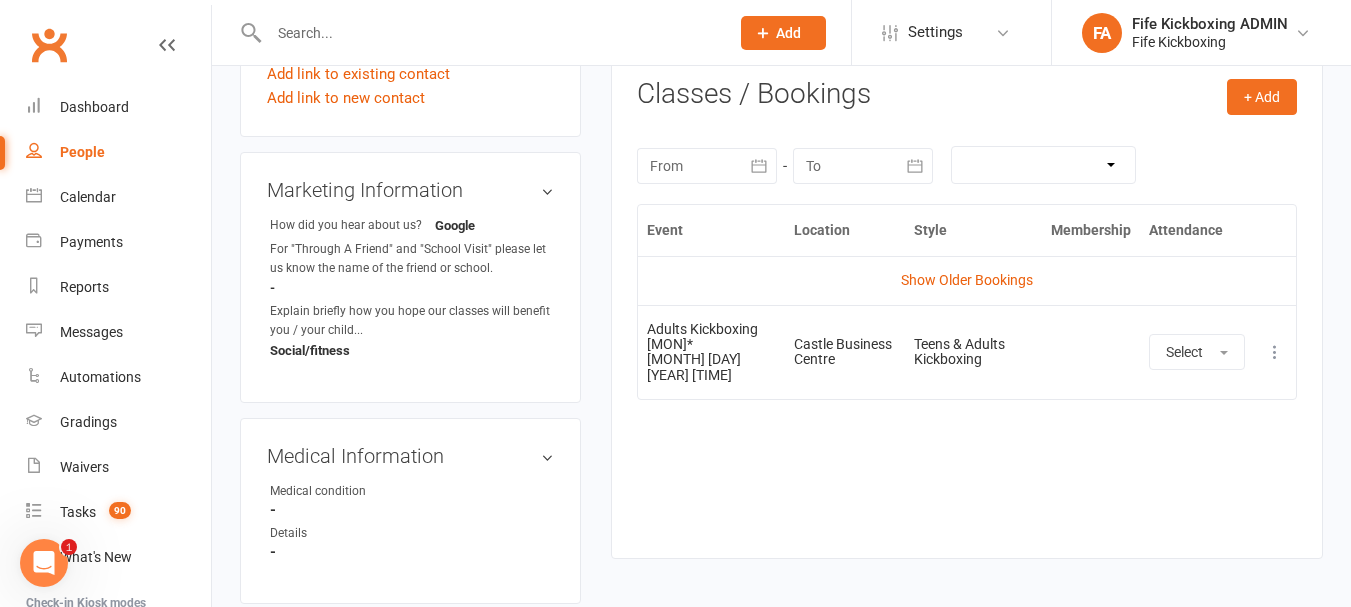 scroll, scrollTop: 800, scrollLeft: 0, axis: vertical 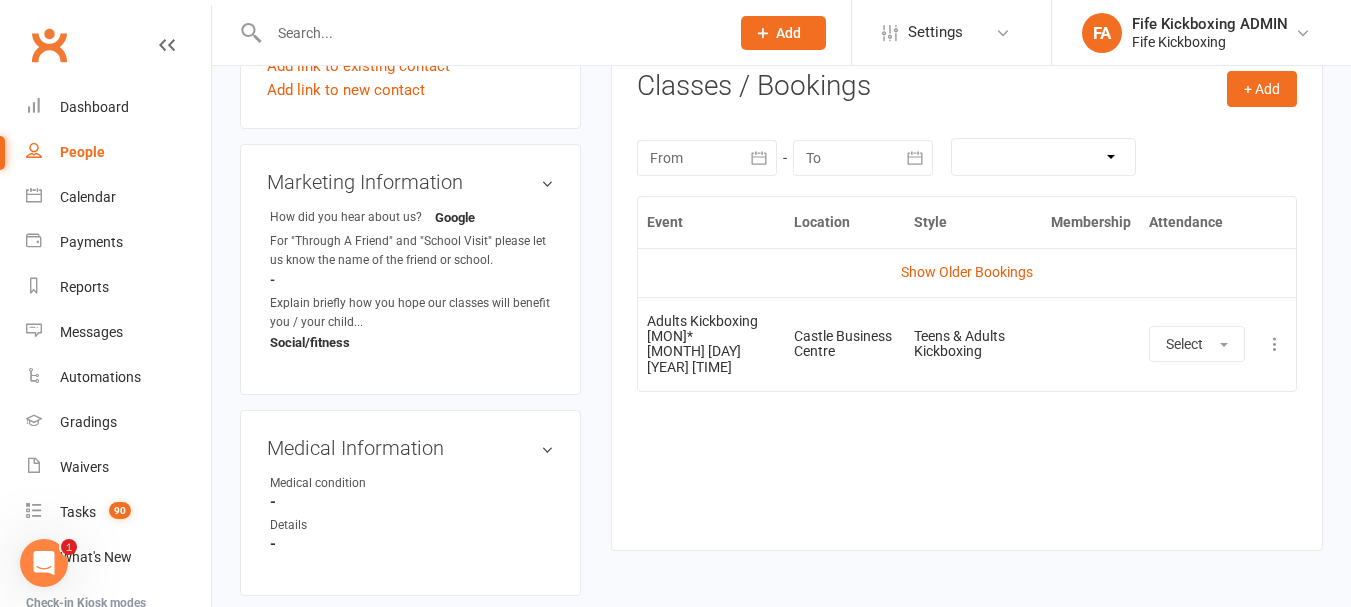 click on "Show Older Bookings" at bounding box center [967, 272] 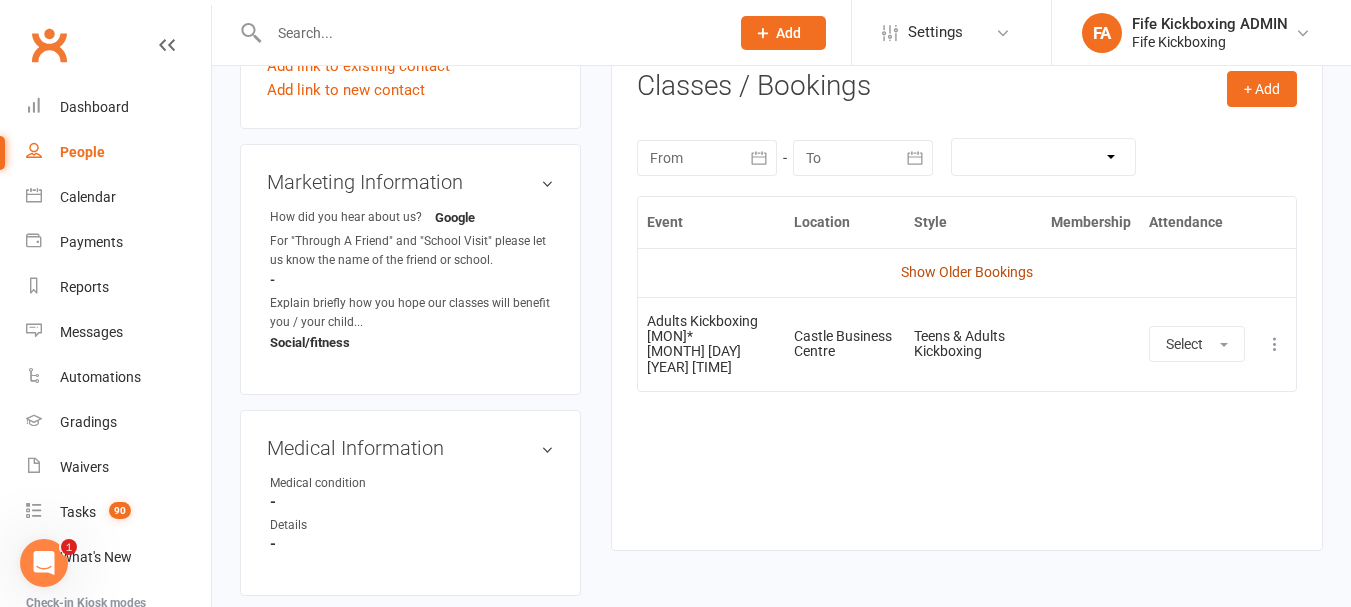 click on "Show Older Bookings" at bounding box center (967, 272) 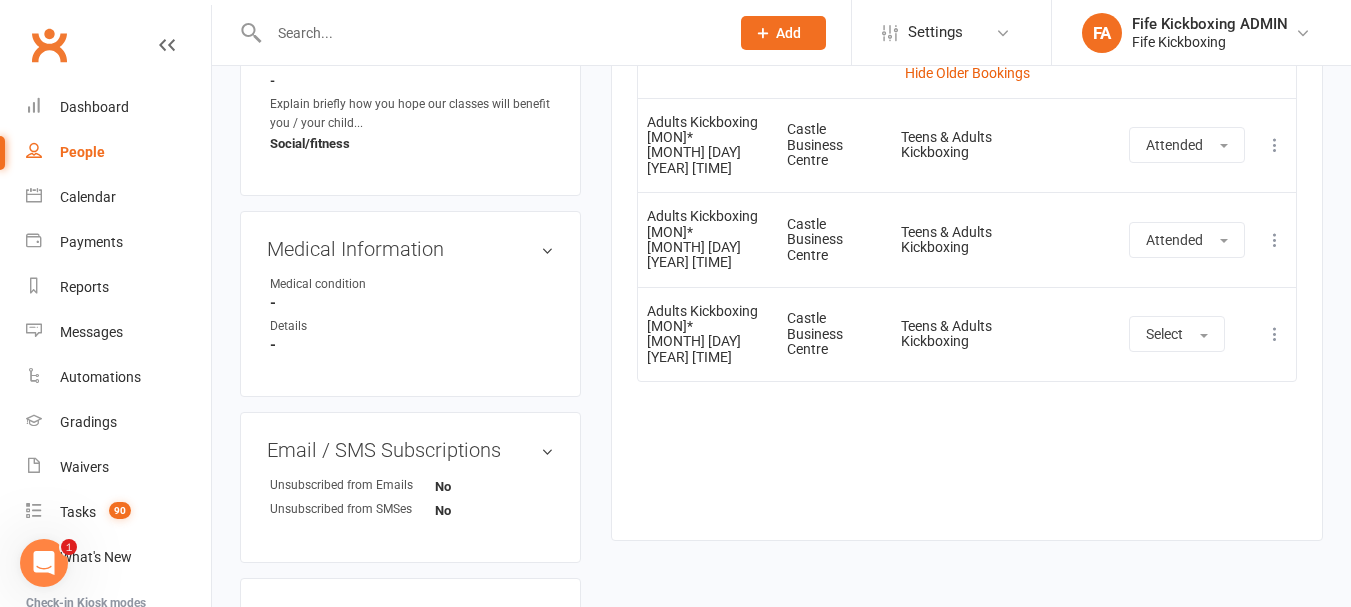 scroll, scrollTop: 1000, scrollLeft: 0, axis: vertical 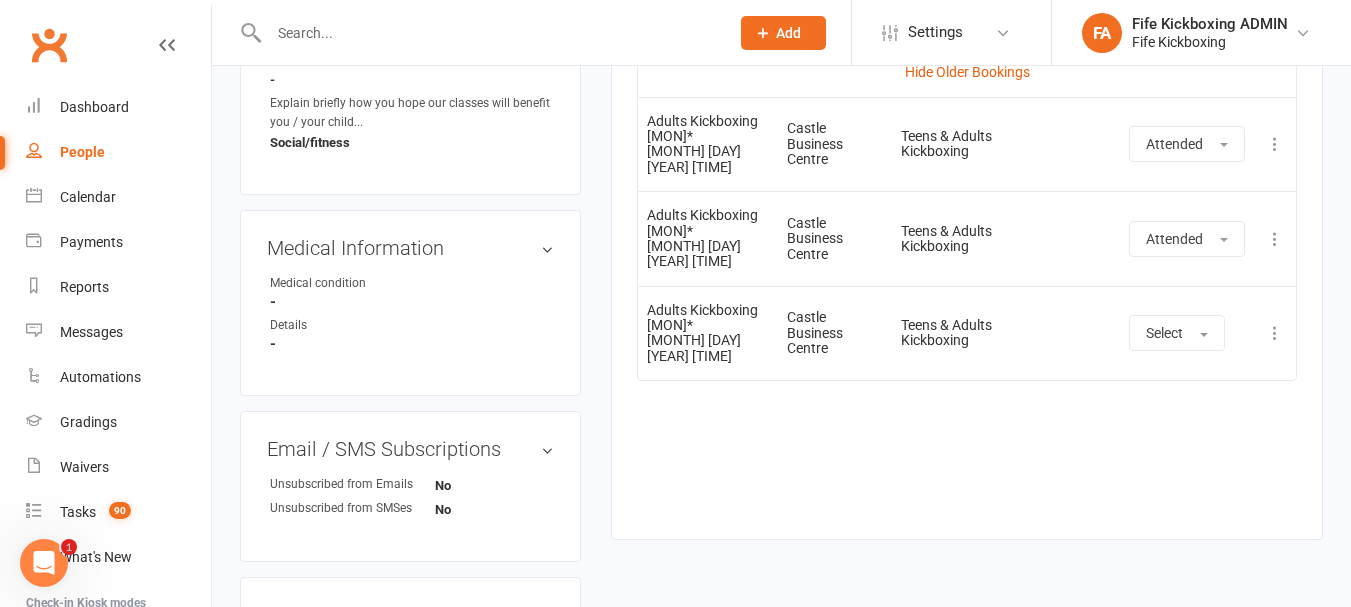 click at bounding box center [477, 32] 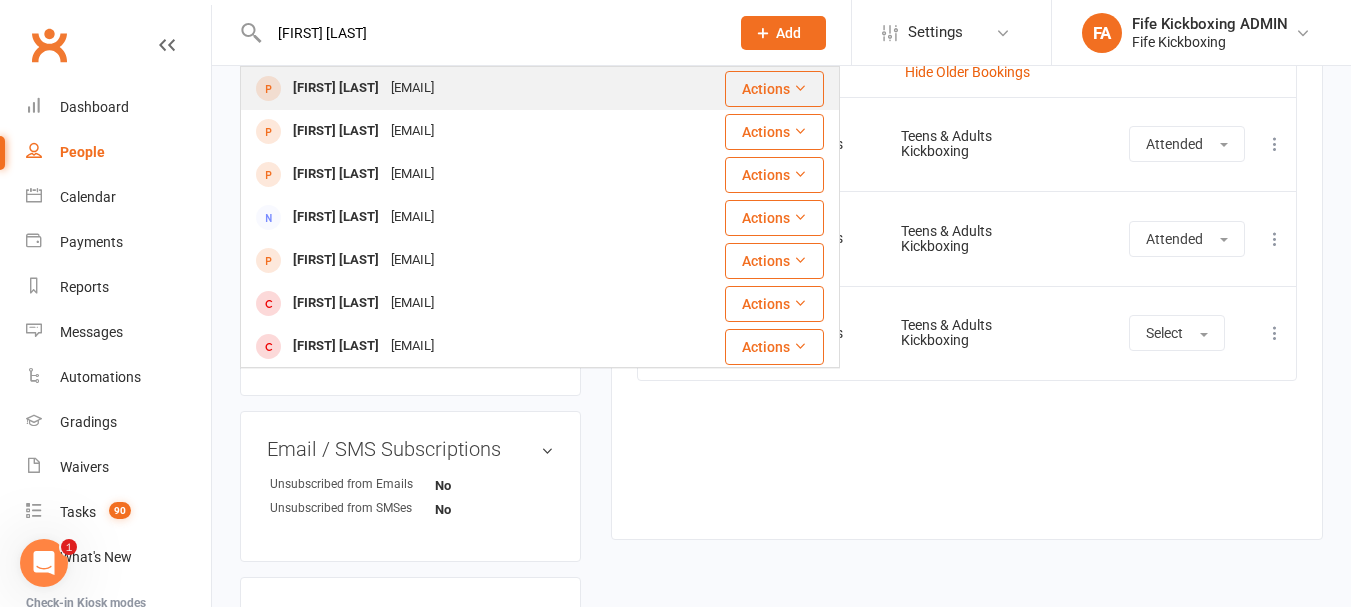 type on "[FIRST] [LAST]" 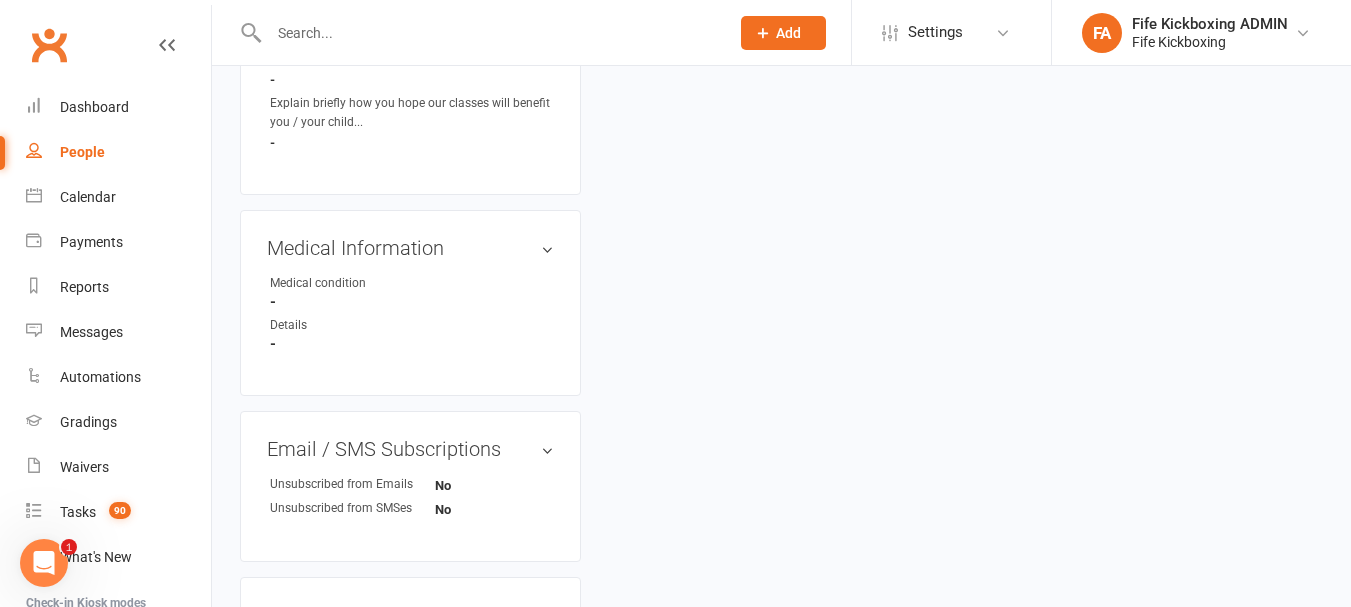 scroll, scrollTop: 0, scrollLeft: 0, axis: both 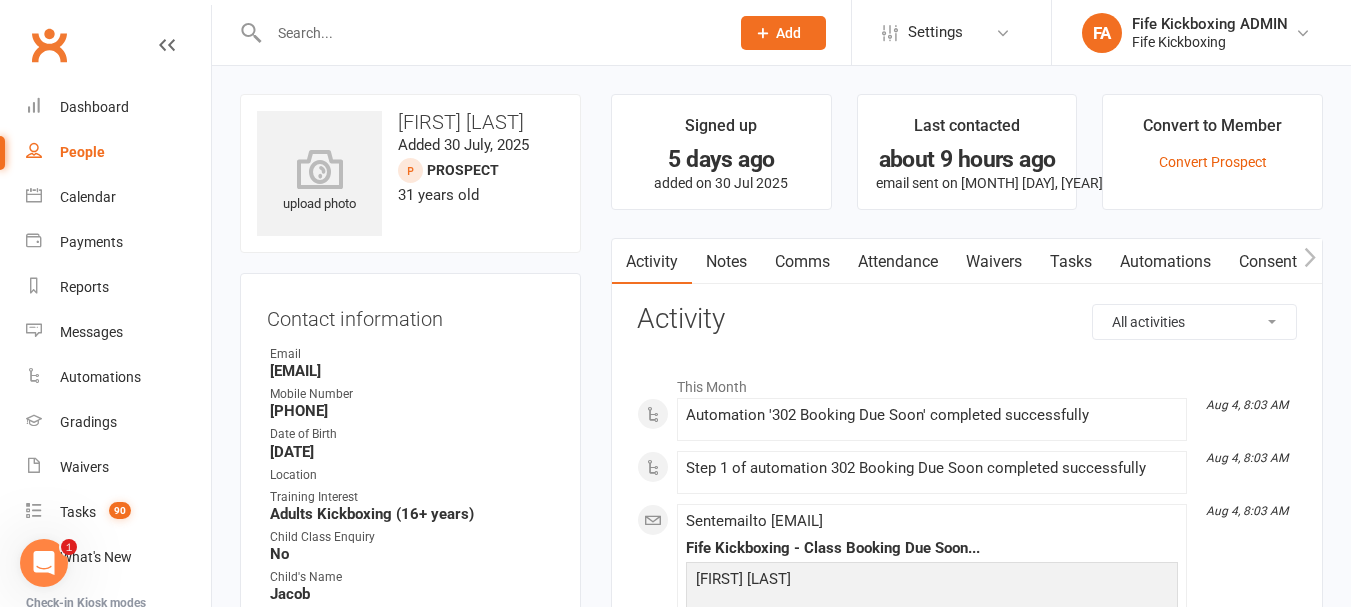 click on "Attendance" at bounding box center (898, 262) 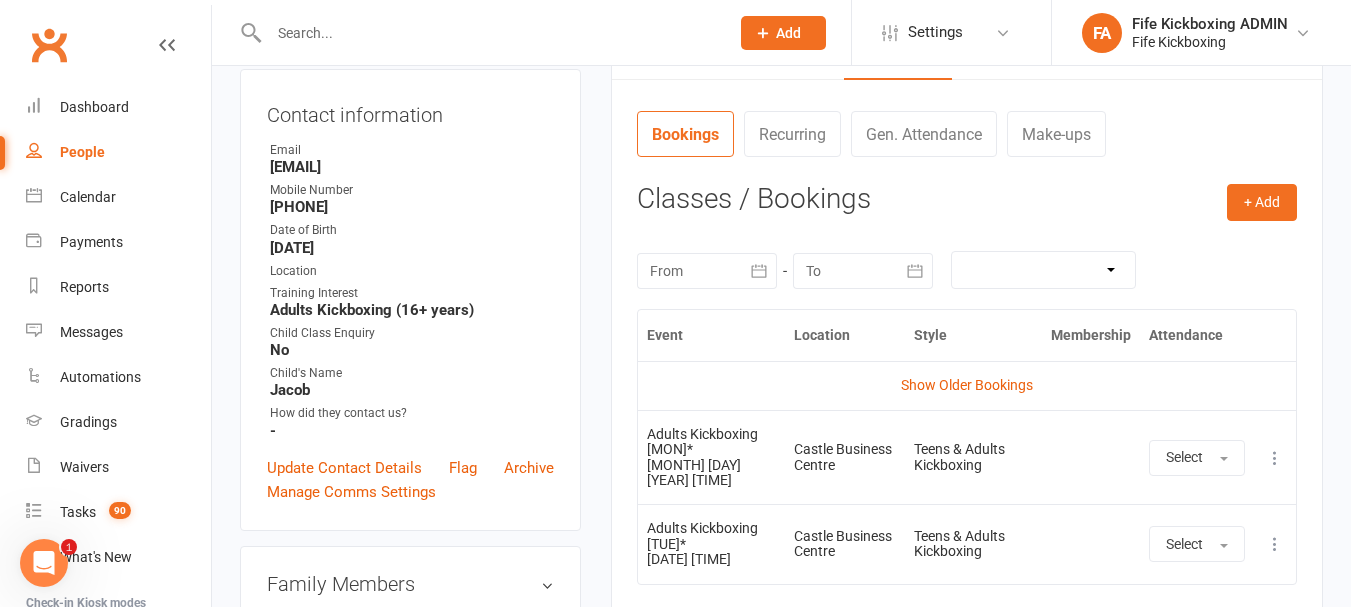 scroll, scrollTop: 300, scrollLeft: 0, axis: vertical 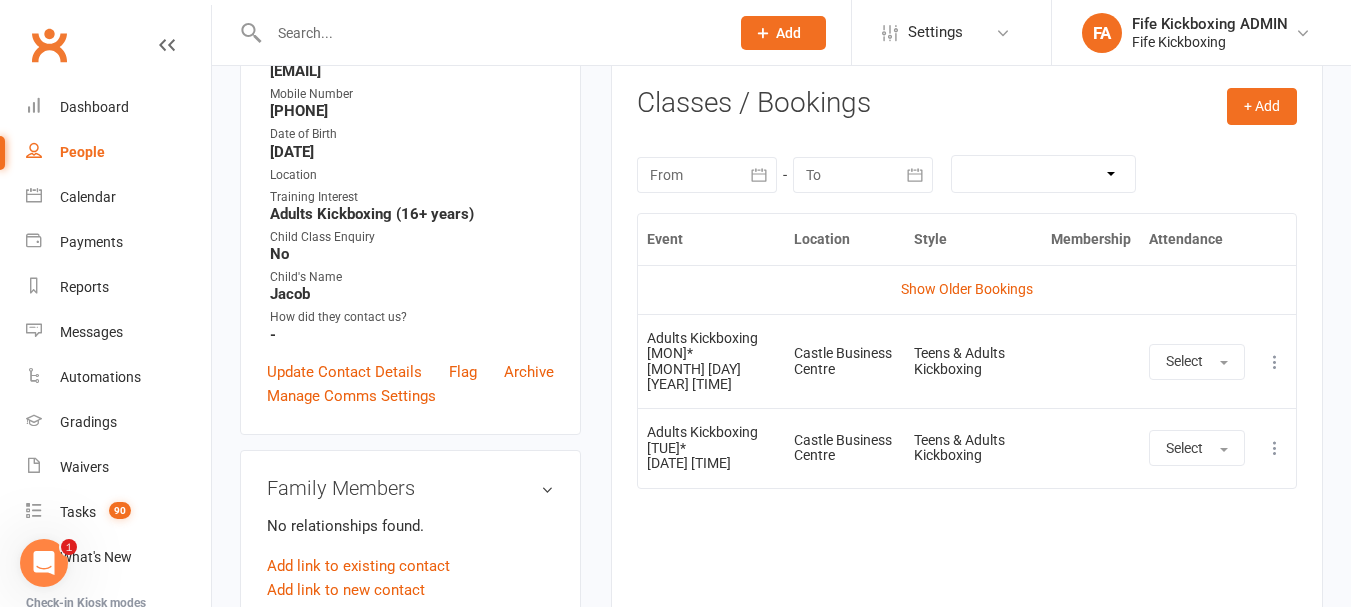 click on "Show Older Bookings" at bounding box center [967, 289] 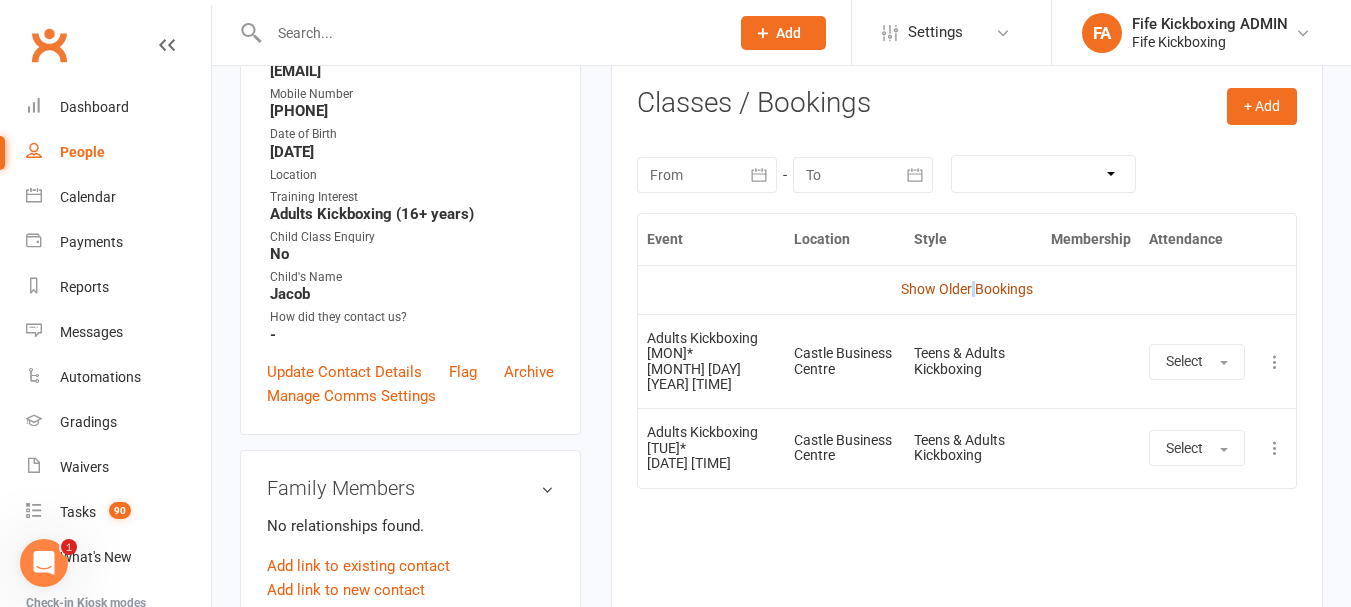 click on "Show Older Bookings" at bounding box center (967, 289) 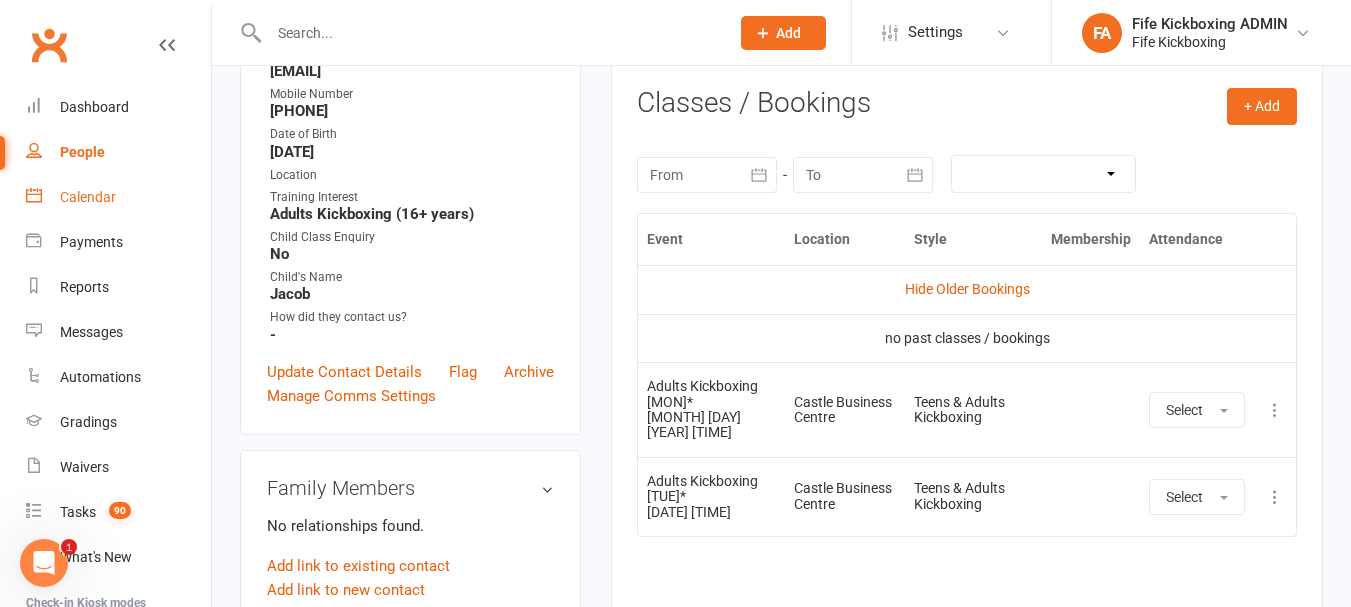 click on "Calendar" at bounding box center (118, 197) 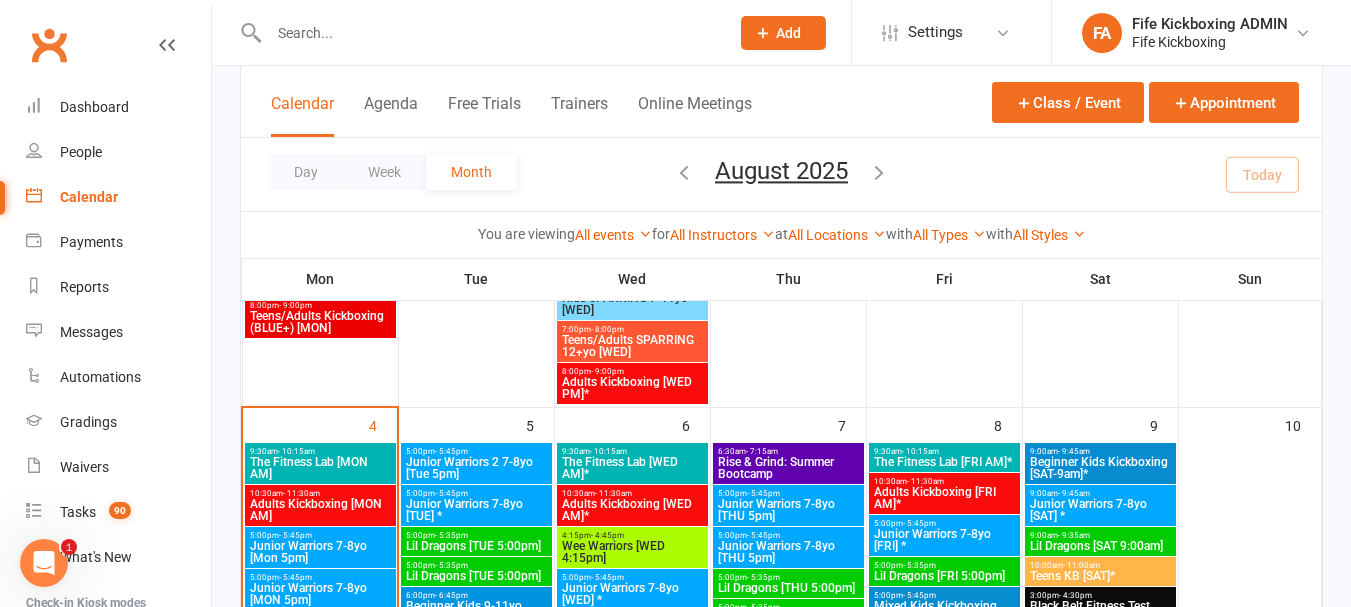 scroll, scrollTop: 600, scrollLeft: 0, axis: vertical 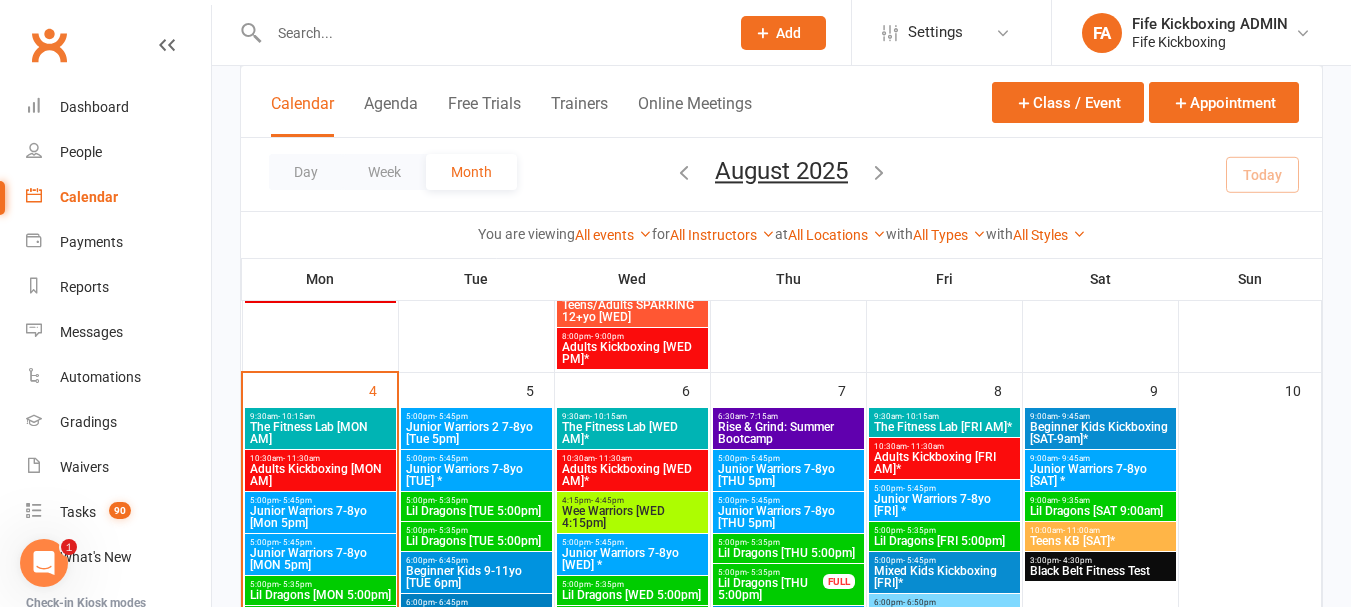 click on "Junior Warriors 2 7-8yo [Tue 5pm]" at bounding box center [476, 433] 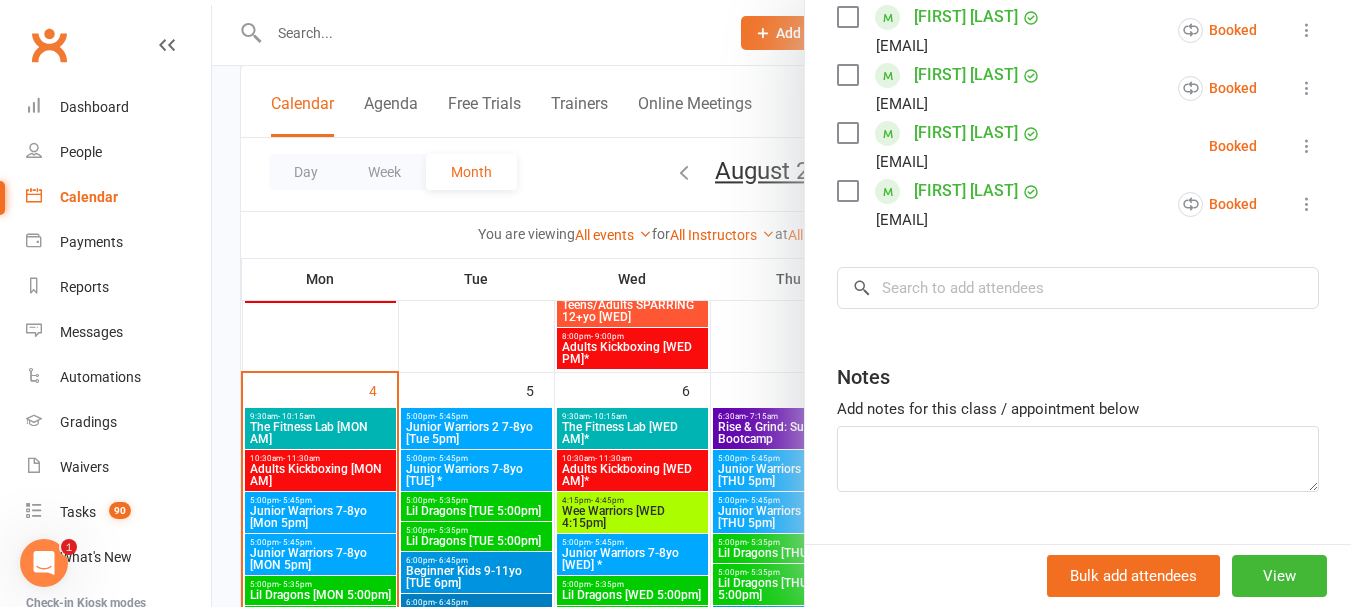 scroll, scrollTop: 445, scrollLeft: 0, axis: vertical 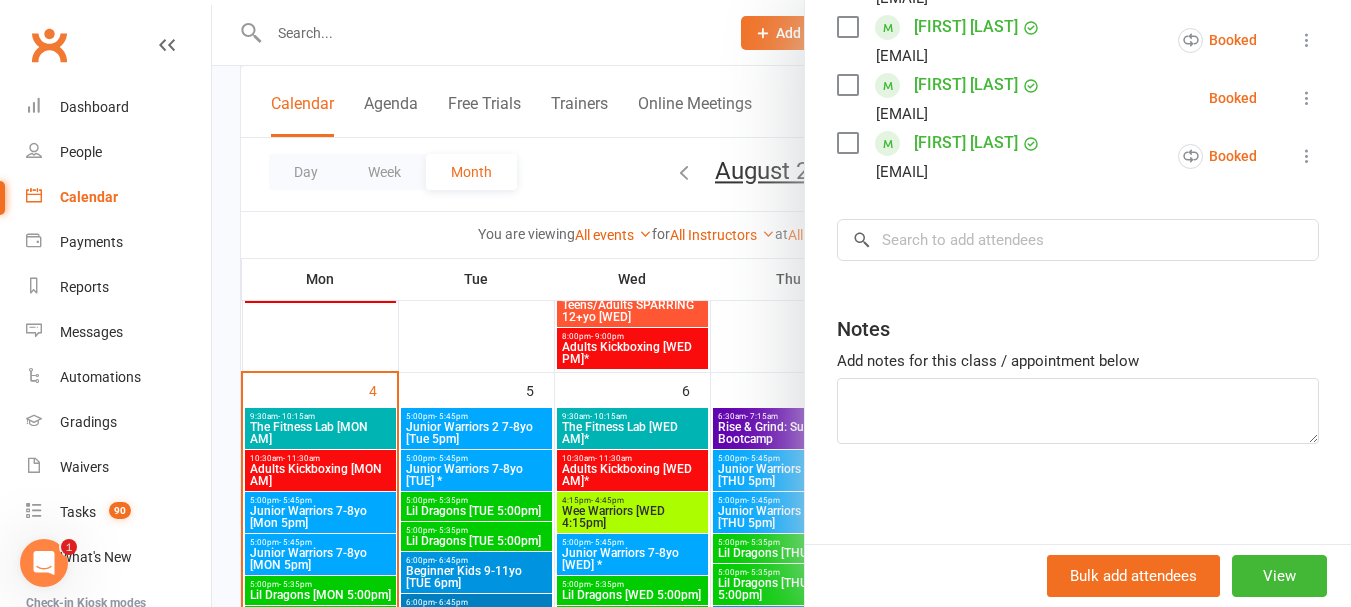 click at bounding box center (781, 303) 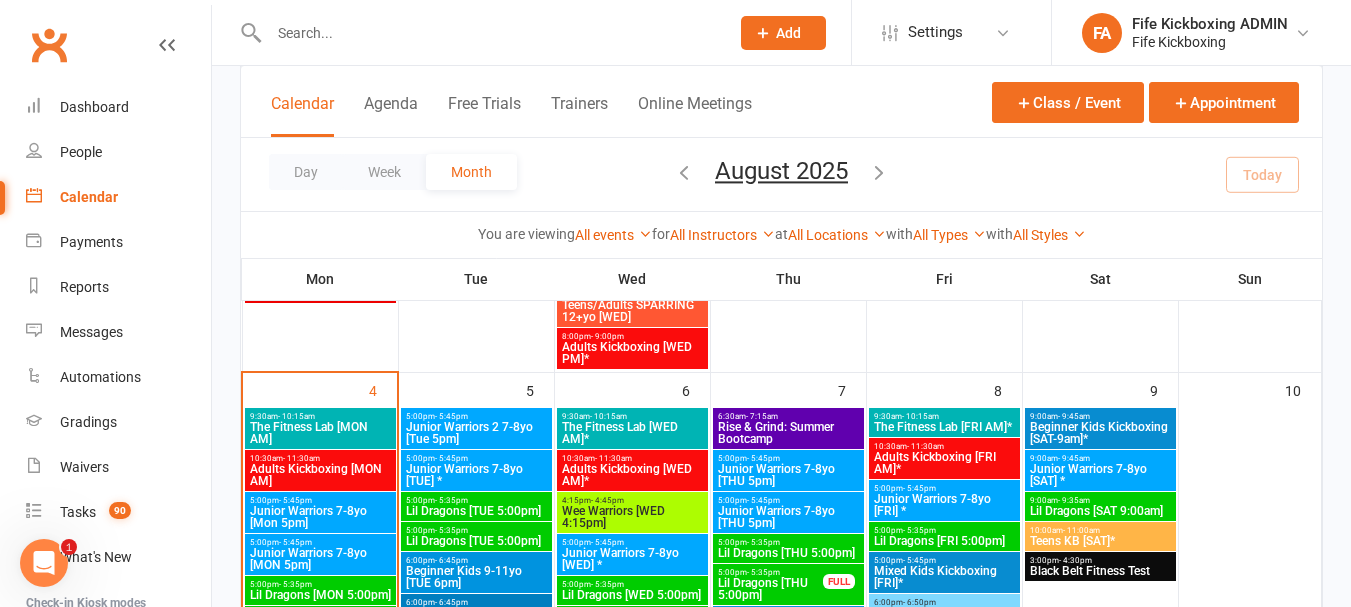click on "Junior Warriors 7-8yo [TUE] *" at bounding box center (476, 475) 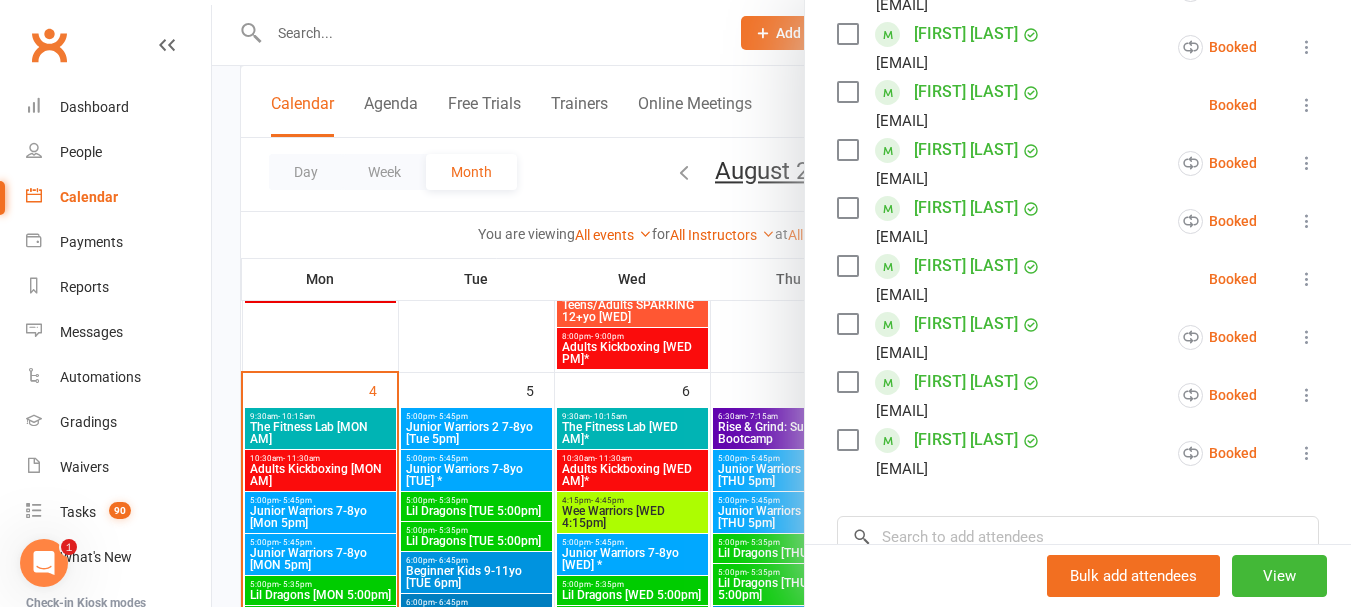 scroll, scrollTop: 500, scrollLeft: 0, axis: vertical 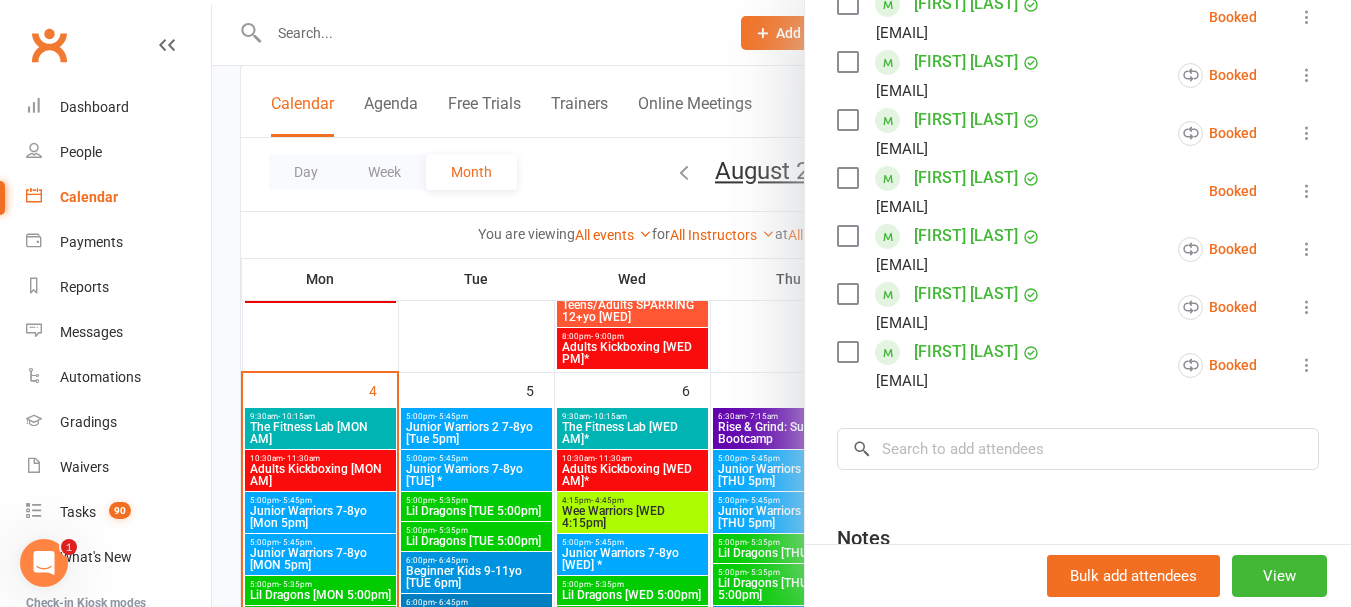 click at bounding box center [781, 303] 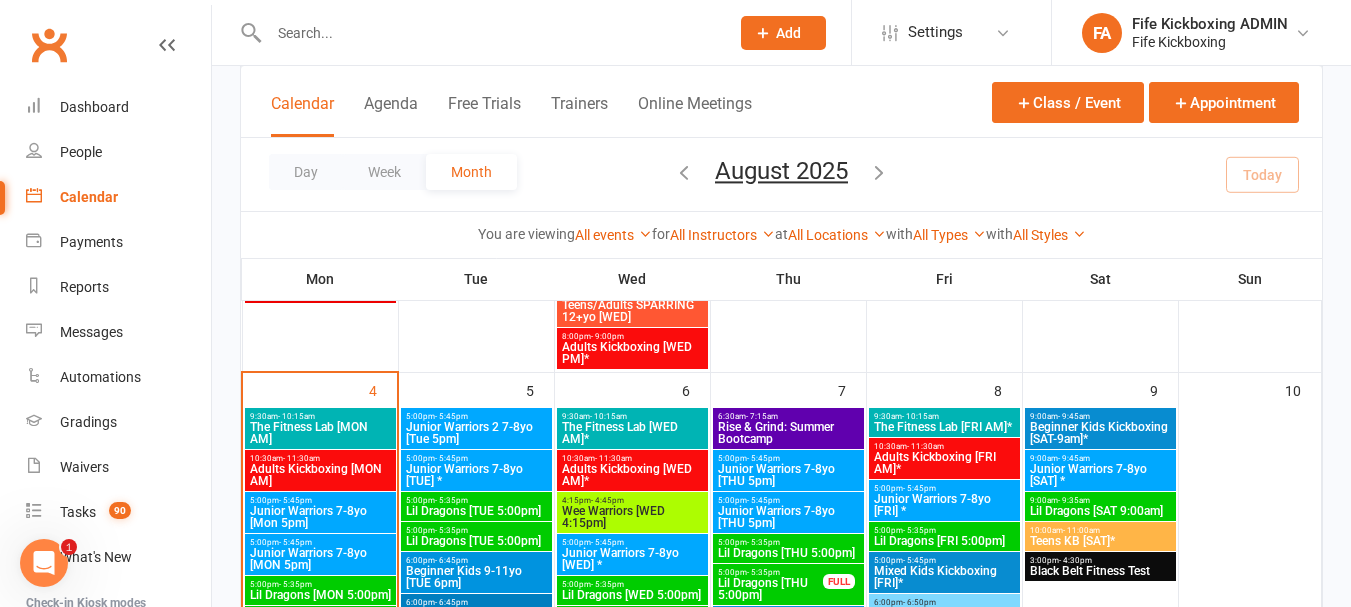 click on "5:00pm  - 5:35pm" at bounding box center (476, 500) 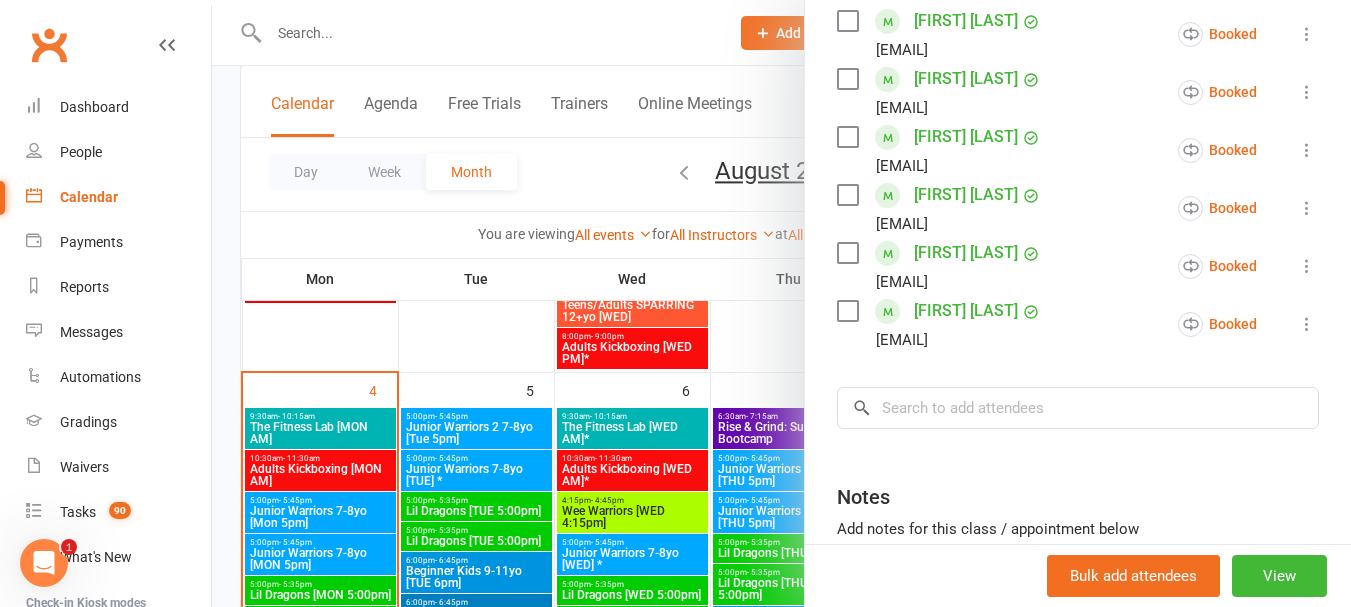 scroll, scrollTop: 600, scrollLeft: 0, axis: vertical 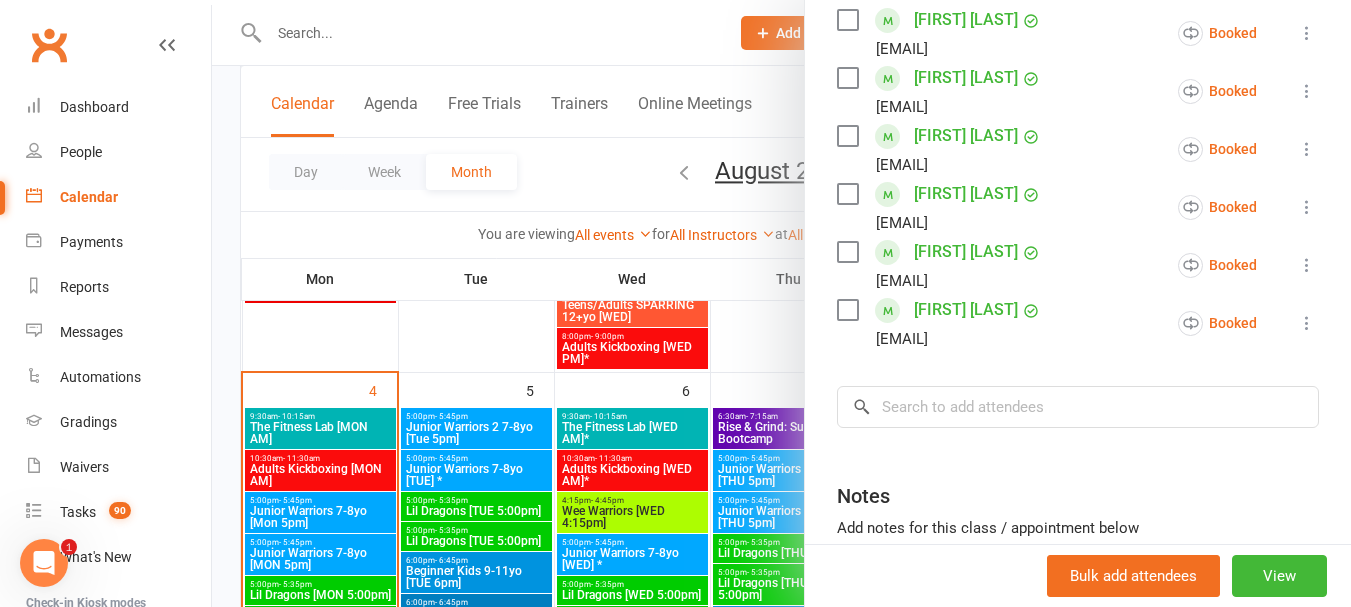 click at bounding box center (781, 303) 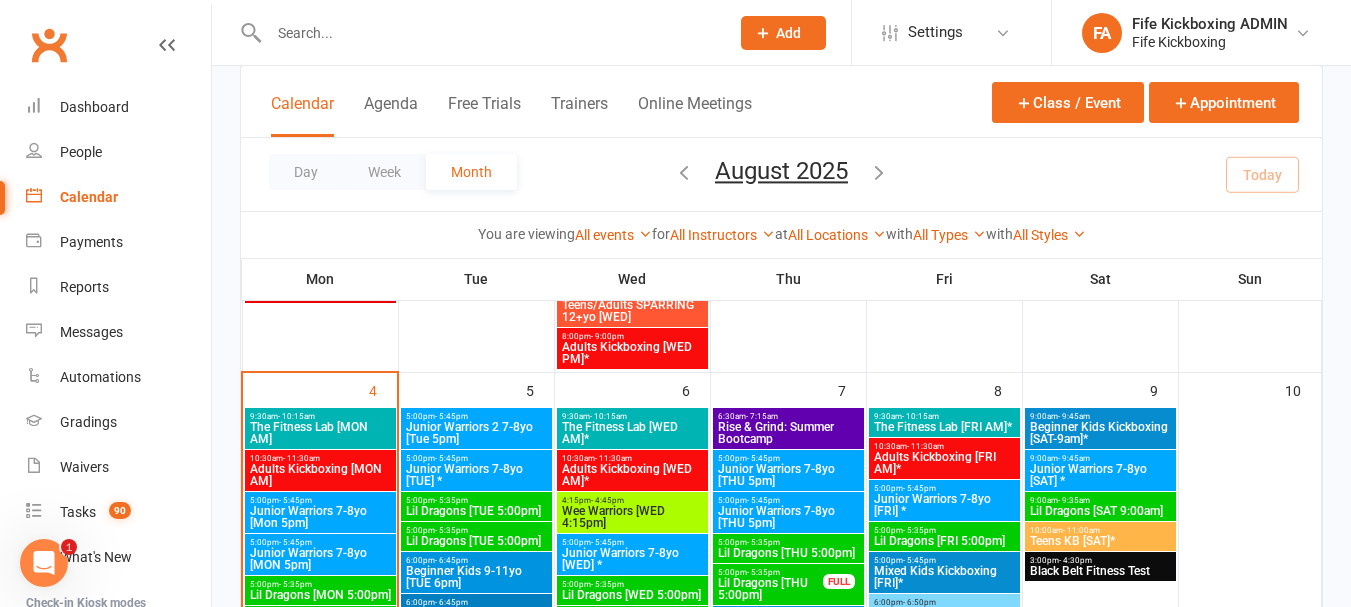 click on "5:00pm  - 5:35pm" at bounding box center (476, 530) 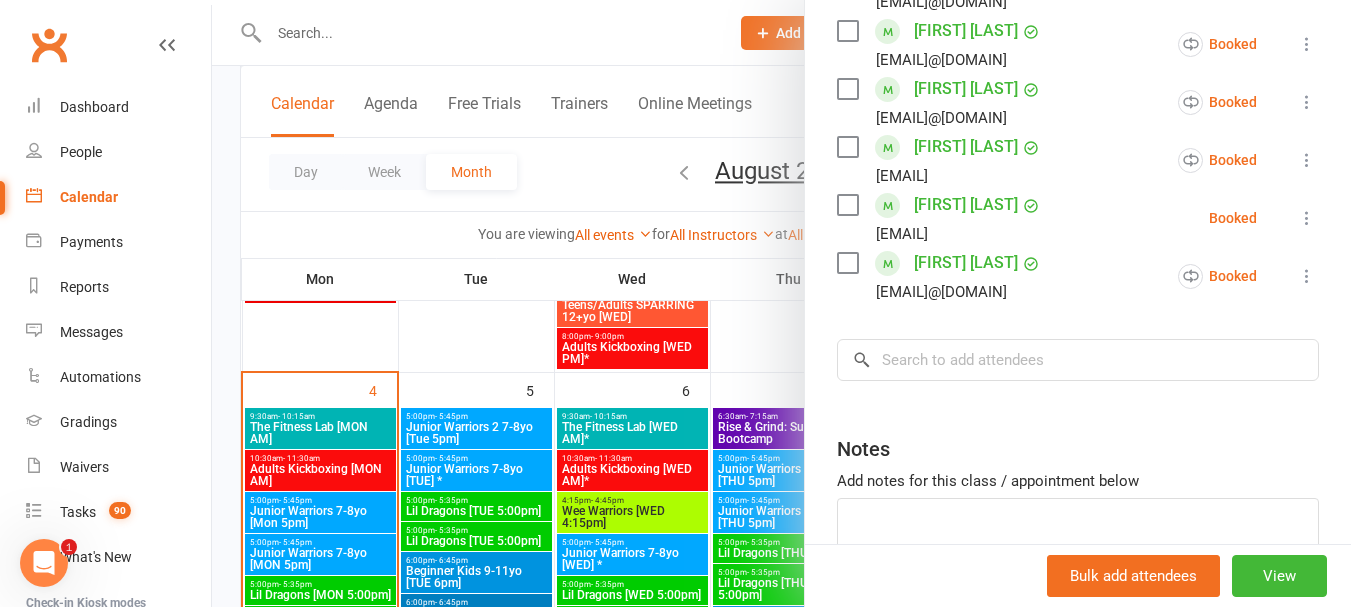 scroll, scrollTop: 600, scrollLeft: 0, axis: vertical 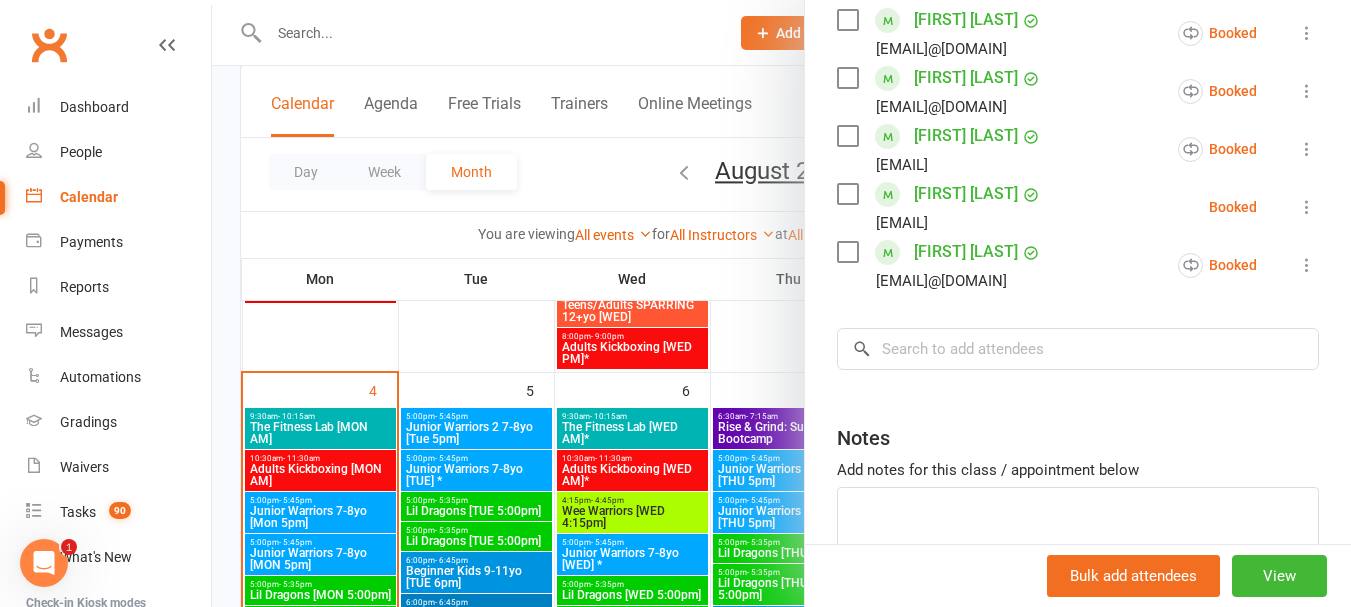 click at bounding box center (781, 303) 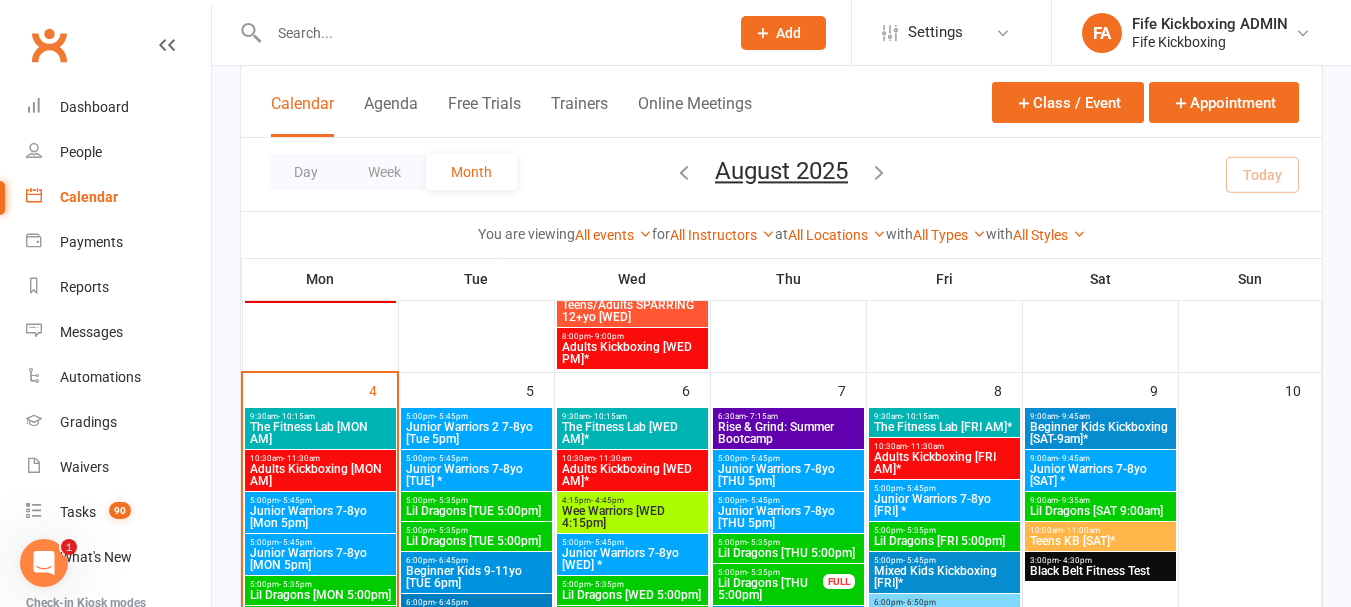 click on "Beginner Kids 9-11yo [TUE 6pm]" at bounding box center (476, 577) 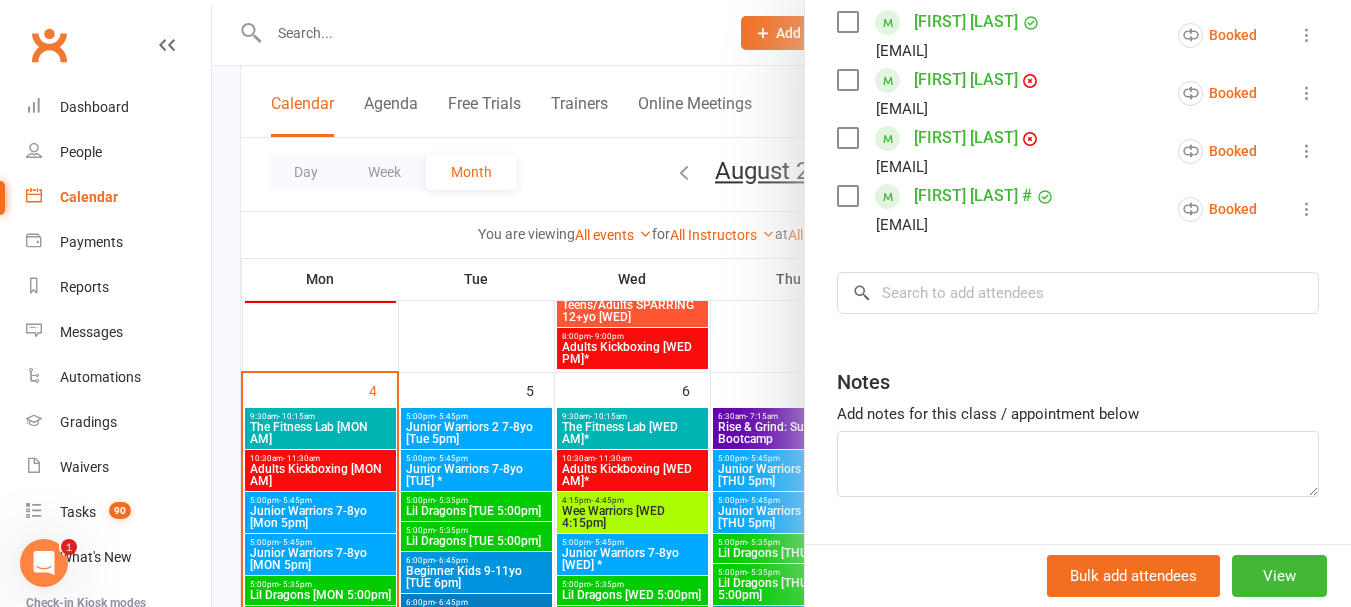 scroll, scrollTop: 900, scrollLeft: 0, axis: vertical 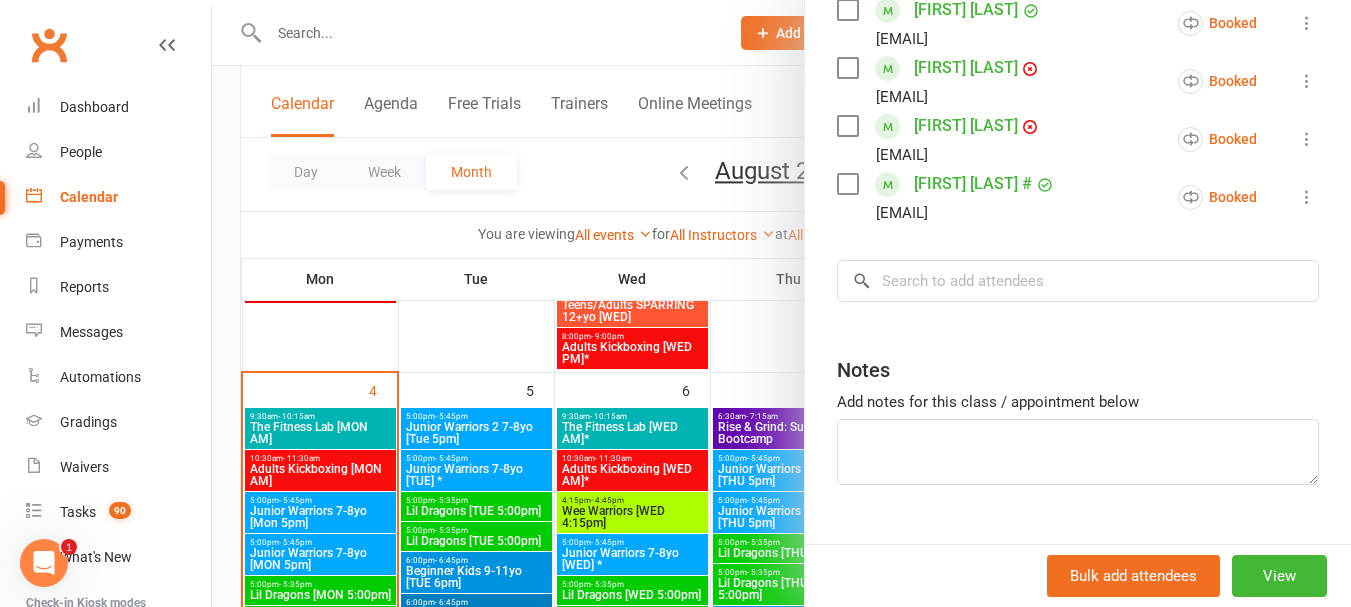 click at bounding box center (781, 303) 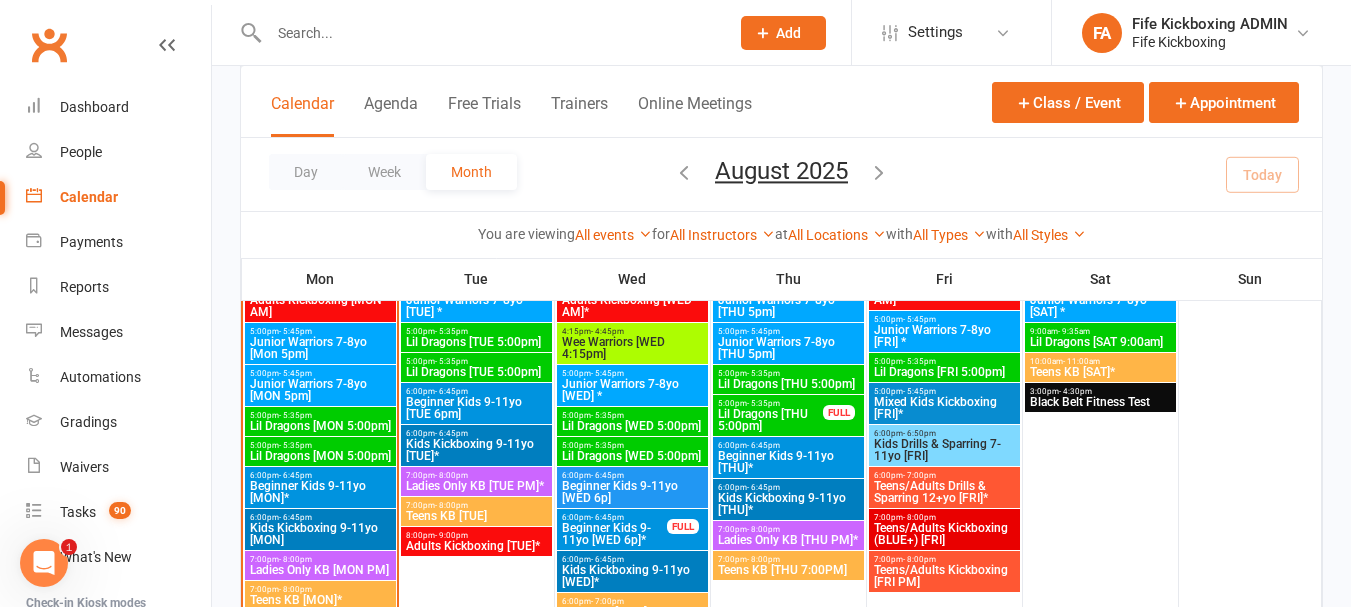 scroll, scrollTop: 800, scrollLeft: 0, axis: vertical 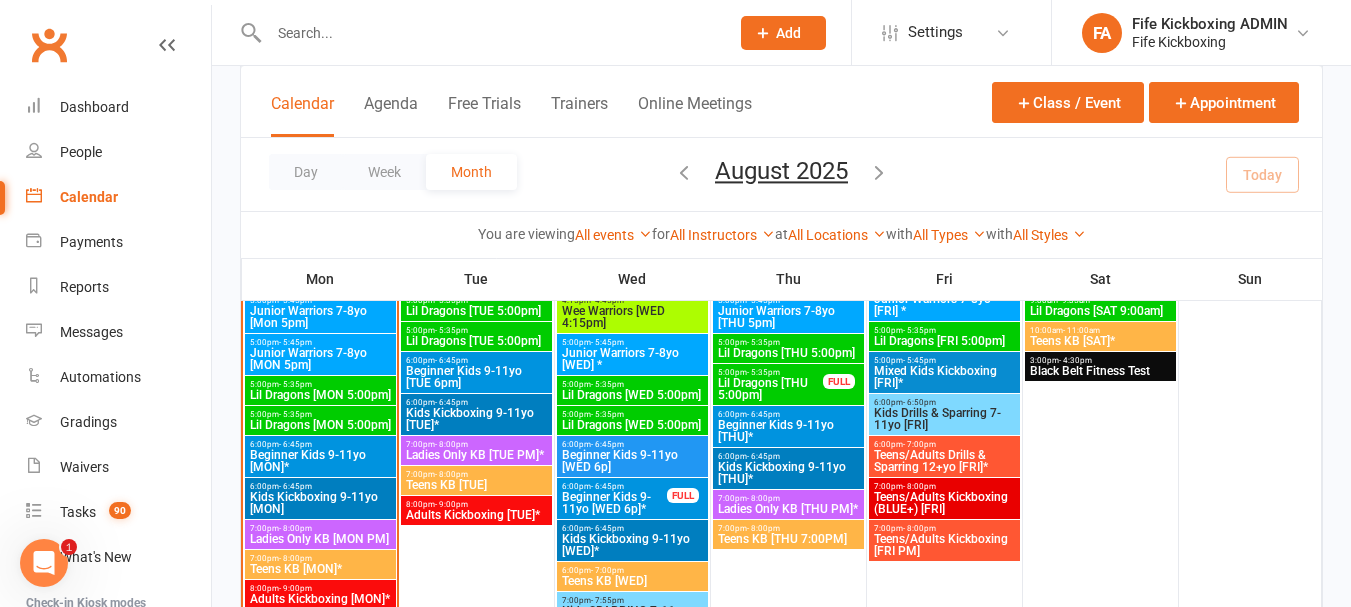 click on "7:00pm  - 8:00pm" at bounding box center (476, 444) 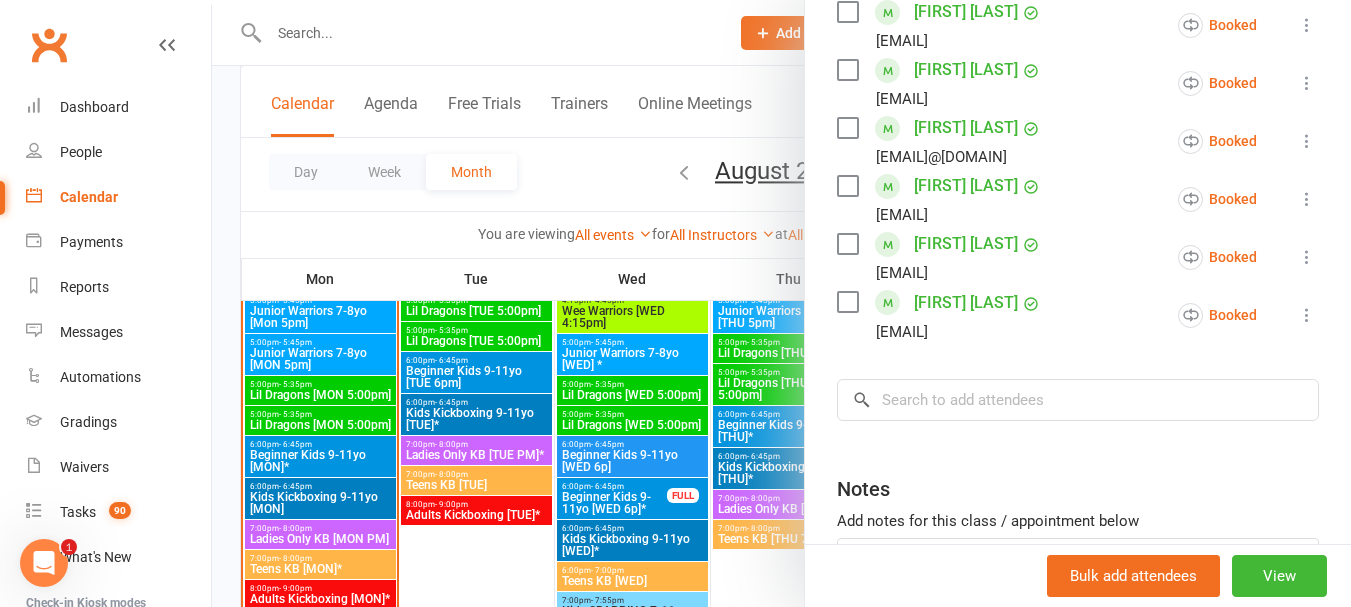 scroll, scrollTop: 1100, scrollLeft: 0, axis: vertical 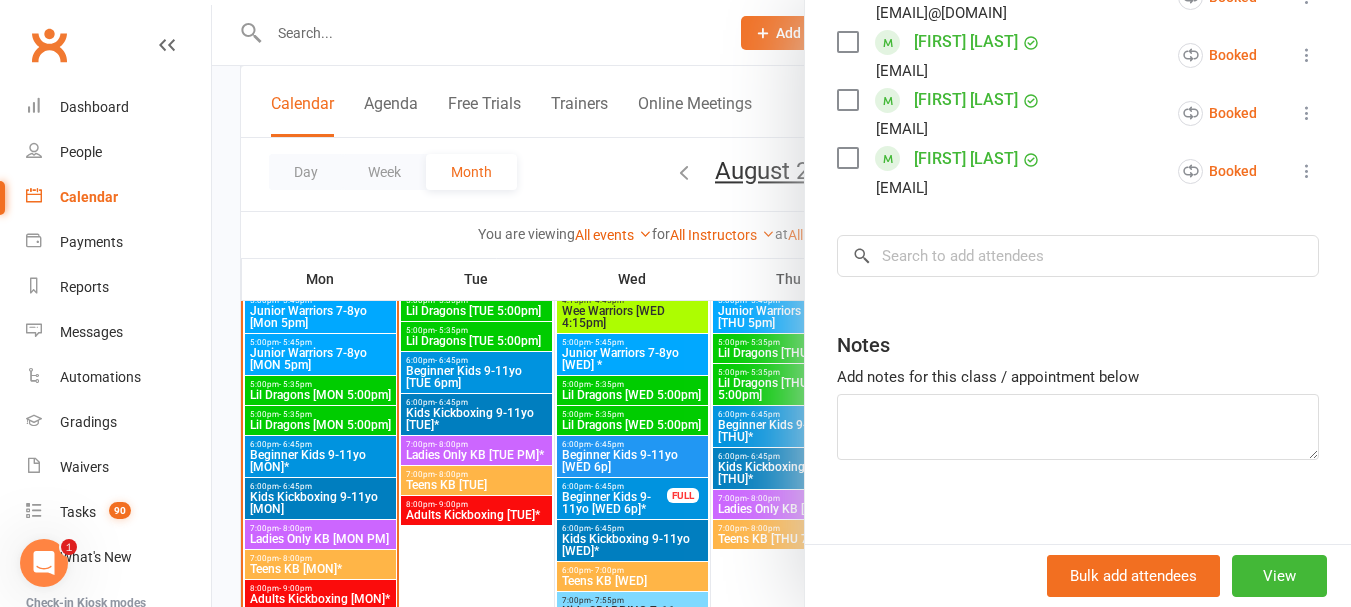 click at bounding box center [781, 303] 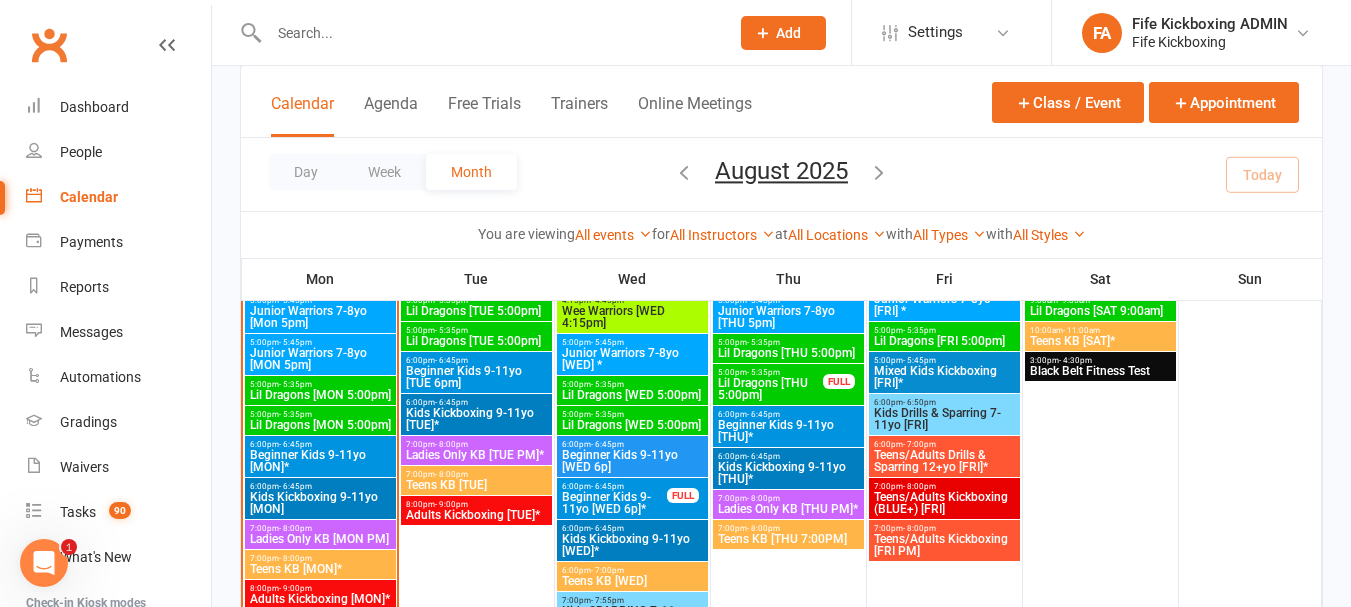 click on "Teens KB [TUE]" at bounding box center [476, 485] 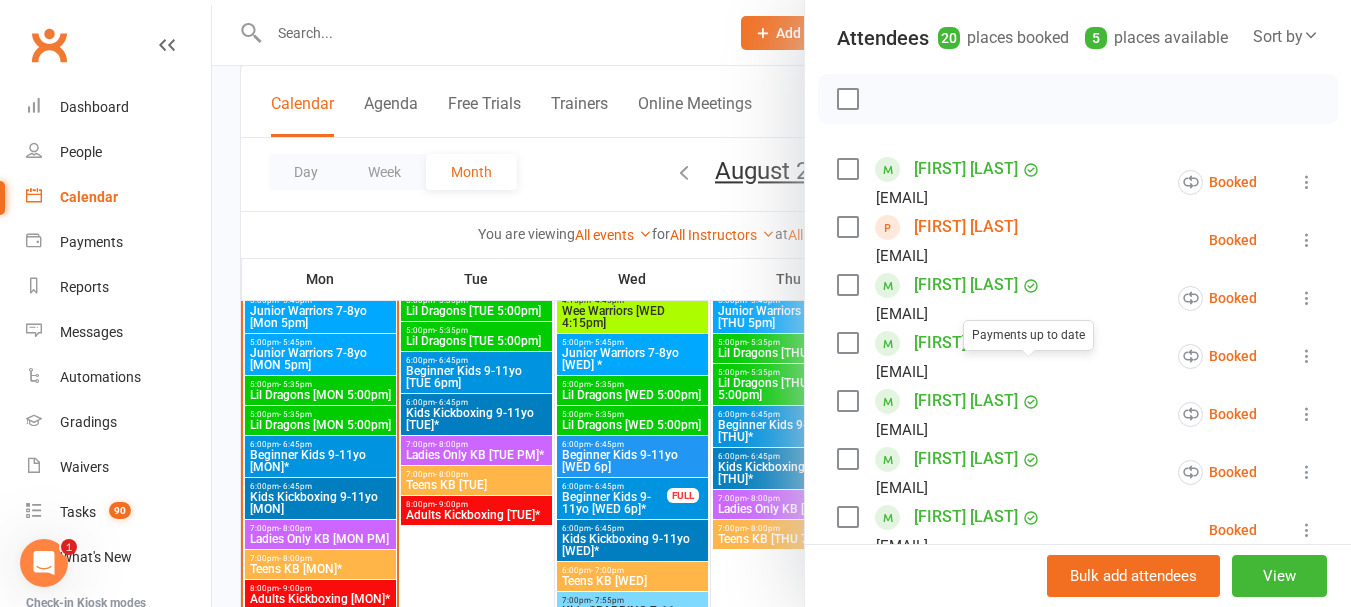 scroll, scrollTop: 100, scrollLeft: 0, axis: vertical 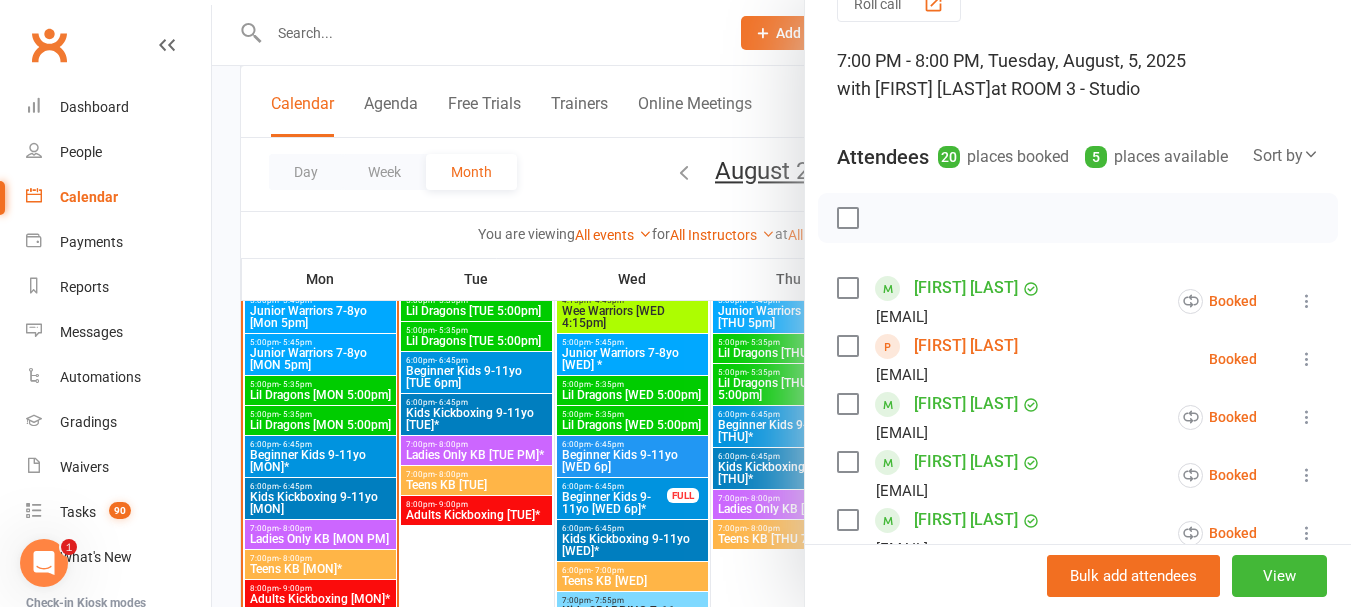 click on "[FIRST] [LAST]" at bounding box center [966, 346] 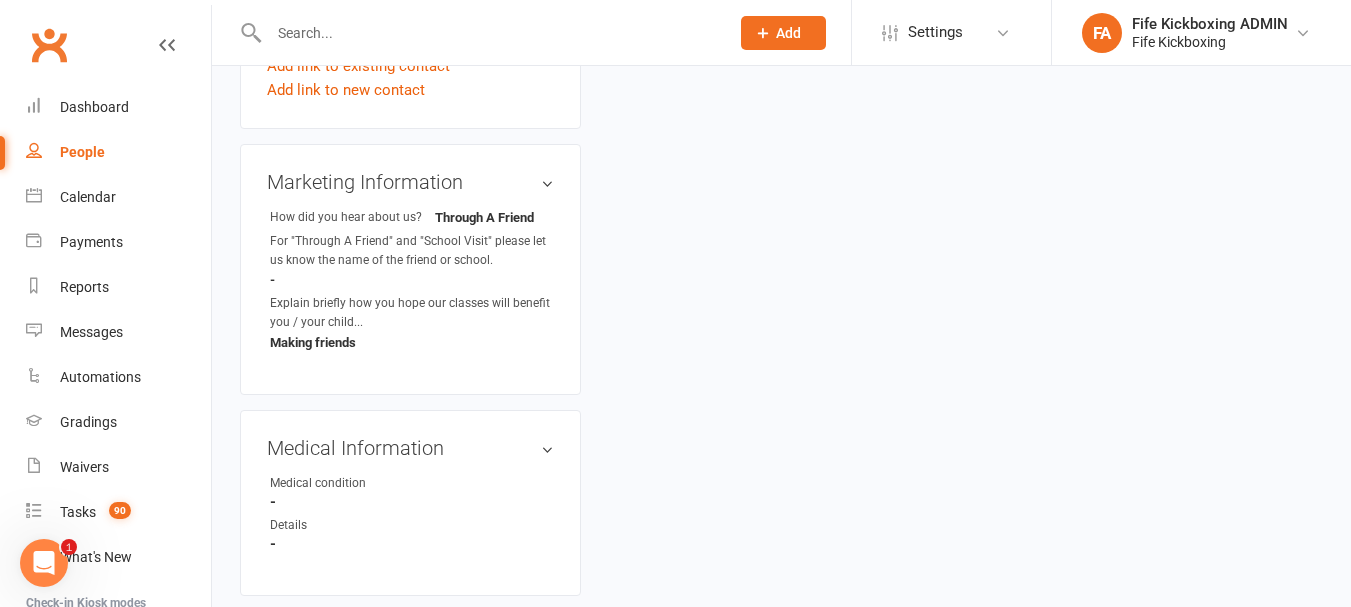 scroll, scrollTop: 0, scrollLeft: 0, axis: both 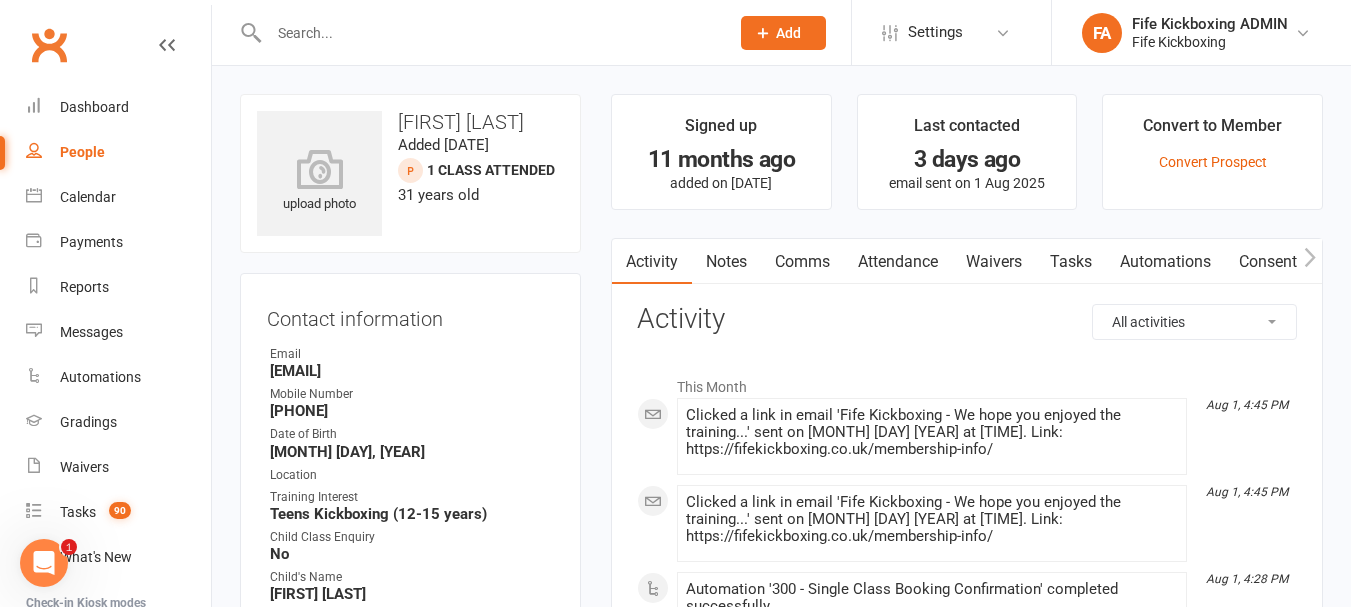 click on "Attendance" at bounding box center (898, 262) 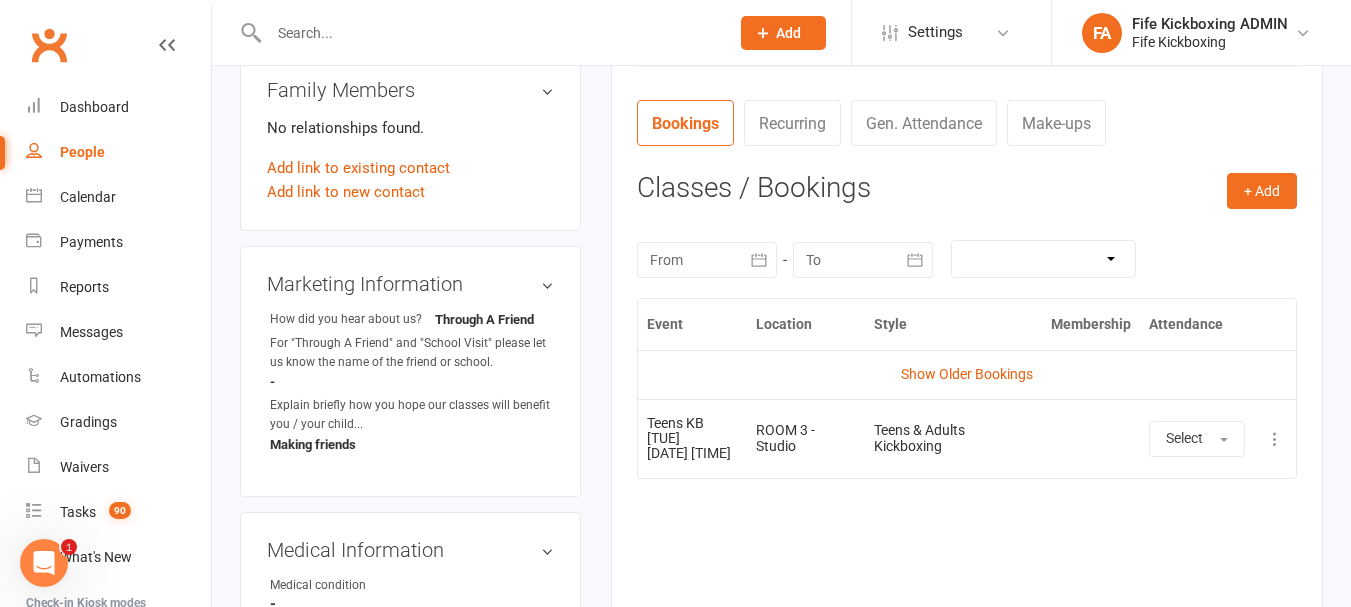 scroll, scrollTop: 700, scrollLeft: 0, axis: vertical 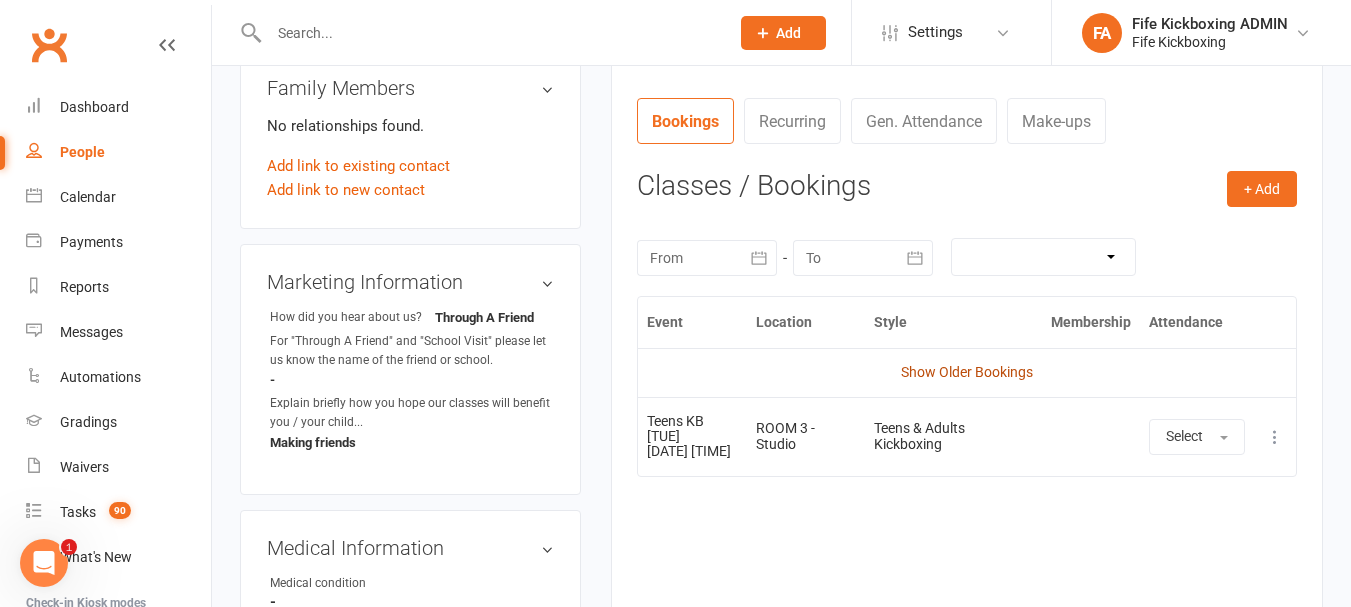 click on "Show Older Bookings" at bounding box center (967, 372) 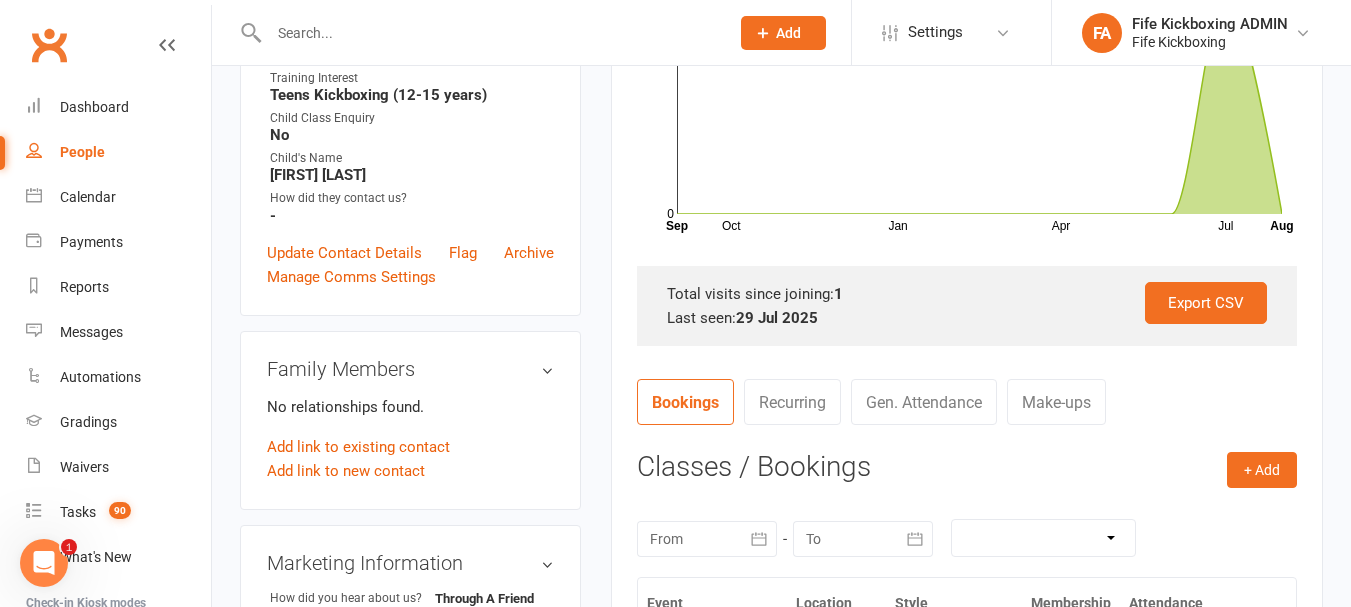 scroll, scrollTop: 400, scrollLeft: 0, axis: vertical 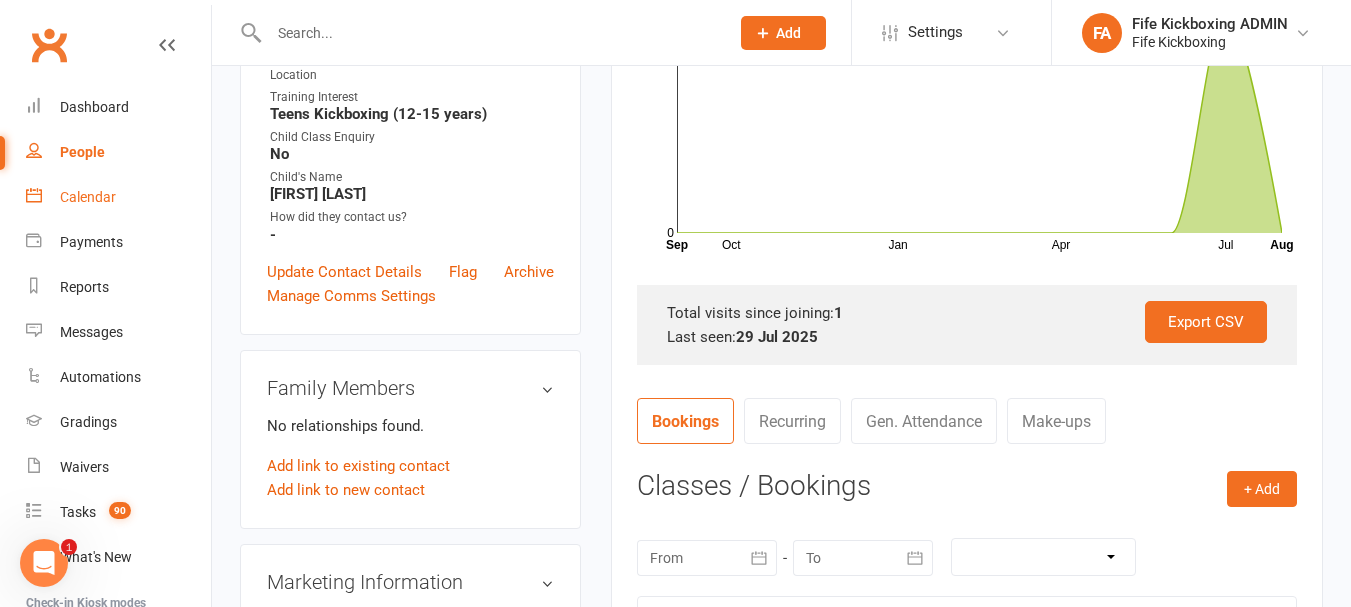 click on "Calendar" at bounding box center [88, 197] 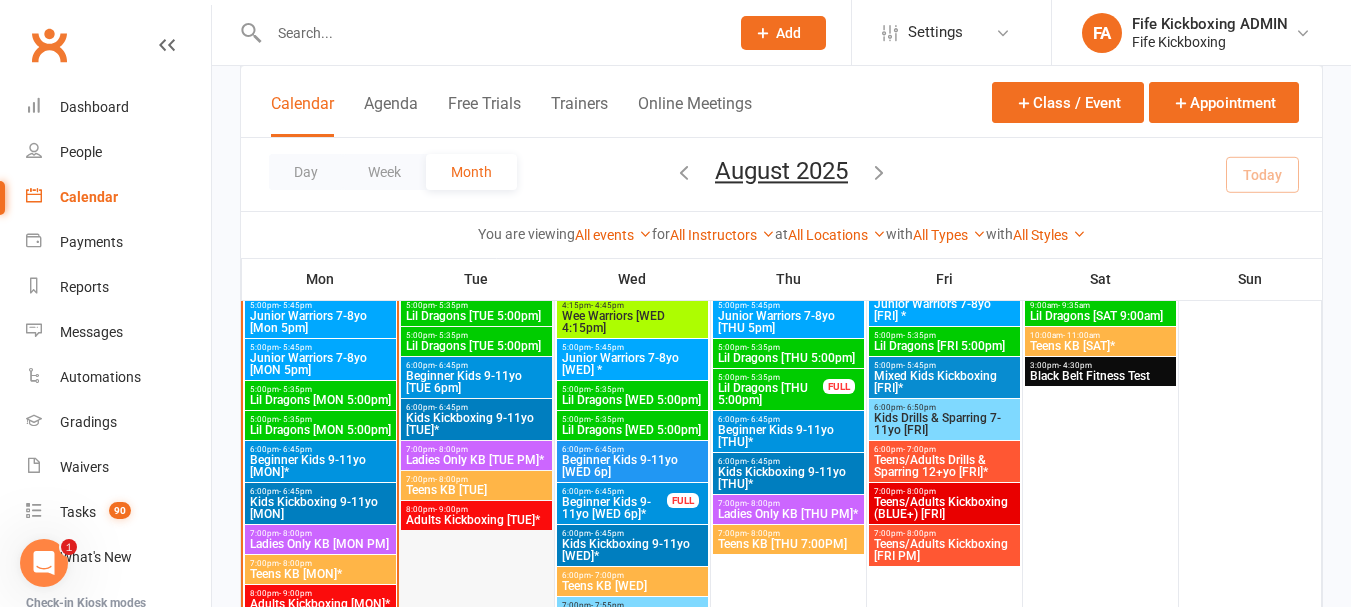 scroll, scrollTop: 800, scrollLeft: 0, axis: vertical 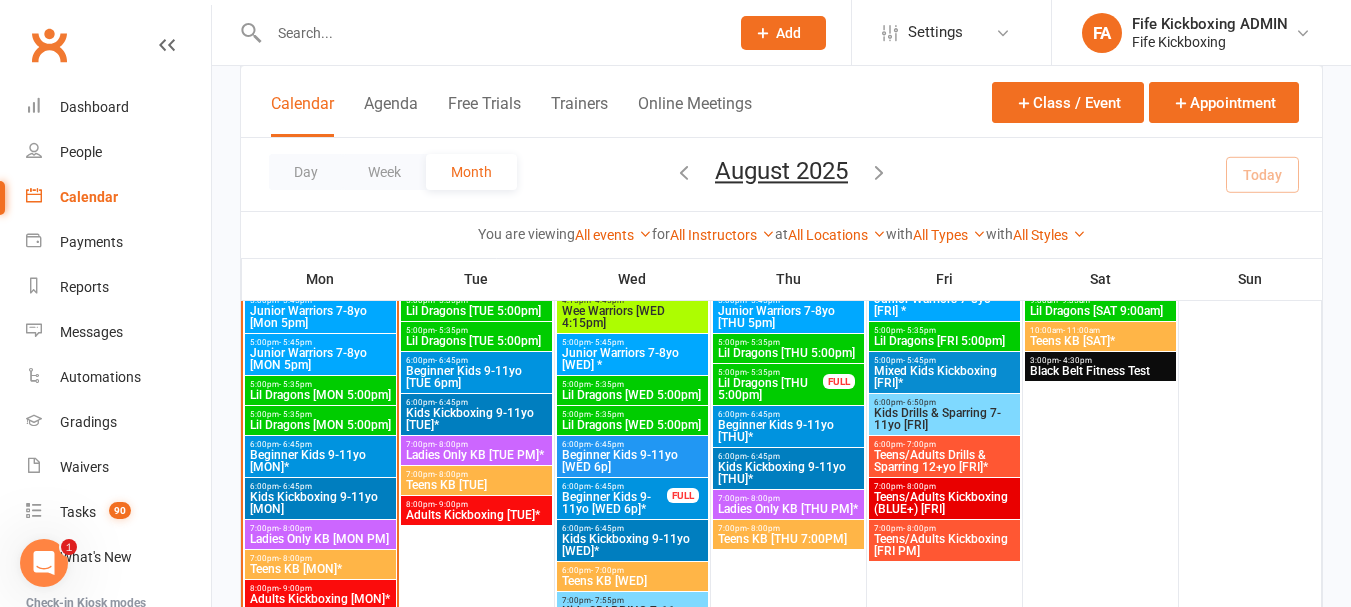 click on "Adults Kickboxing [TUE]*" at bounding box center [476, 515] 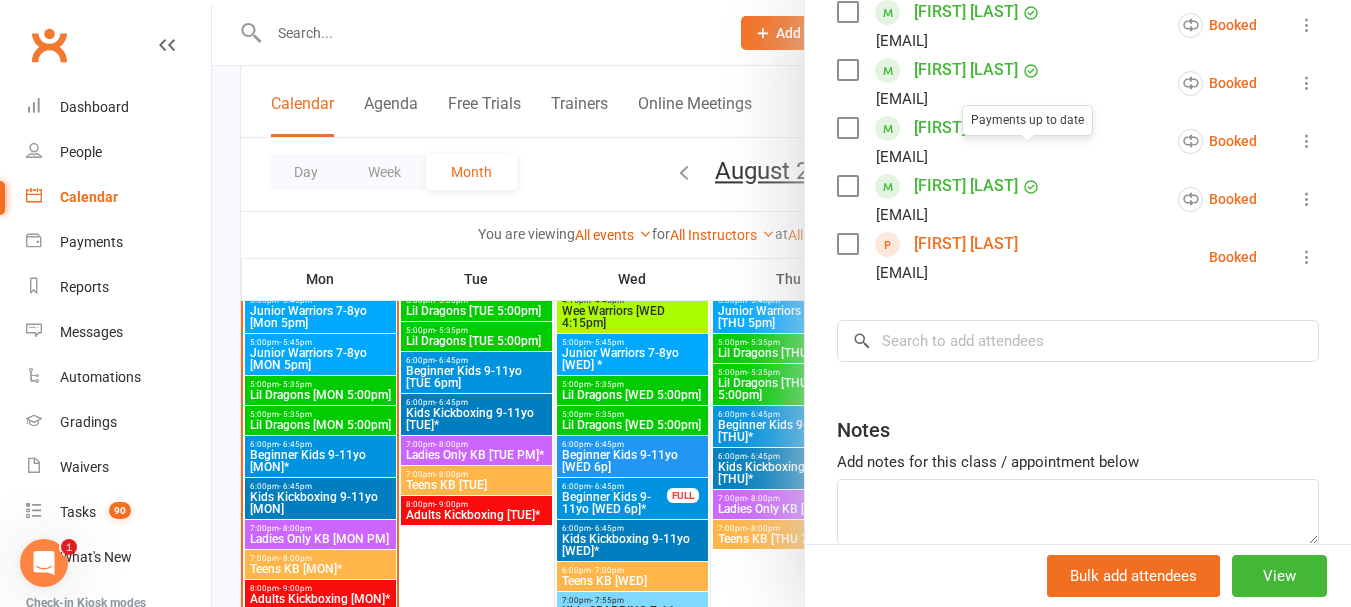 scroll, scrollTop: 700, scrollLeft: 0, axis: vertical 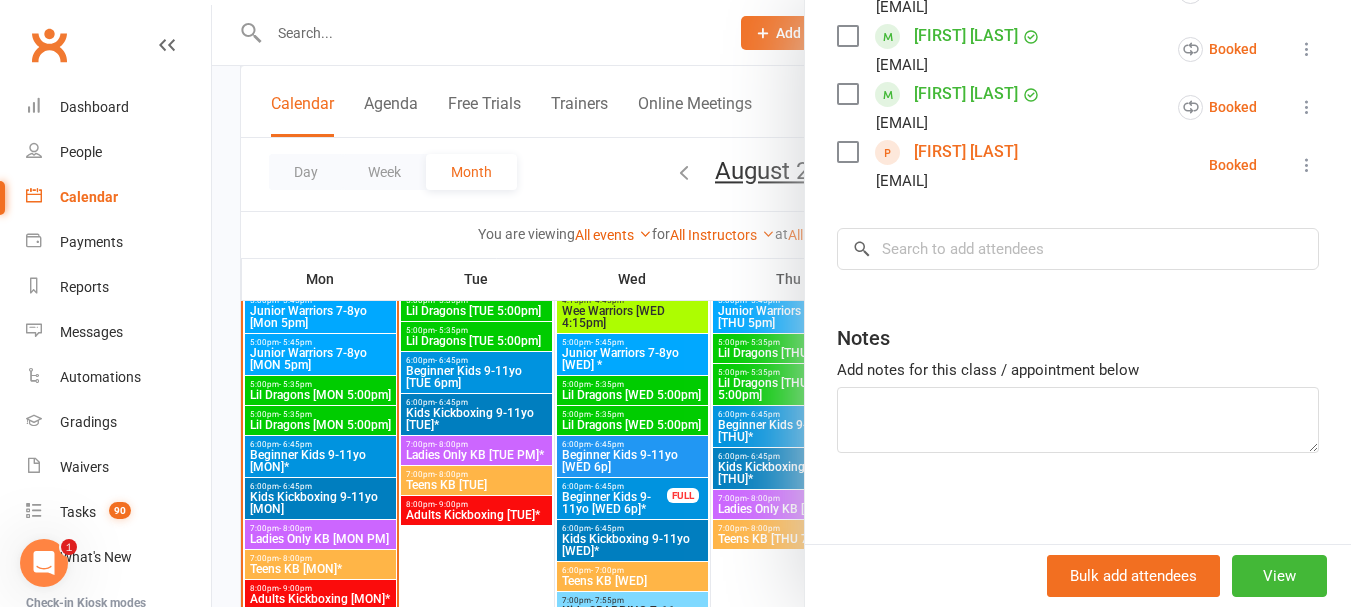 click at bounding box center (781, 303) 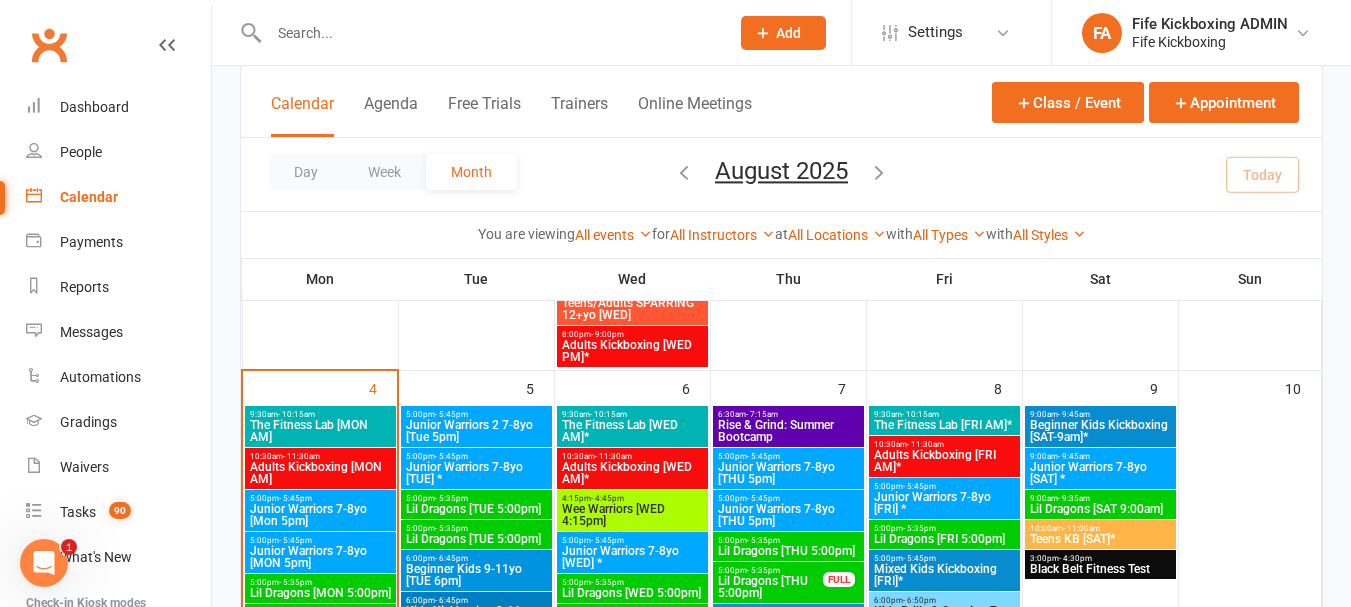 scroll, scrollTop: 600, scrollLeft: 0, axis: vertical 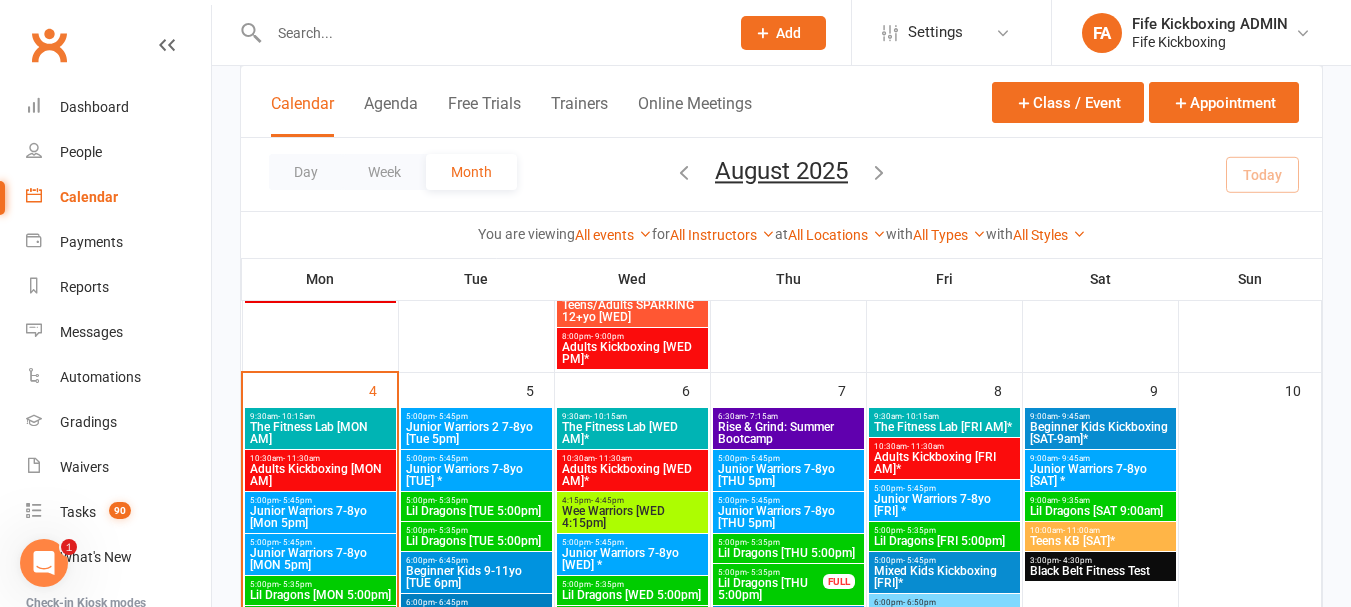 click on "The Fitness Lab [WED AM]*" at bounding box center (632, 433) 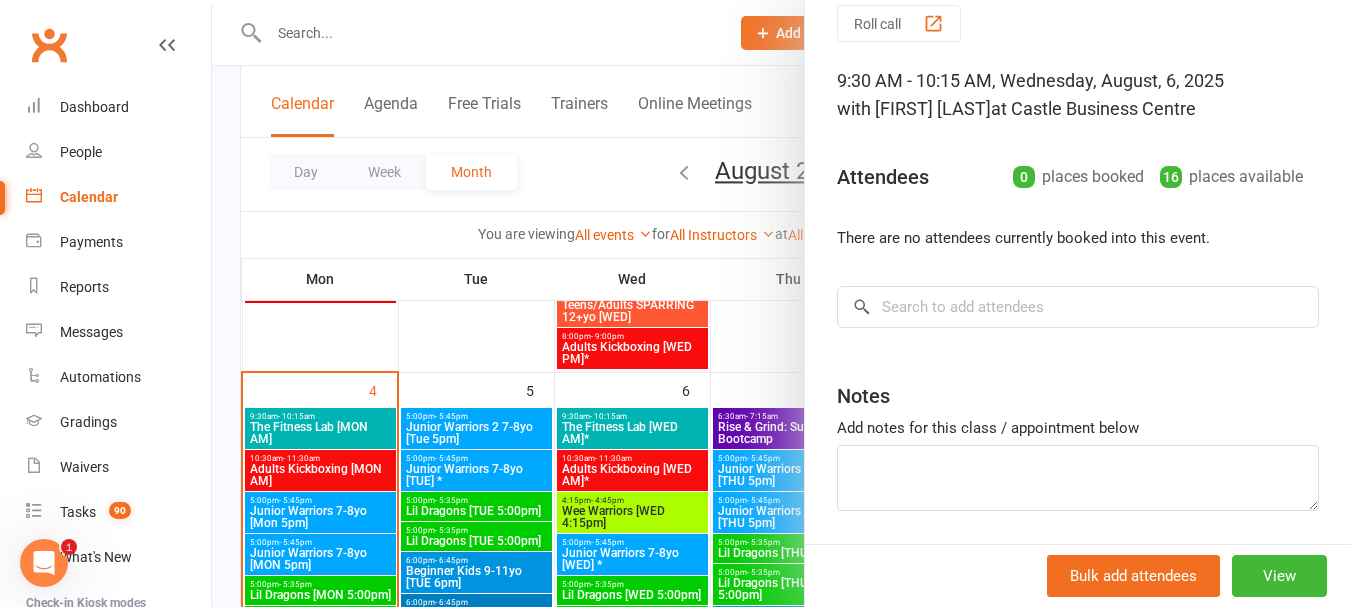 scroll, scrollTop: 147, scrollLeft: 0, axis: vertical 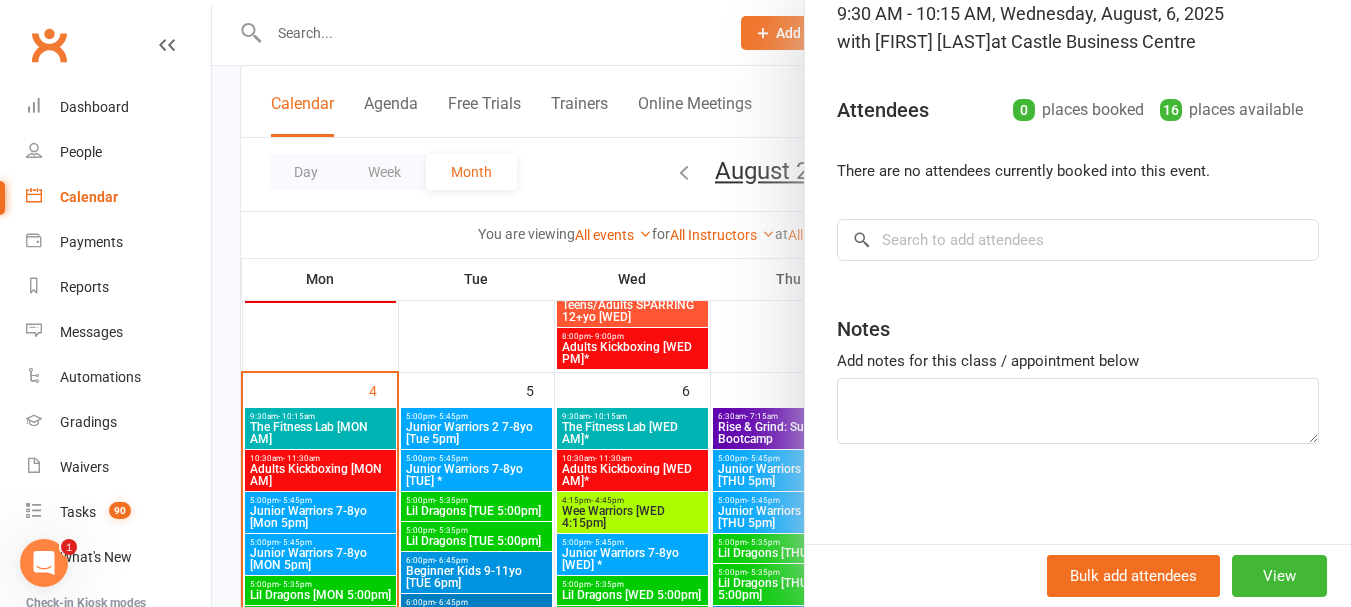 click at bounding box center [781, 303] 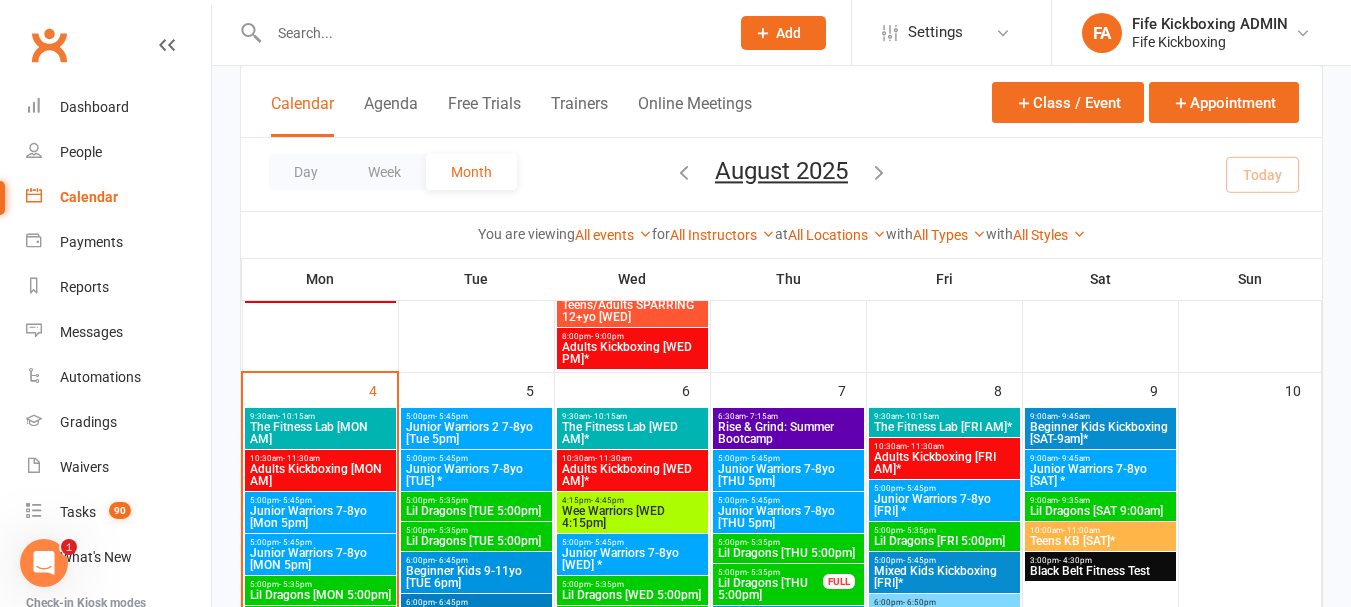 click on "Adults Kickboxing [WED AM]*" at bounding box center (632, 475) 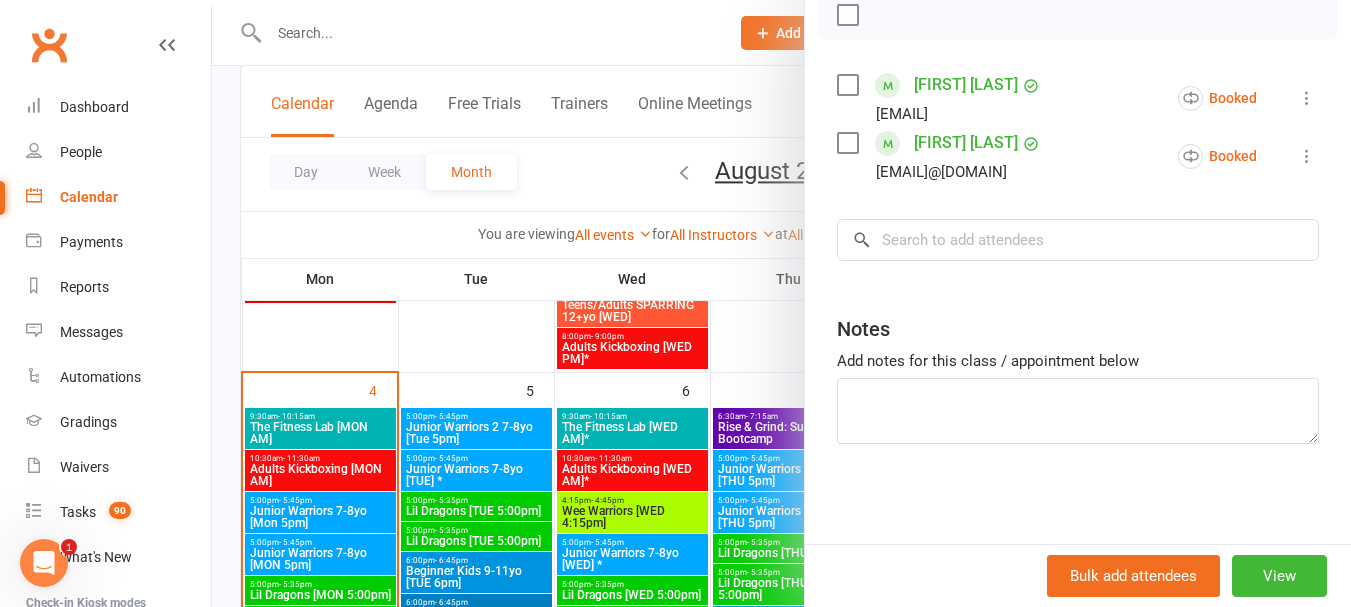 scroll, scrollTop: 329, scrollLeft: 0, axis: vertical 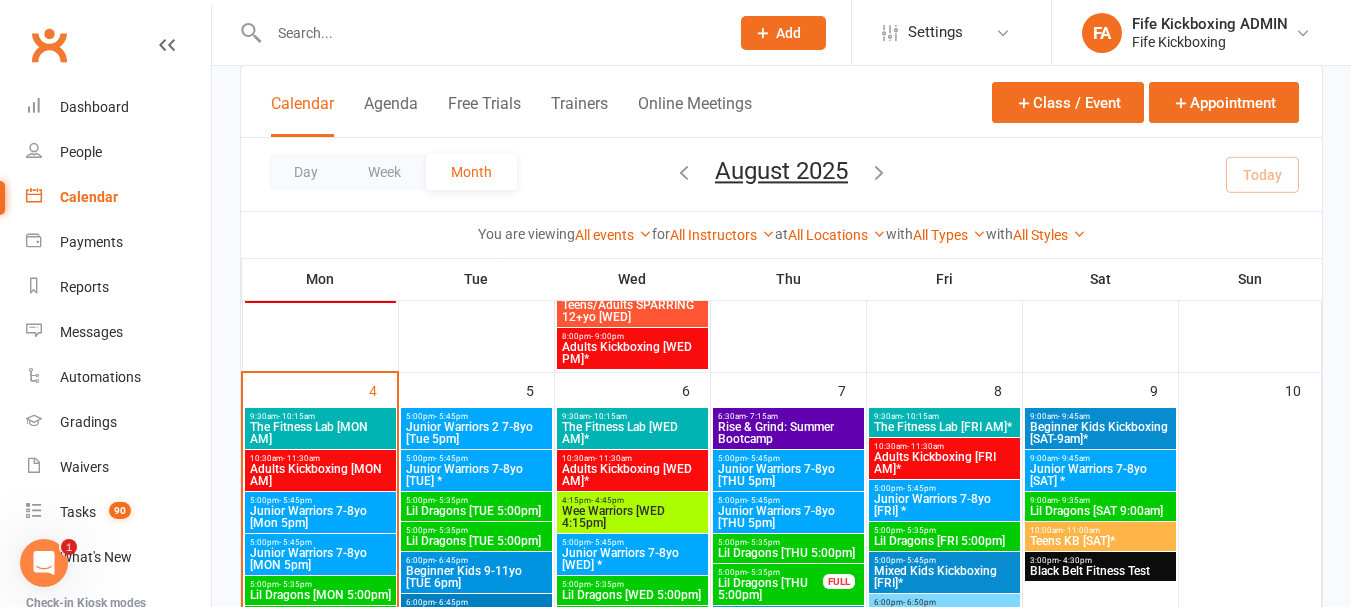 click on "Wee Warriors [WED 4:15pm]" at bounding box center (632, 517) 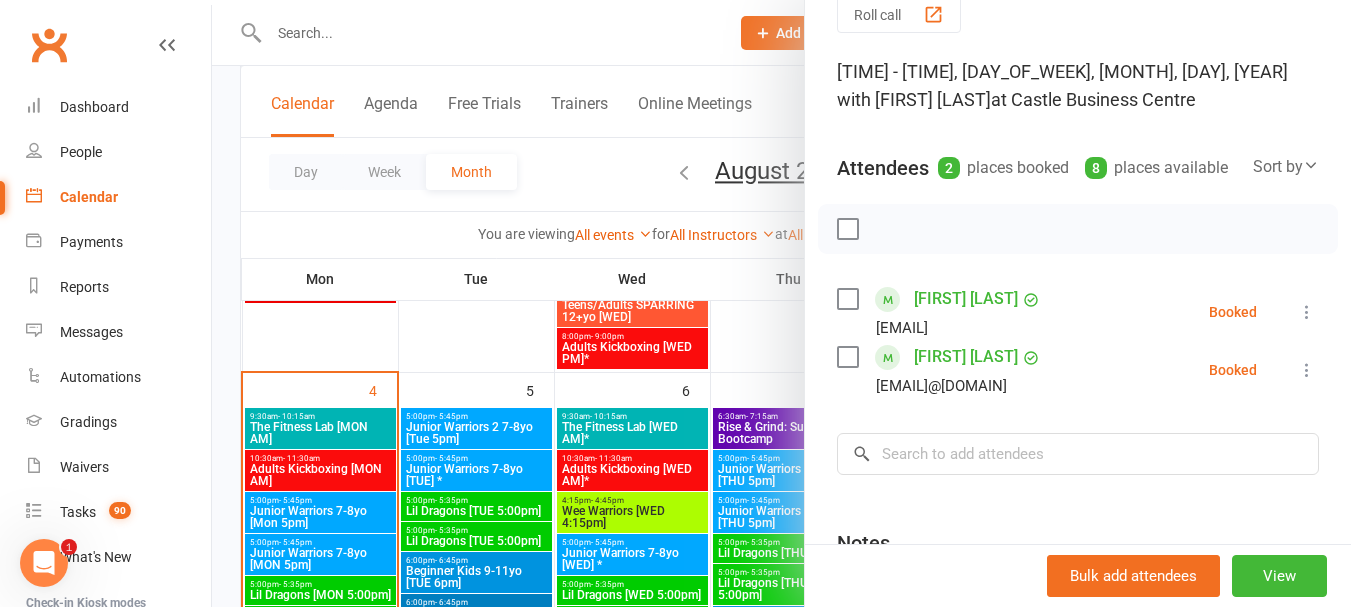 scroll, scrollTop: 200, scrollLeft: 0, axis: vertical 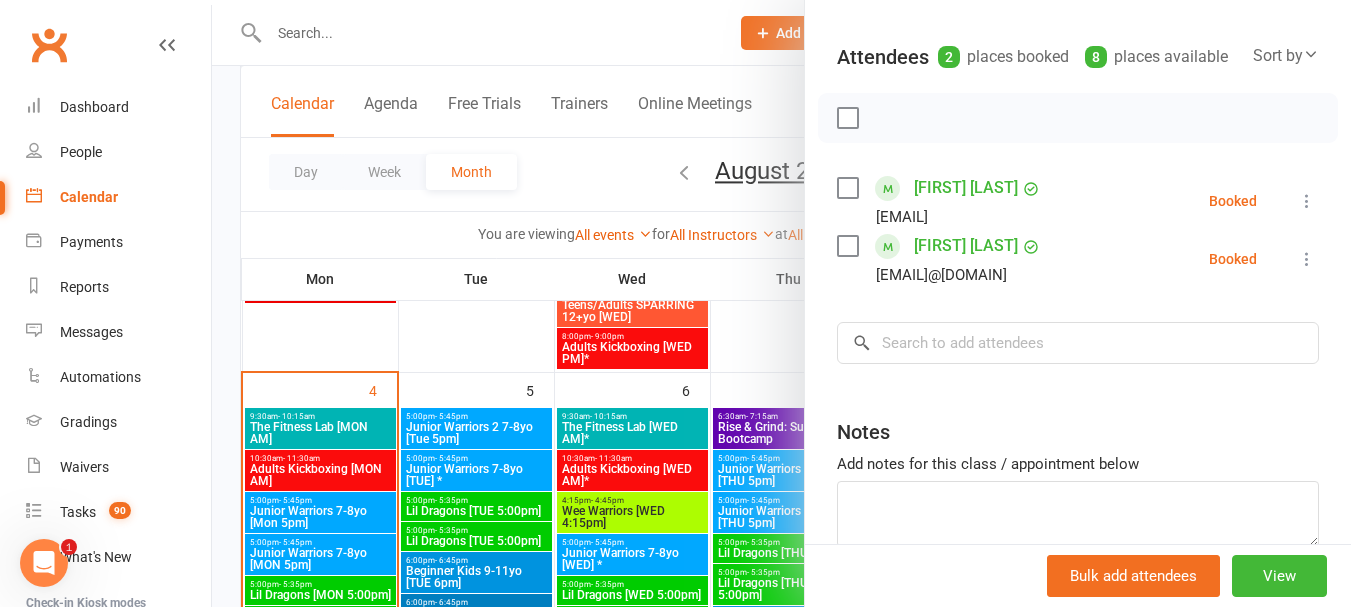click at bounding box center [781, 303] 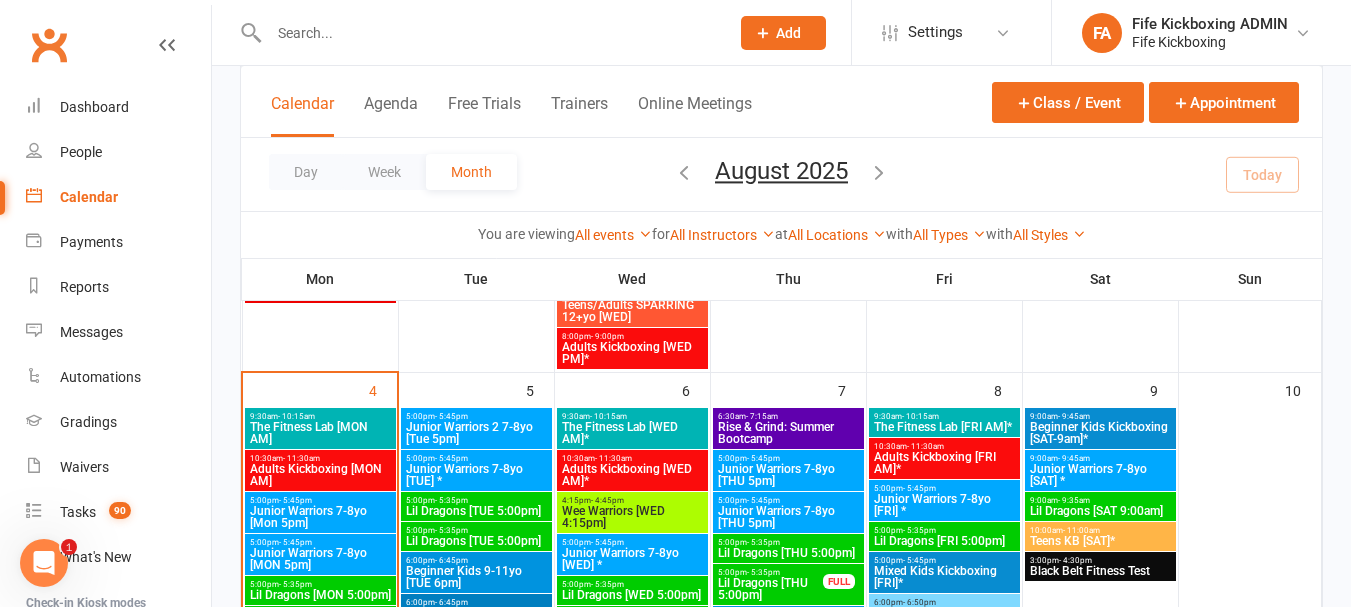 click on "Junior Warriors 7-8yo [WED] *" at bounding box center (632, 559) 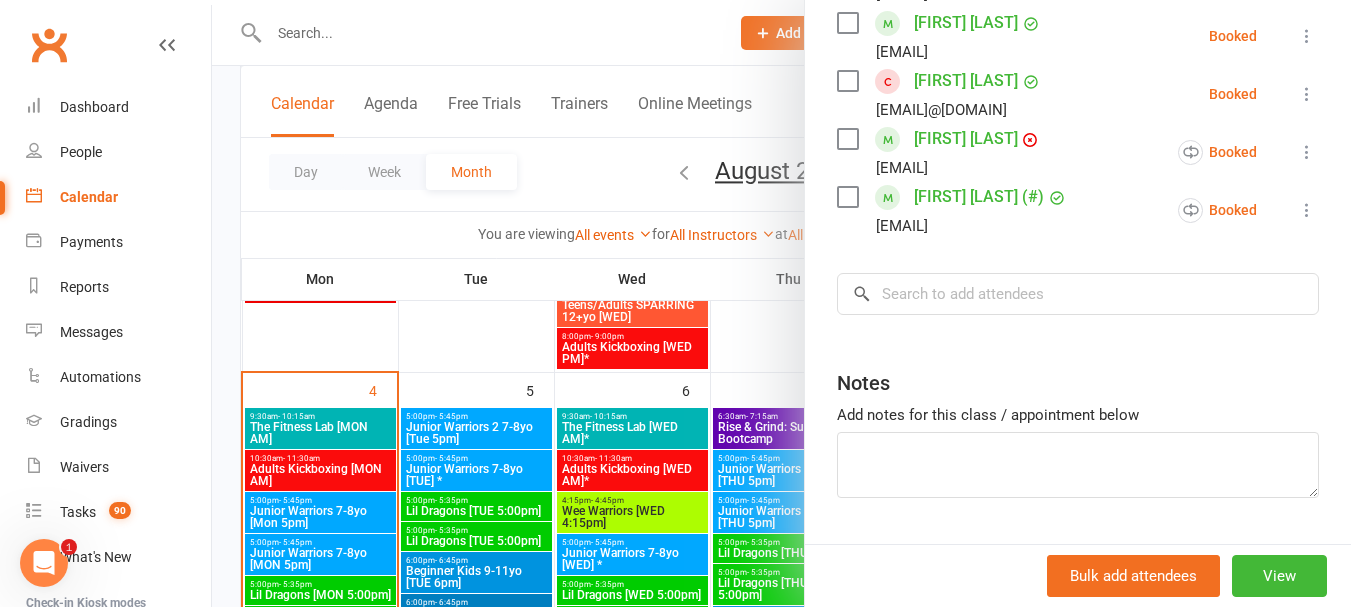 scroll, scrollTop: 800, scrollLeft: 0, axis: vertical 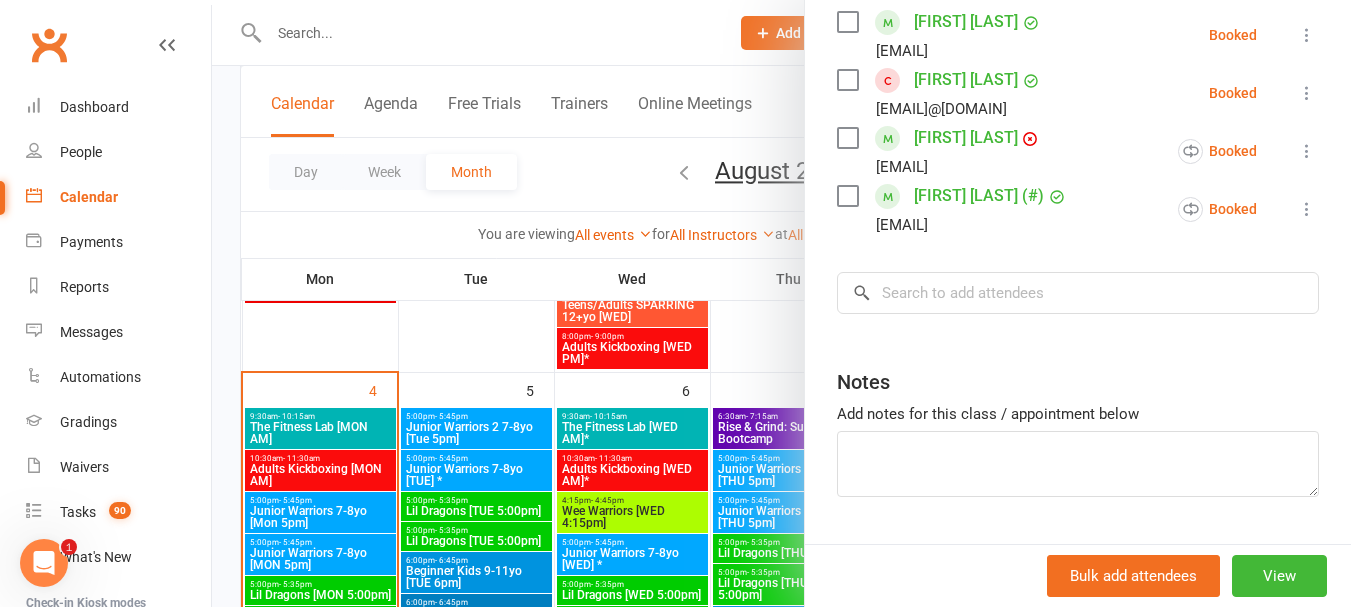 click at bounding box center (781, 303) 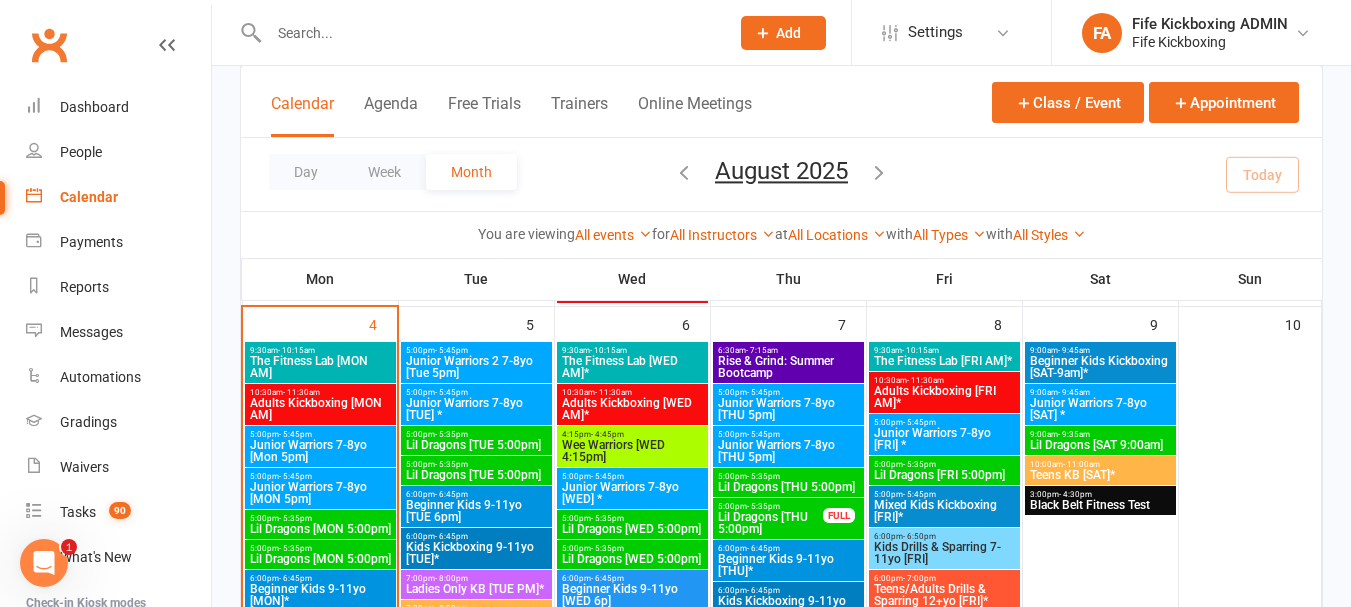 scroll, scrollTop: 700, scrollLeft: 0, axis: vertical 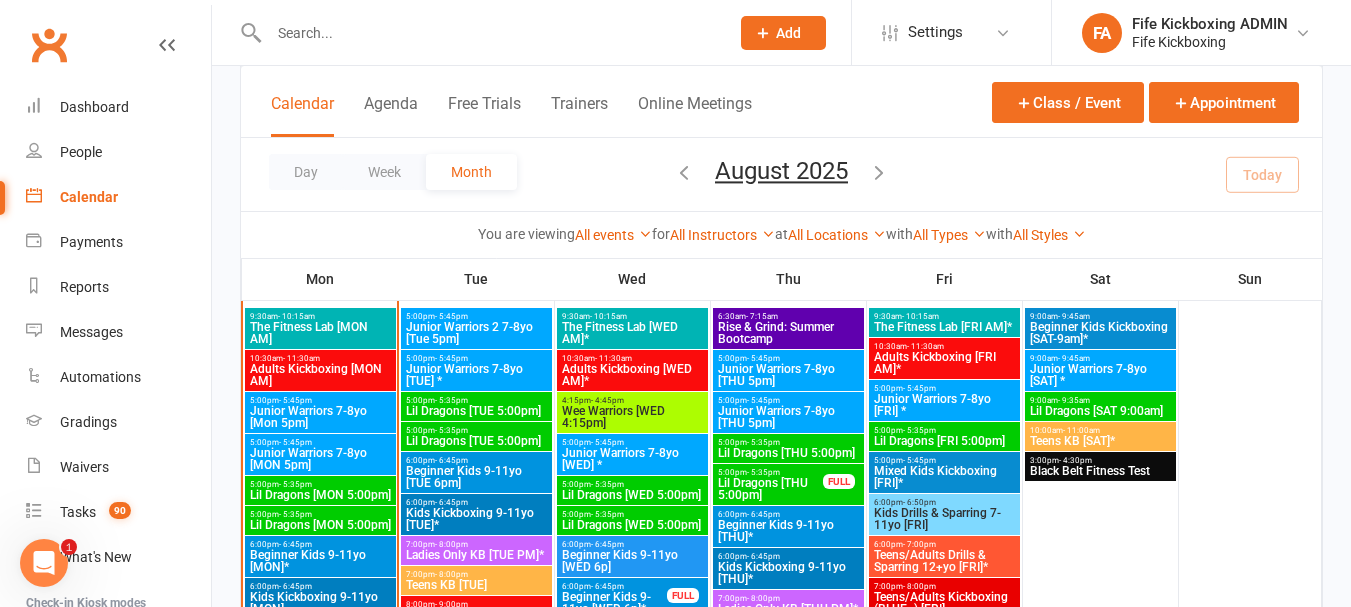 click on "Lil Dragons [WED 5:00pm]" at bounding box center [632, 495] 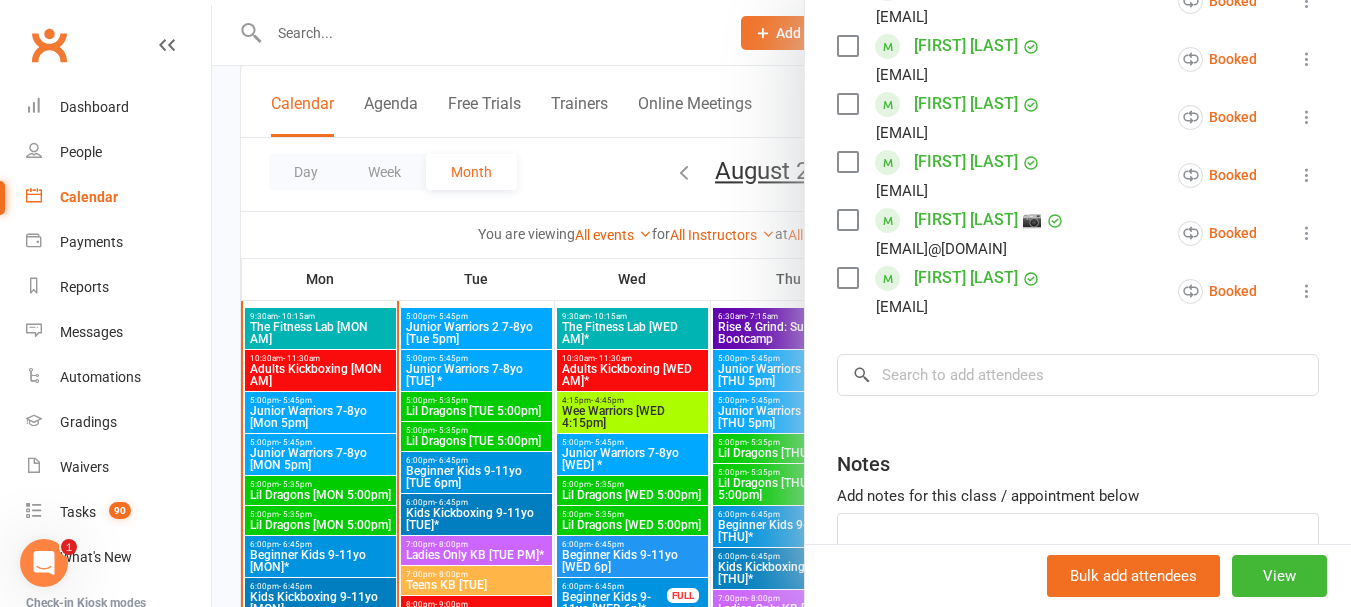 scroll, scrollTop: 561, scrollLeft: 0, axis: vertical 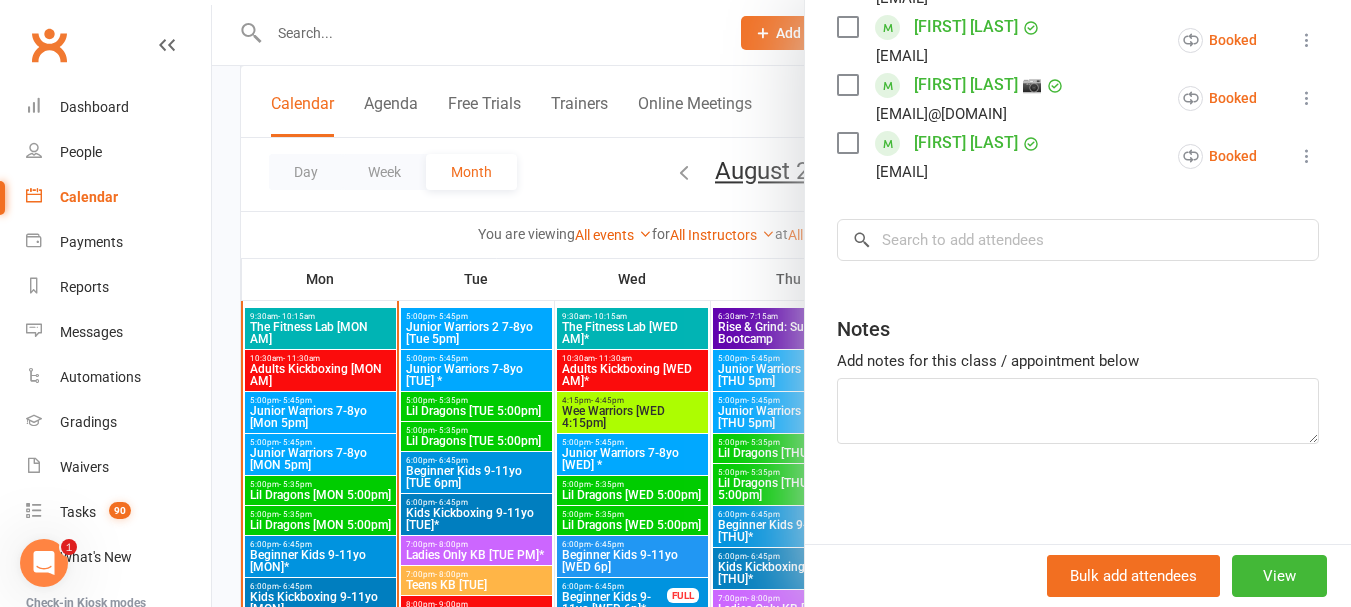 click at bounding box center [781, 303] 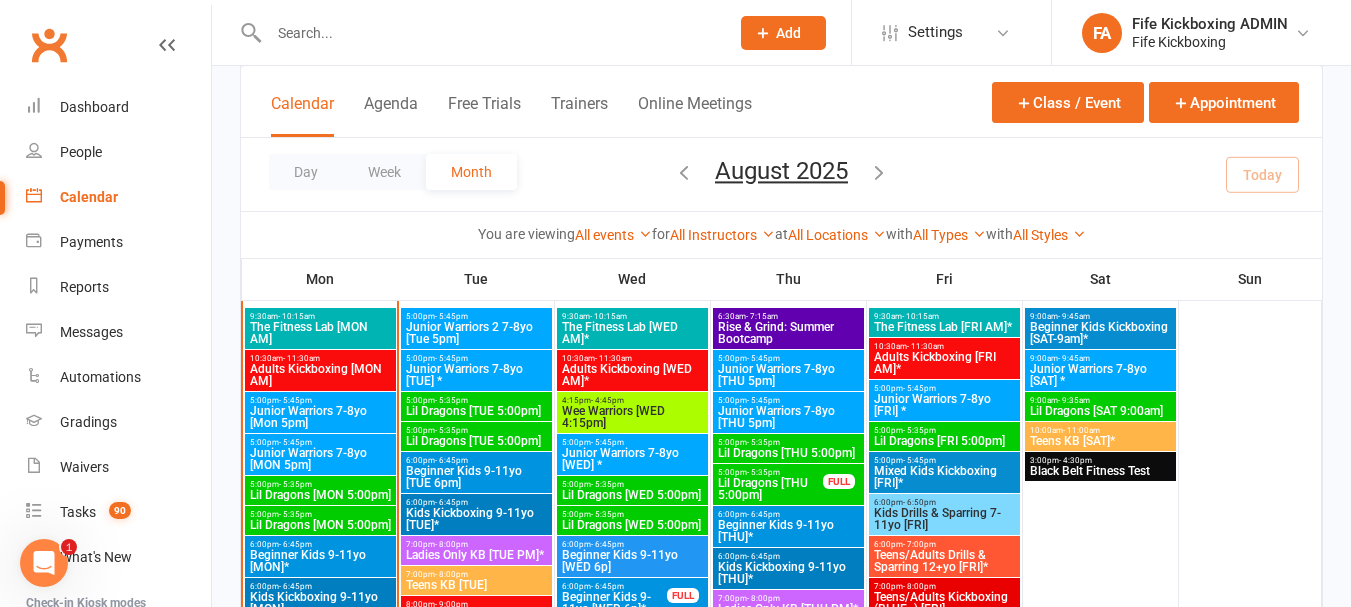 click on "Lil Dragons [WED 5:00pm]" at bounding box center [632, 525] 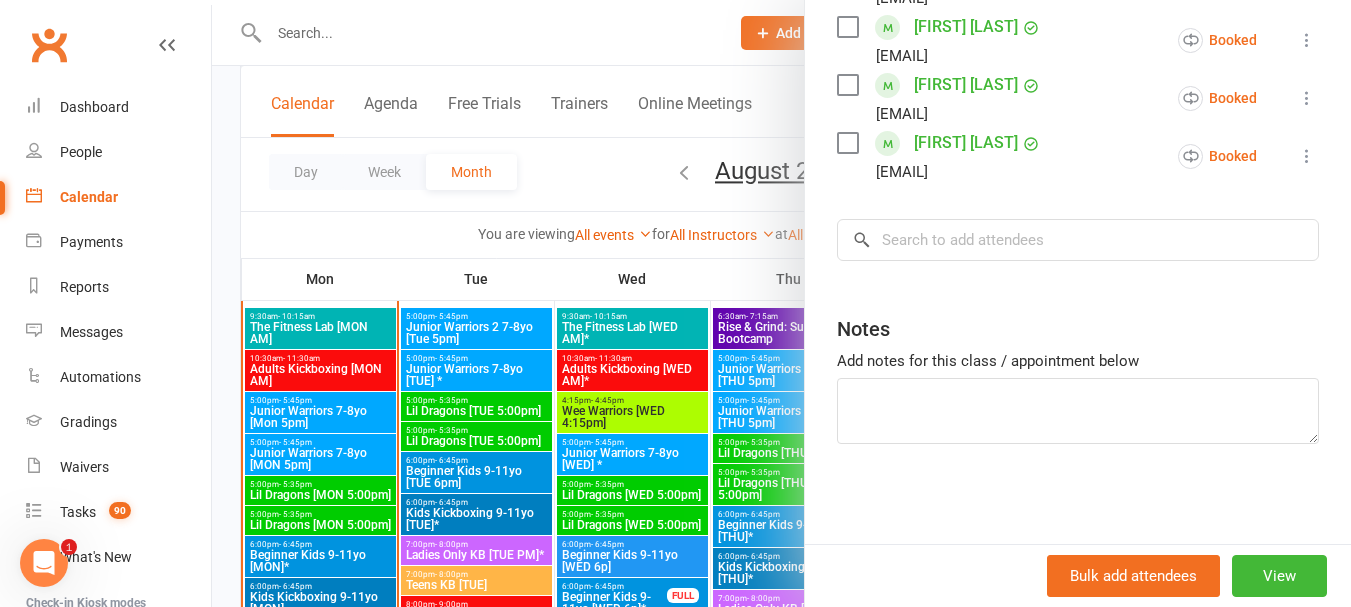 scroll, scrollTop: 619, scrollLeft: 0, axis: vertical 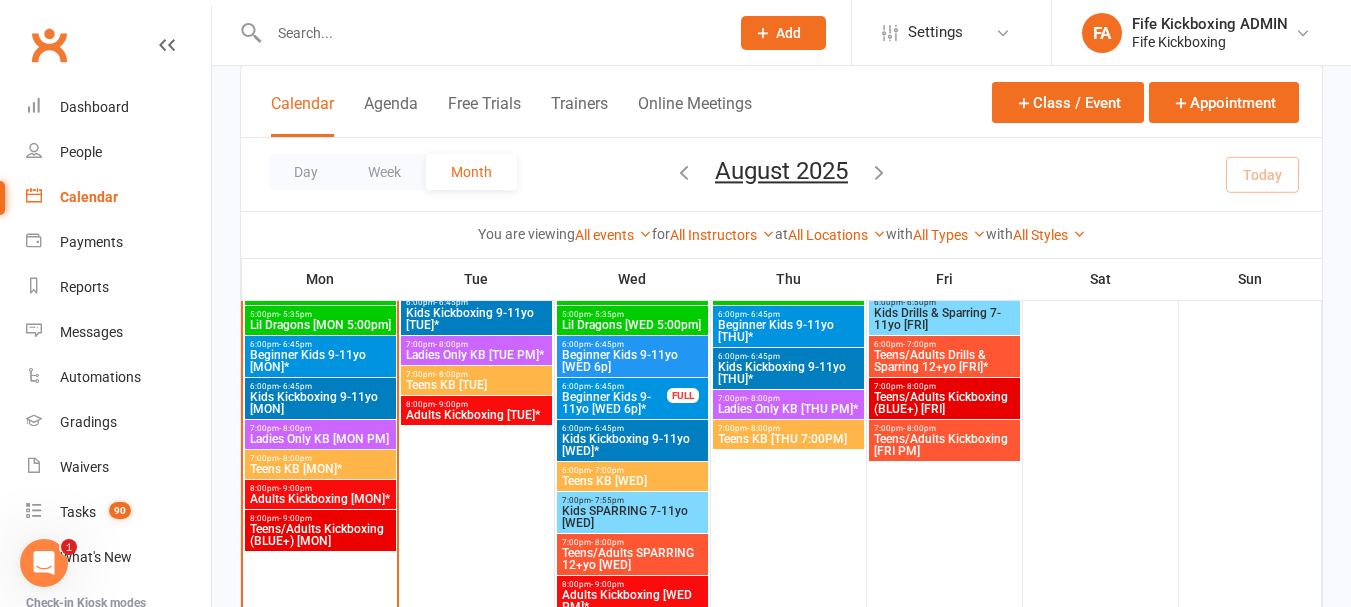 click on "Beginner Kids 9-11yo [WED 6p]" at bounding box center [632, 361] 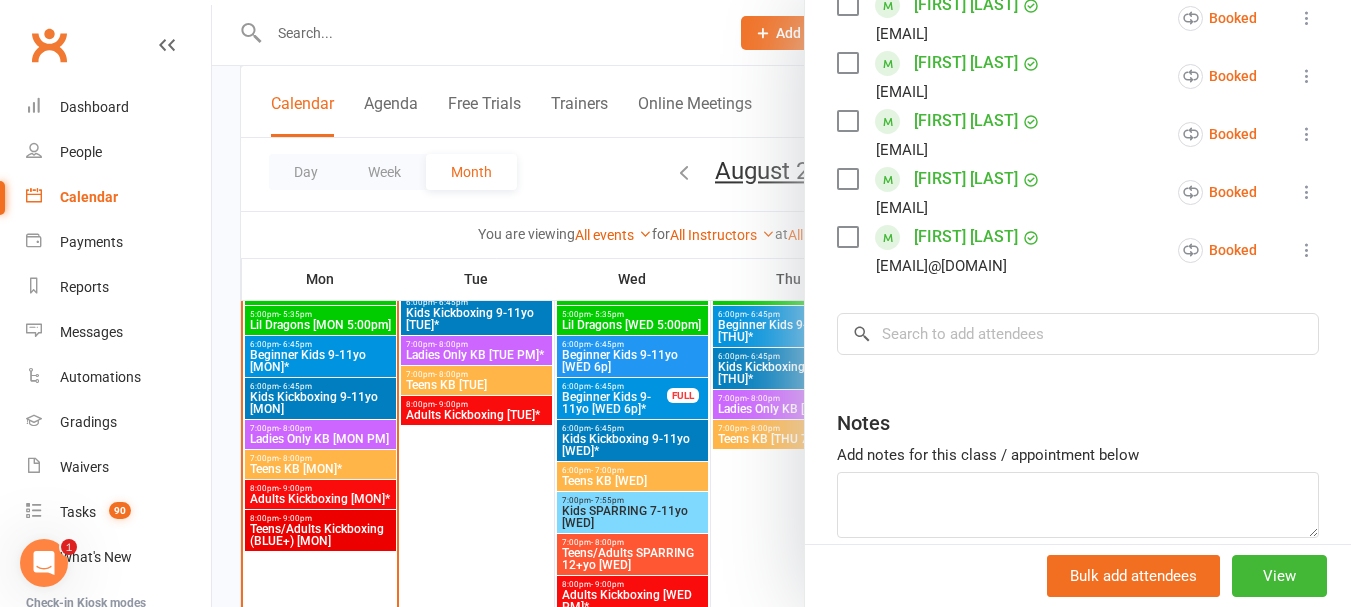 scroll, scrollTop: 1000, scrollLeft: 0, axis: vertical 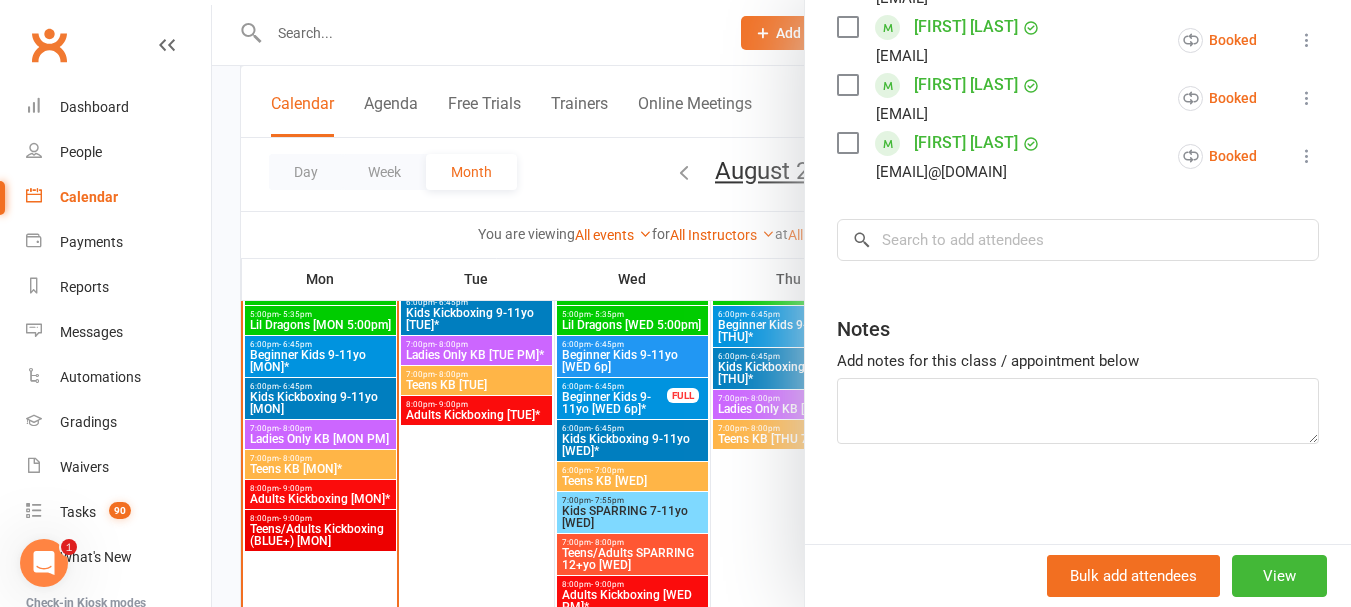 click at bounding box center (781, 303) 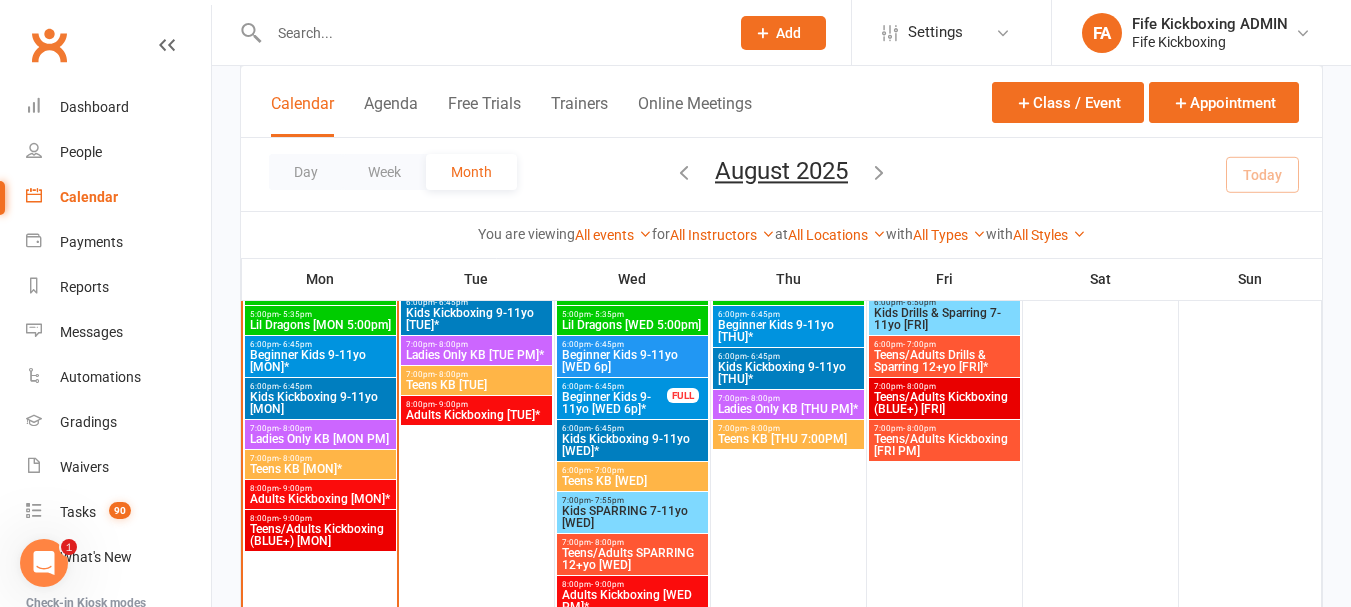 click on "Beginner Kids 9-11yo [WED 6p]*" at bounding box center [614, 403] 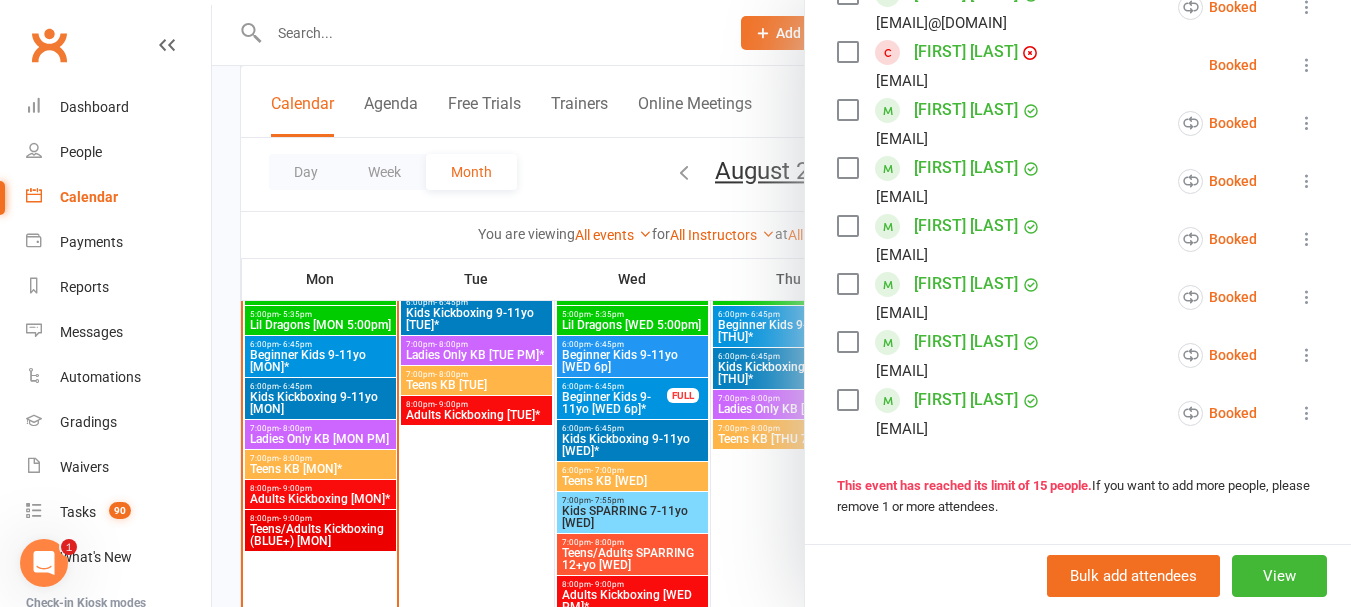scroll, scrollTop: 1000, scrollLeft: 0, axis: vertical 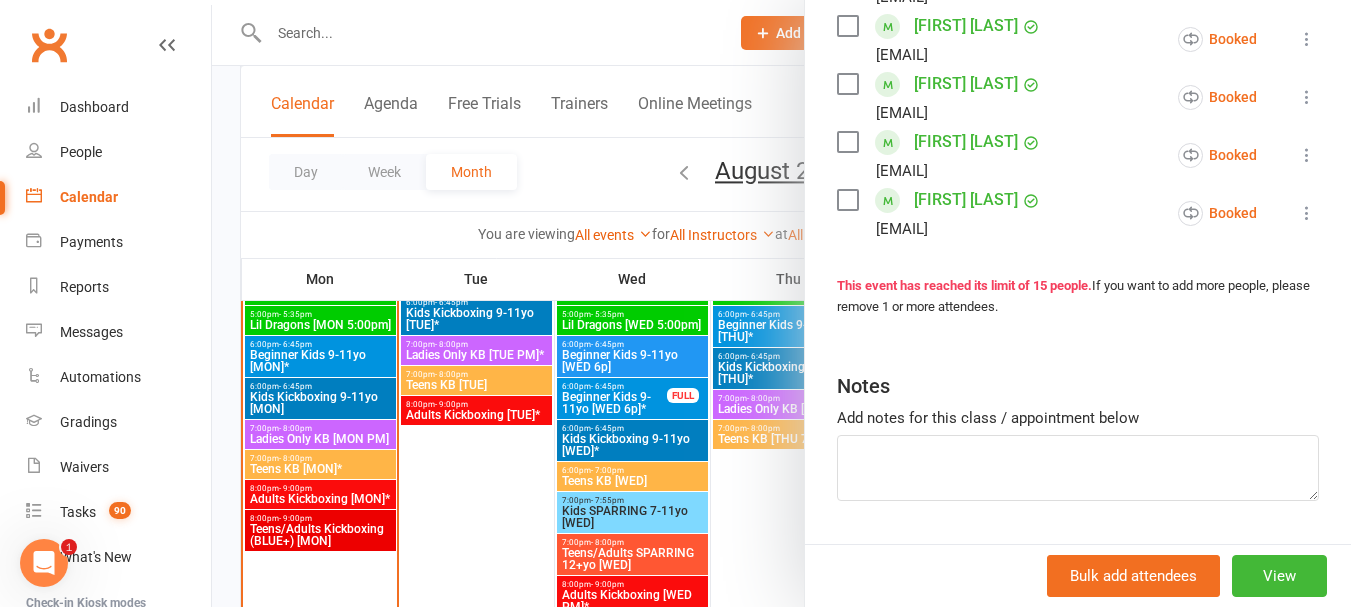 click at bounding box center (781, 303) 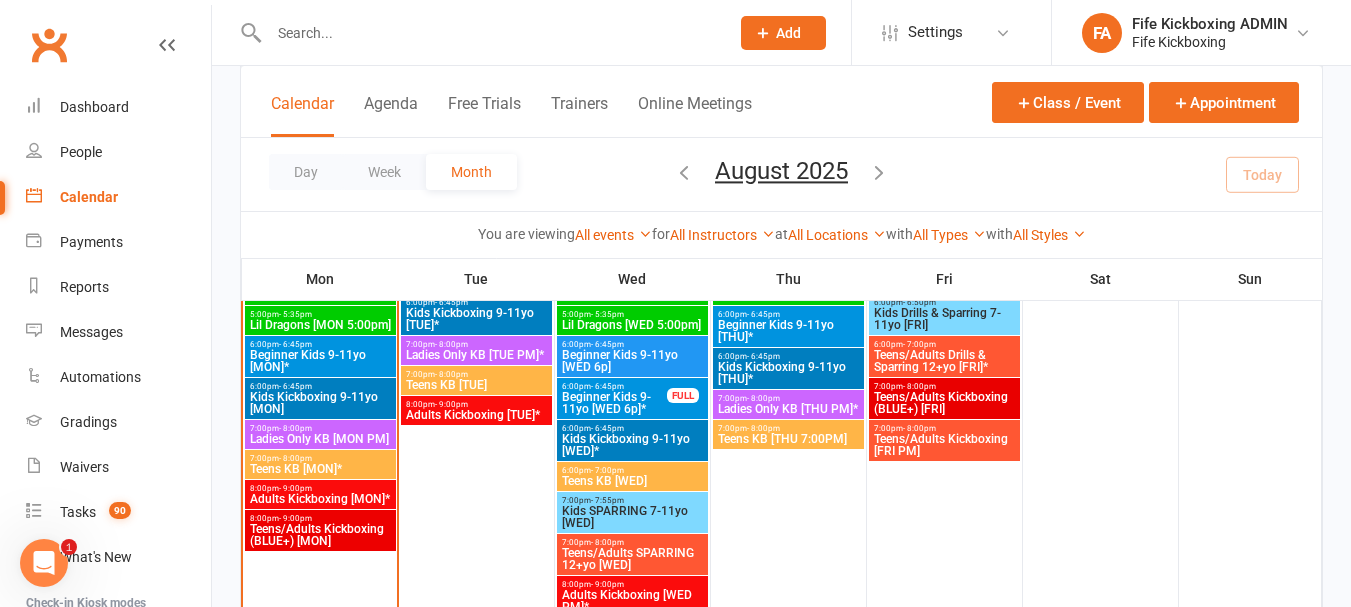 click on "6:00pm  - 7:00pm" at bounding box center (632, 470) 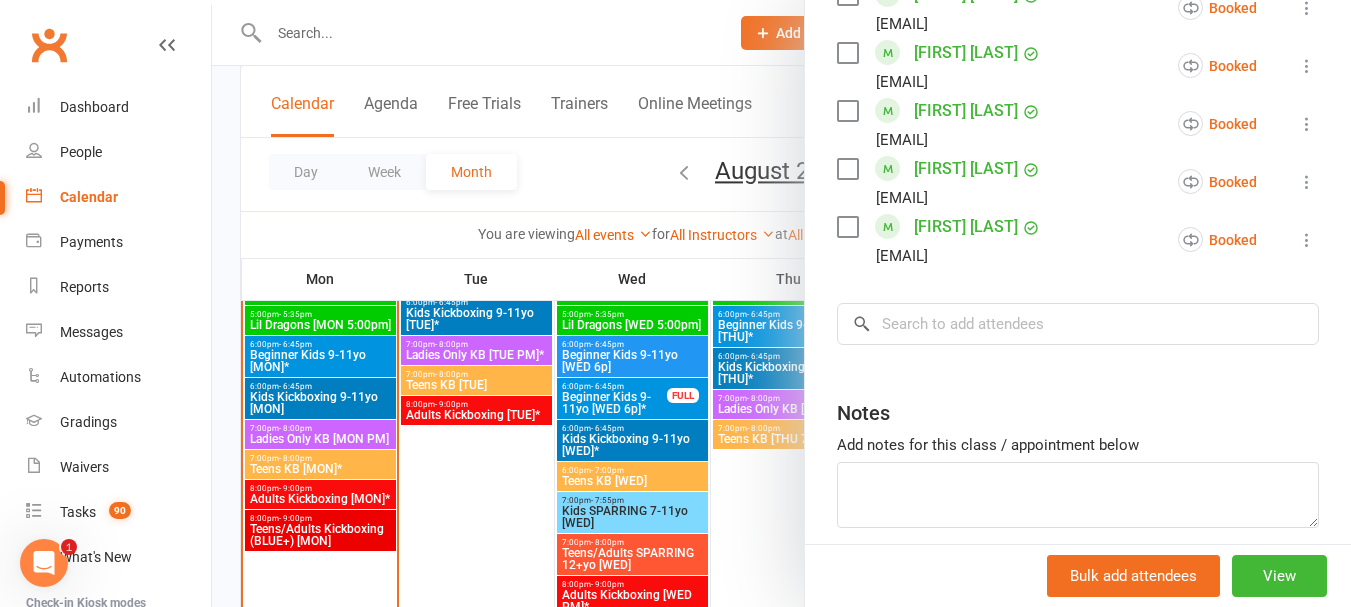 scroll, scrollTop: 1400, scrollLeft: 0, axis: vertical 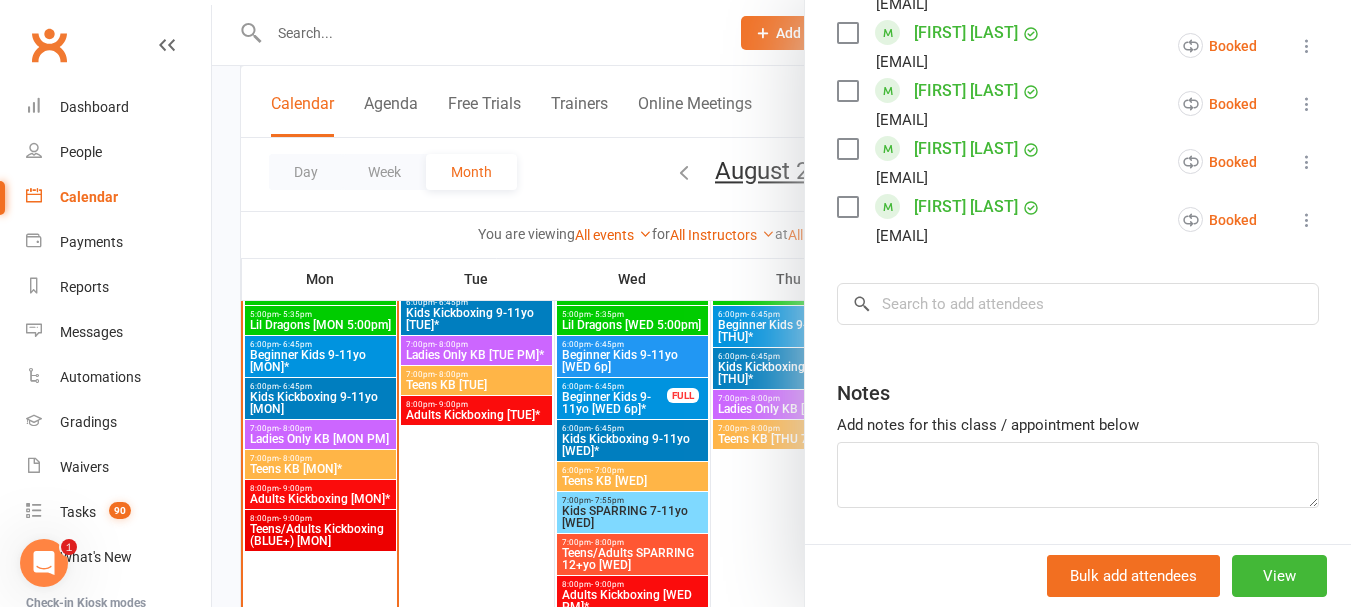 click at bounding box center (781, 303) 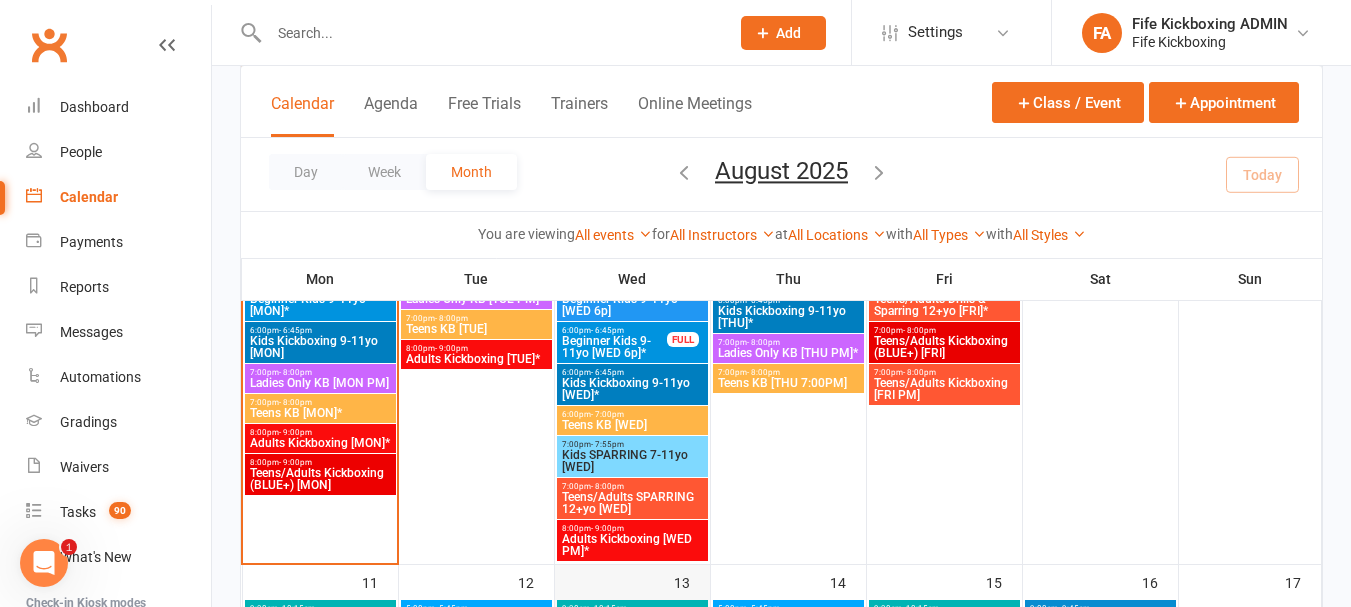 scroll, scrollTop: 1000, scrollLeft: 0, axis: vertical 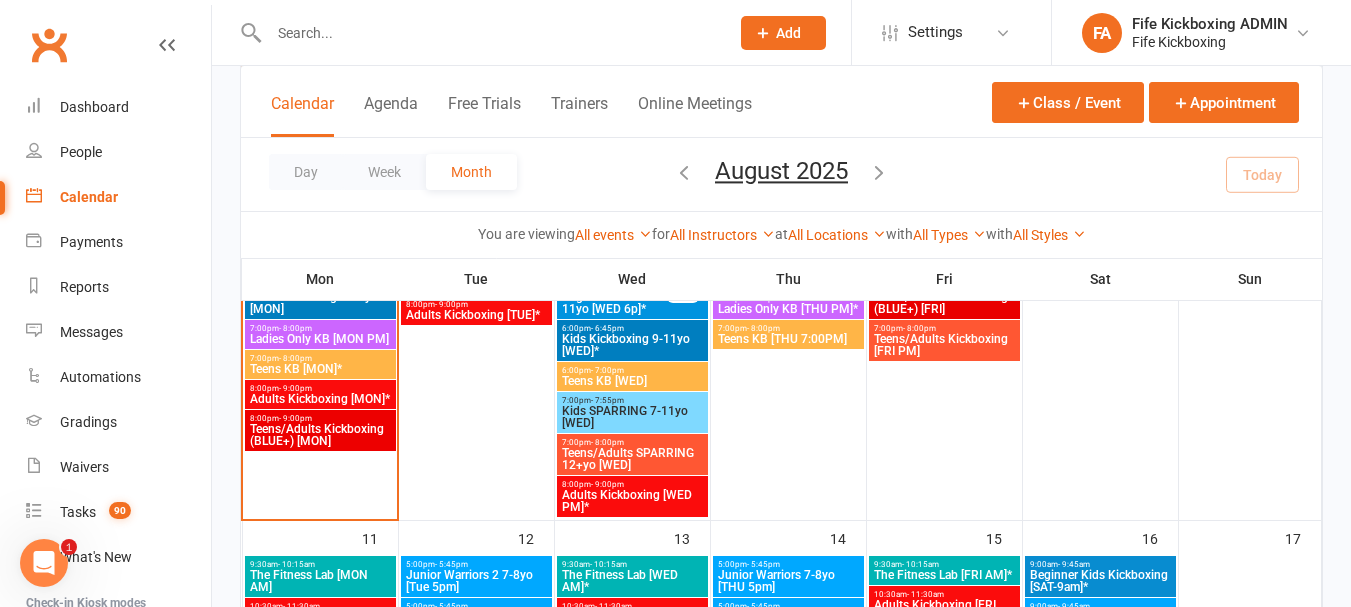 click on "Adults Kickboxing [WED PM]*" at bounding box center [632, 501] 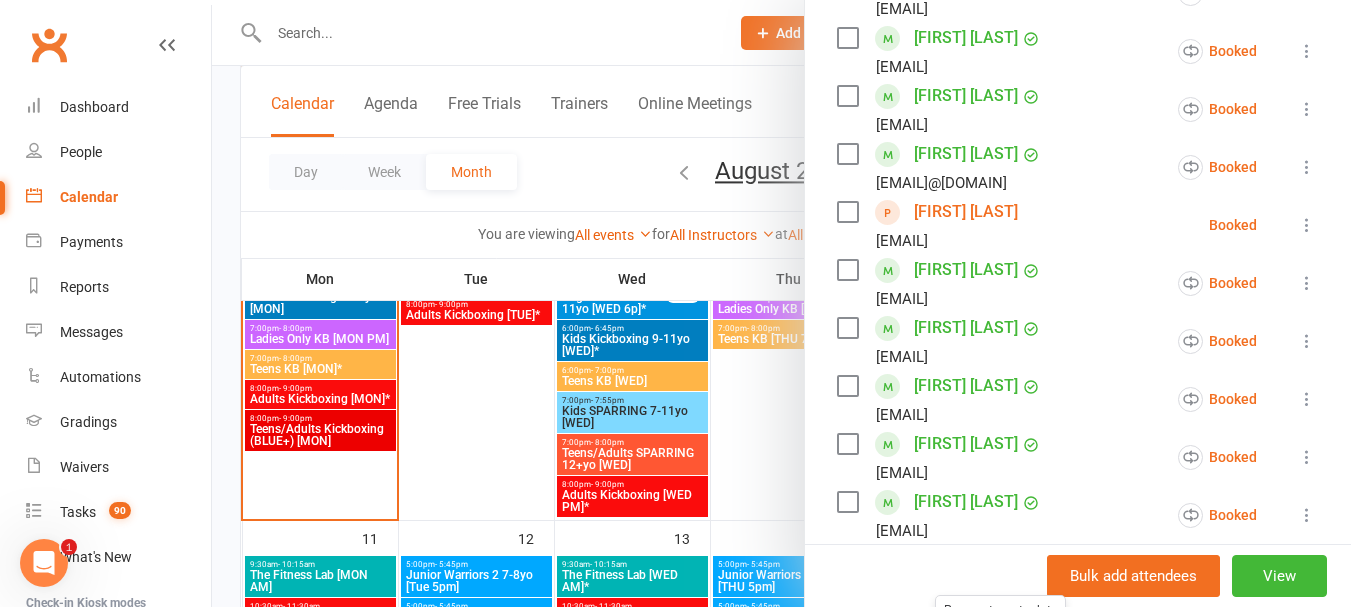scroll, scrollTop: 389, scrollLeft: 0, axis: vertical 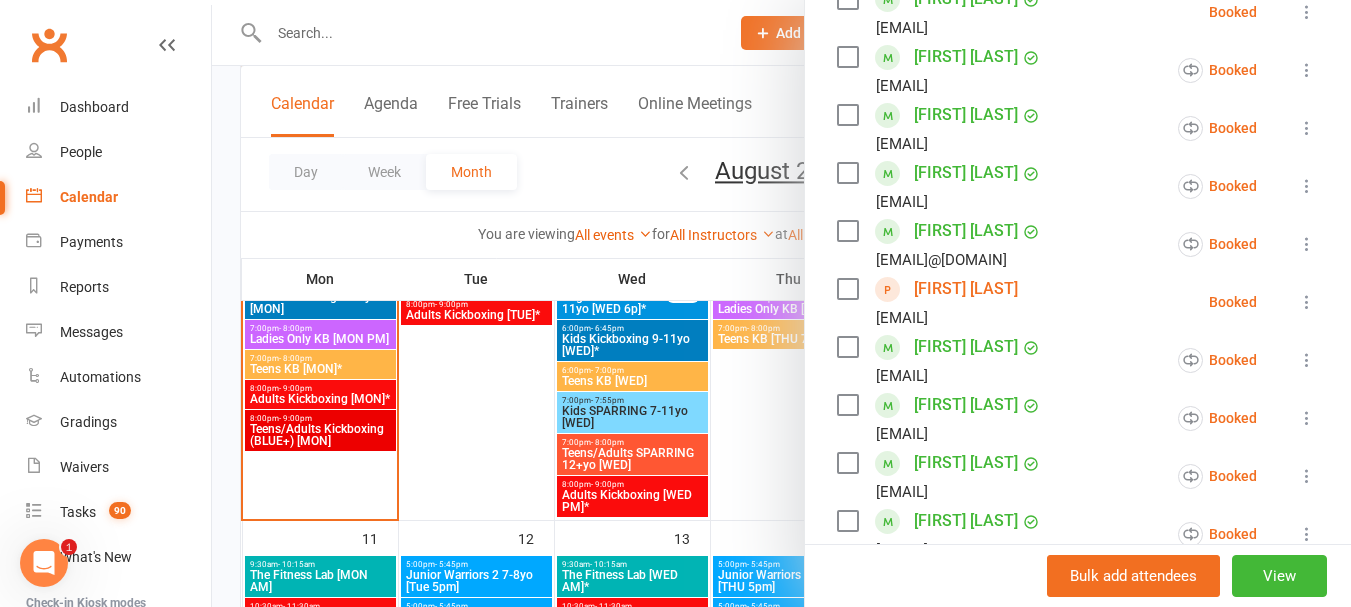 click on "[EMAIL]" at bounding box center [902, 318] 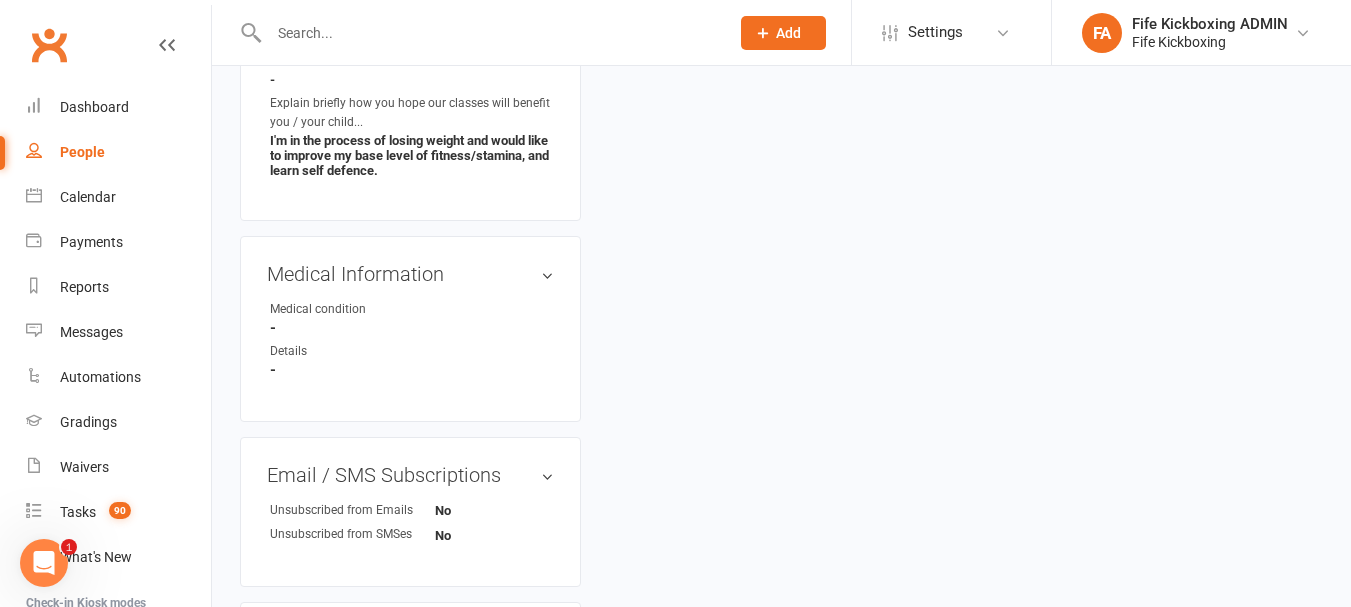 scroll, scrollTop: 0, scrollLeft: 0, axis: both 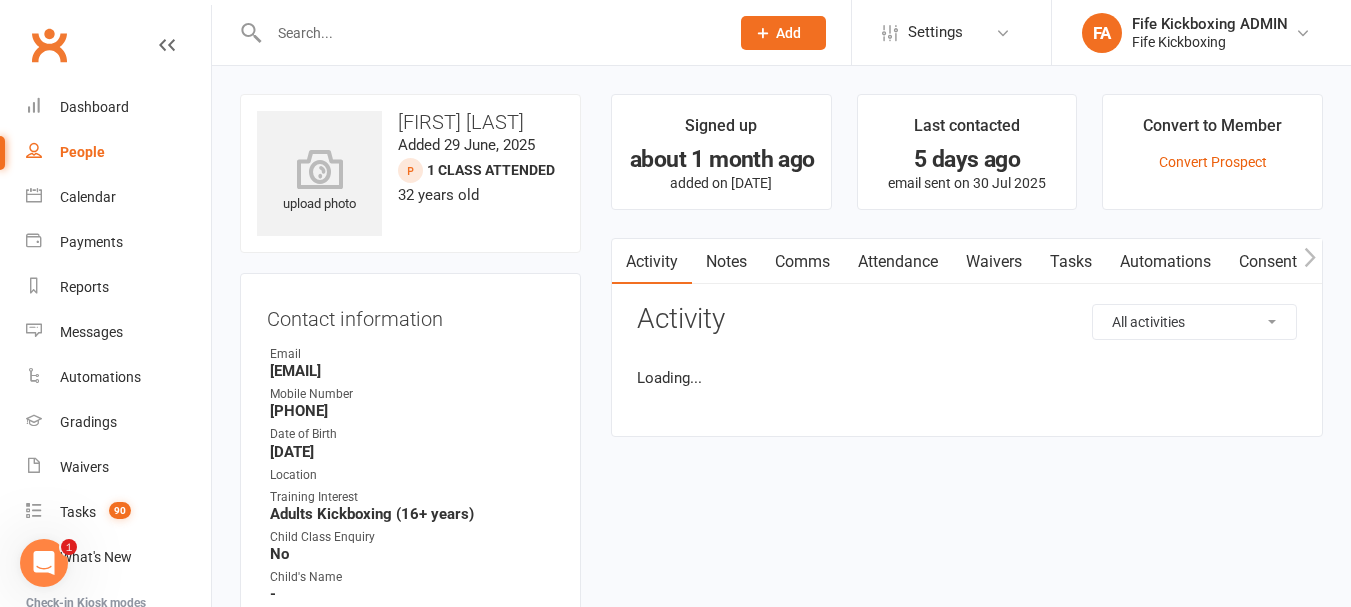 drag, startPoint x: 862, startPoint y: 261, endPoint x: 967, endPoint y: 261, distance: 105 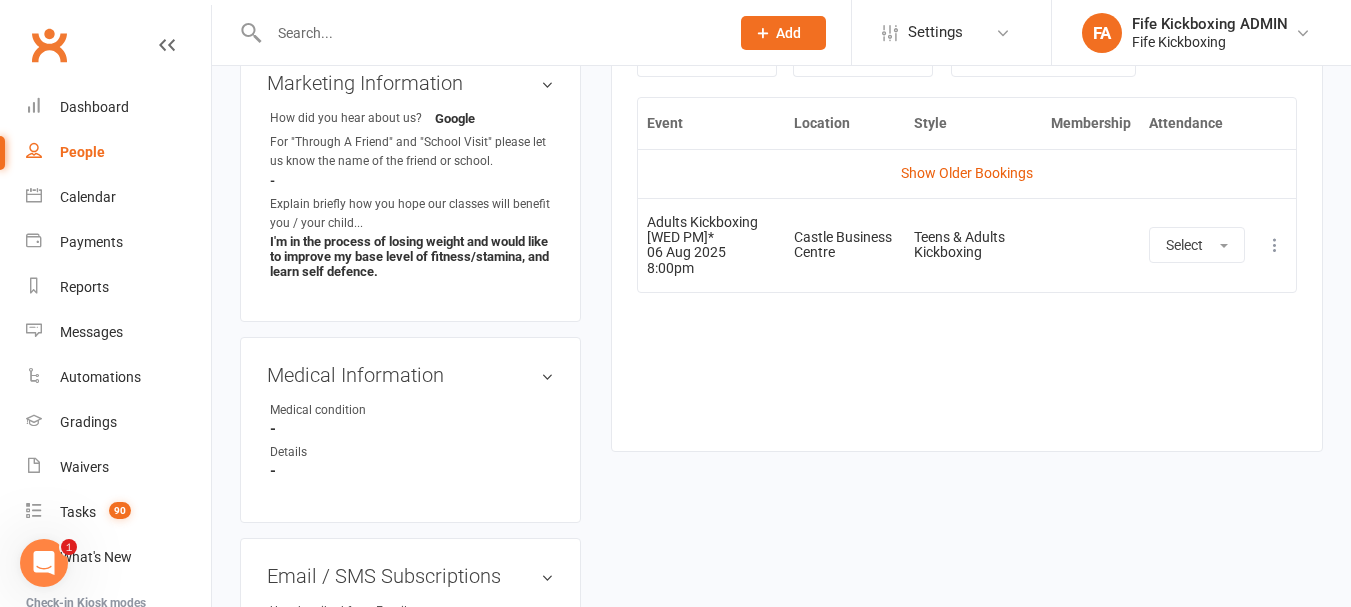 scroll, scrollTop: 900, scrollLeft: 0, axis: vertical 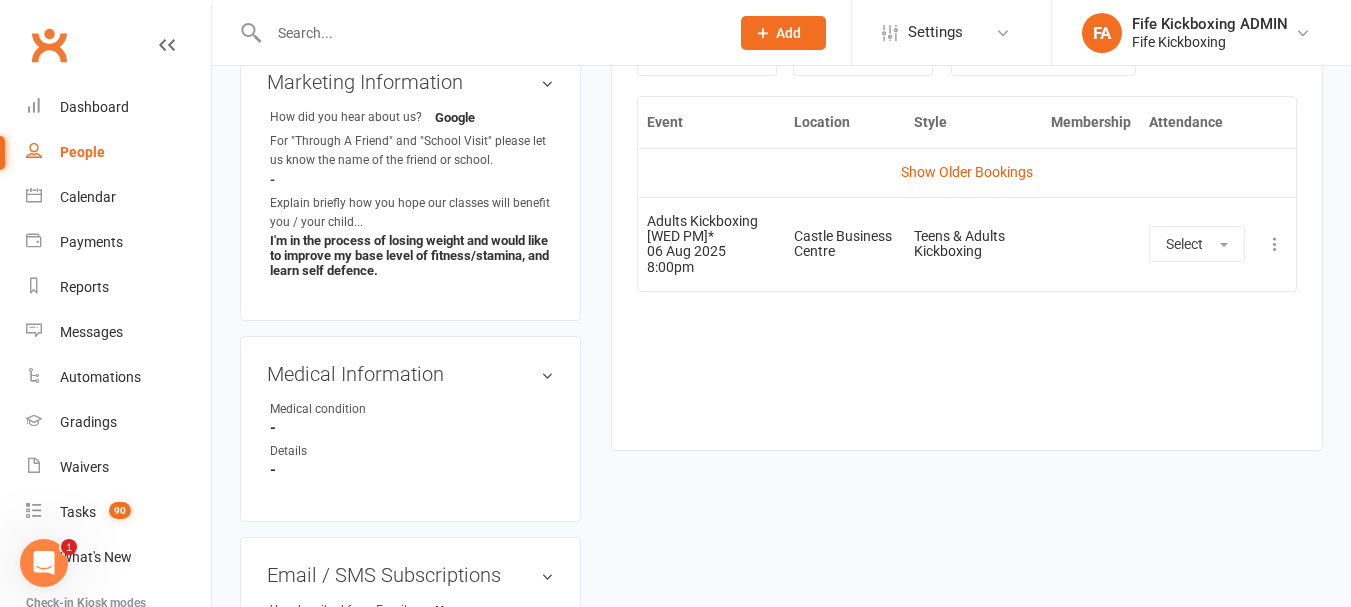 click on "Show Older Bookings" at bounding box center [967, 172] 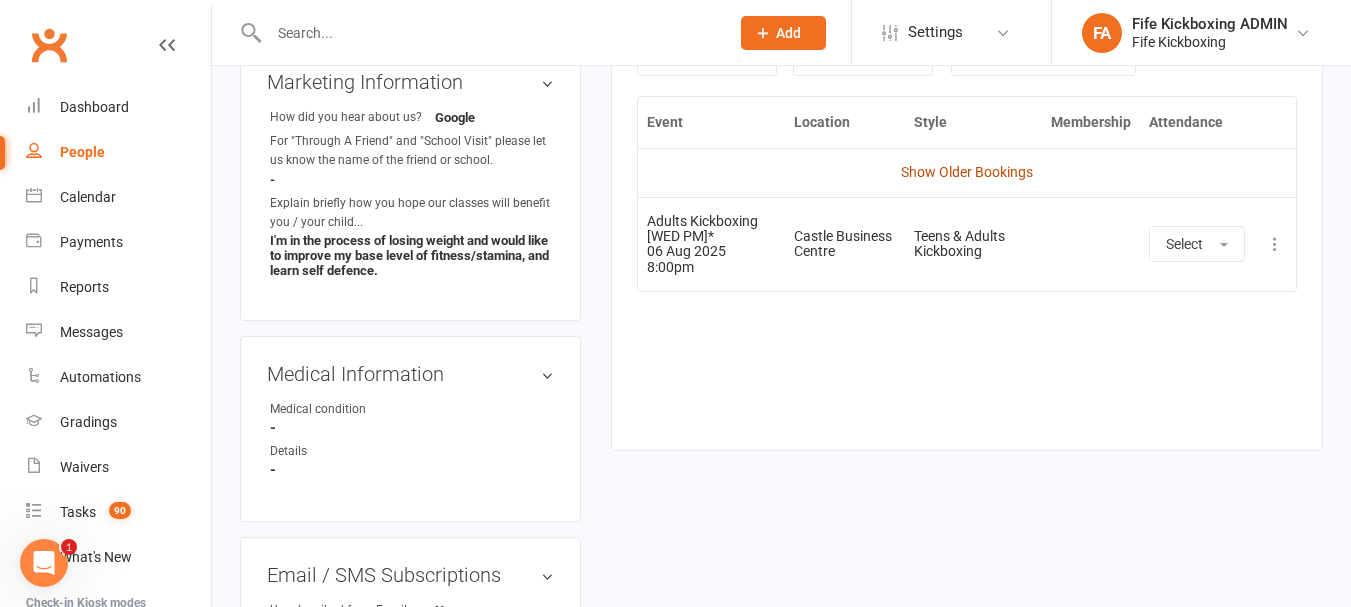 click on "Show Older Bookings" at bounding box center (967, 172) 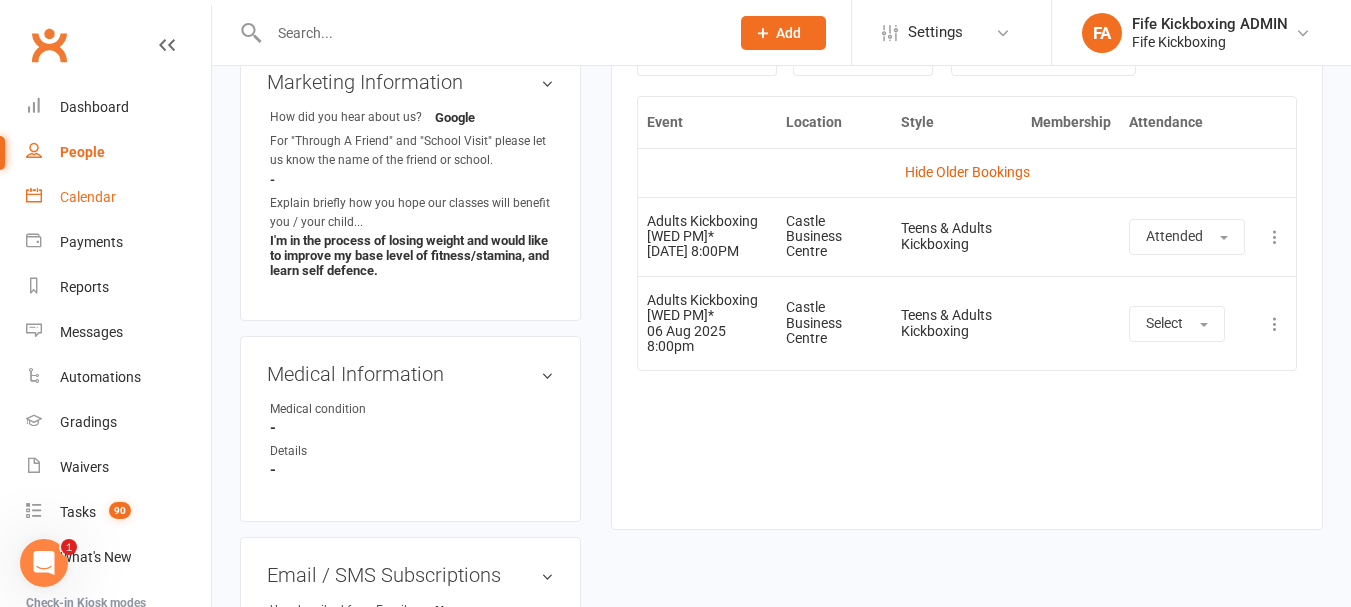 click on "Calendar" at bounding box center [118, 197] 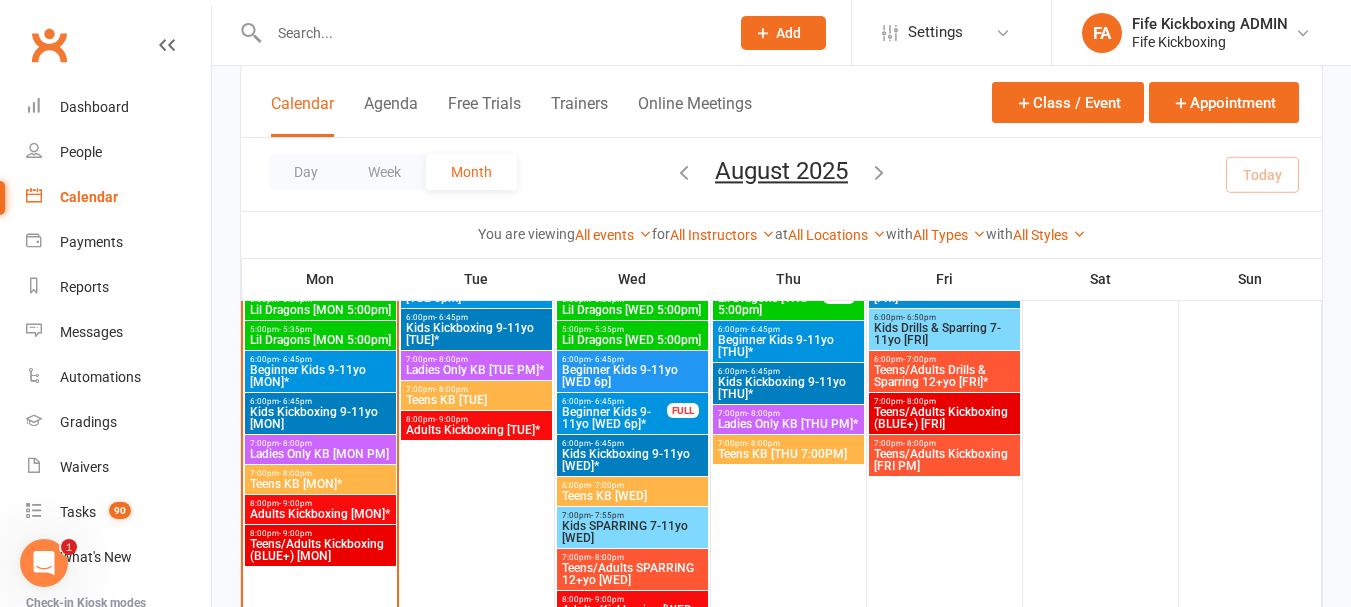 scroll, scrollTop: 700, scrollLeft: 0, axis: vertical 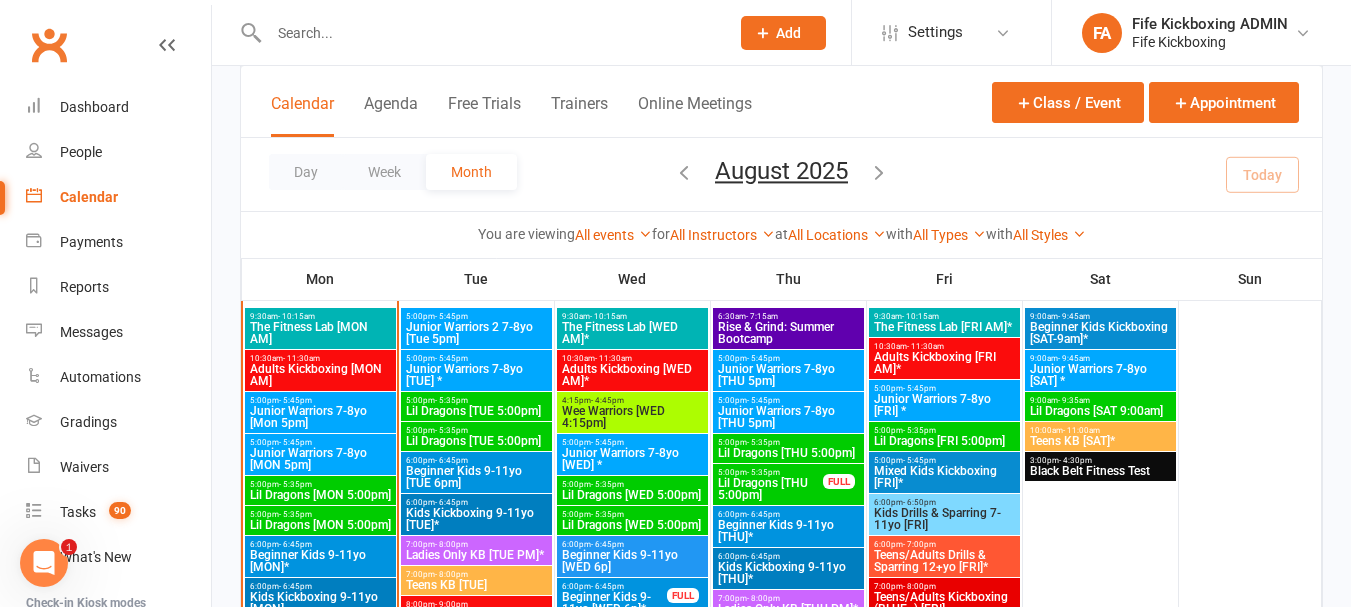 click on "Junior Warriors 7-8yo [THU 5pm]" at bounding box center [788, 375] 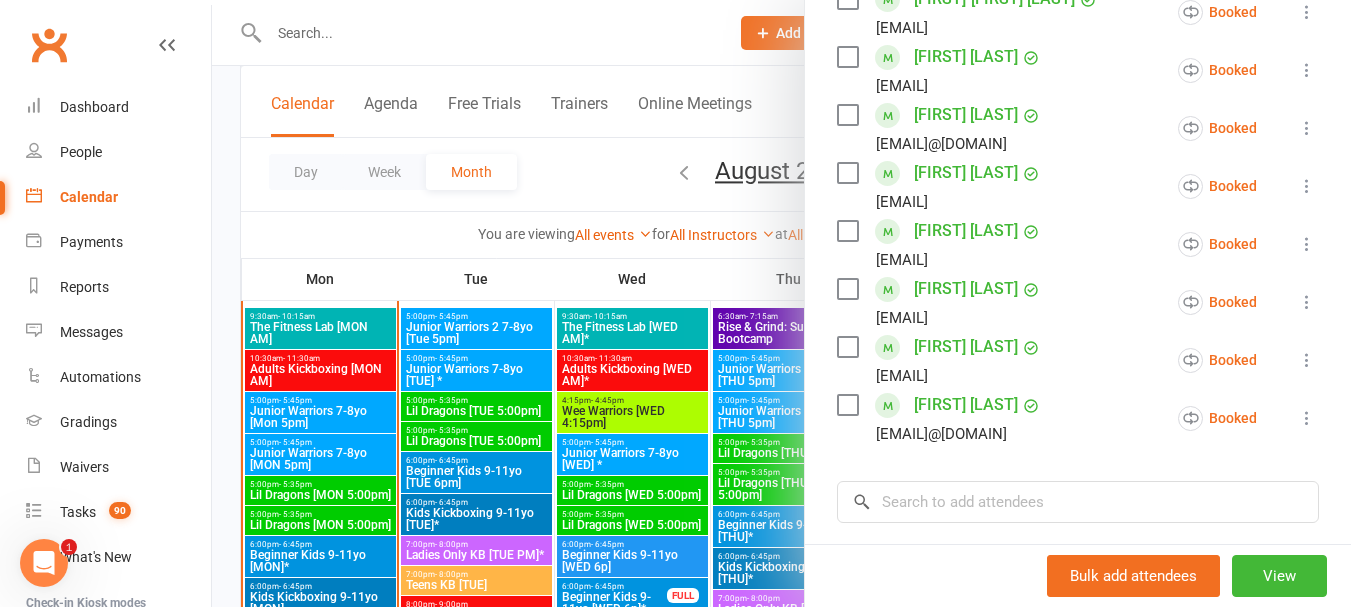 scroll, scrollTop: 600, scrollLeft: 0, axis: vertical 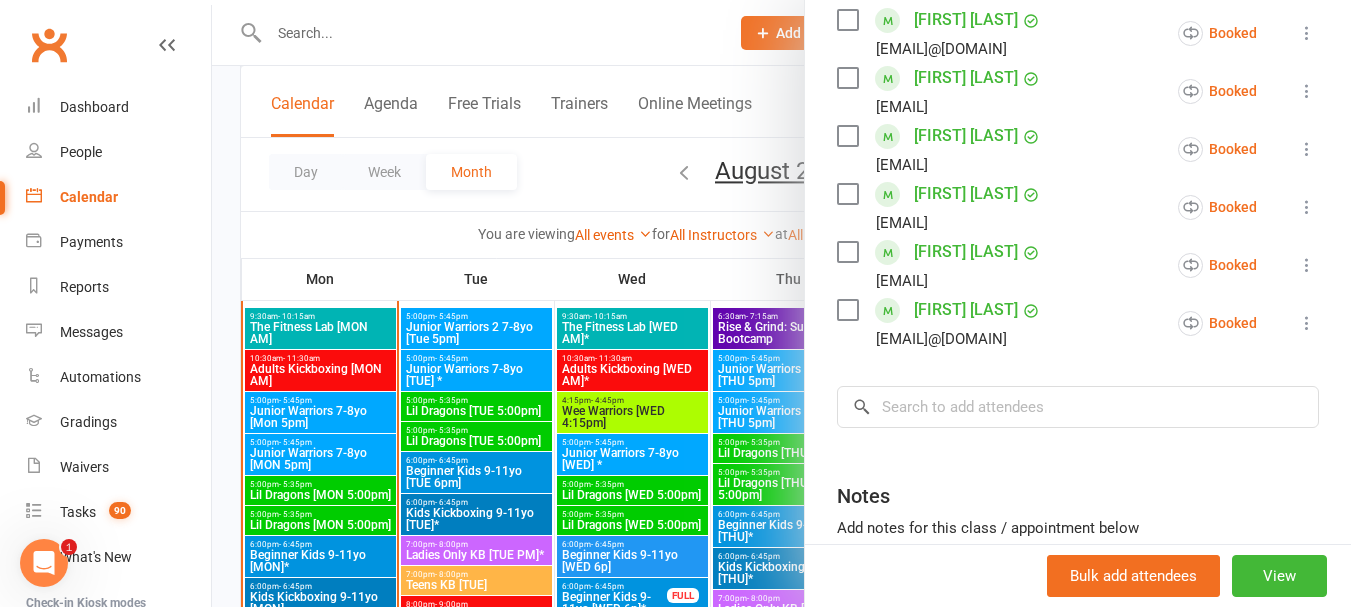 drag, startPoint x: 709, startPoint y: 424, endPoint x: 755, endPoint y: 424, distance: 46 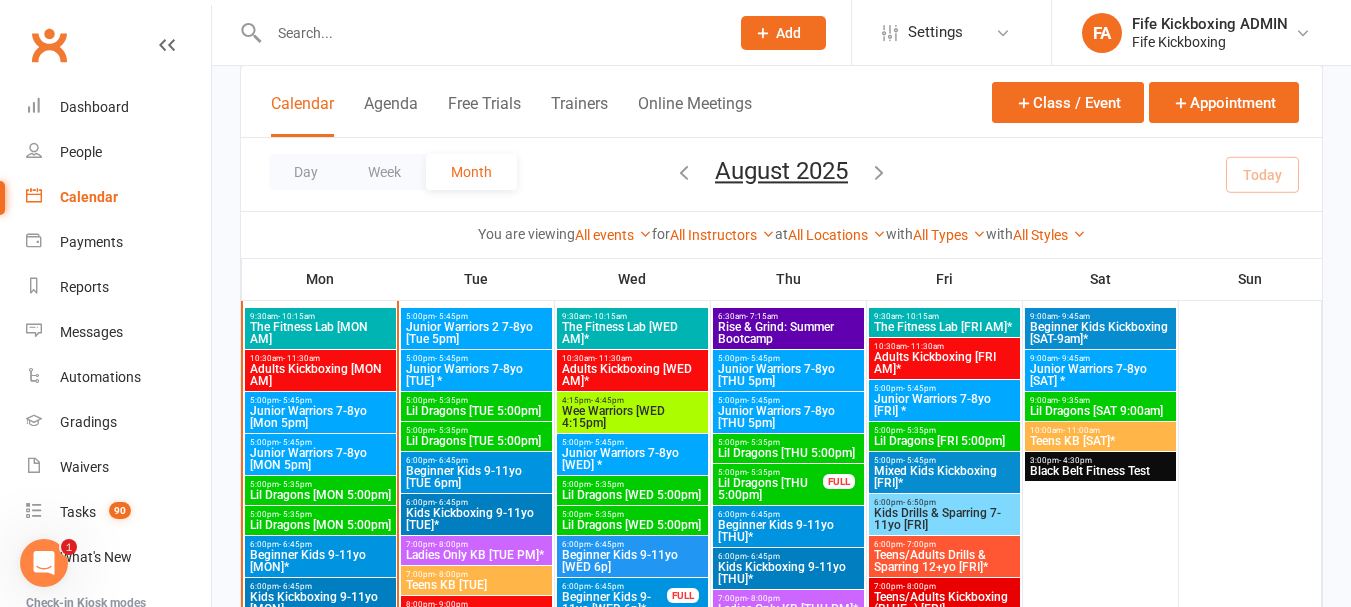click on "Junior Warriors 7-8yo [THU 5pm]" at bounding box center [788, 417] 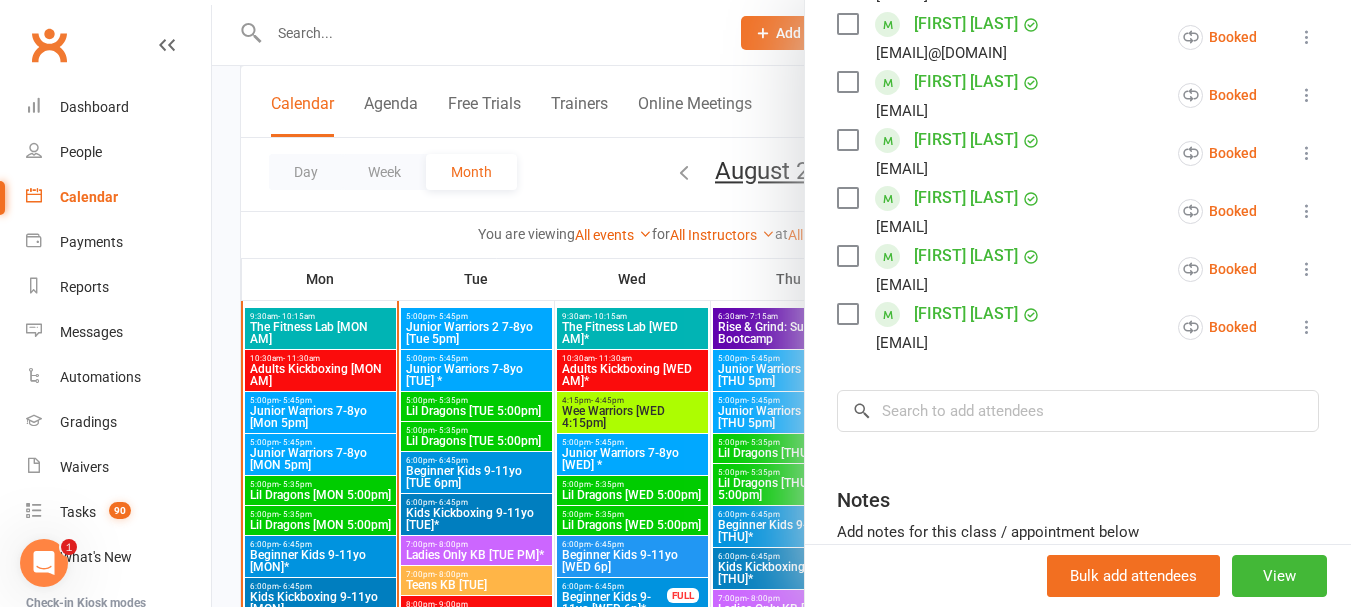 scroll, scrollTop: 600, scrollLeft: 0, axis: vertical 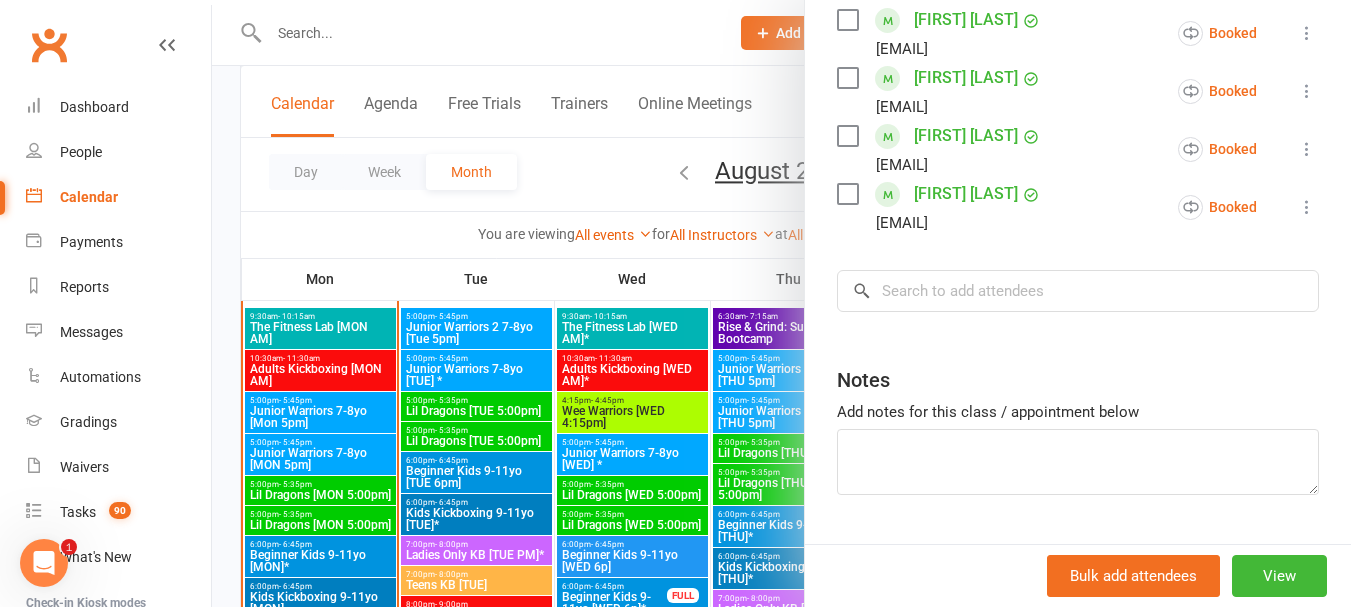 click at bounding box center [781, 303] 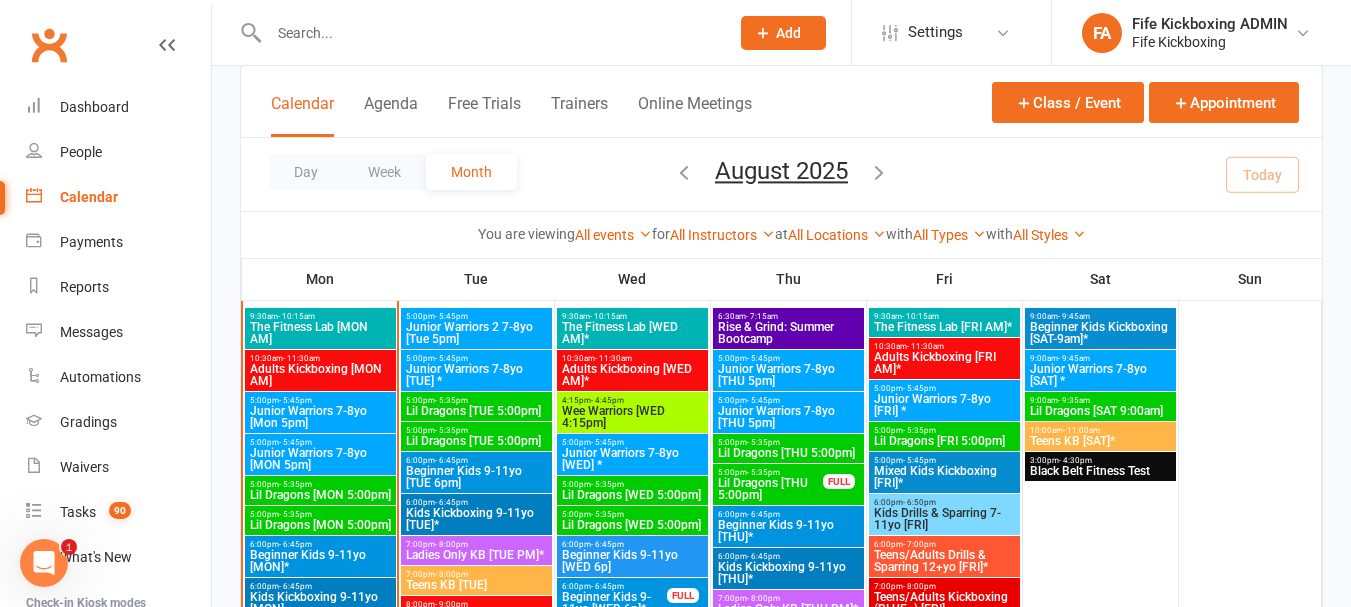 click on "- 5:35pm" at bounding box center [763, 442] 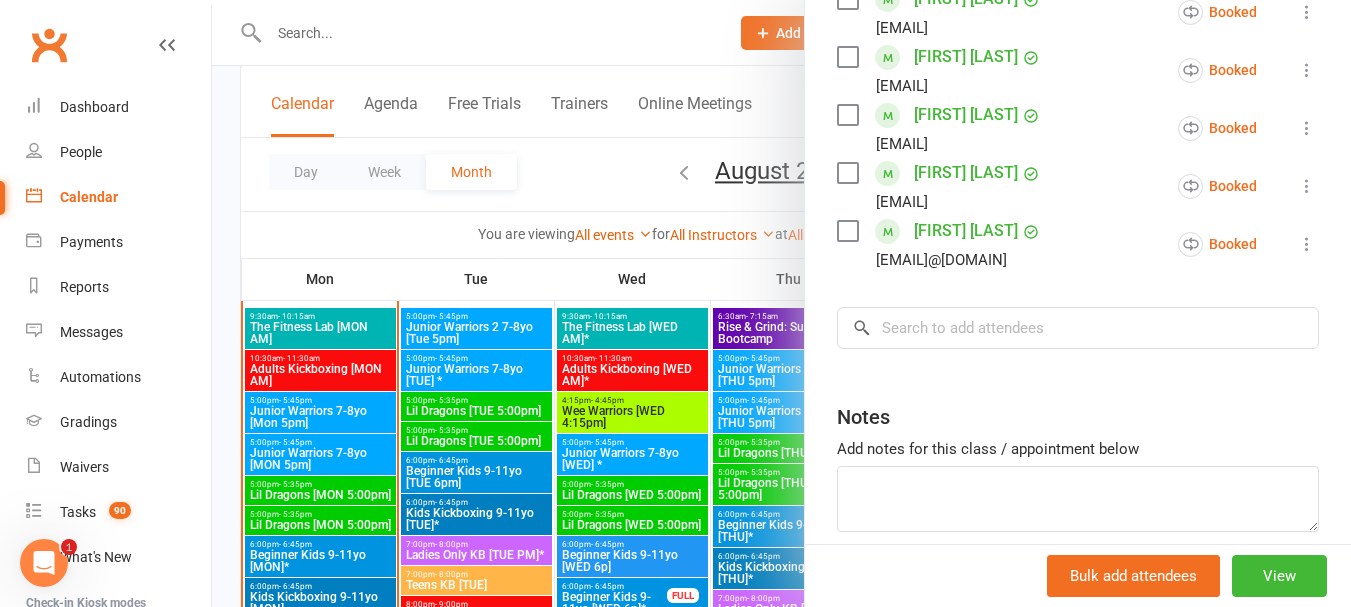 scroll, scrollTop: 677, scrollLeft: 0, axis: vertical 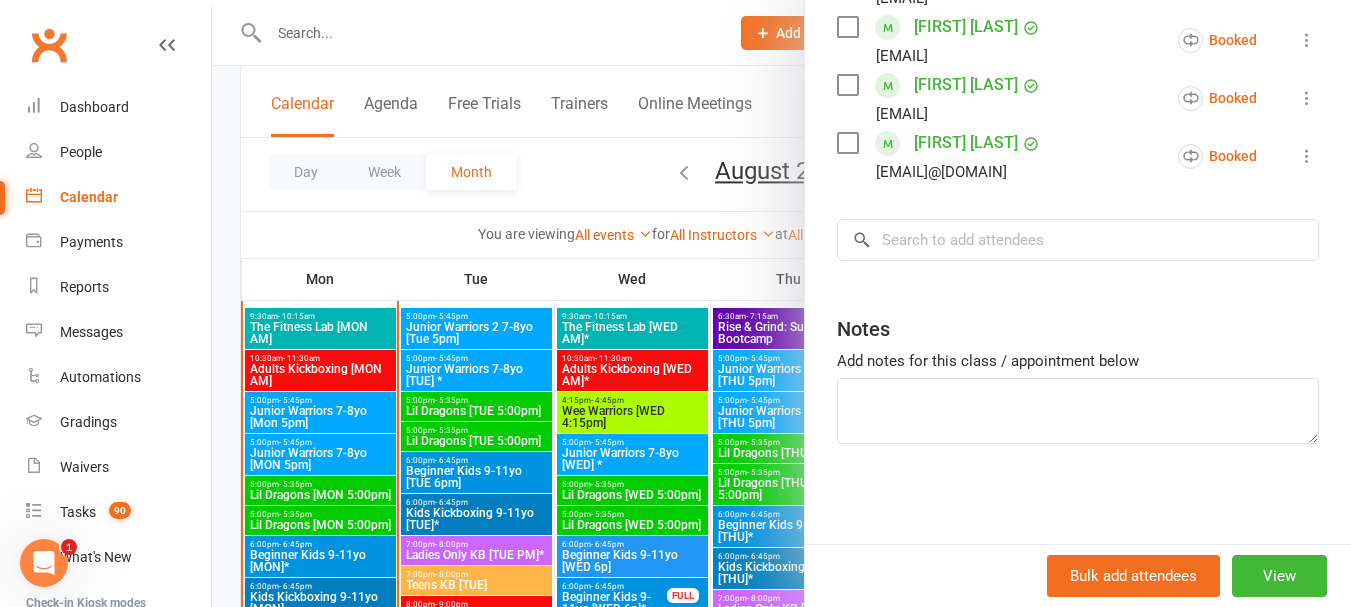 click at bounding box center [781, 303] 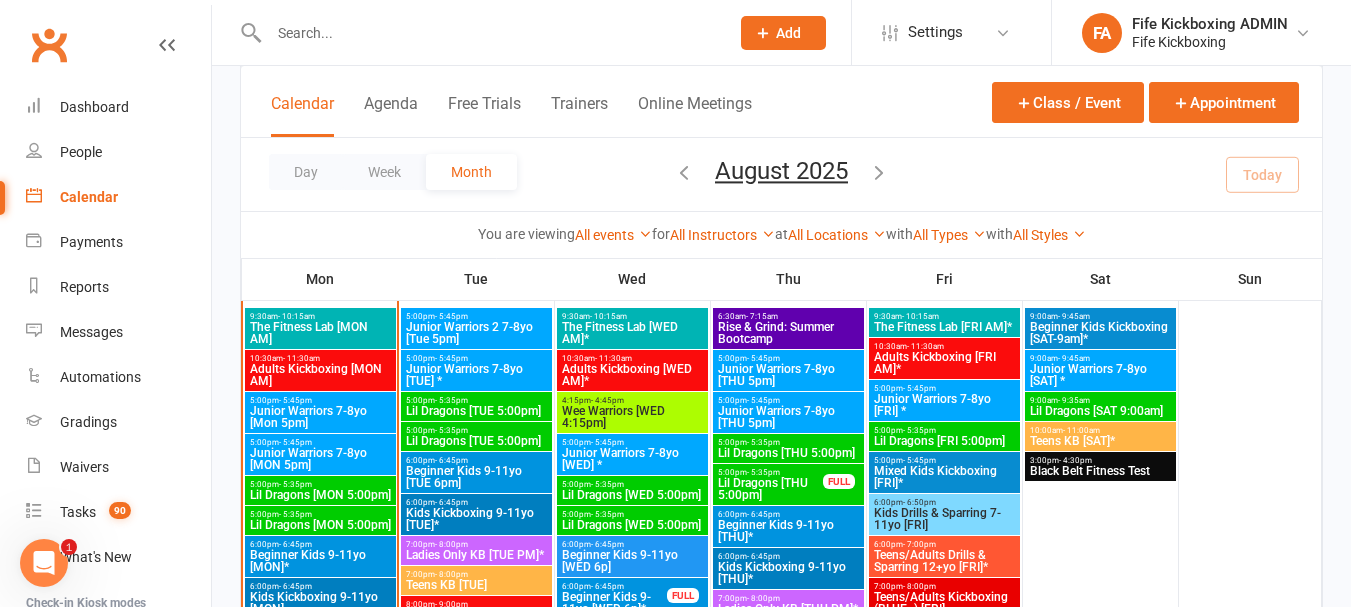 click on "Lil Dragons [THU 5:00pm]" at bounding box center [770, 489] 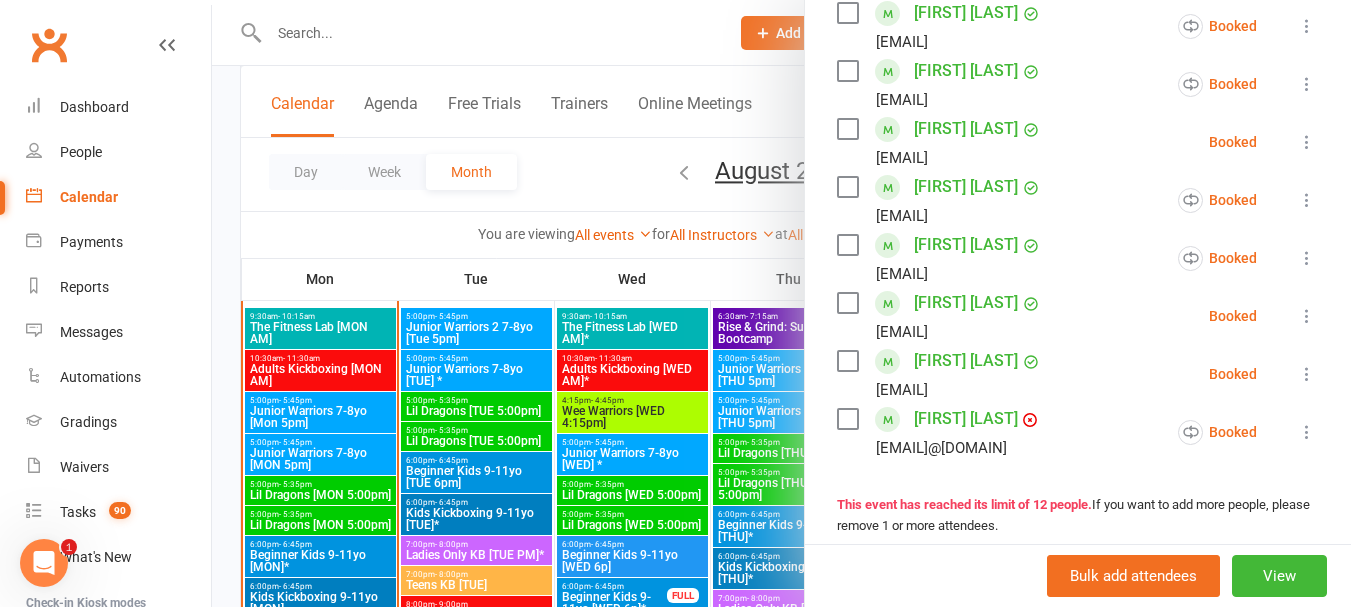 scroll, scrollTop: 700, scrollLeft: 0, axis: vertical 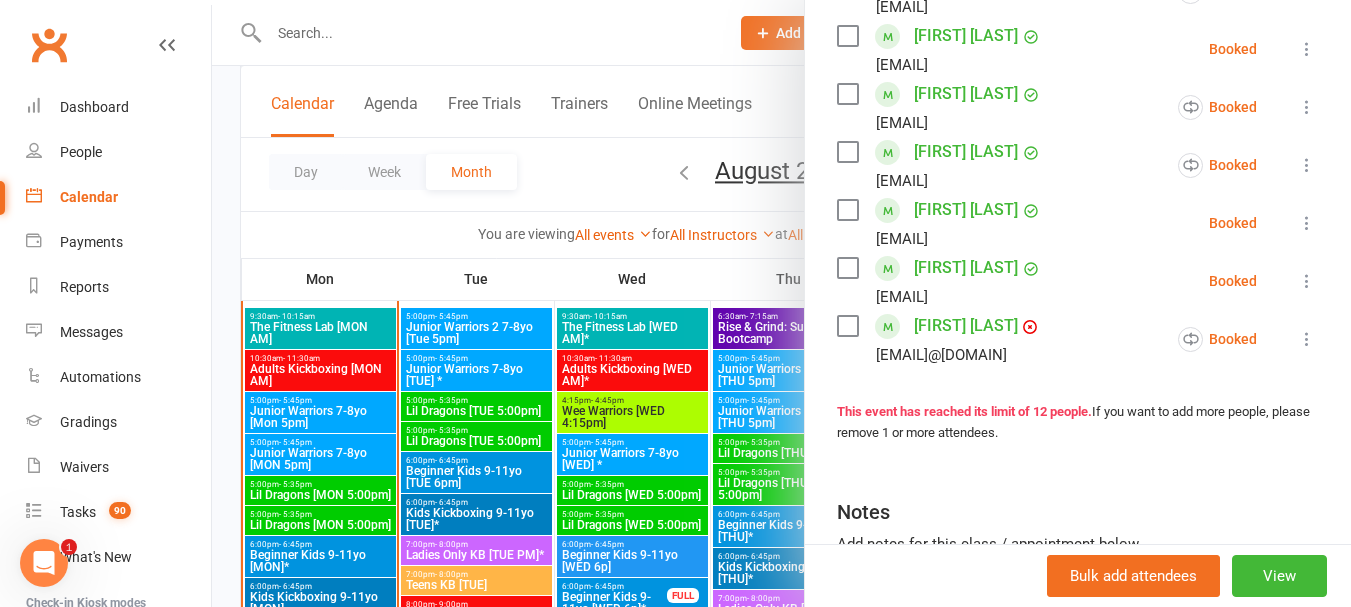 click at bounding box center [781, 303] 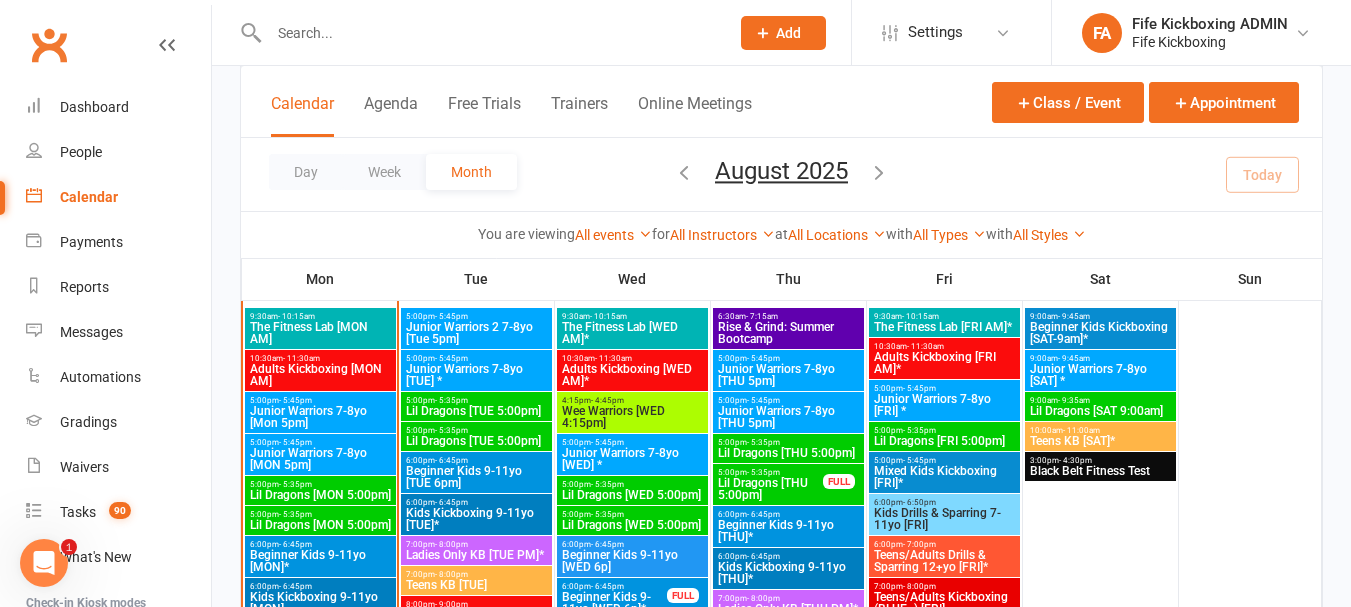 click on "Beginner Kids 9-11yo [THU]*" at bounding box center [788, 531] 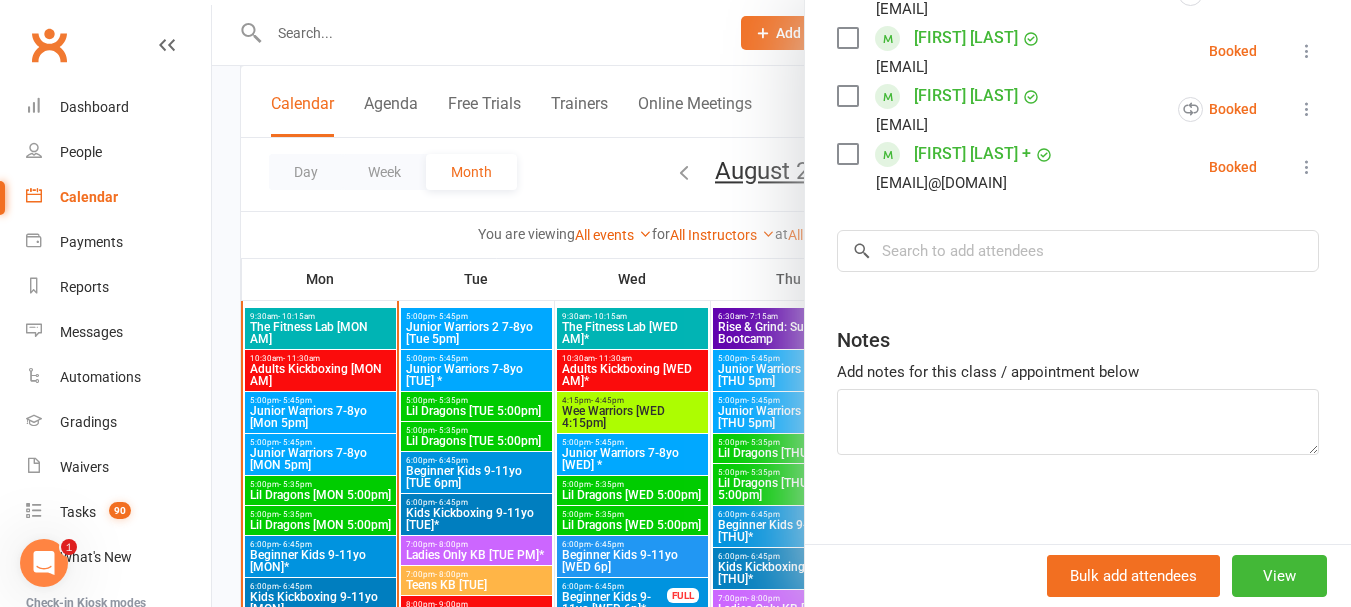 scroll, scrollTop: 735, scrollLeft: 0, axis: vertical 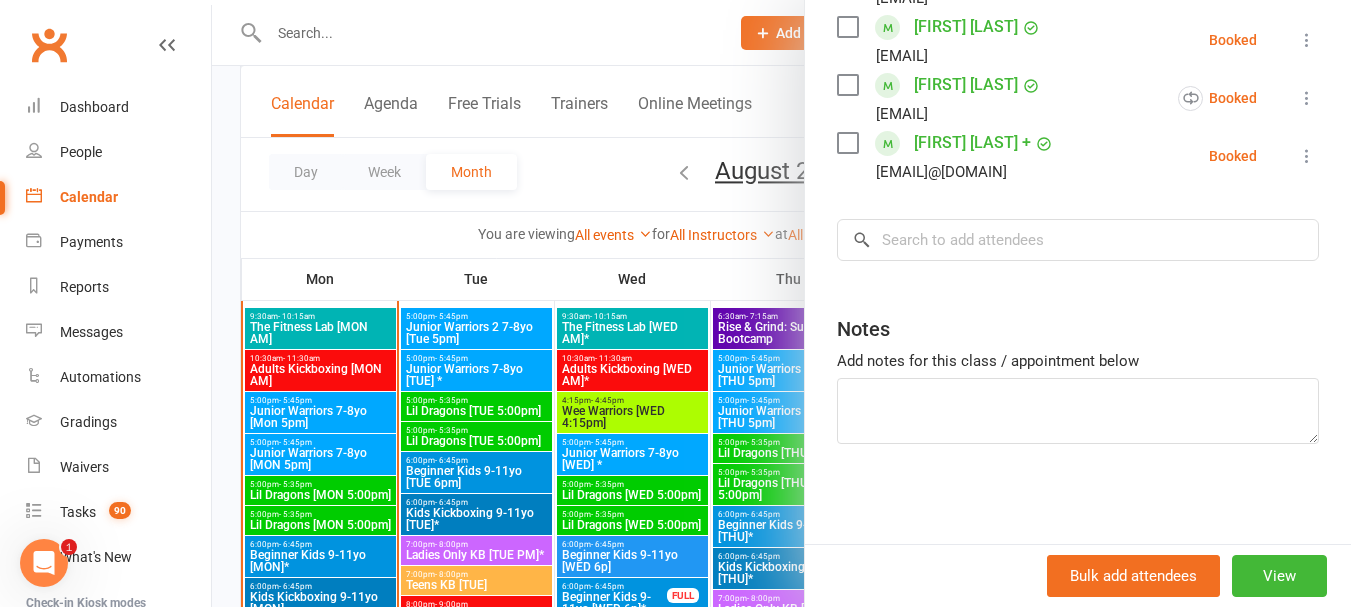 click at bounding box center [781, 303] 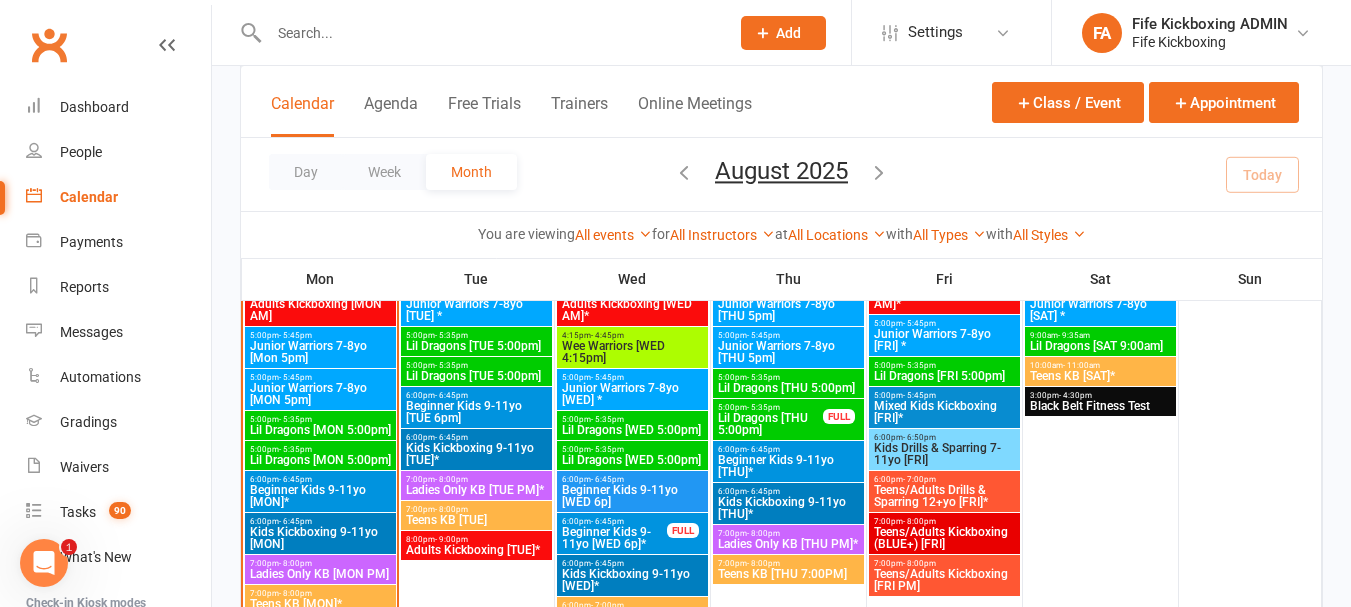 scroll, scrollTop: 800, scrollLeft: 0, axis: vertical 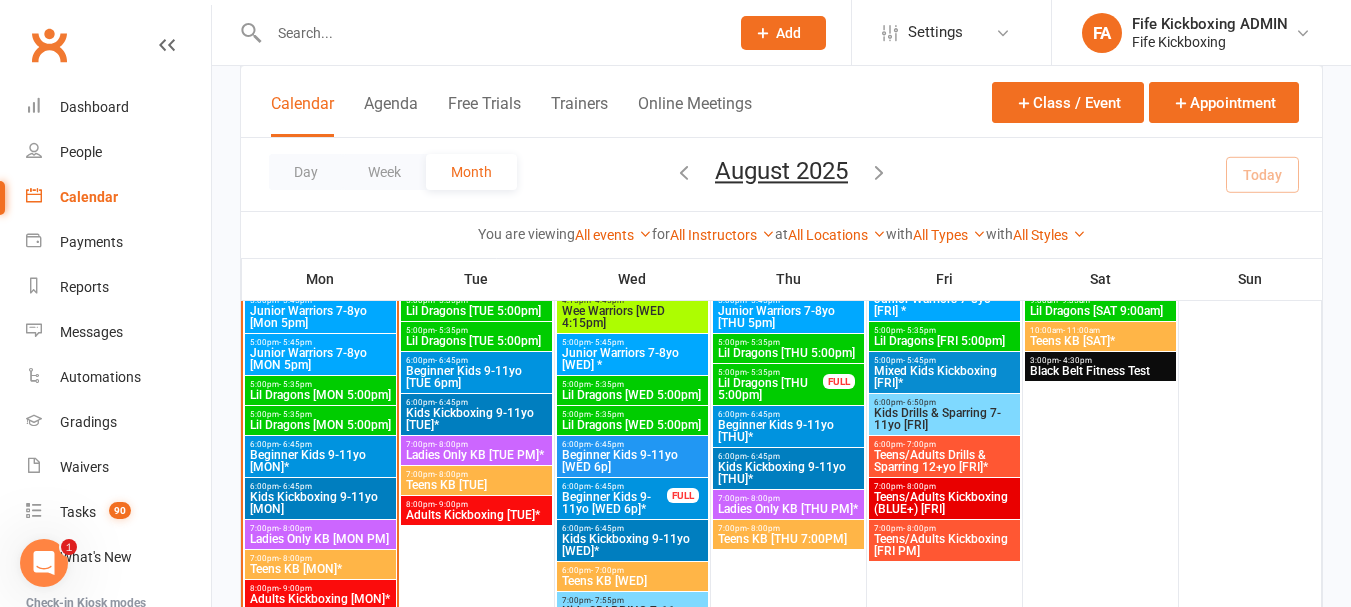 click on "7:00pm  - 8:00pm" at bounding box center [788, 498] 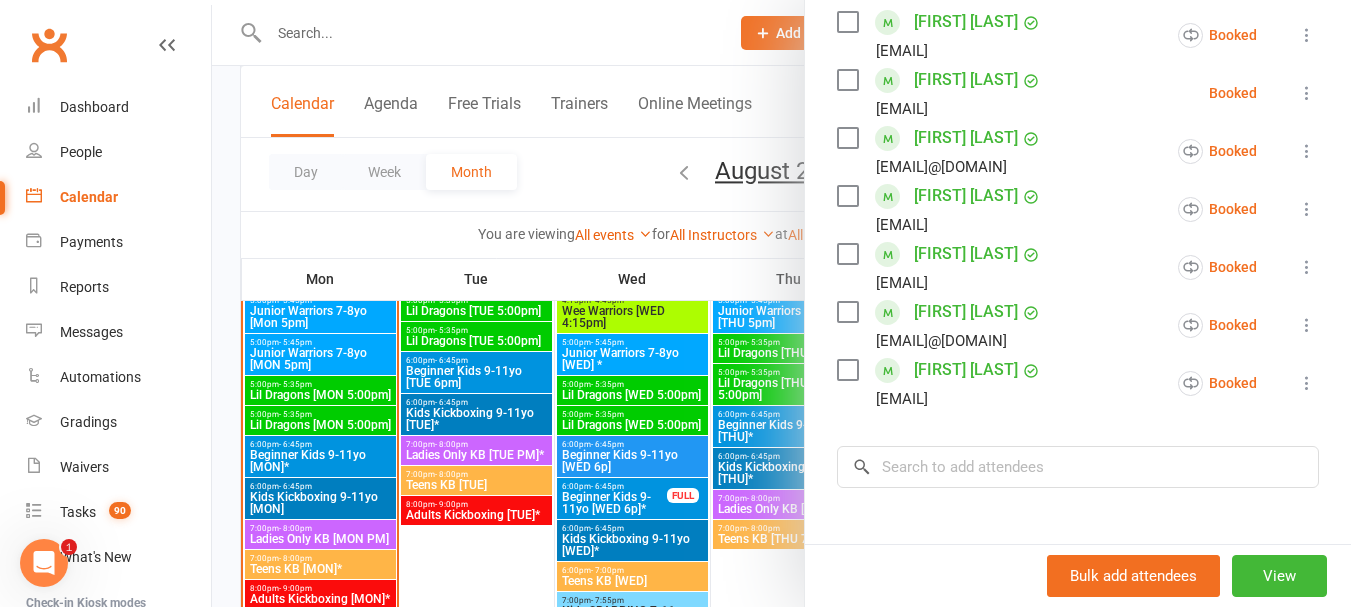 scroll, scrollTop: 1025, scrollLeft: 0, axis: vertical 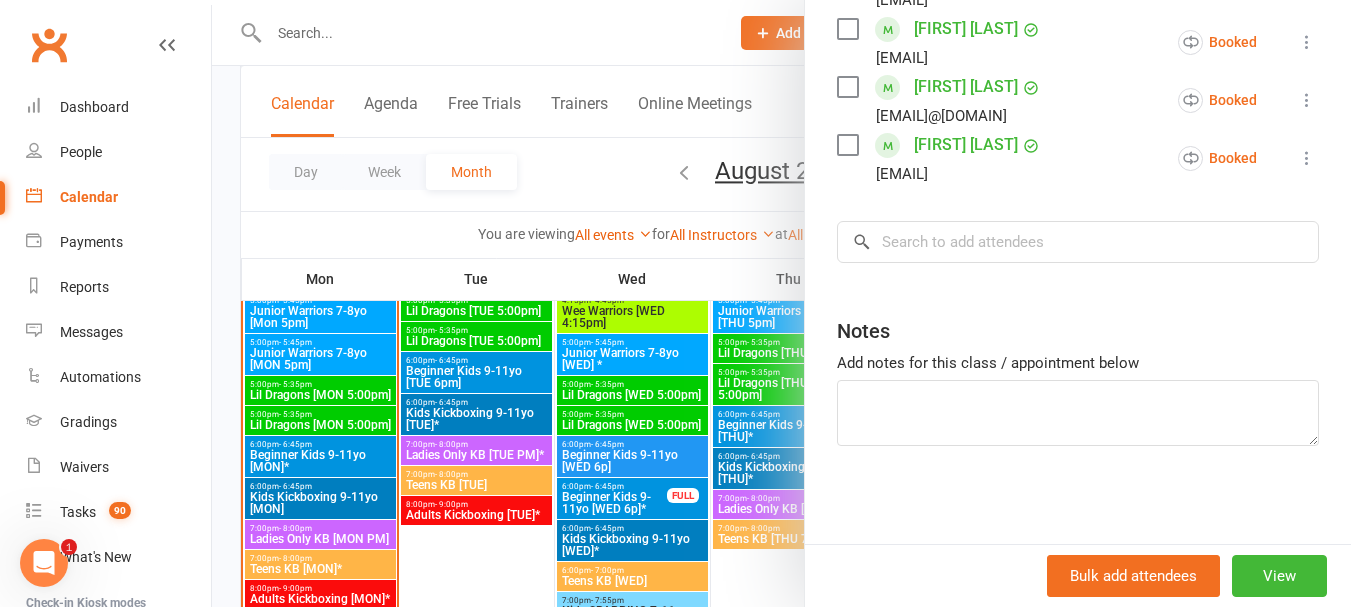 click at bounding box center (781, 303) 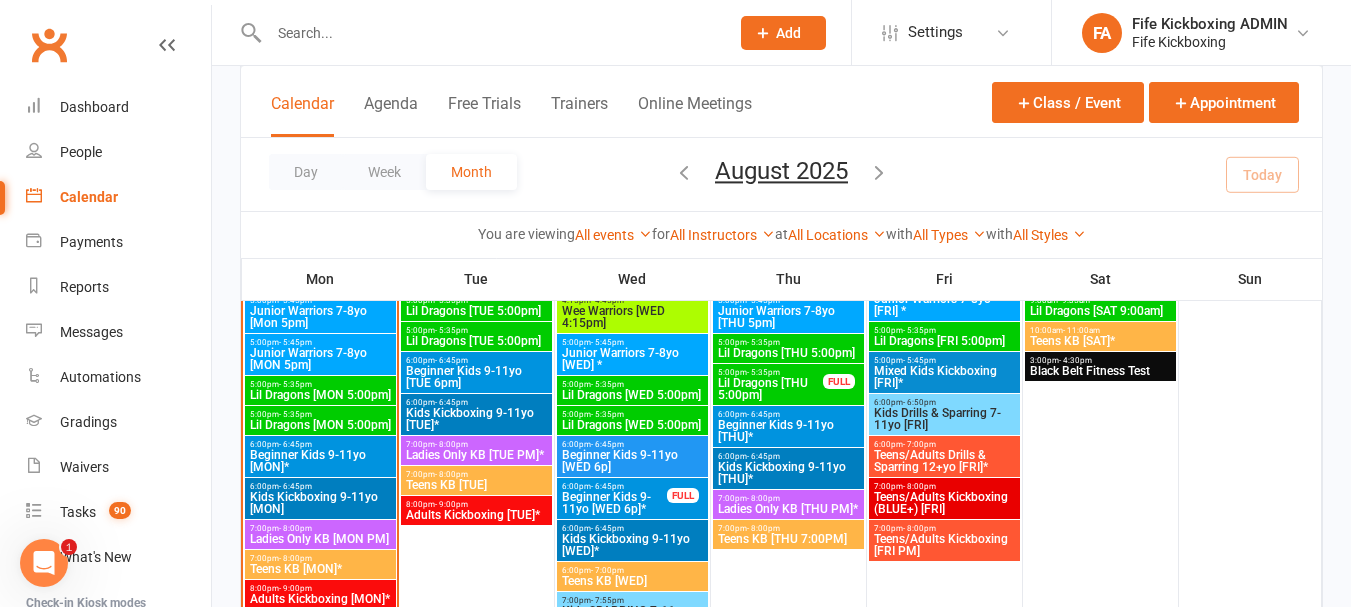 click on "Teens KB [THU 7:00PM]" at bounding box center (788, 539) 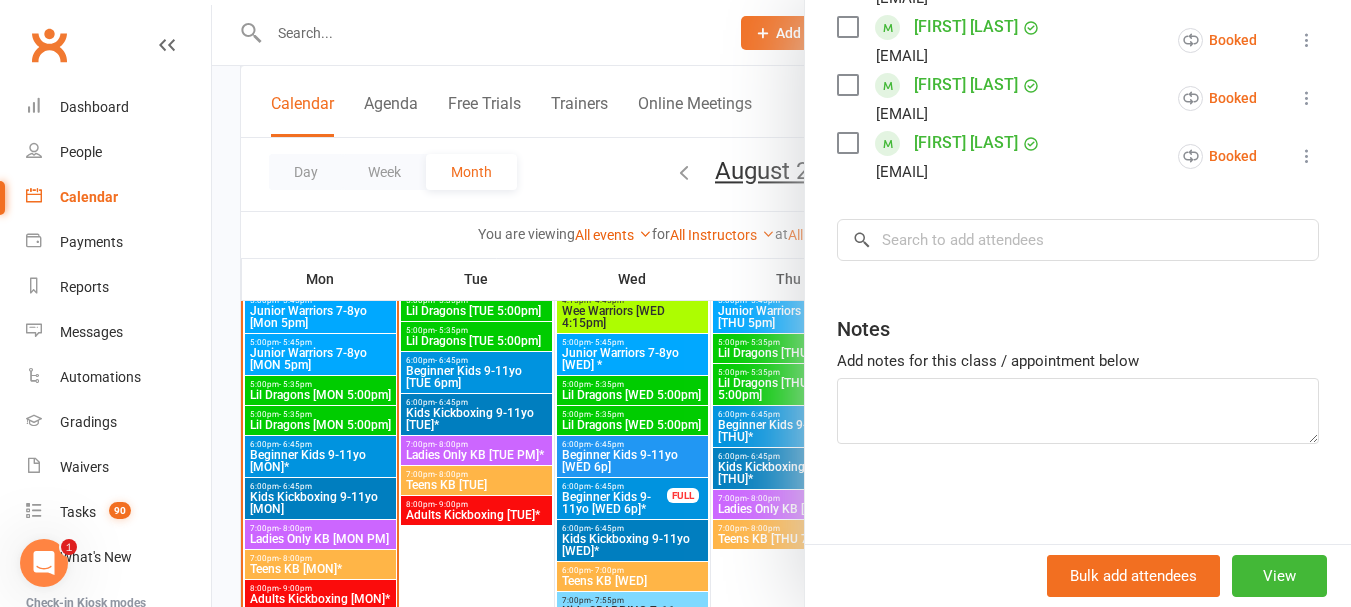 scroll, scrollTop: 1025, scrollLeft: 0, axis: vertical 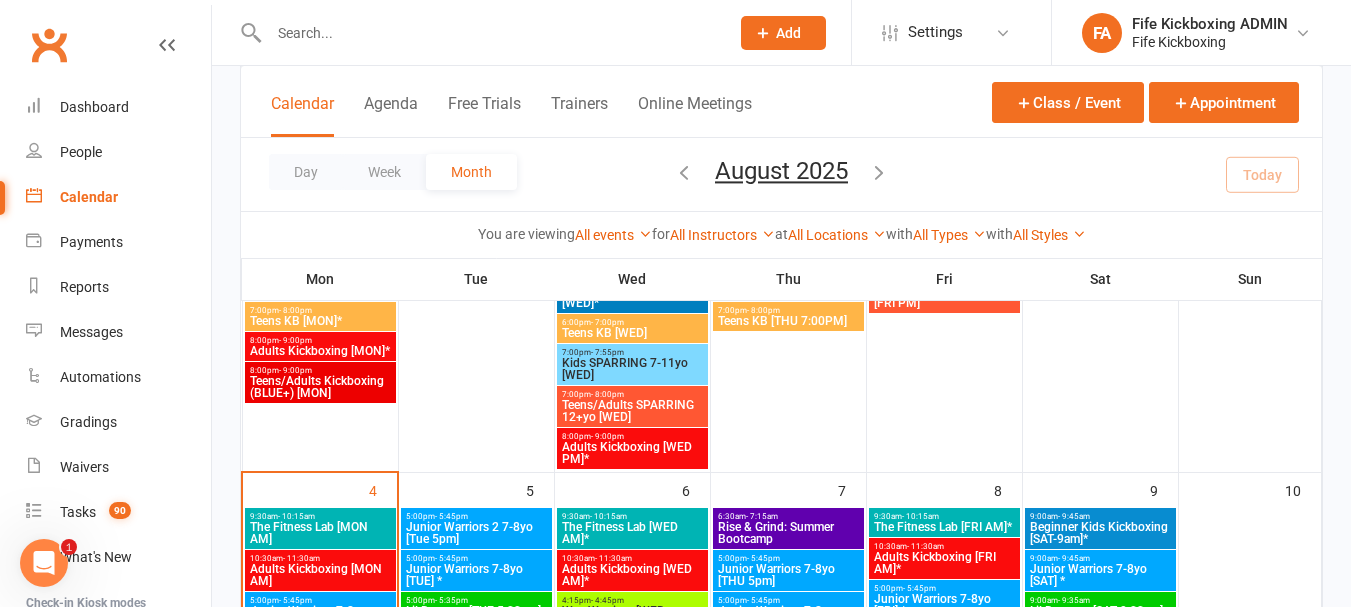 click on "9:30am  - 10:15am" at bounding box center [944, 516] 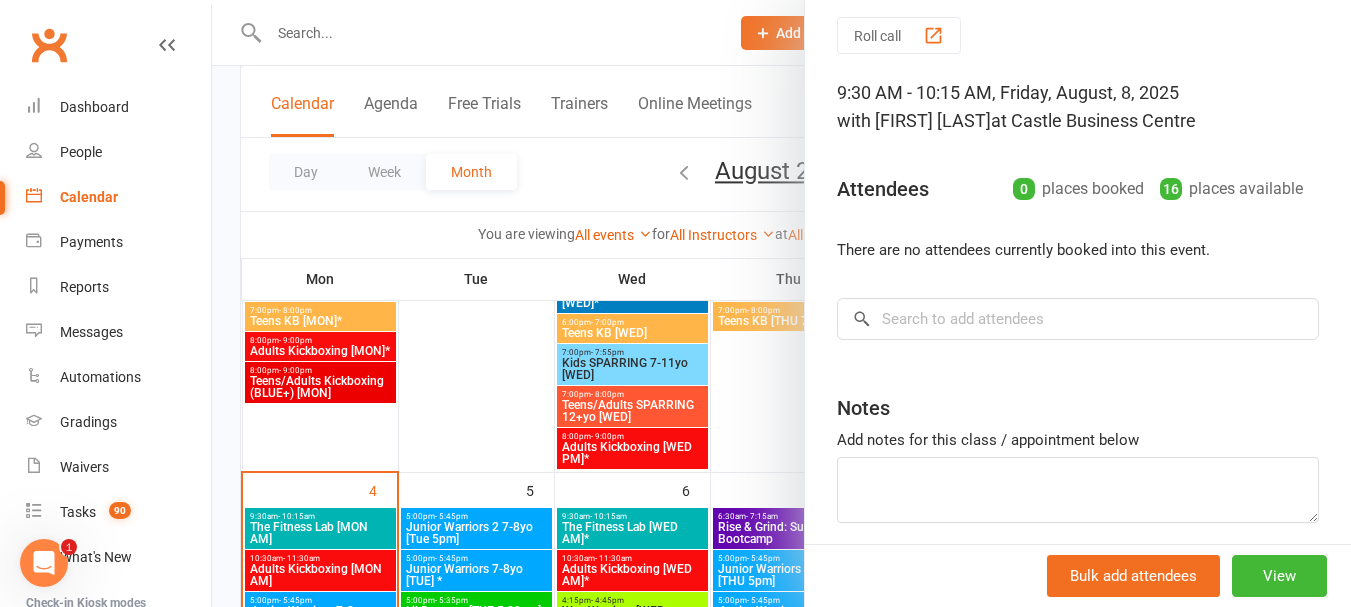 scroll, scrollTop: 147, scrollLeft: 0, axis: vertical 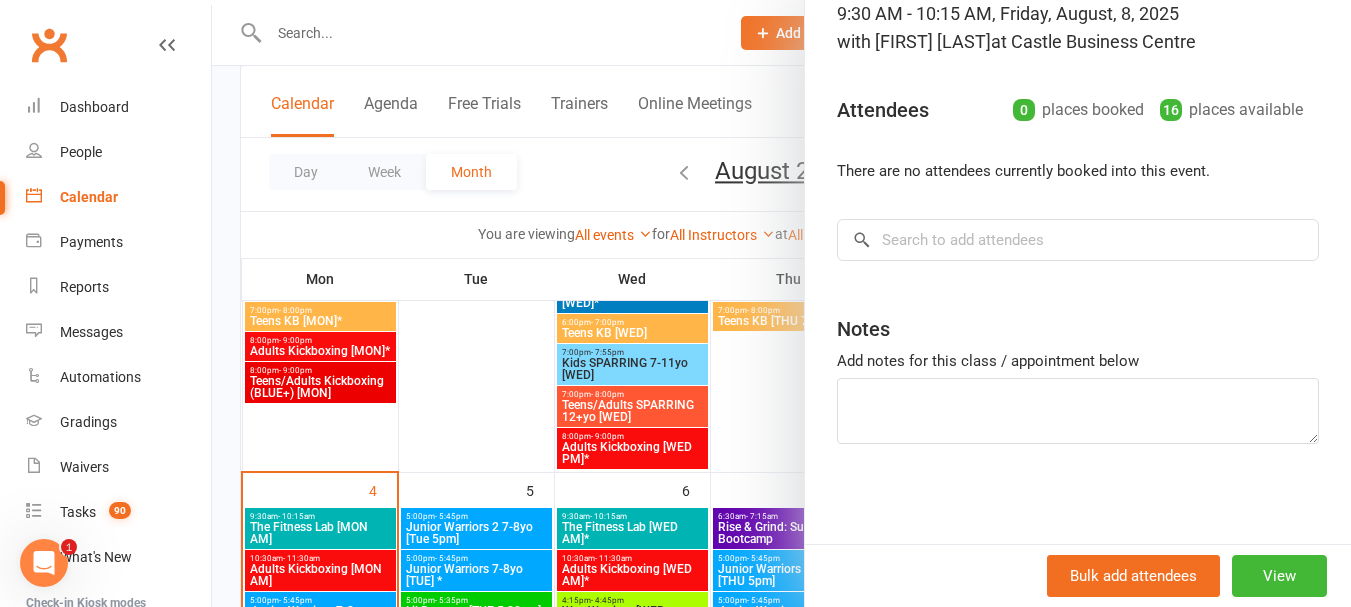 click at bounding box center [781, 303] 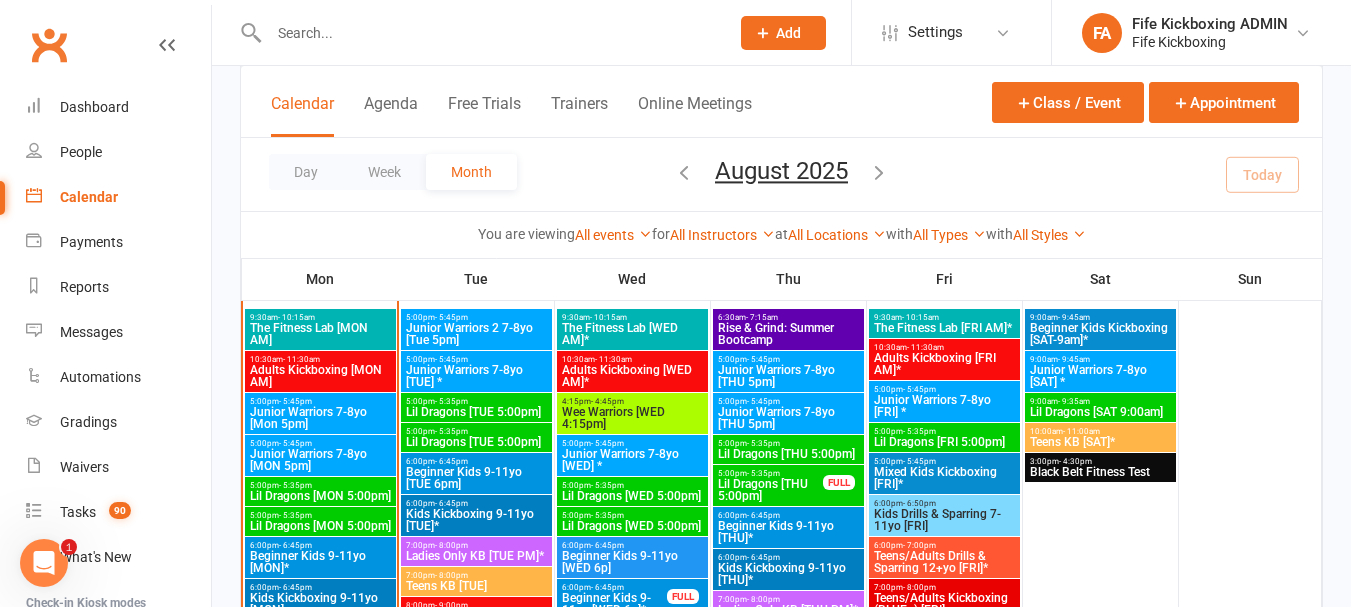 scroll, scrollTop: 700, scrollLeft: 0, axis: vertical 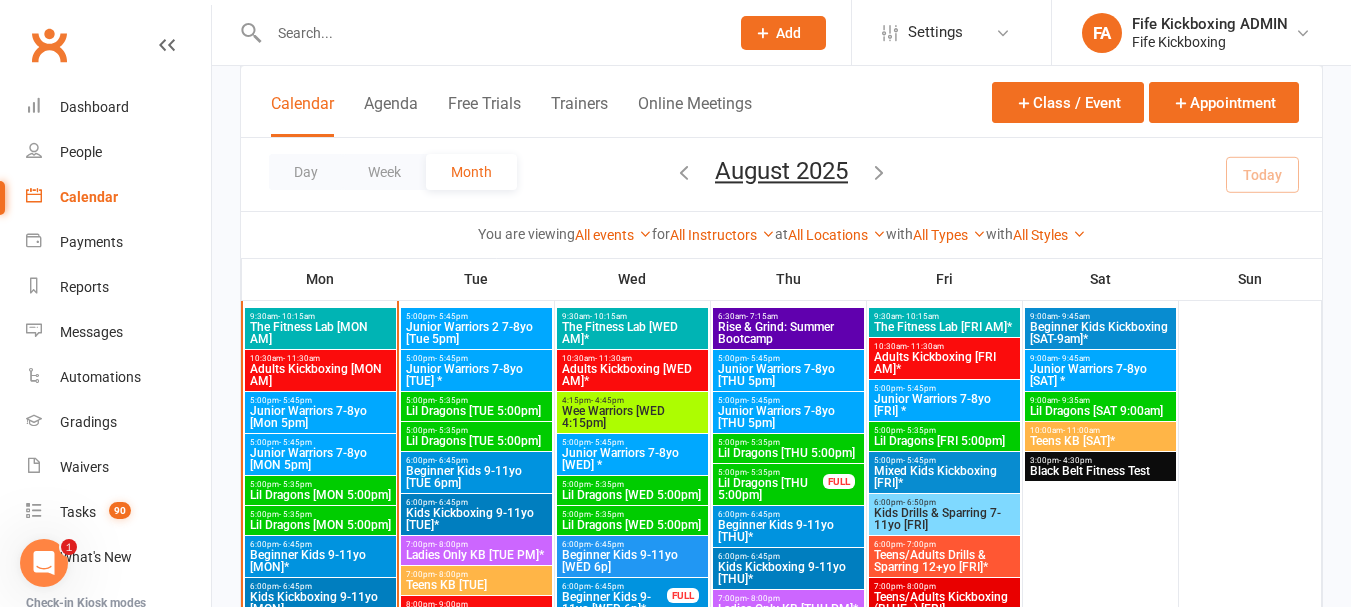 click on "Adults Kickboxing [FRI AM]*" at bounding box center (944, 363) 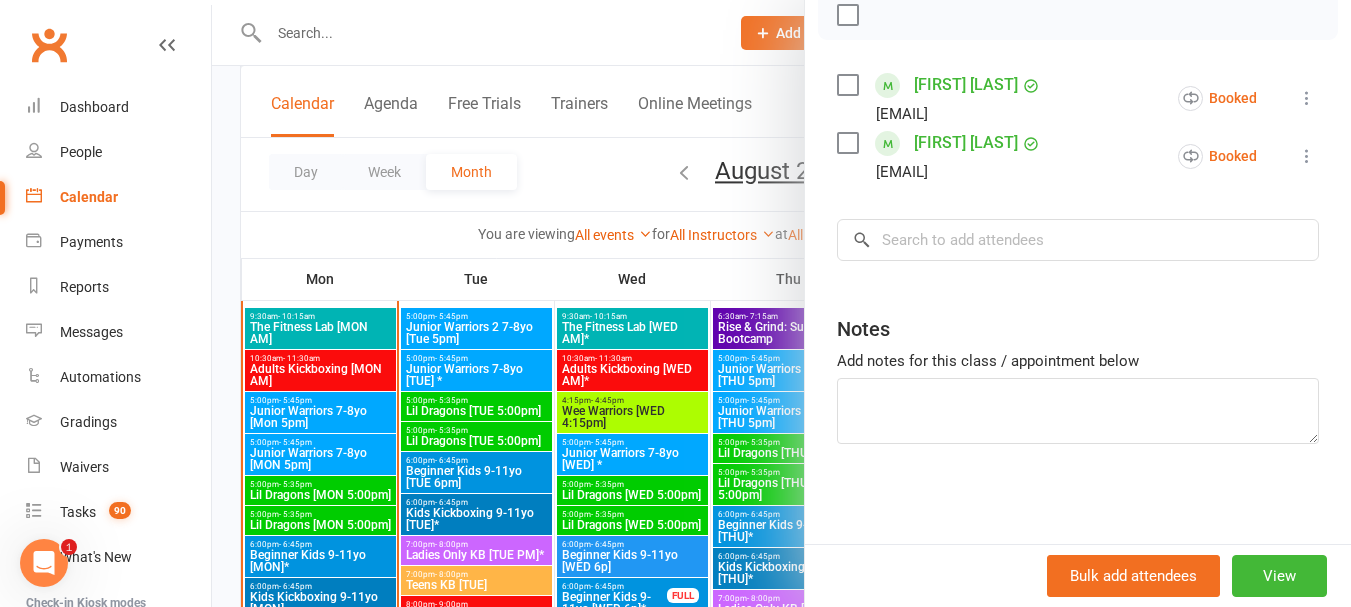 scroll, scrollTop: 329, scrollLeft: 0, axis: vertical 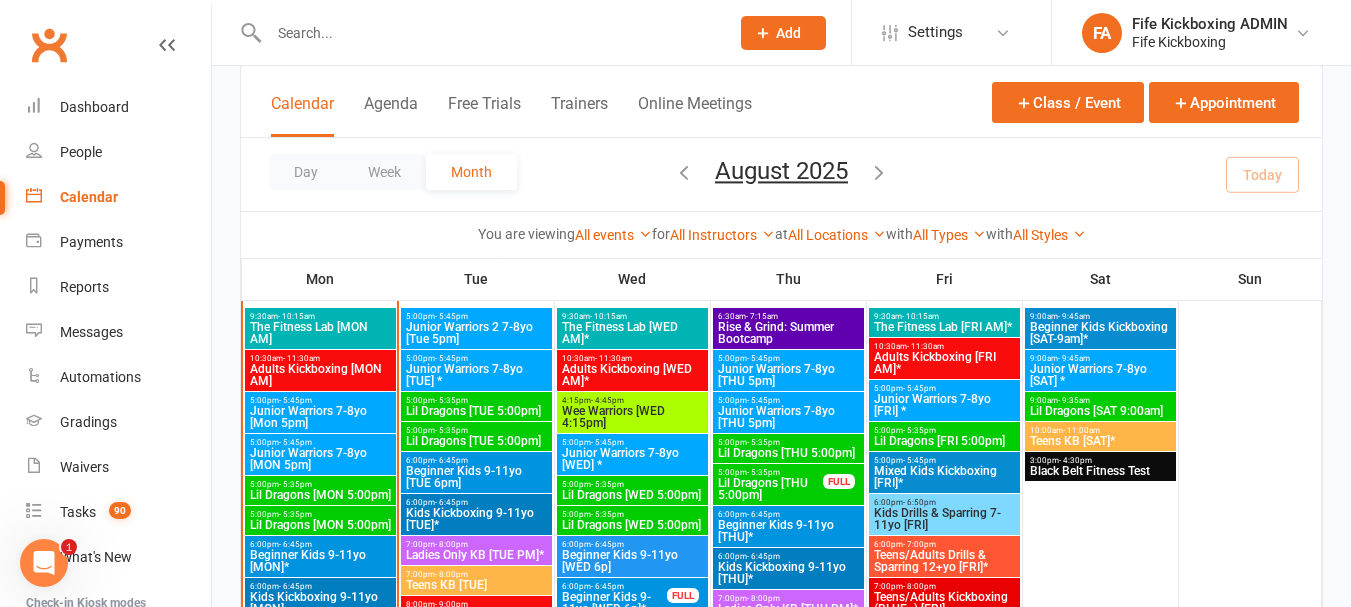 click on "Junior Warriors 7-8yo [FRI] *" at bounding box center [944, 405] 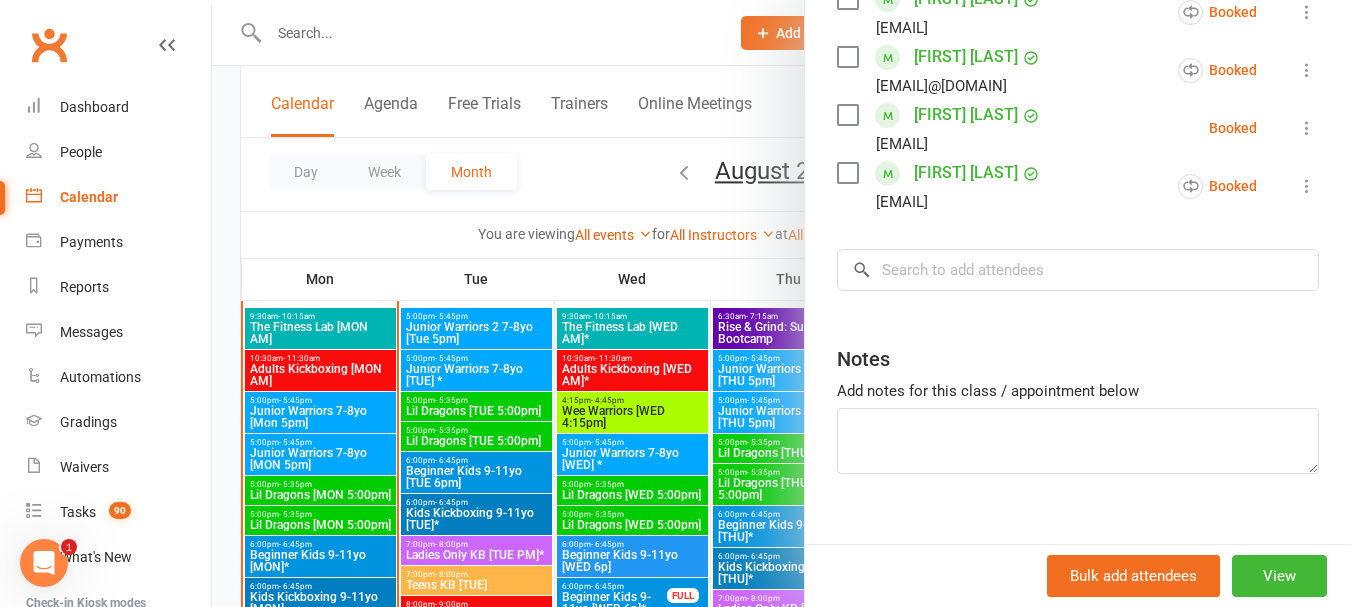 scroll, scrollTop: 735, scrollLeft: 0, axis: vertical 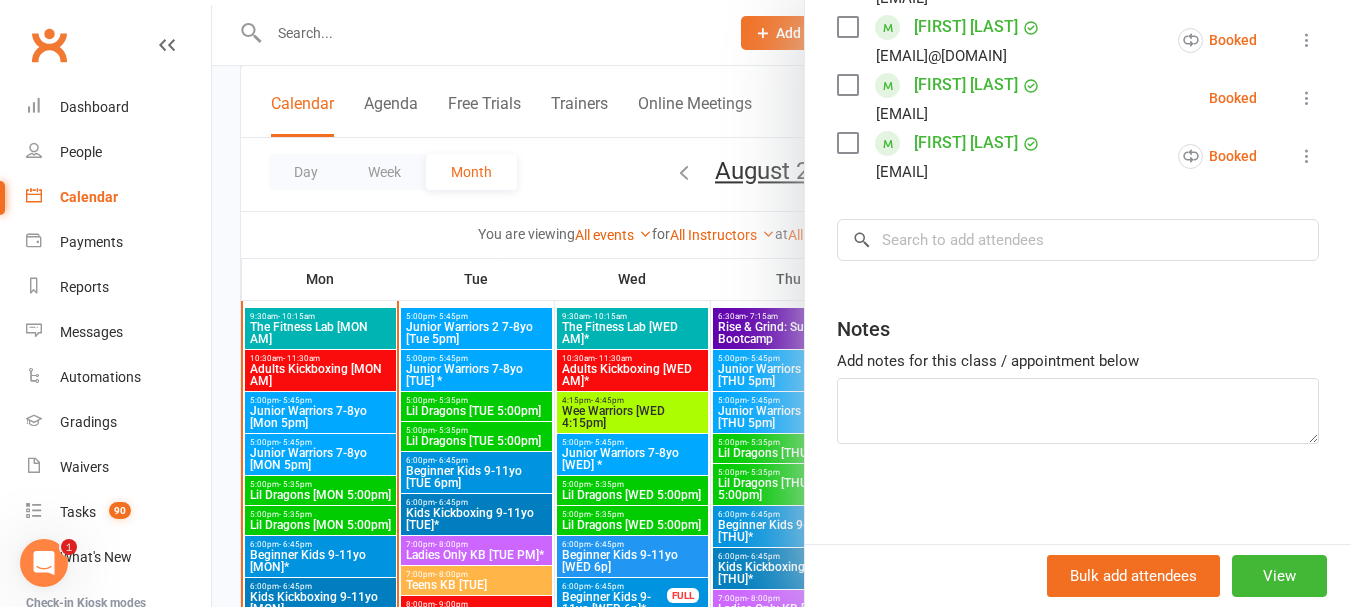 drag, startPoint x: 745, startPoint y: 397, endPoint x: 810, endPoint y: 408, distance: 65.9242 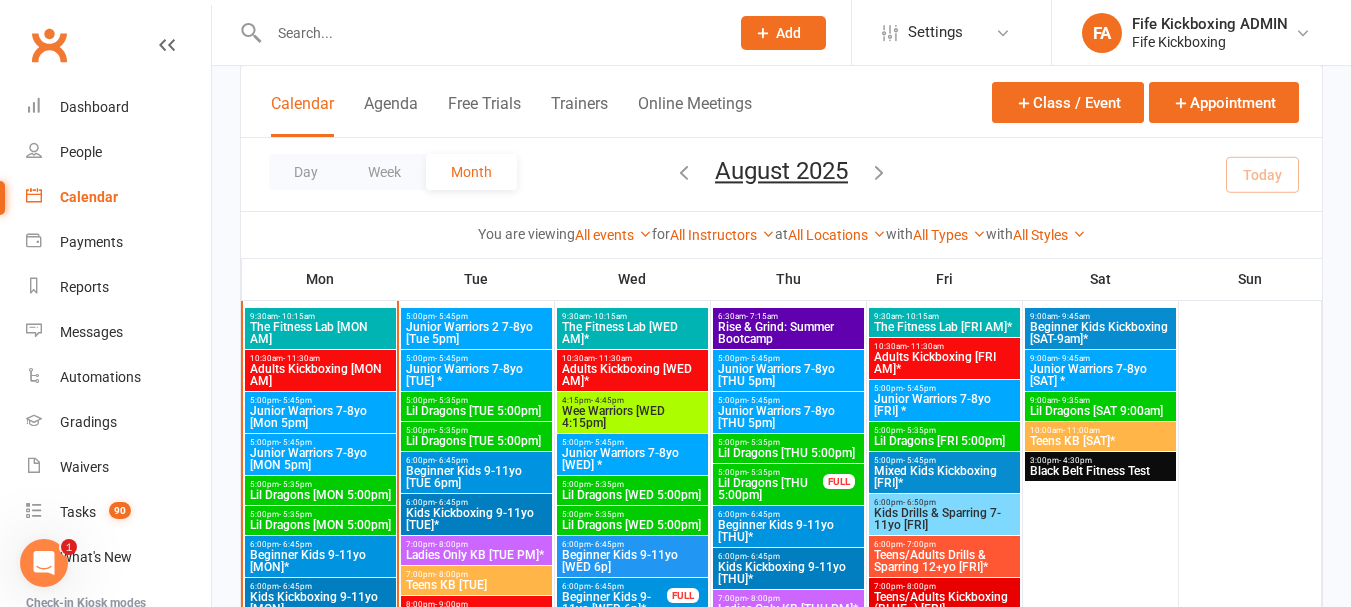 click on "- 5:35pm" at bounding box center (919, 430) 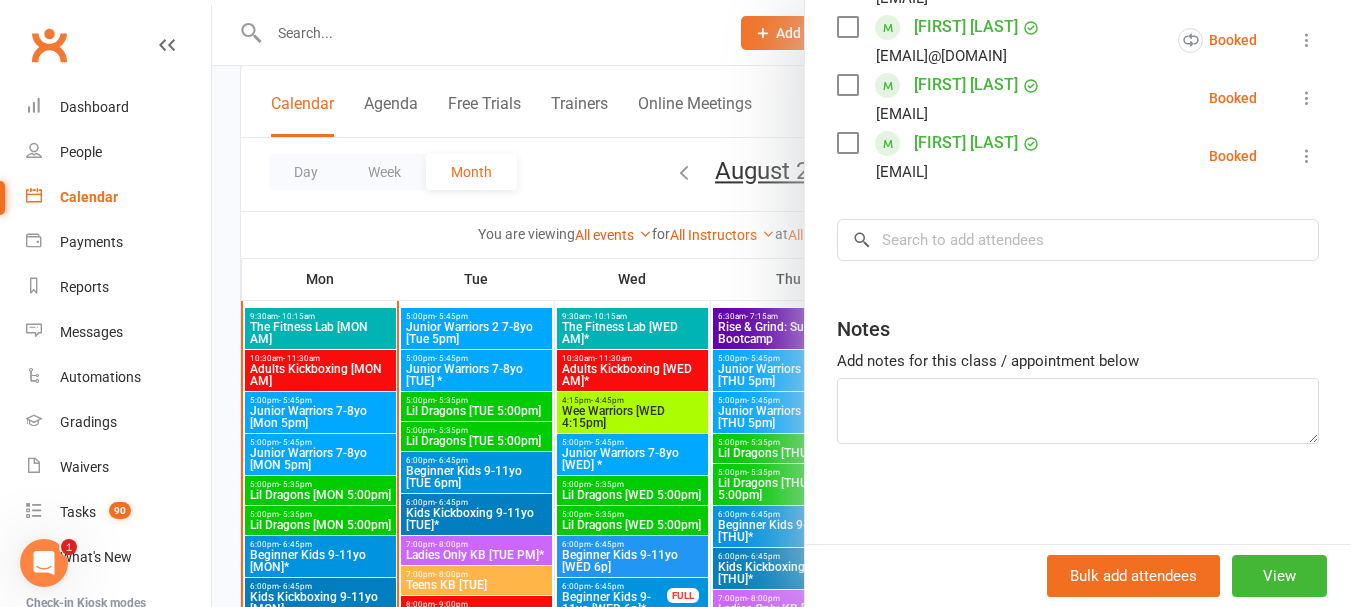 scroll, scrollTop: 851, scrollLeft: 0, axis: vertical 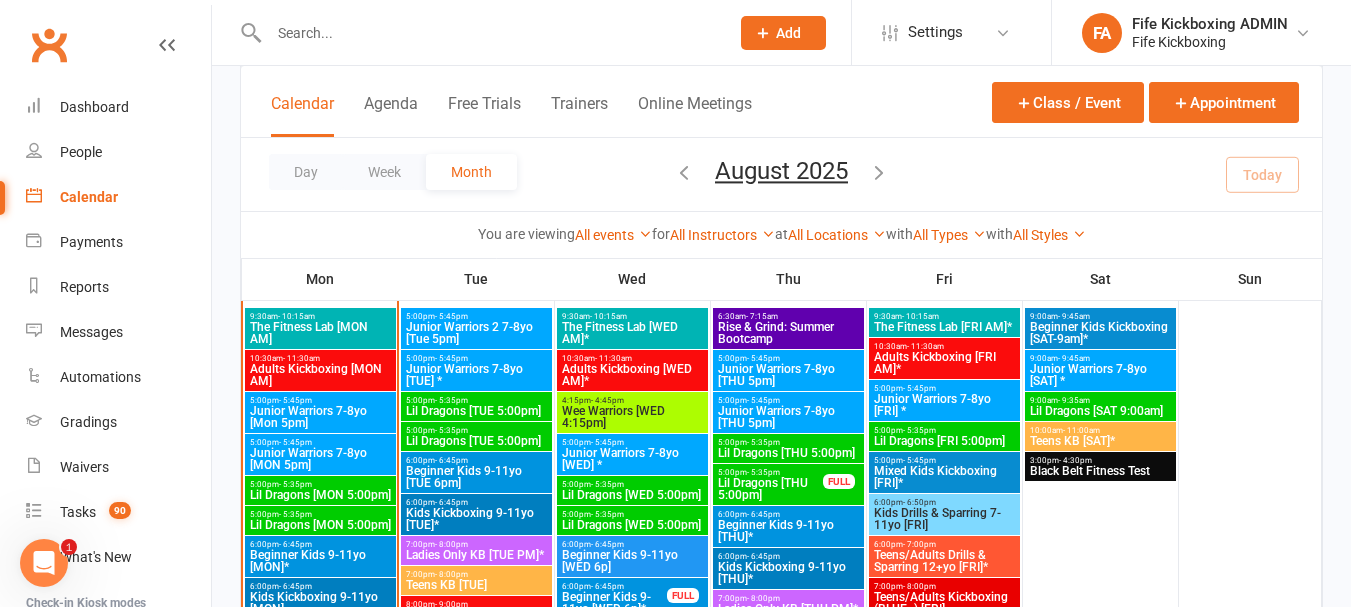 click on "Lil Dragons [FRI 5:00pm]" at bounding box center [944, 441] 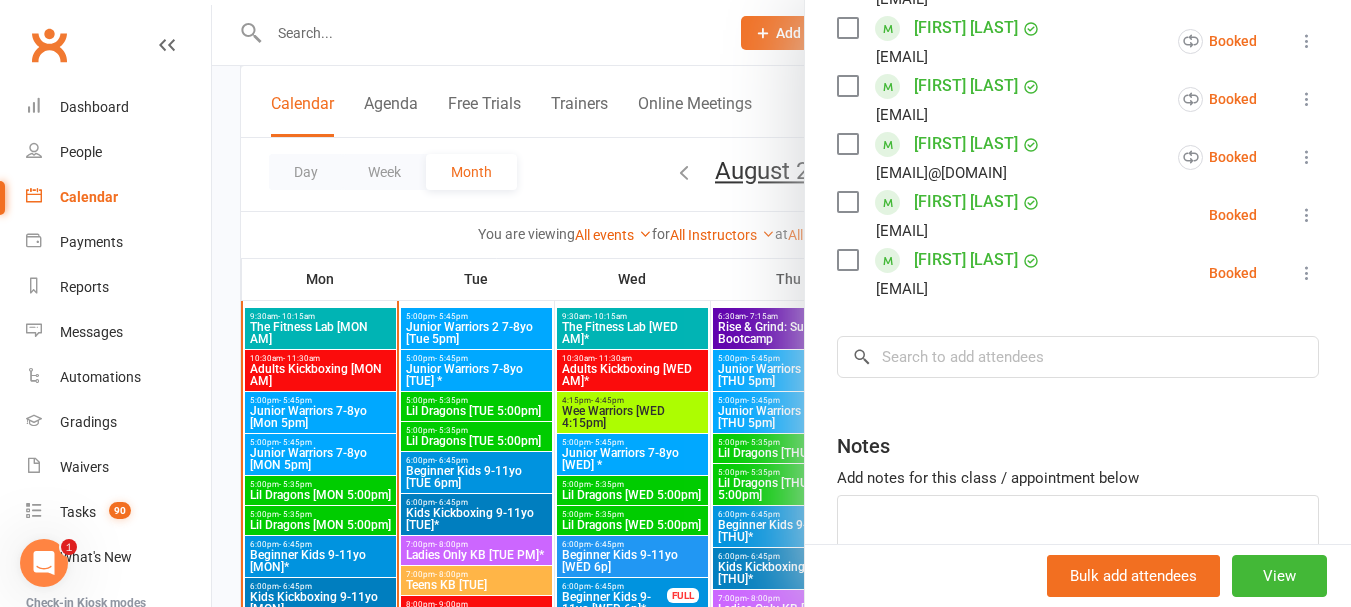 scroll, scrollTop: 851, scrollLeft: 0, axis: vertical 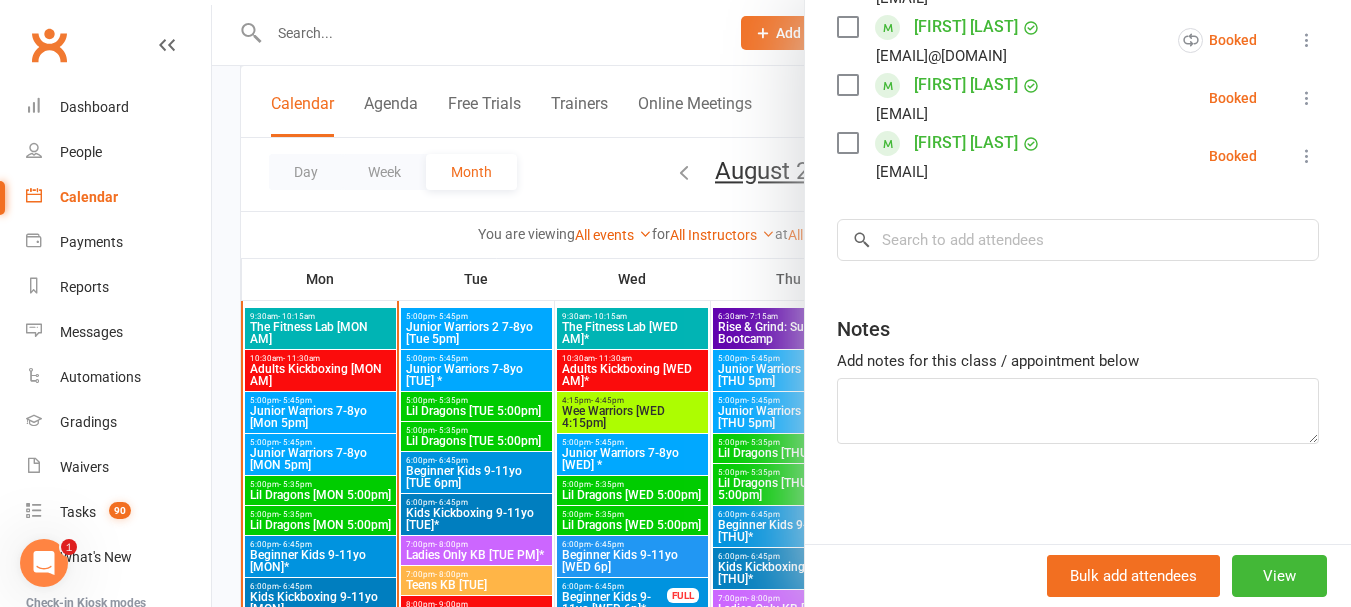 click at bounding box center [781, 303] 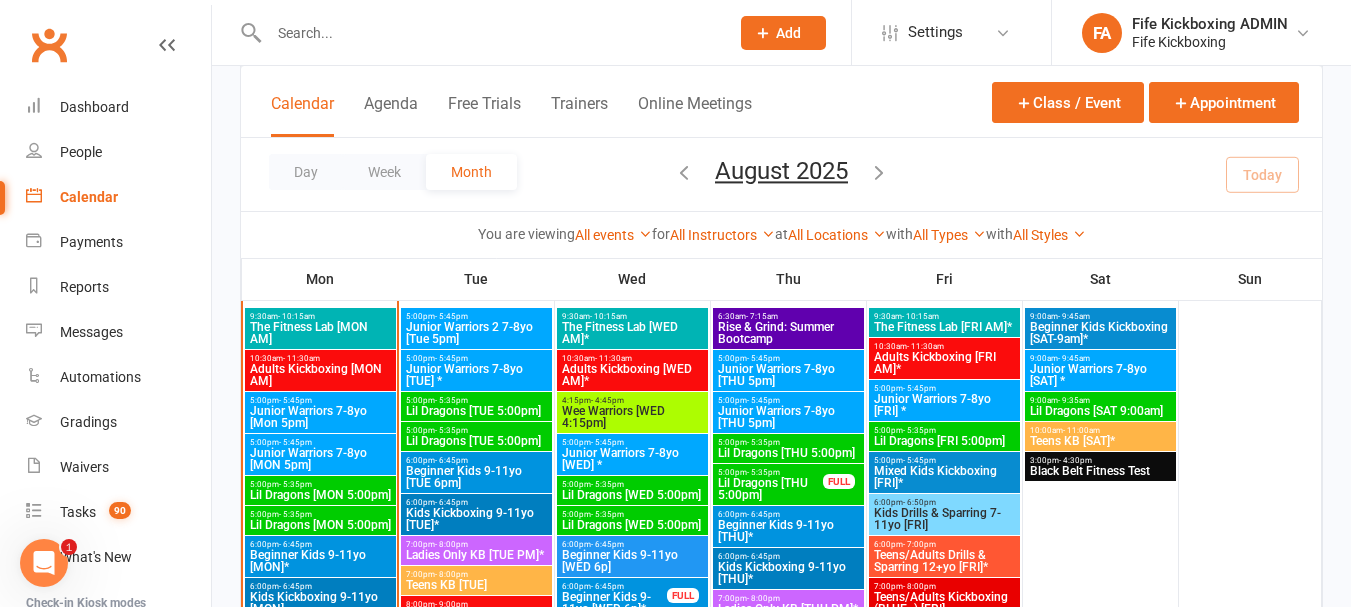 click on "Mixed Kids Kickboxing [FRI]*" at bounding box center [944, 477] 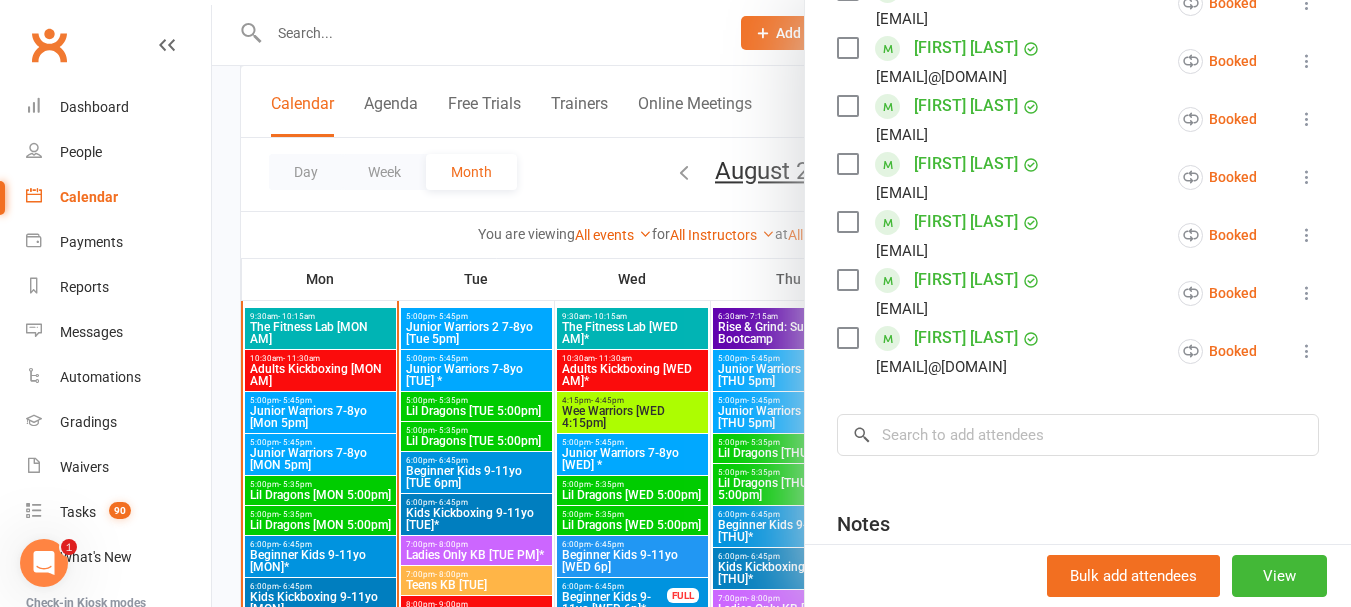 scroll, scrollTop: 900, scrollLeft: 0, axis: vertical 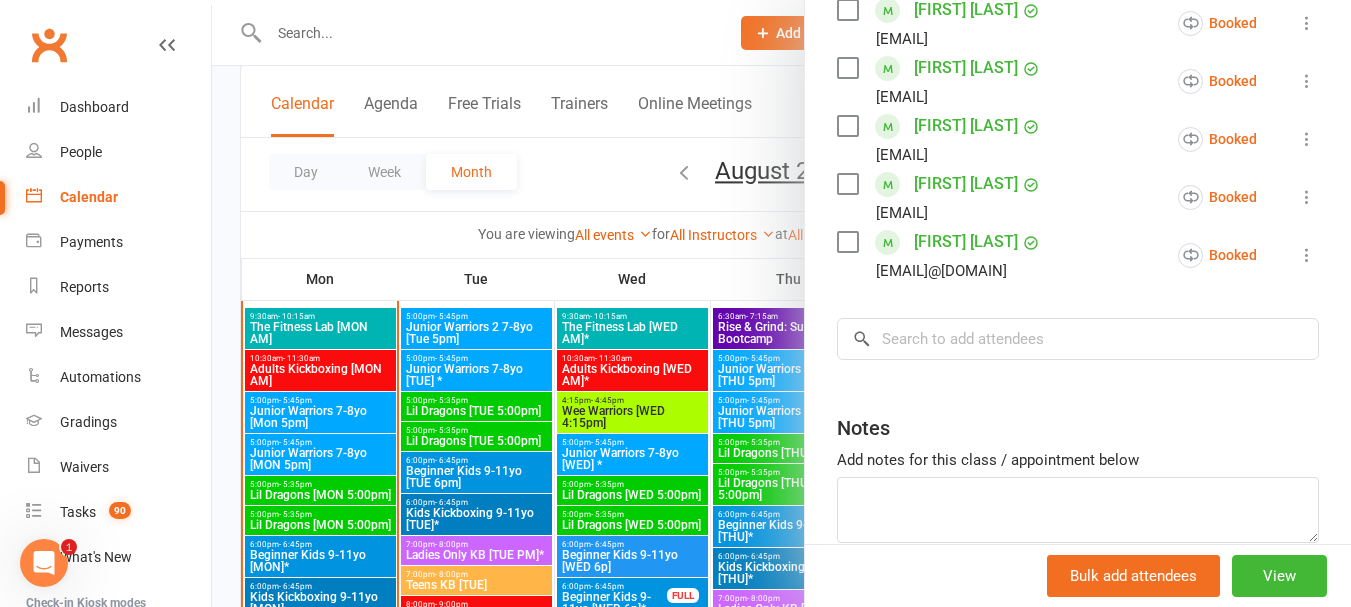 click at bounding box center [781, 303] 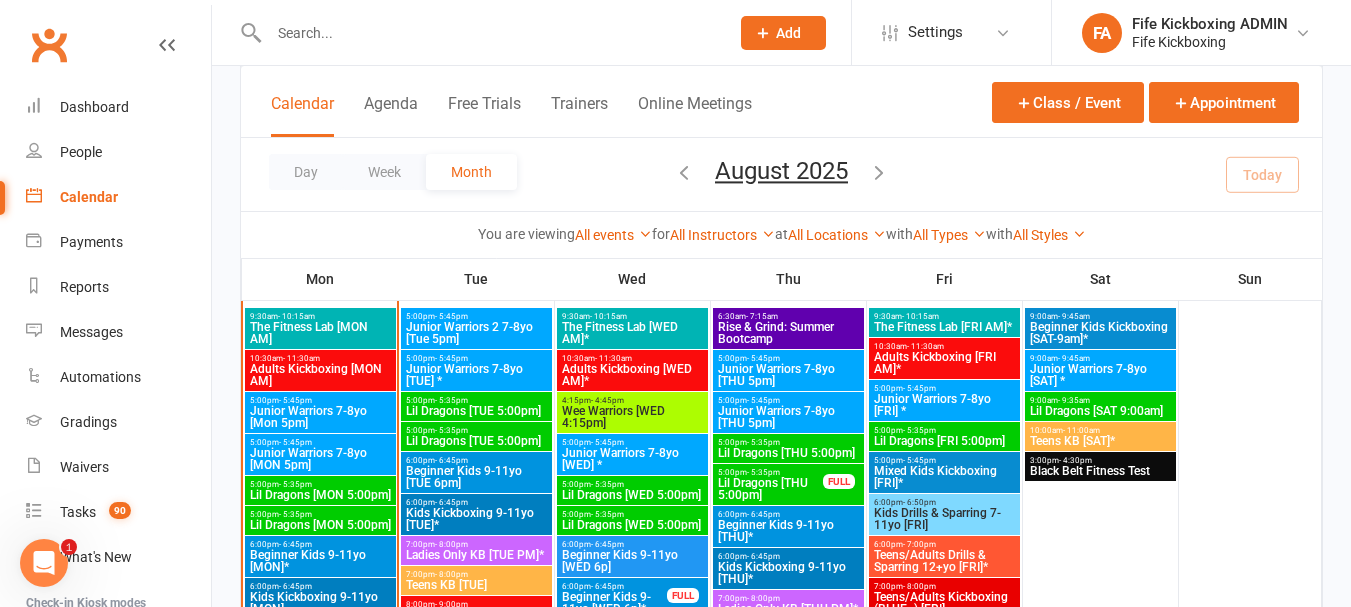scroll, scrollTop: 800, scrollLeft: 0, axis: vertical 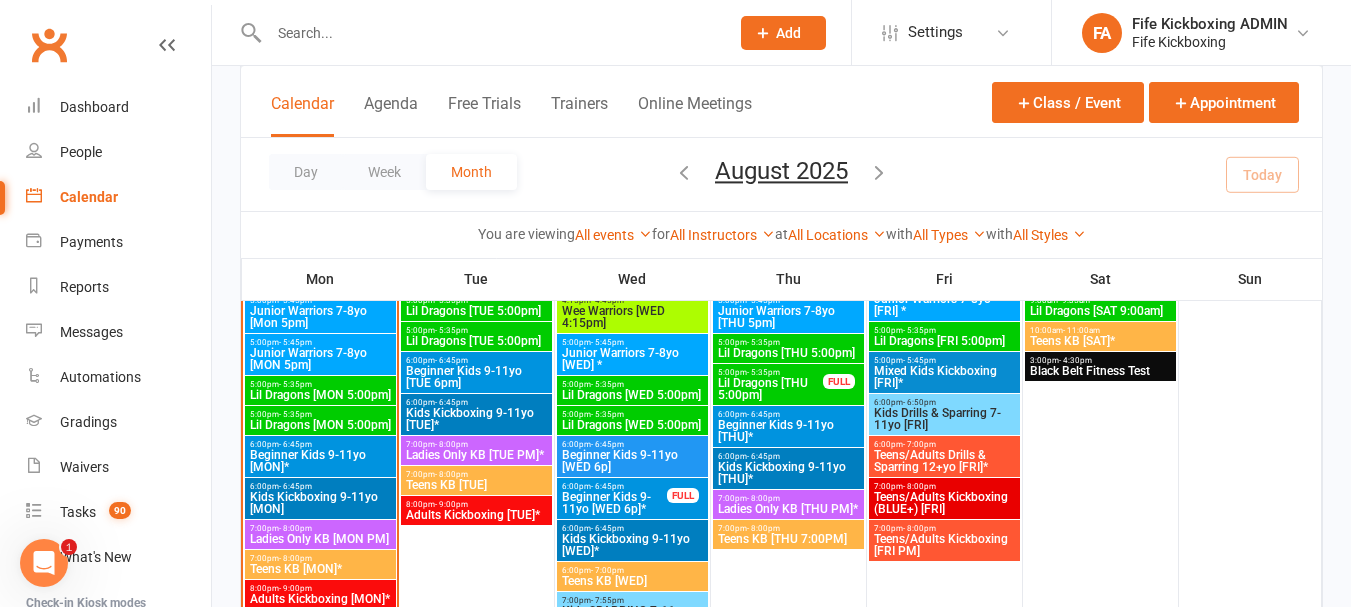 click on "Teens/Adults Kickboxing [FRI PM]" at bounding box center [944, 545] 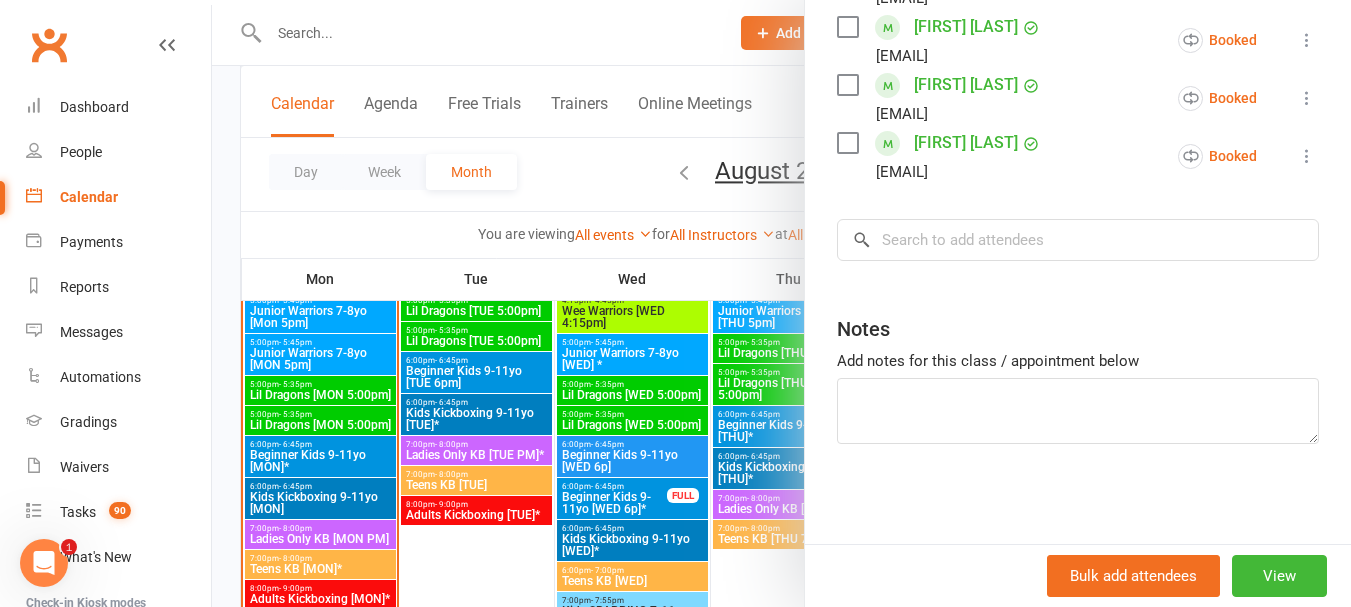 scroll, scrollTop: 561, scrollLeft: 0, axis: vertical 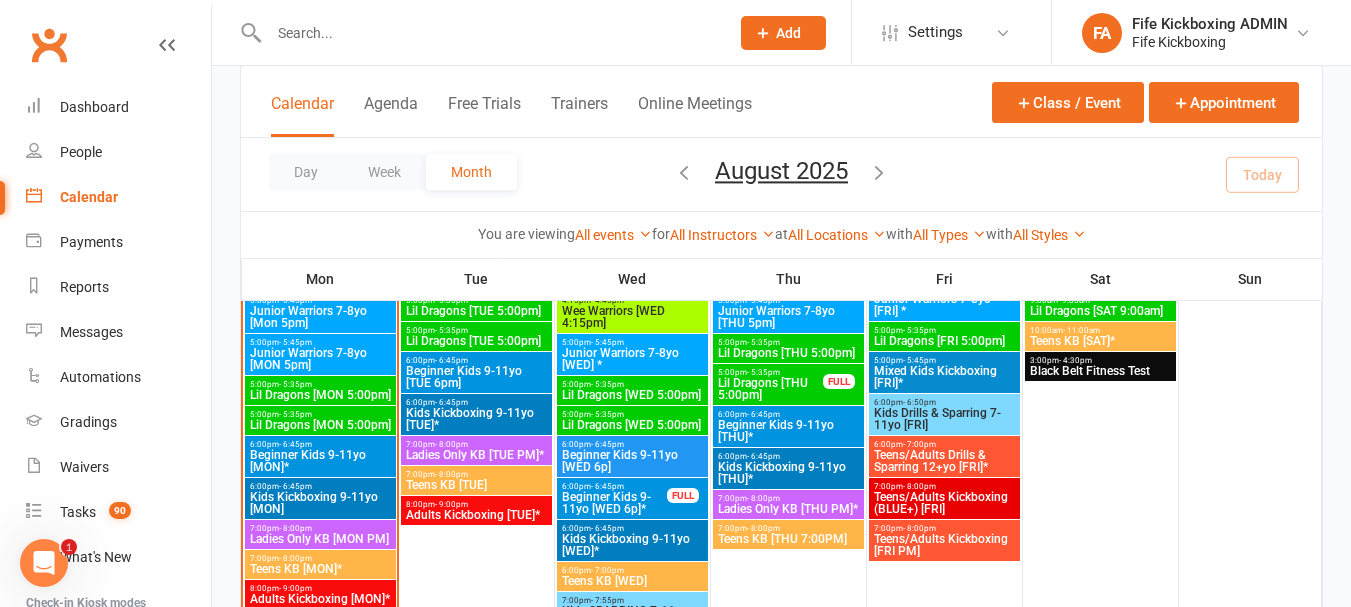 click on "Ladies Only KB [MON PM]" at bounding box center [320, 539] 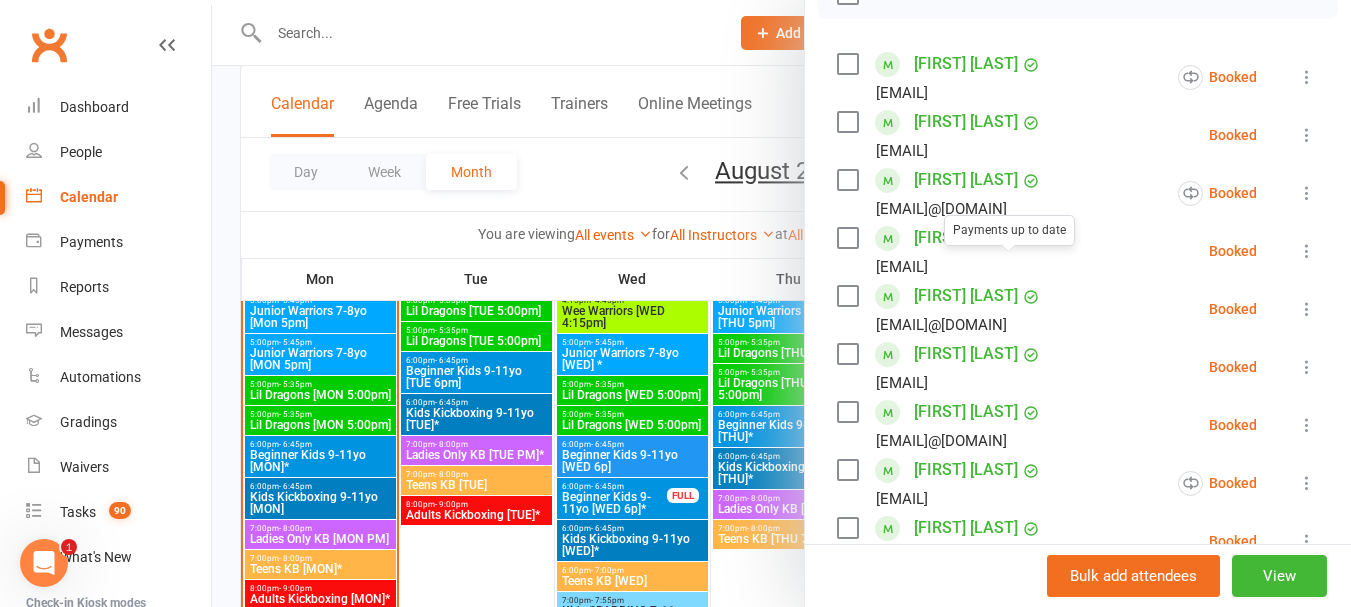 scroll, scrollTop: 500, scrollLeft: 0, axis: vertical 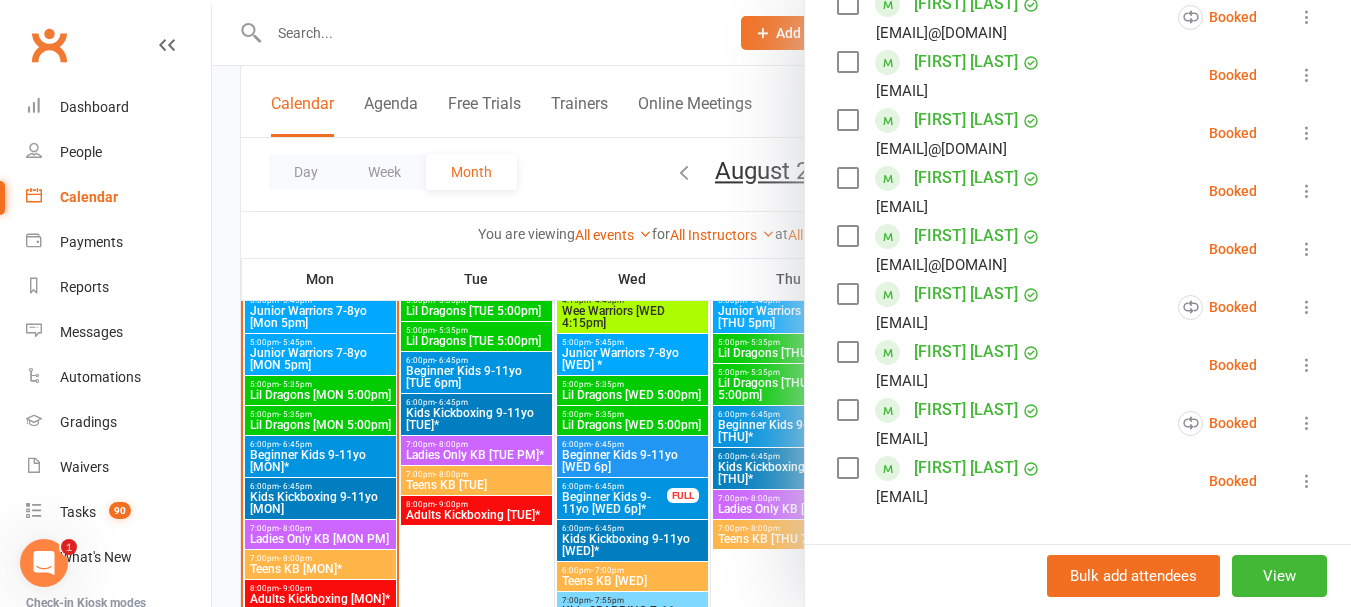 click at bounding box center (1307, 423) 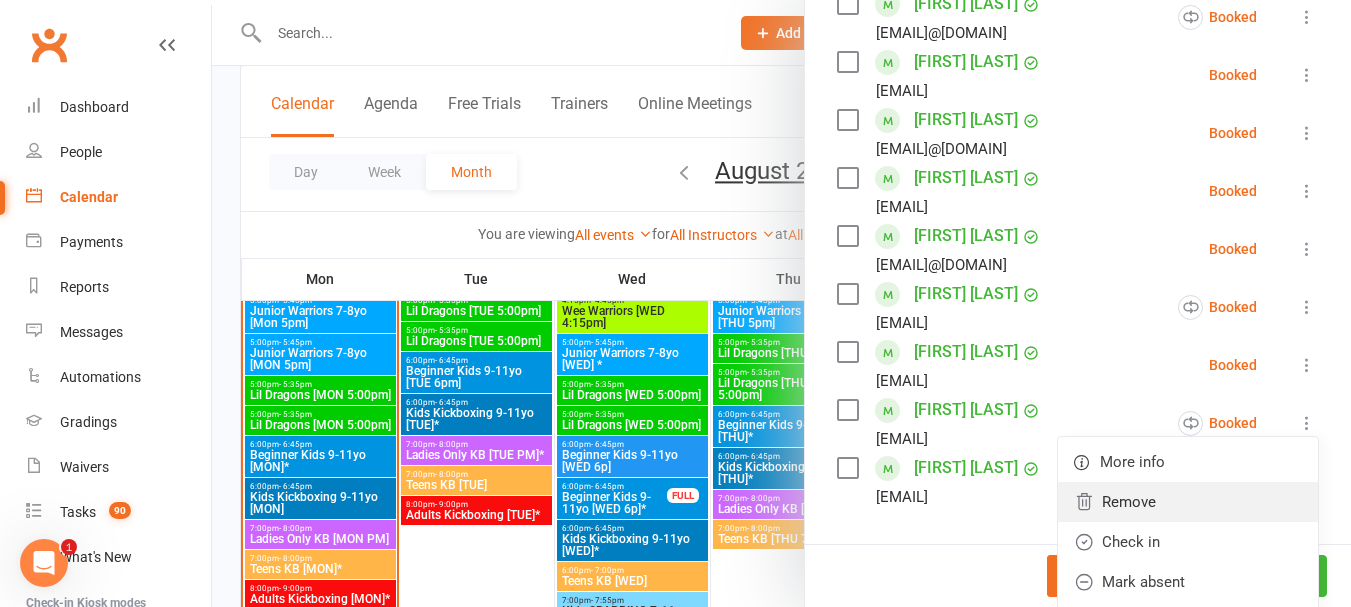 click on "Remove" at bounding box center [1188, 502] 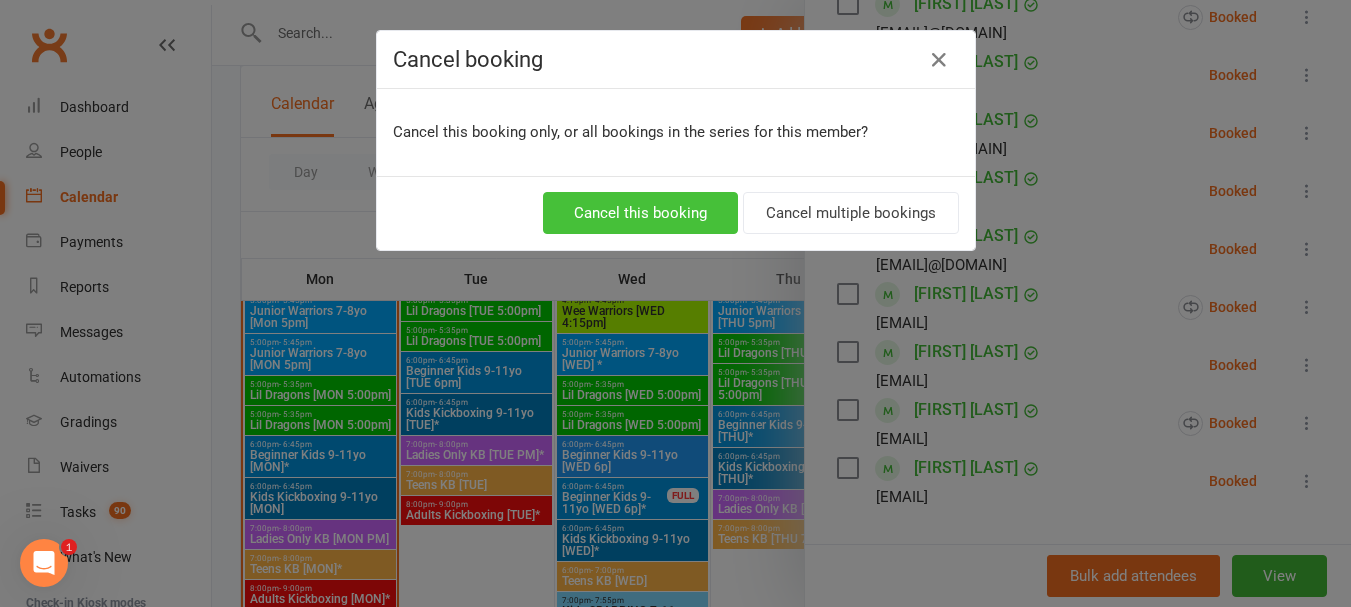 click on "Cancel this booking" at bounding box center (640, 213) 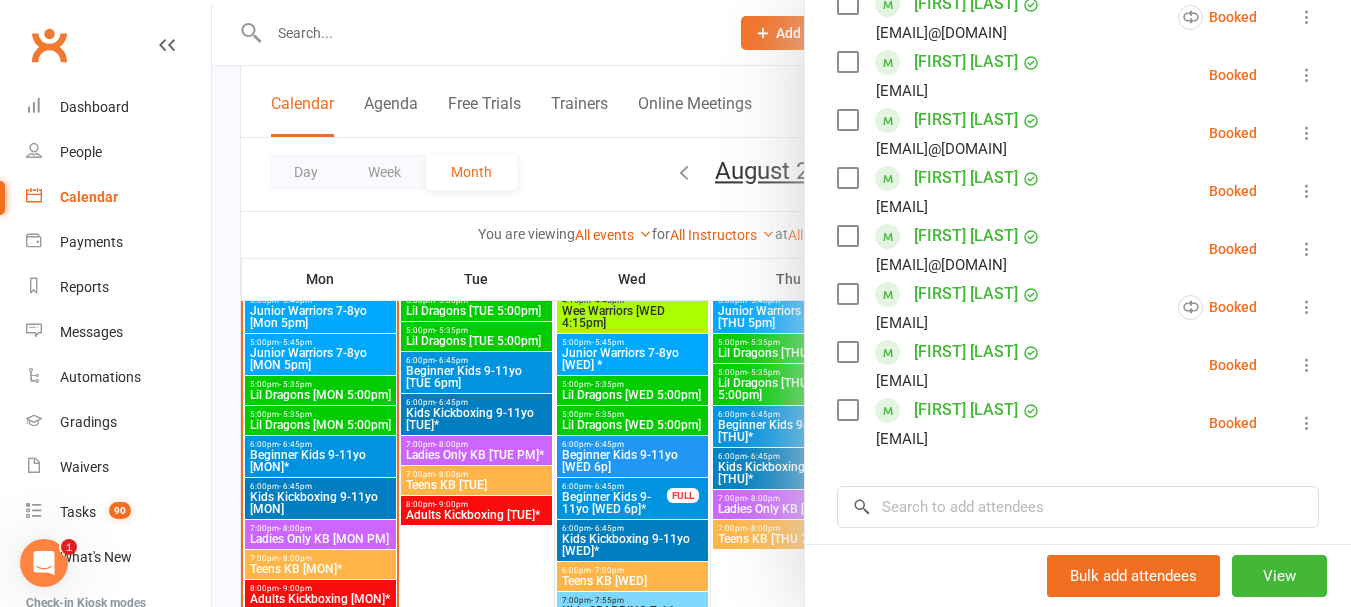 click at bounding box center [781, 303] 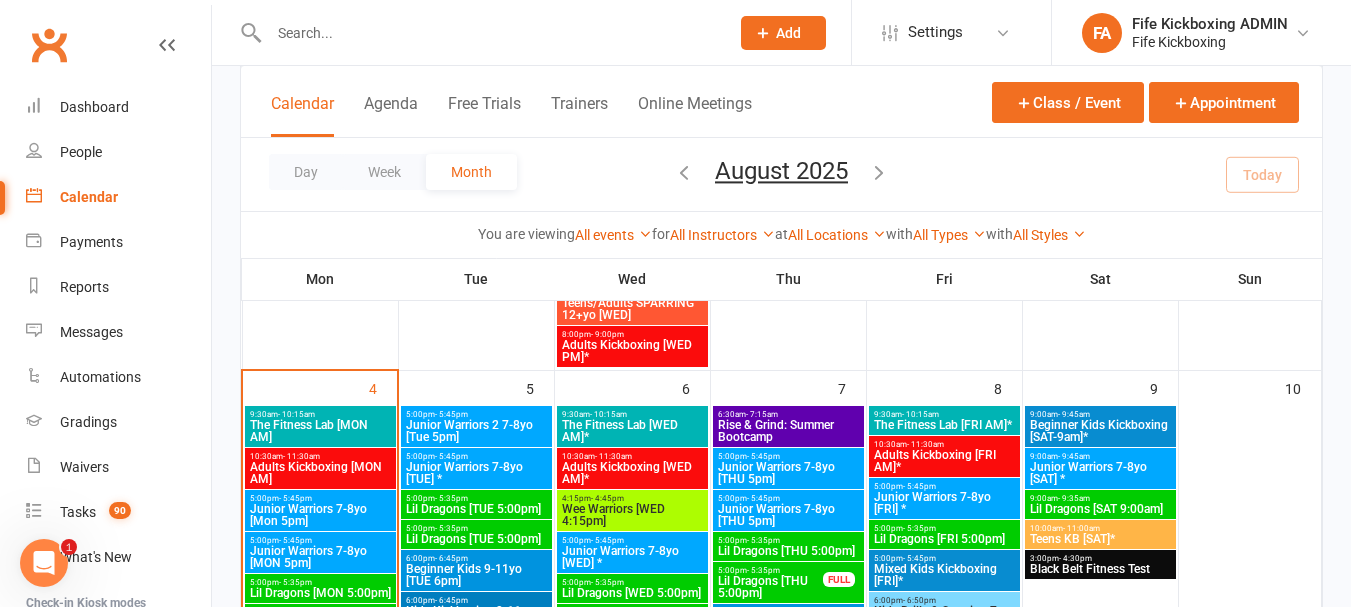 scroll, scrollTop: 600, scrollLeft: 0, axis: vertical 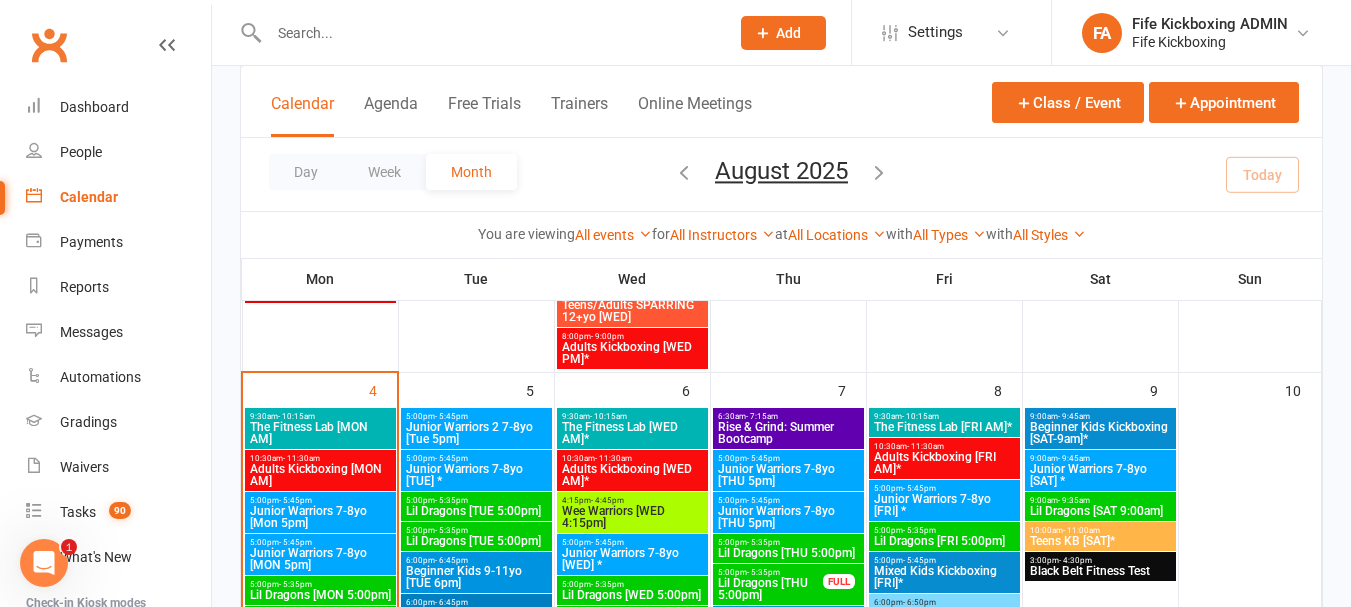click on "Adults Kickboxing [WED AM]*" at bounding box center [632, 475] 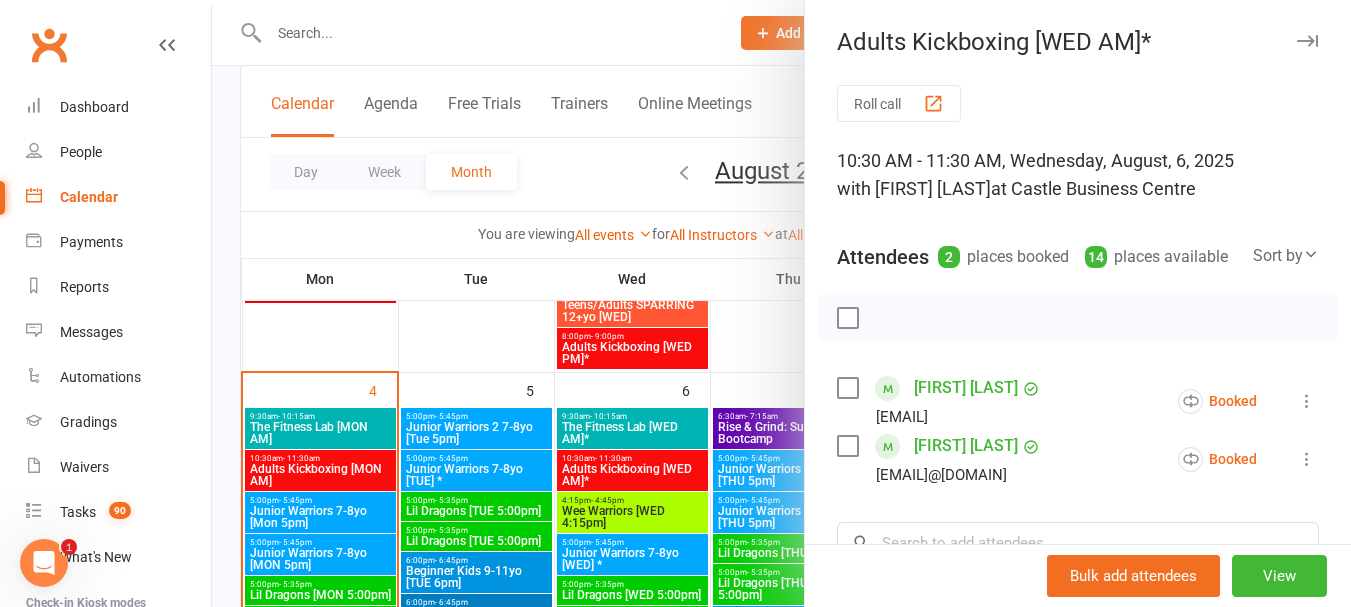 scroll, scrollTop: 300, scrollLeft: 0, axis: vertical 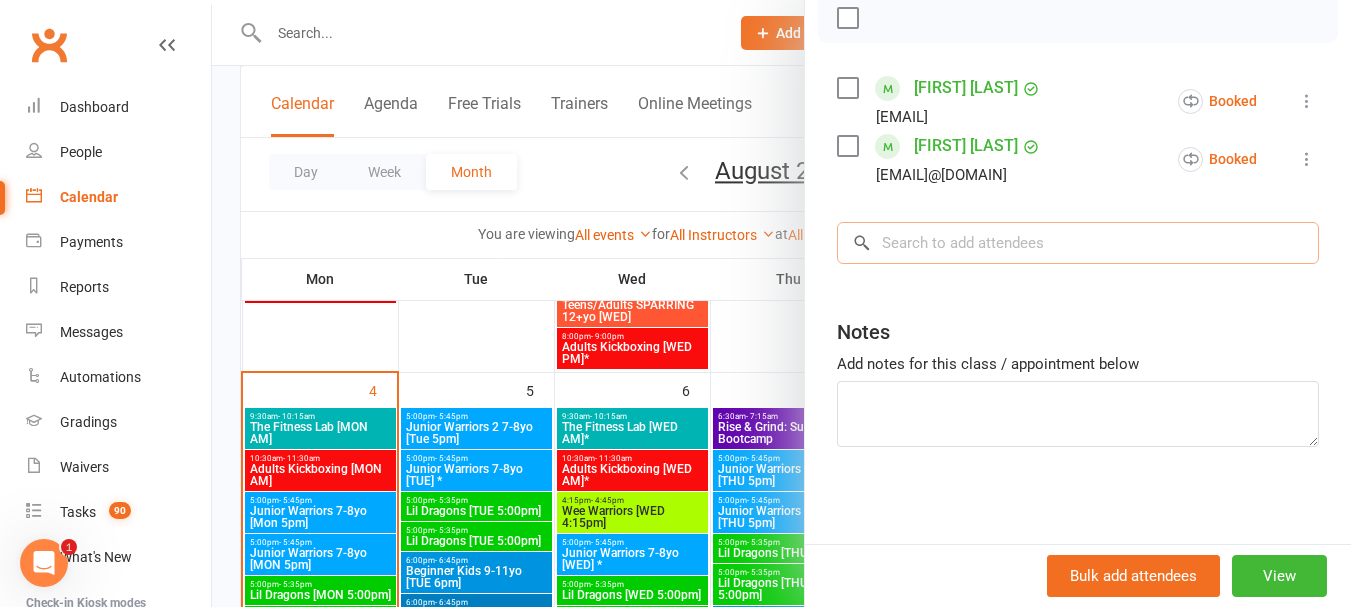 click at bounding box center (1078, 243) 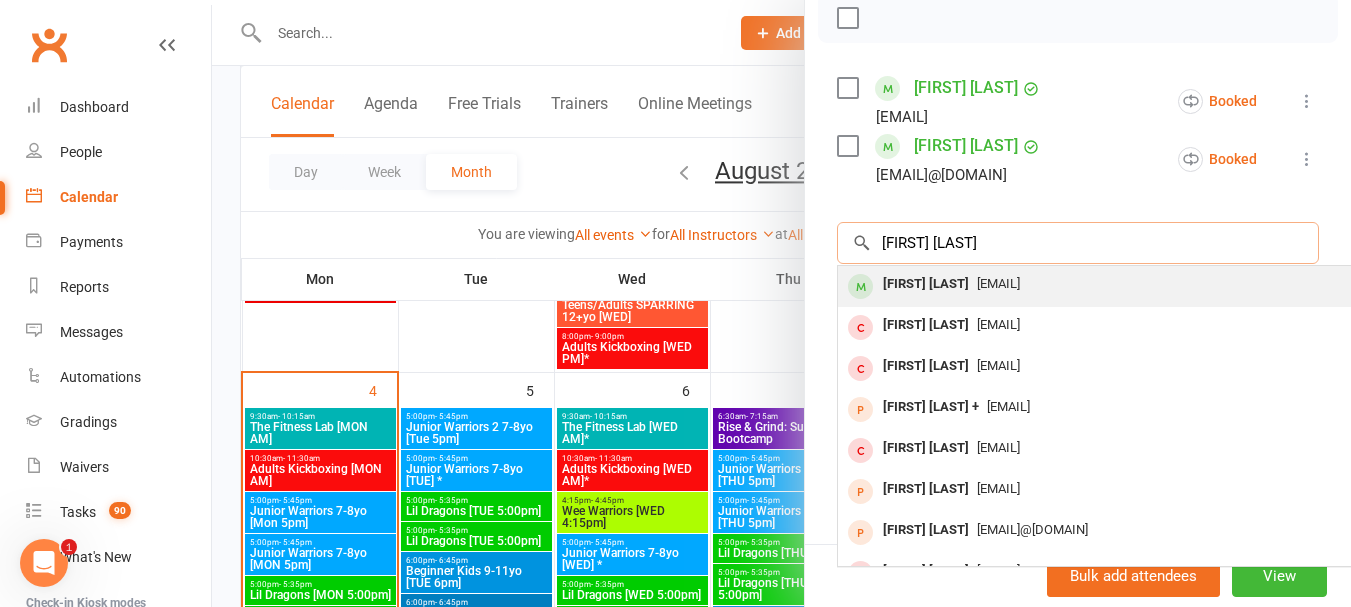 type on "[FIRST] [LAST]" 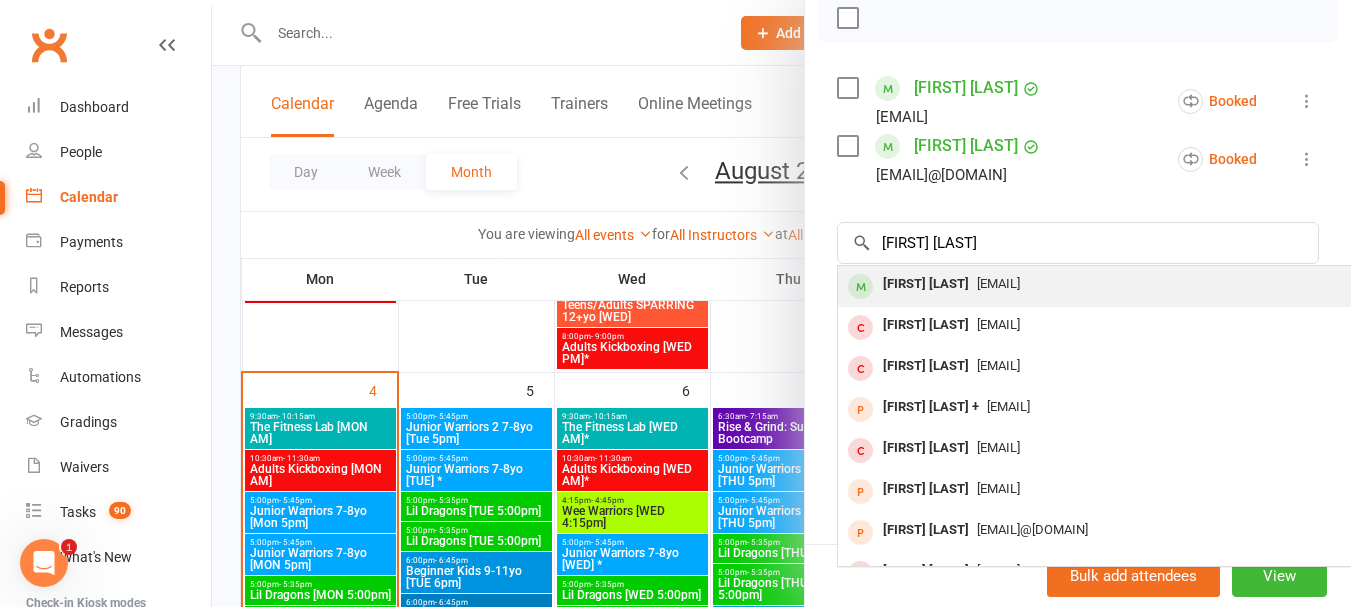 click on "[FIRST] [LAST]" at bounding box center [926, 284] 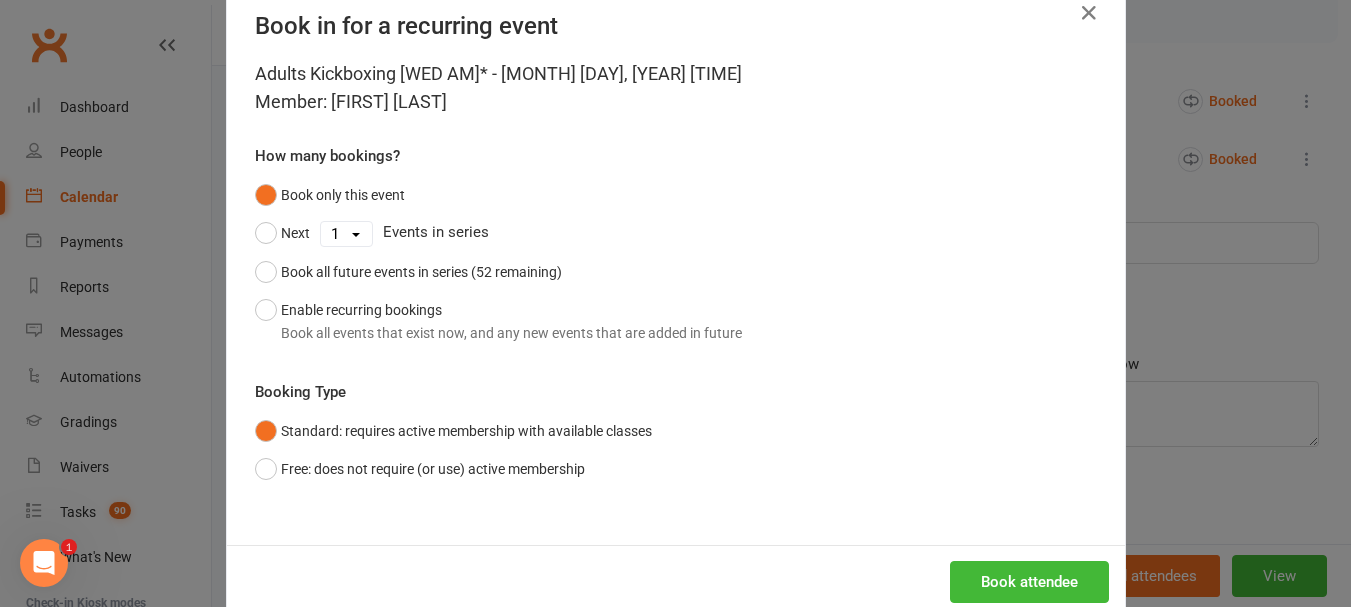 scroll, scrollTop: 90, scrollLeft: 0, axis: vertical 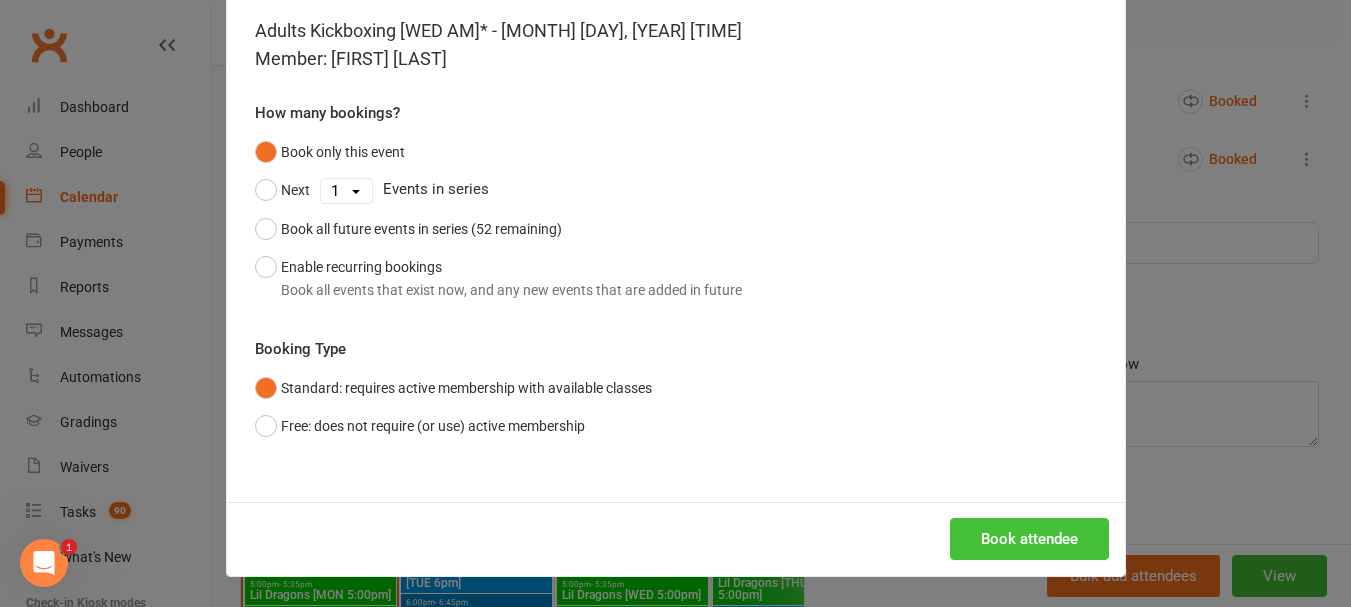 click on "Book attendee" at bounding box center (1029, 539) 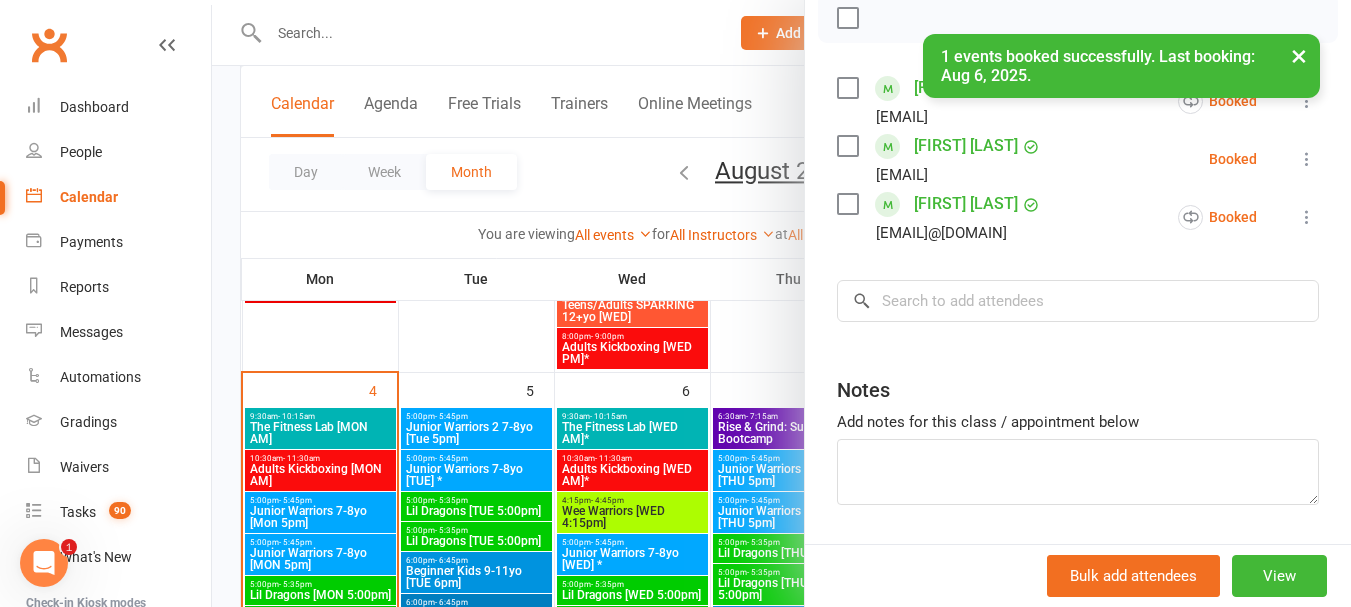click at bounding box center [781, 303] 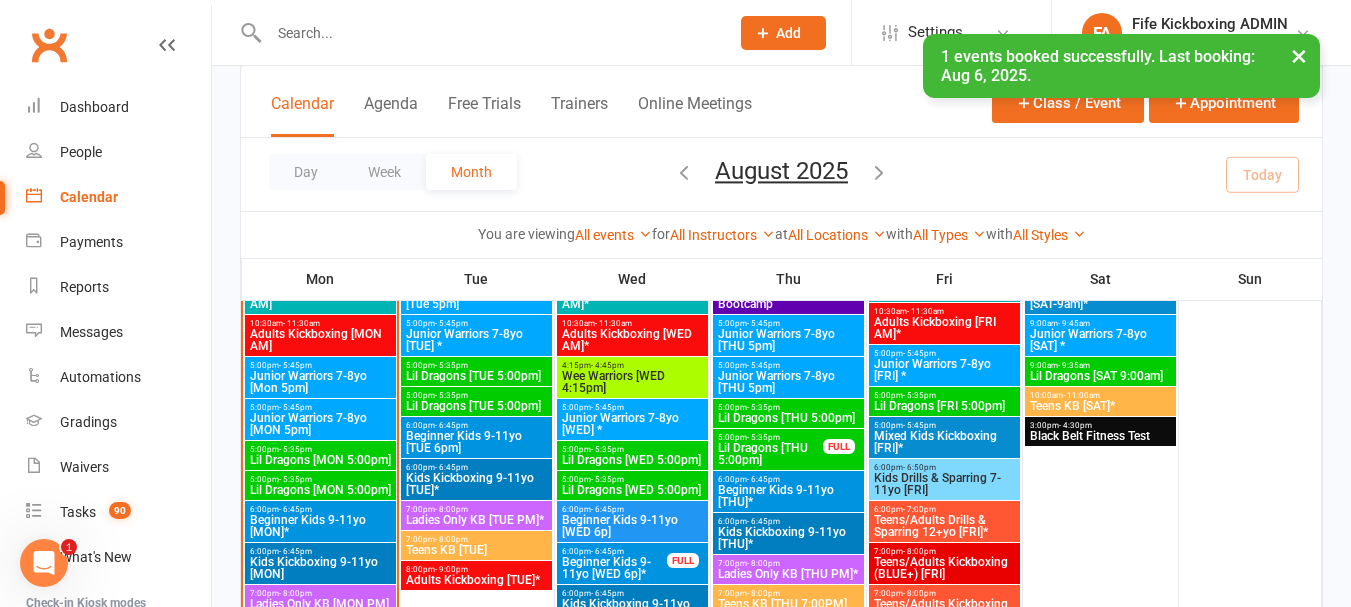 scroll, scrollTop: 700, scrollLeft: 0, axis: vertical 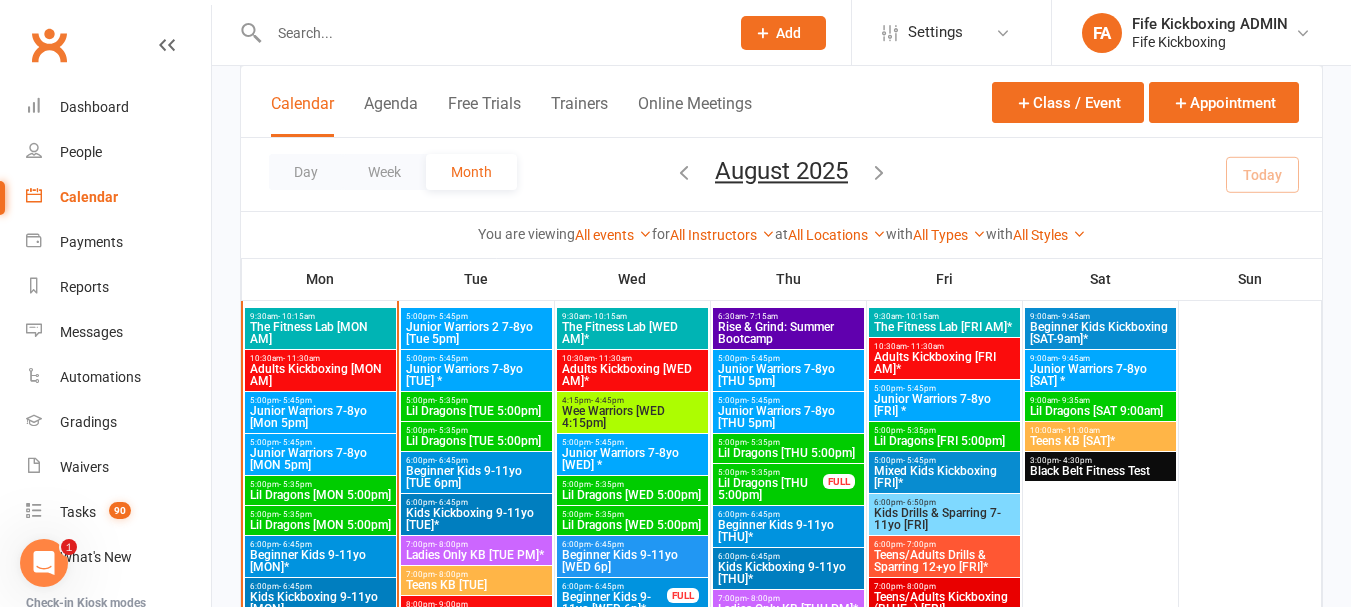 click at bounding box center [477, 32] 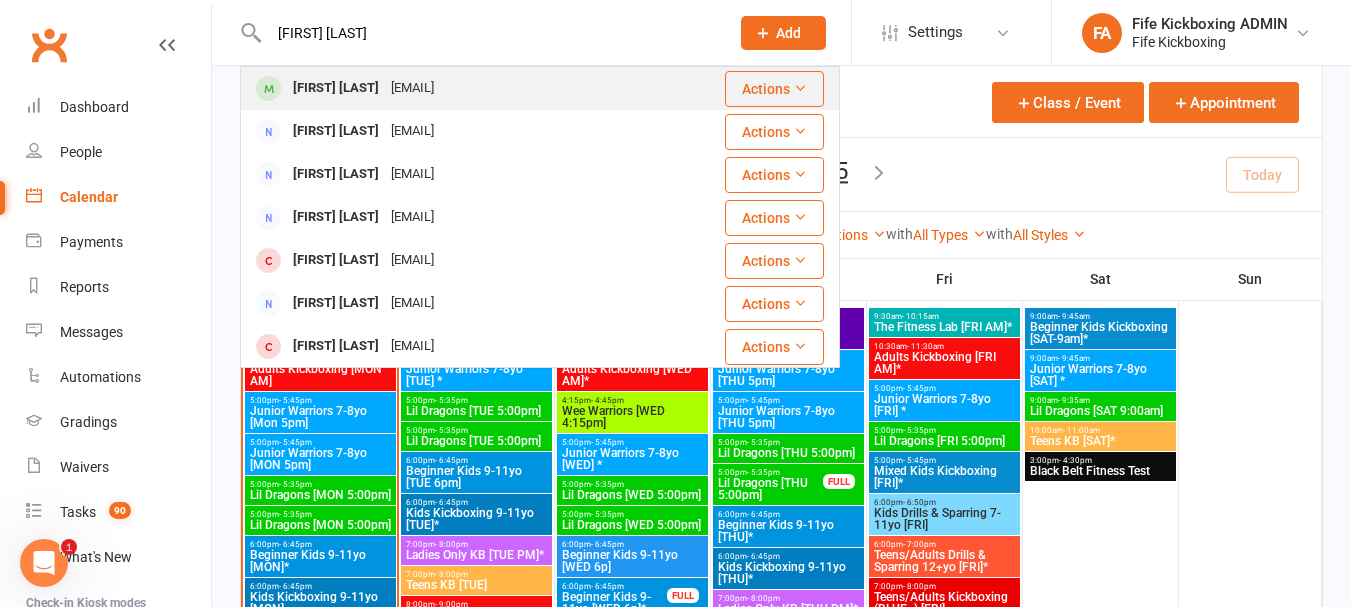 type on "[FIRST] [LAST]" 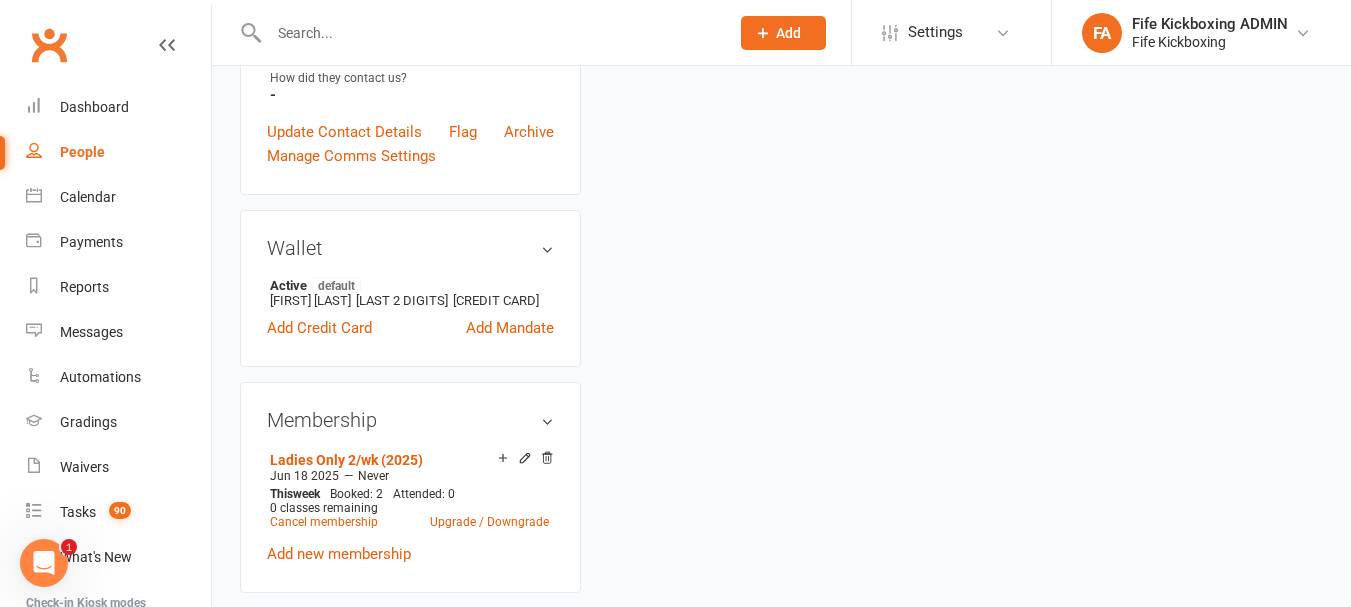 scroll, scrollTop: 0, scrollLeft: 0, axis: both 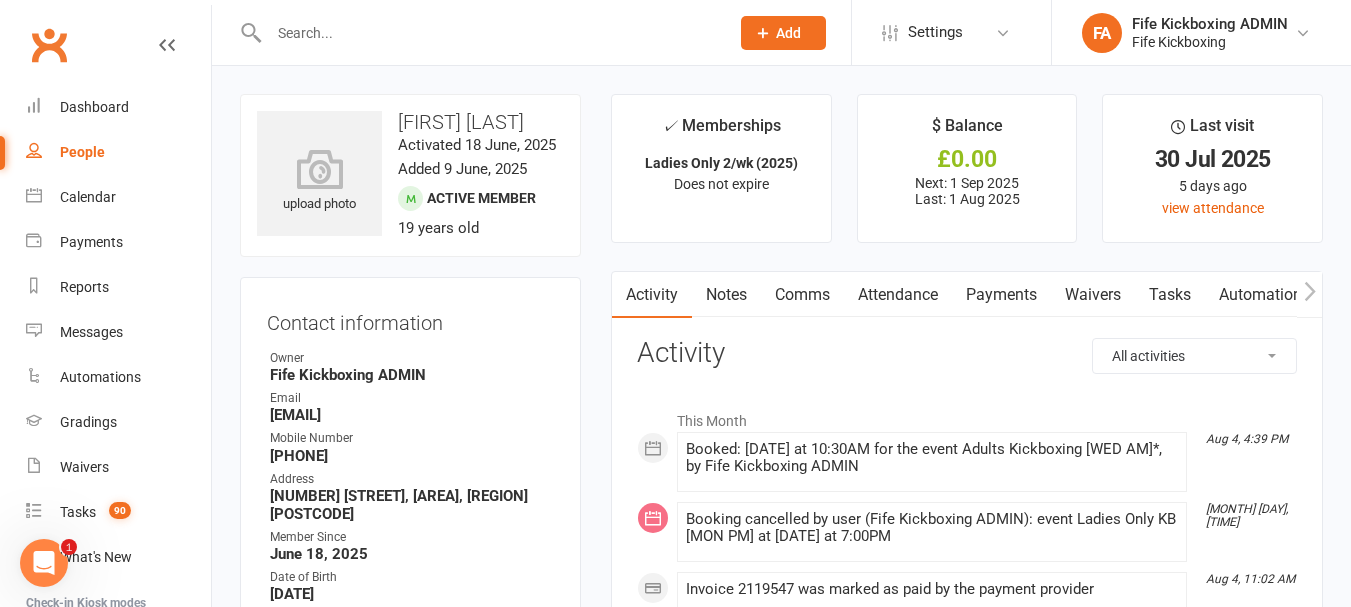 click on "Attendance" at bounding box center [898, 295] 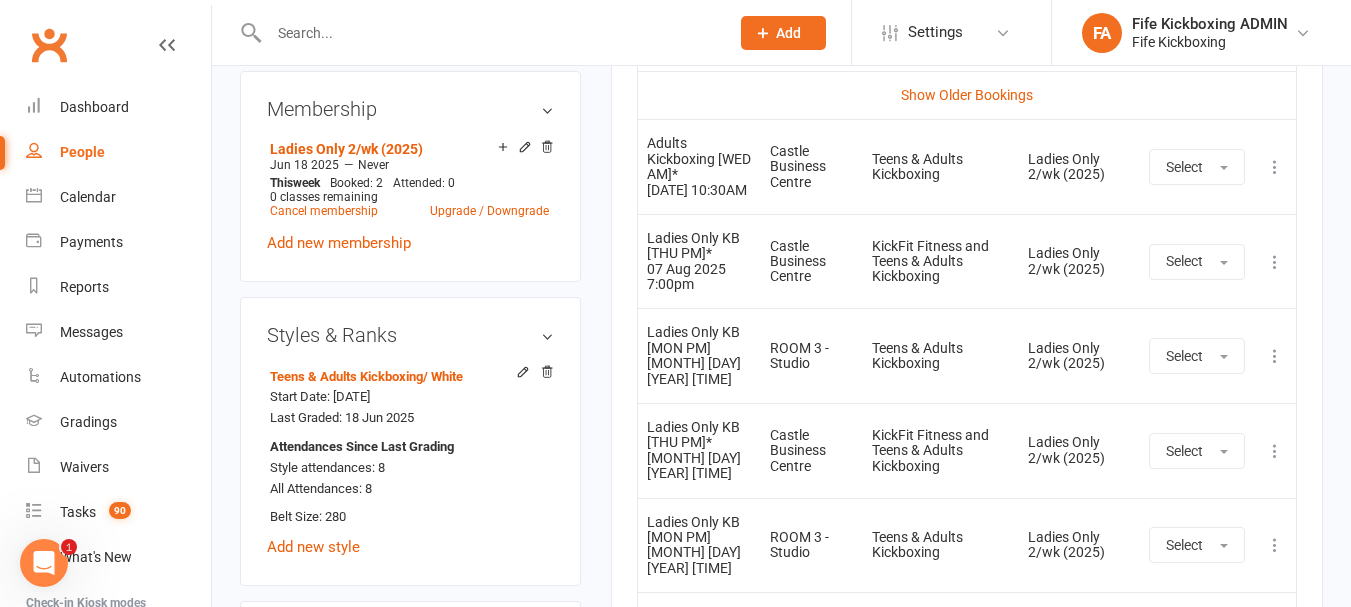 scroll, scrollTop: 900, scrollLeft: 0, axis: vertical 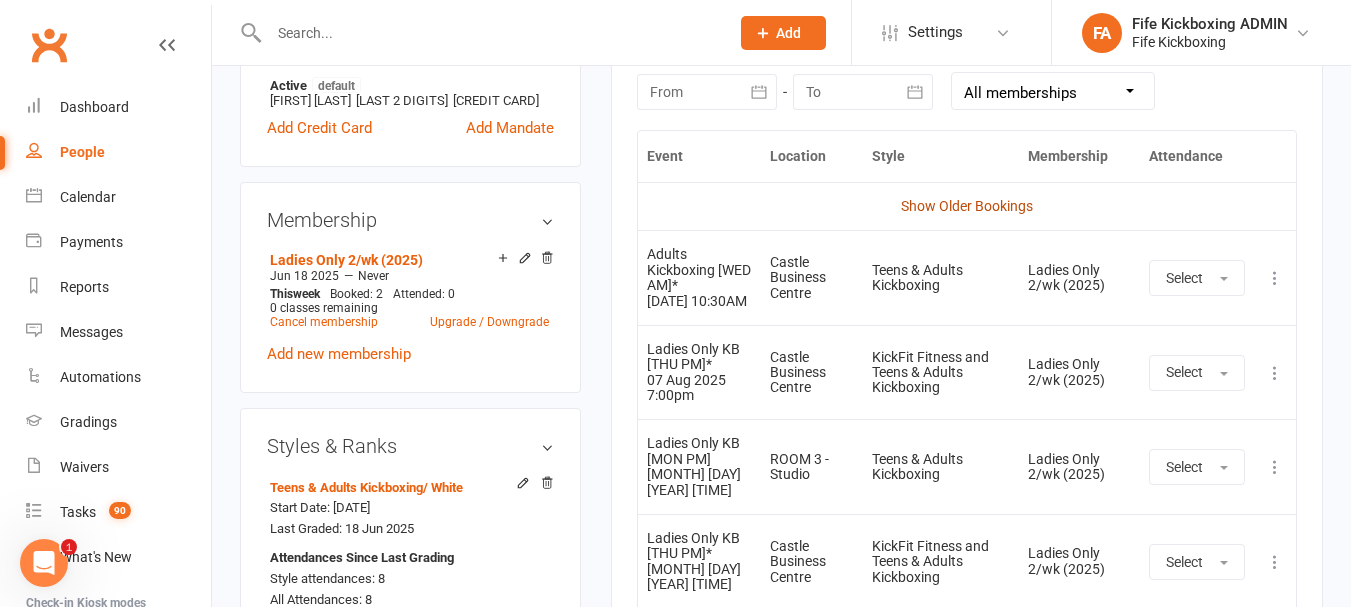 click on "Show Older Bookings" at bounding box center (967, 206) 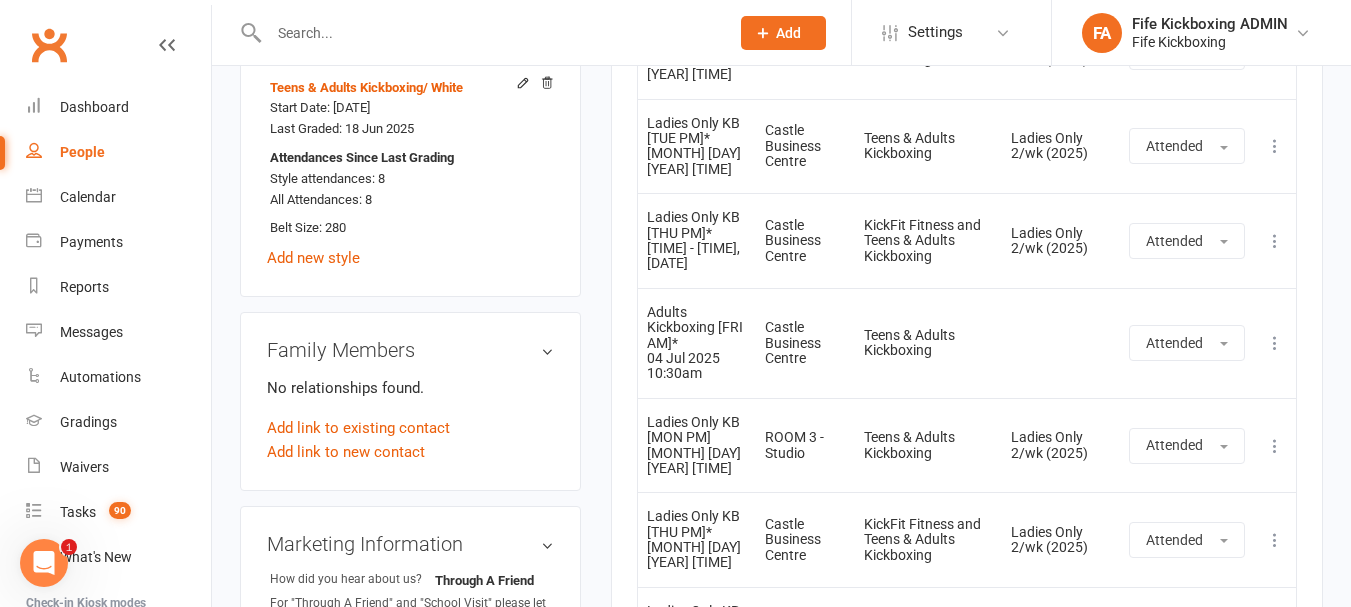 scroll, scrollTop: 1400, scrollLeft: 0, axis: vertical 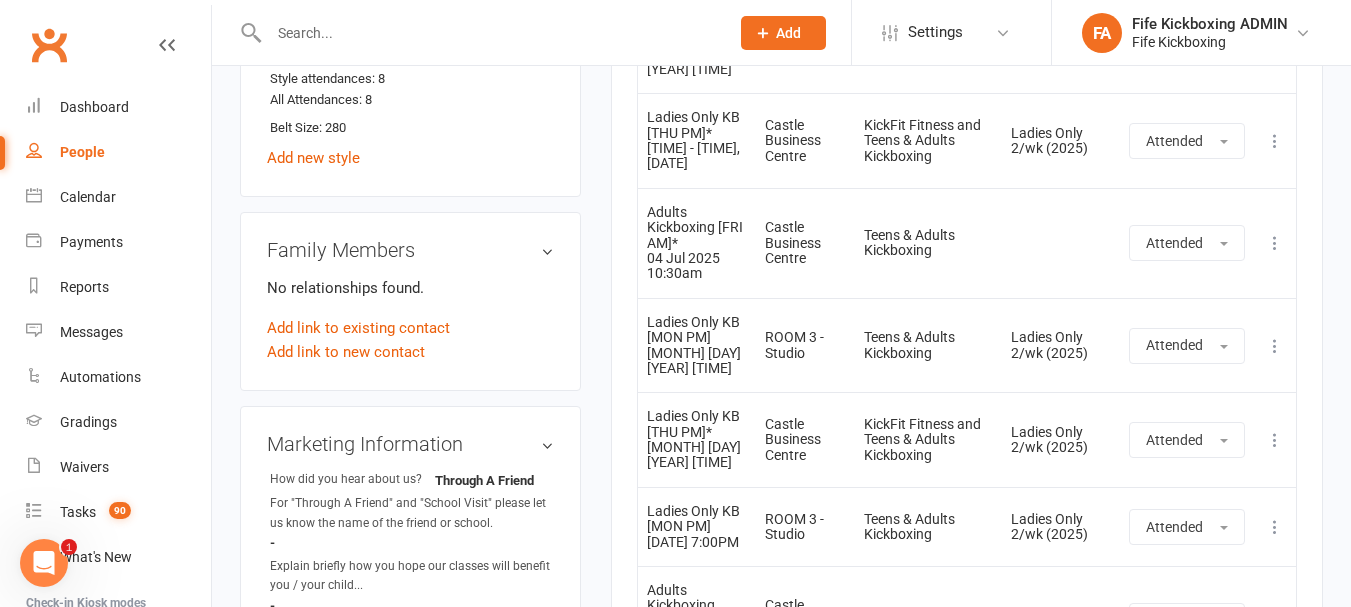 click at bounding box center (489, 33) 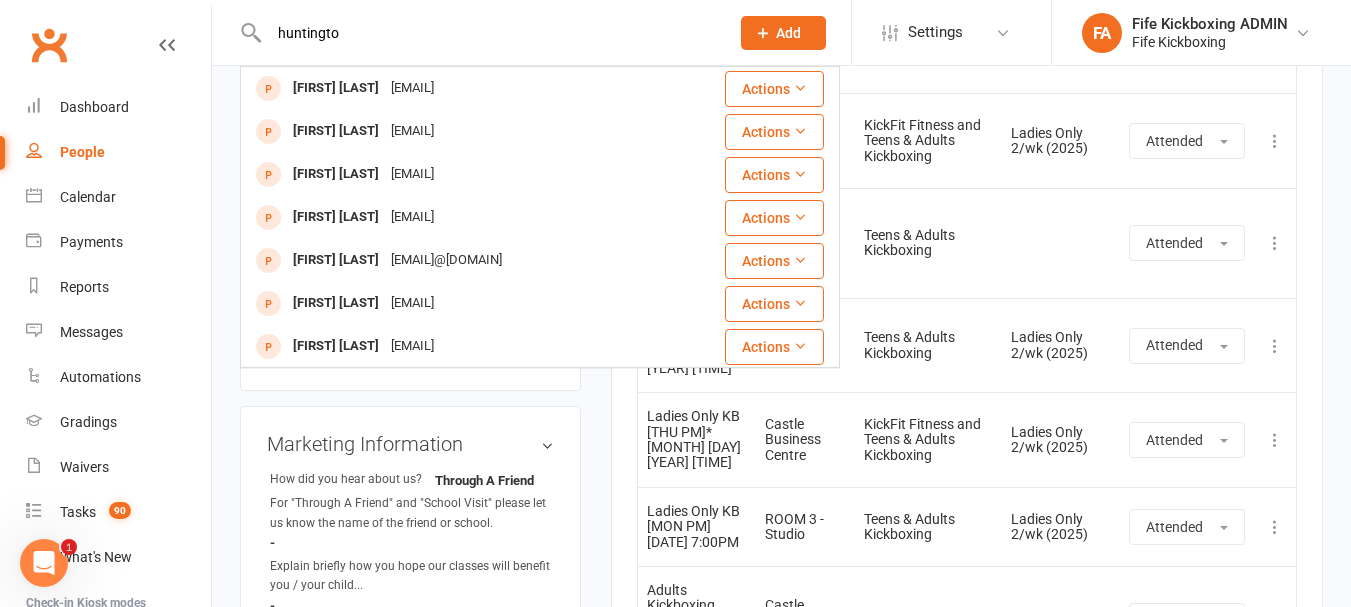 click on "huntingto" at bounding box center [489, 33] 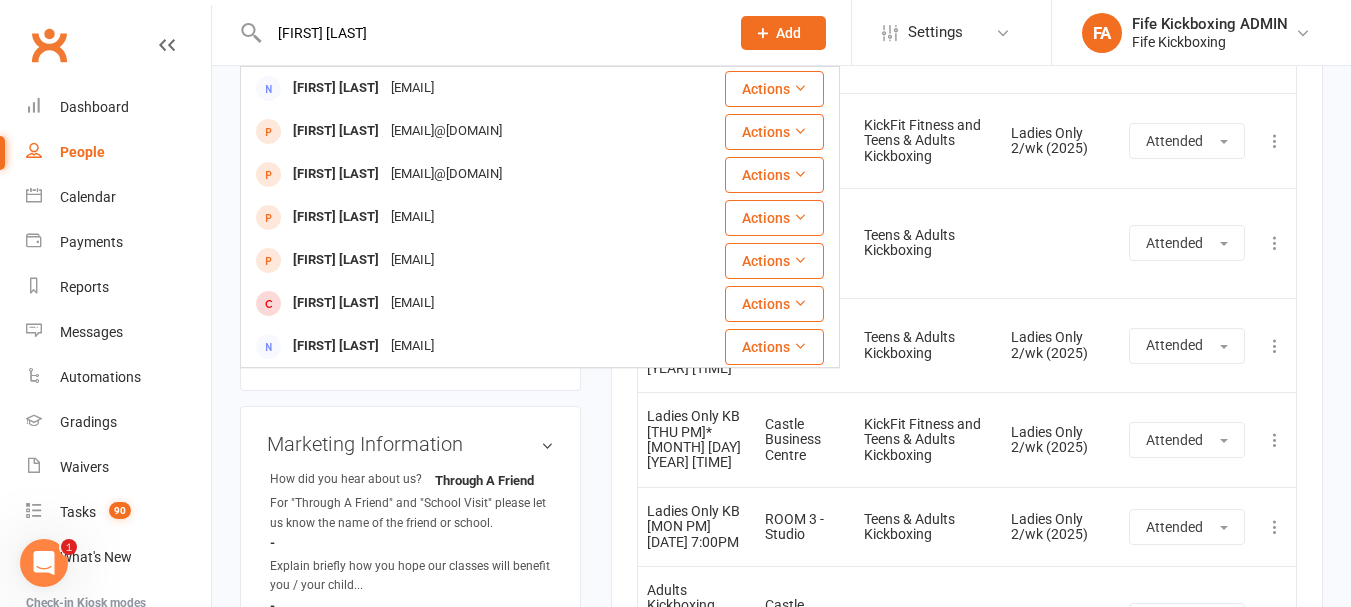 drag, startPoint x: 411, startPoint y: 34, endPoint x: 120, endPoint y: 13, distance: 291.75674 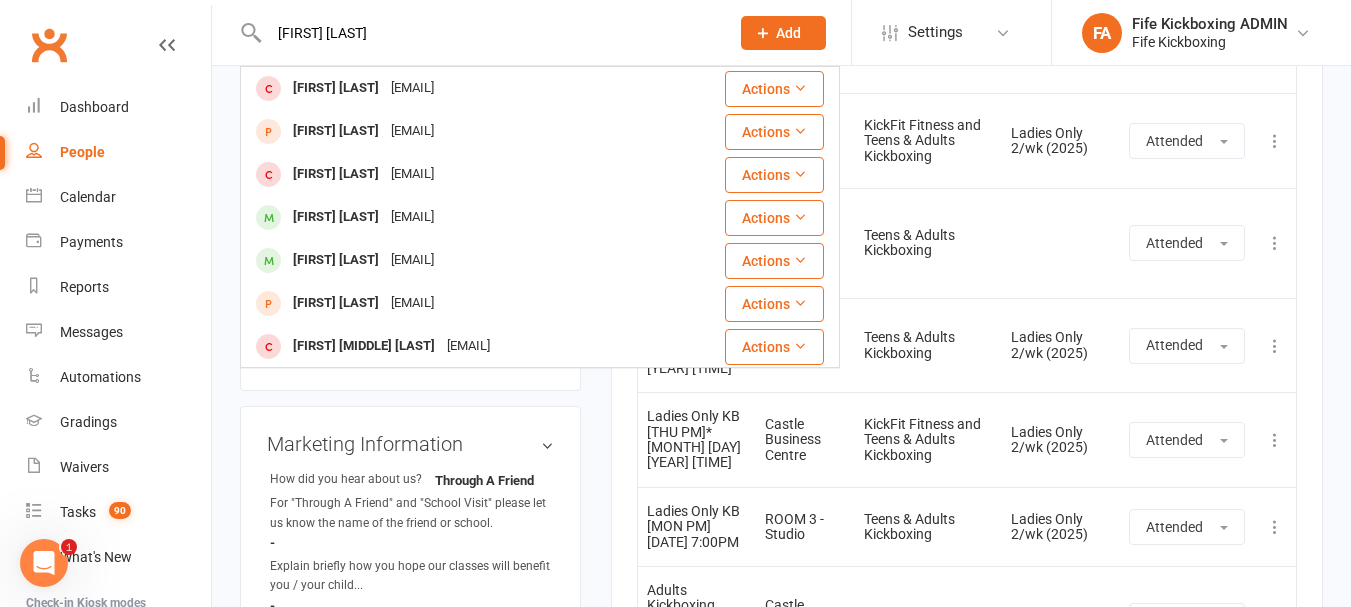 drag, startPoint x: 352, startPoint y: 23, endPoint x: 233, endPoint y: 19, distance: 119.06721 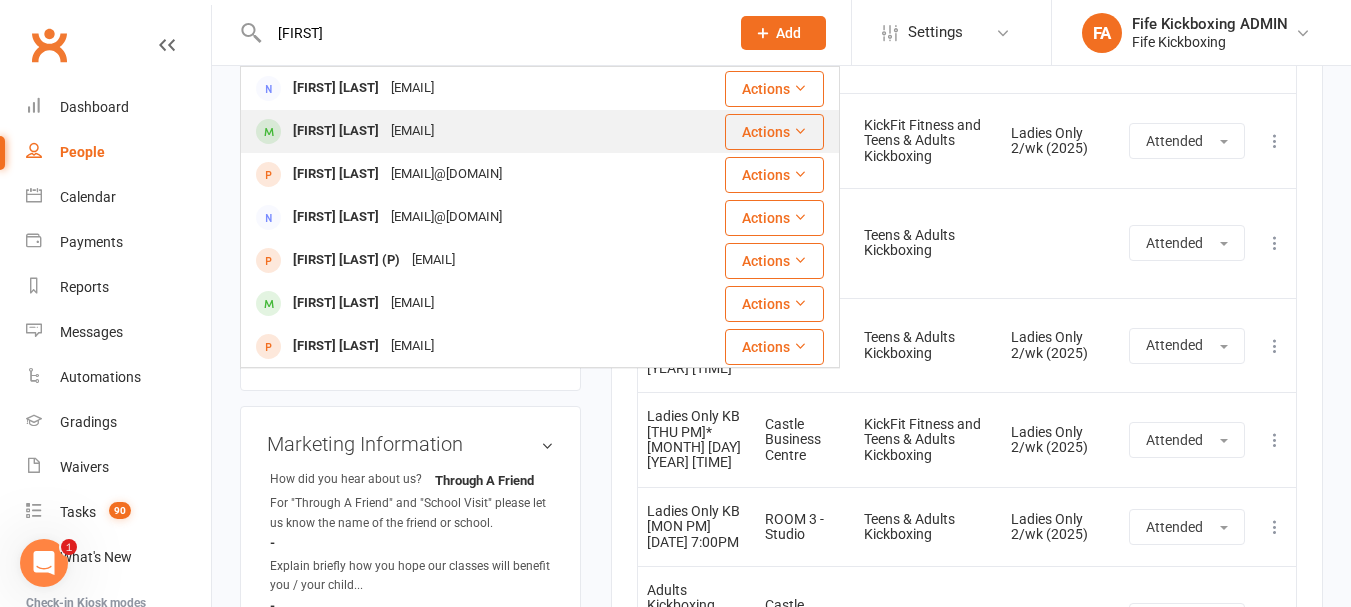 type on "[FIRST]" 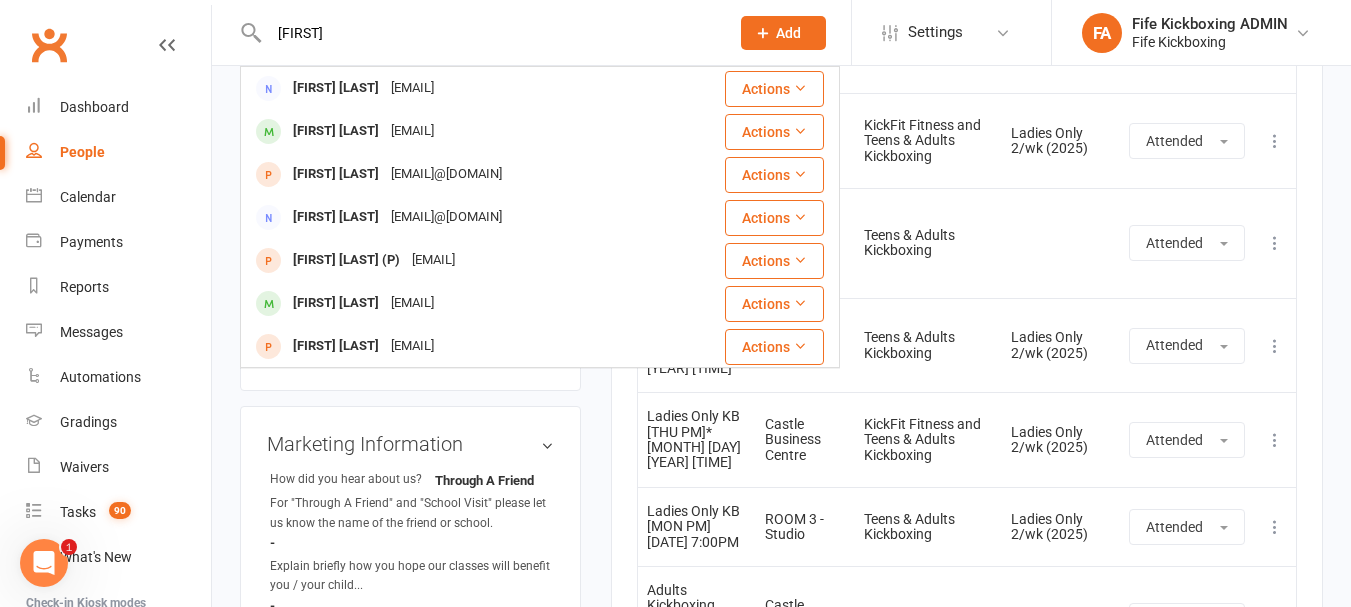 type 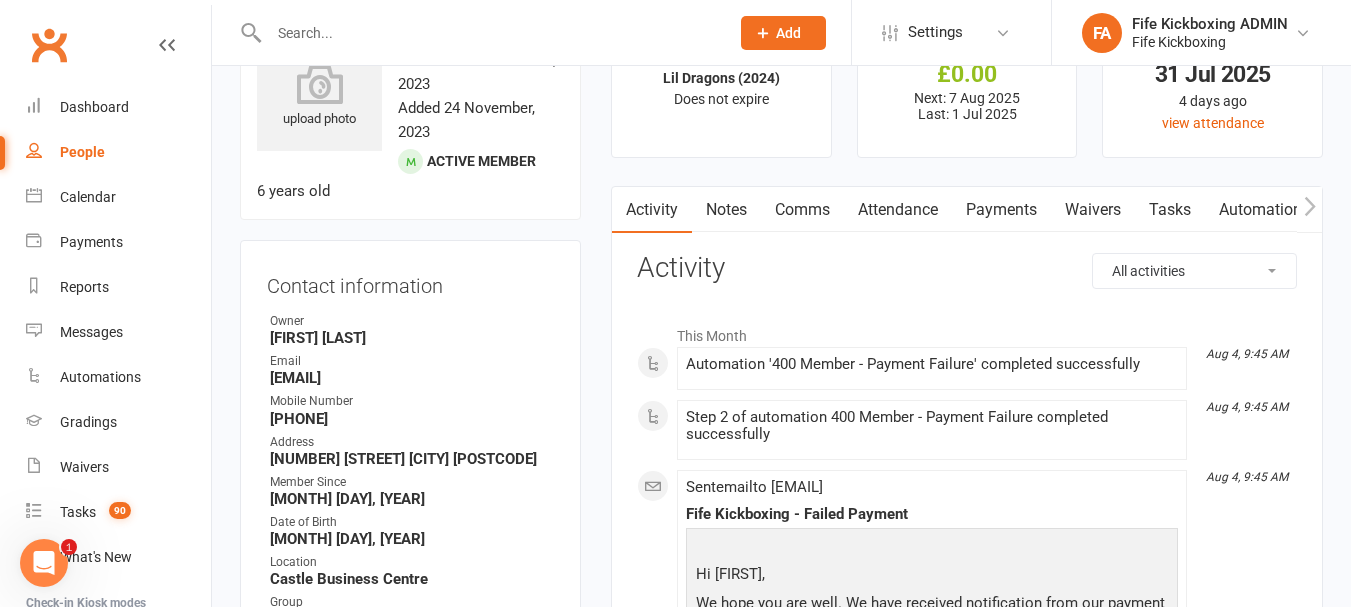scroll, scrollTop: 0, scrollLeft: 0, axis: both 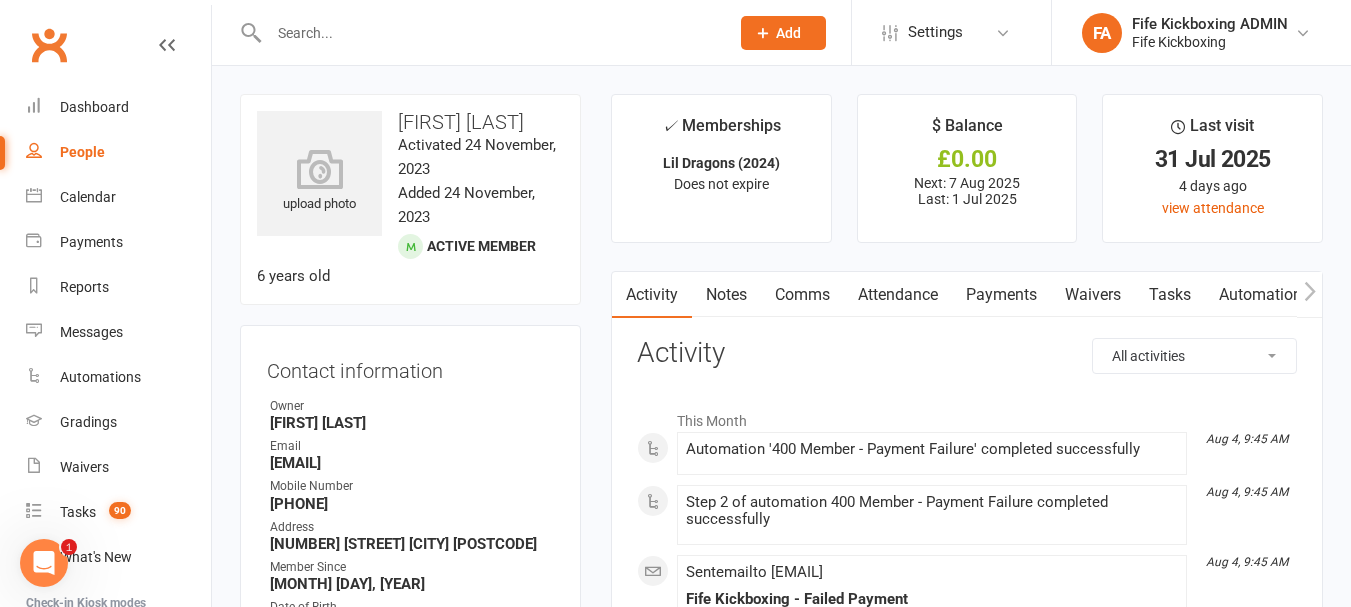 click on "Attendance" at bounding box center [898, 295] 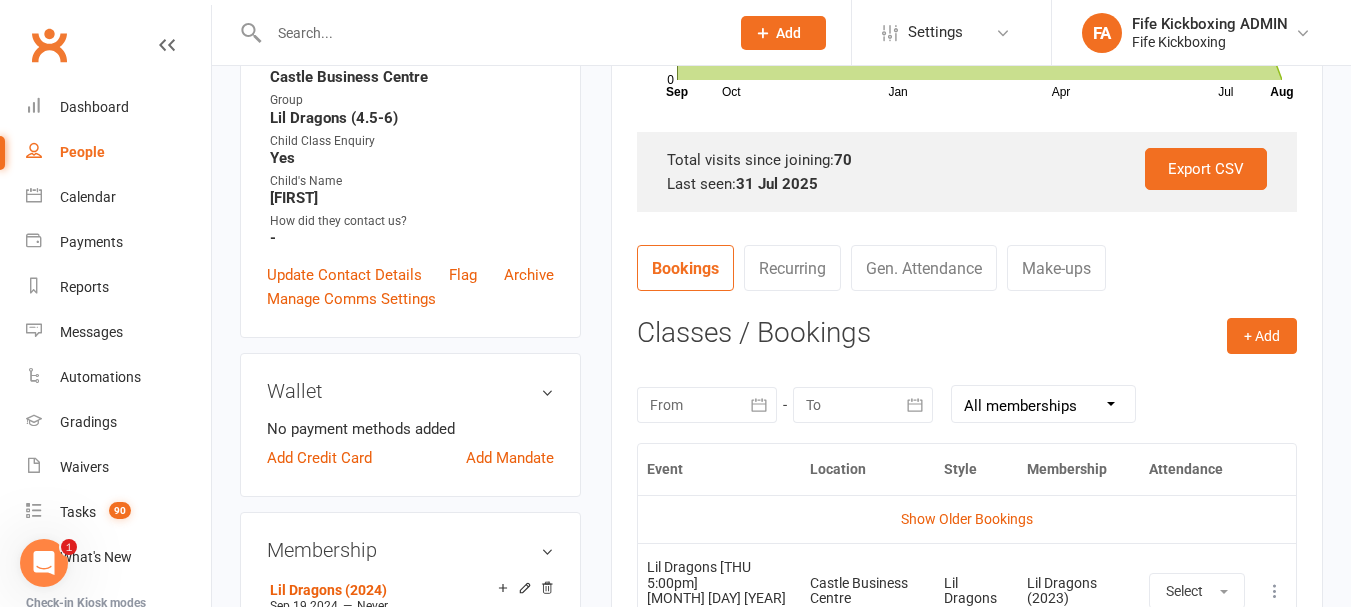 scroll, scrollTop: 800, scrollLeft: 0, axis: vertical 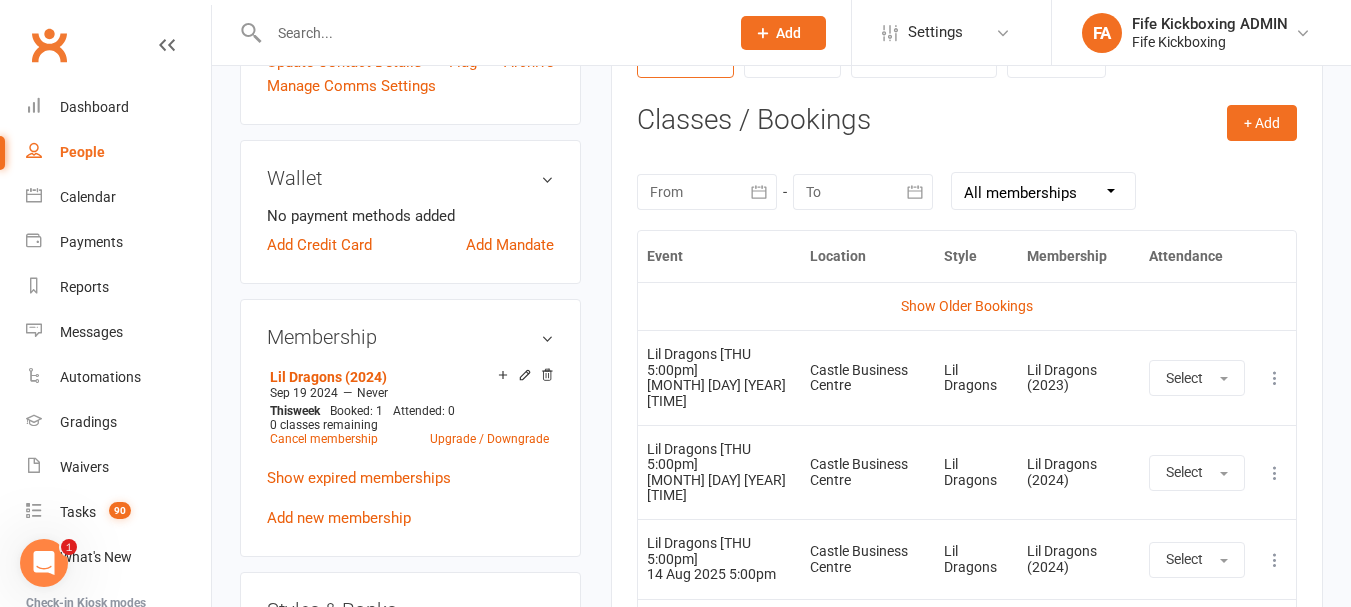 click at bounding box center (1275, 378) 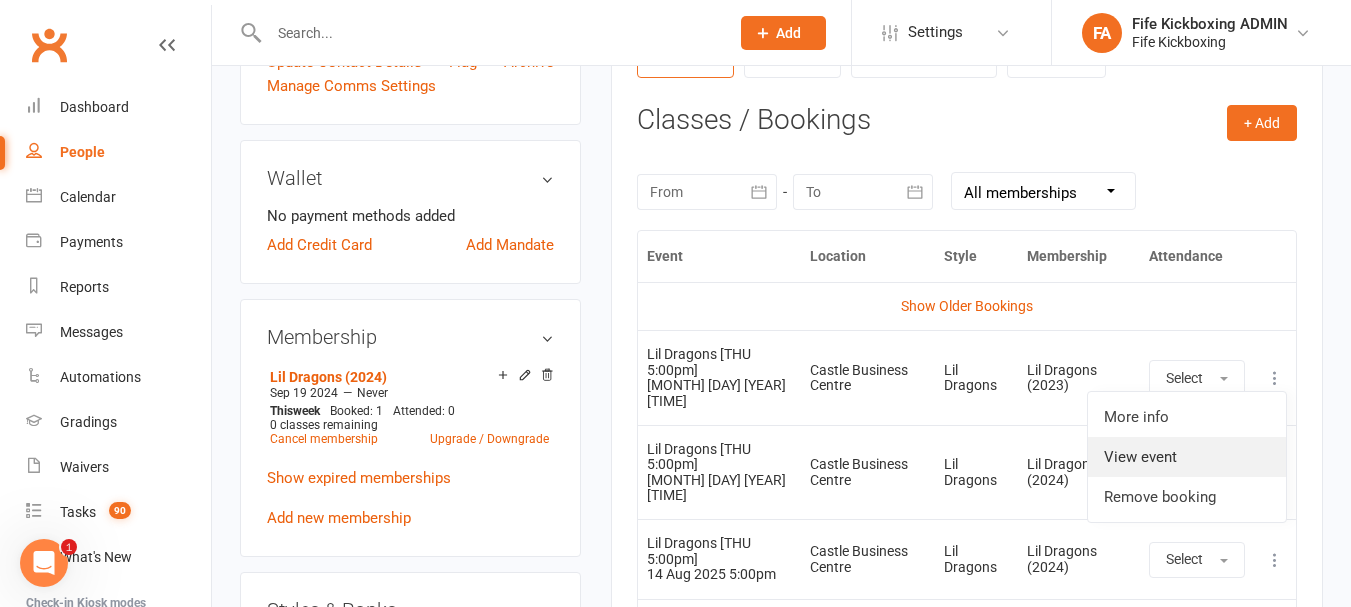 click on "View event" at bounding box center (1187, 457) 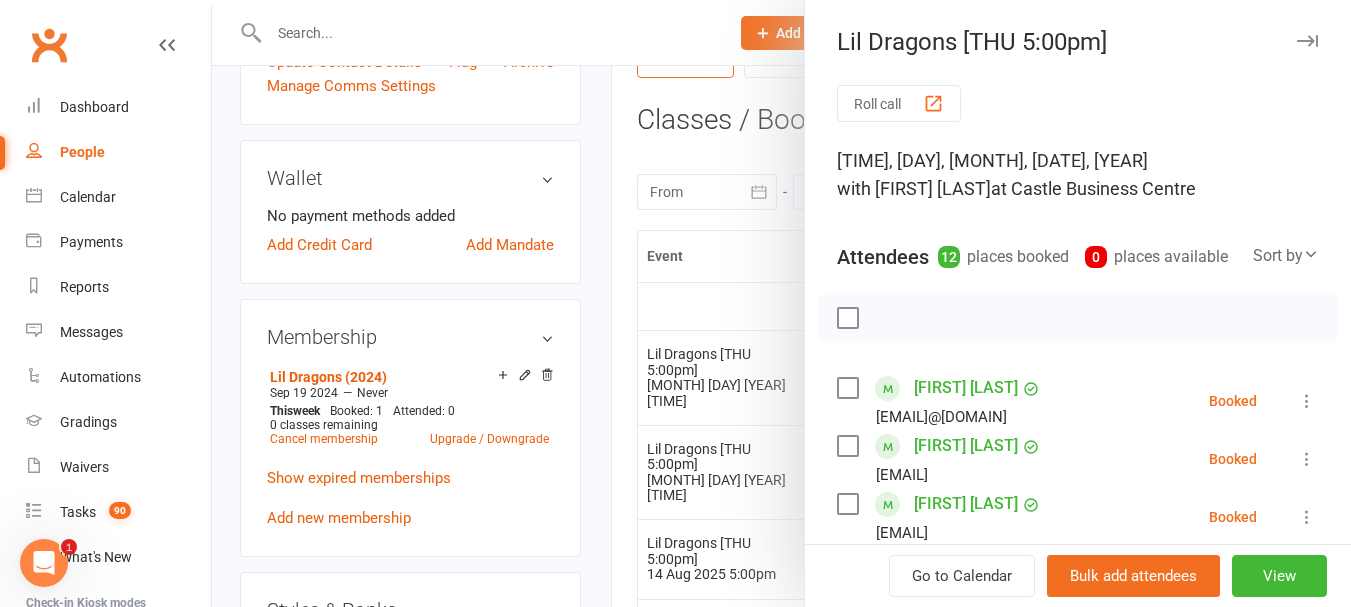 click at bounding box center [781, 303] 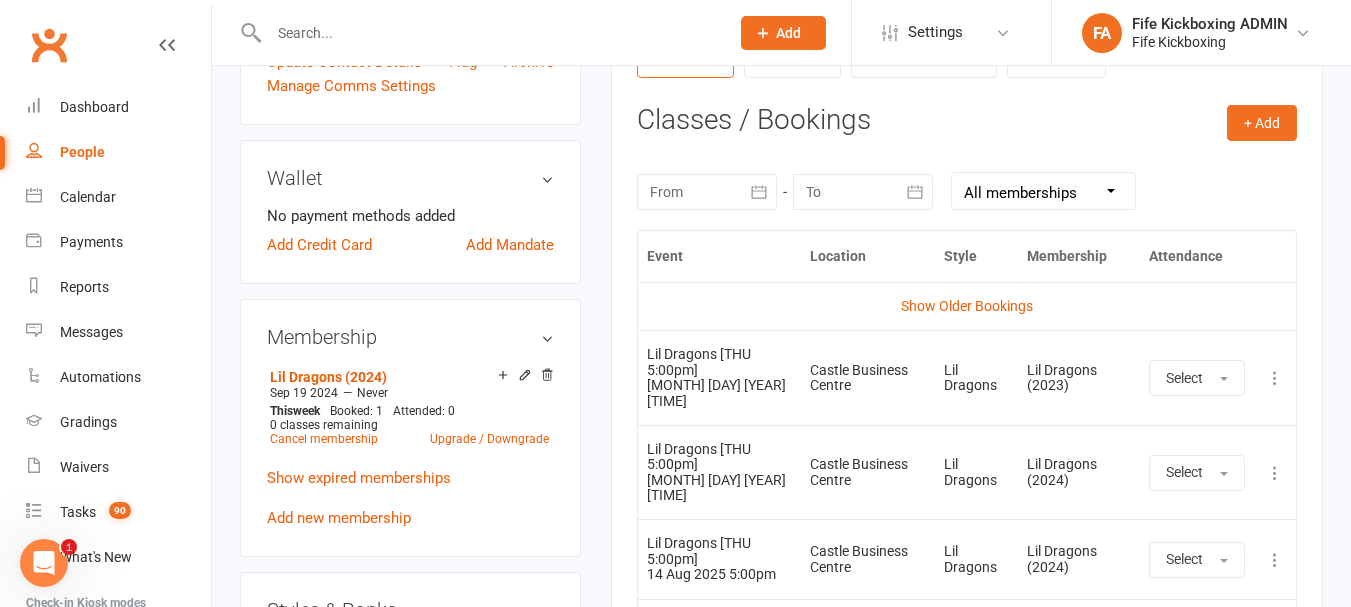 click at bounding box center [1275, 378] 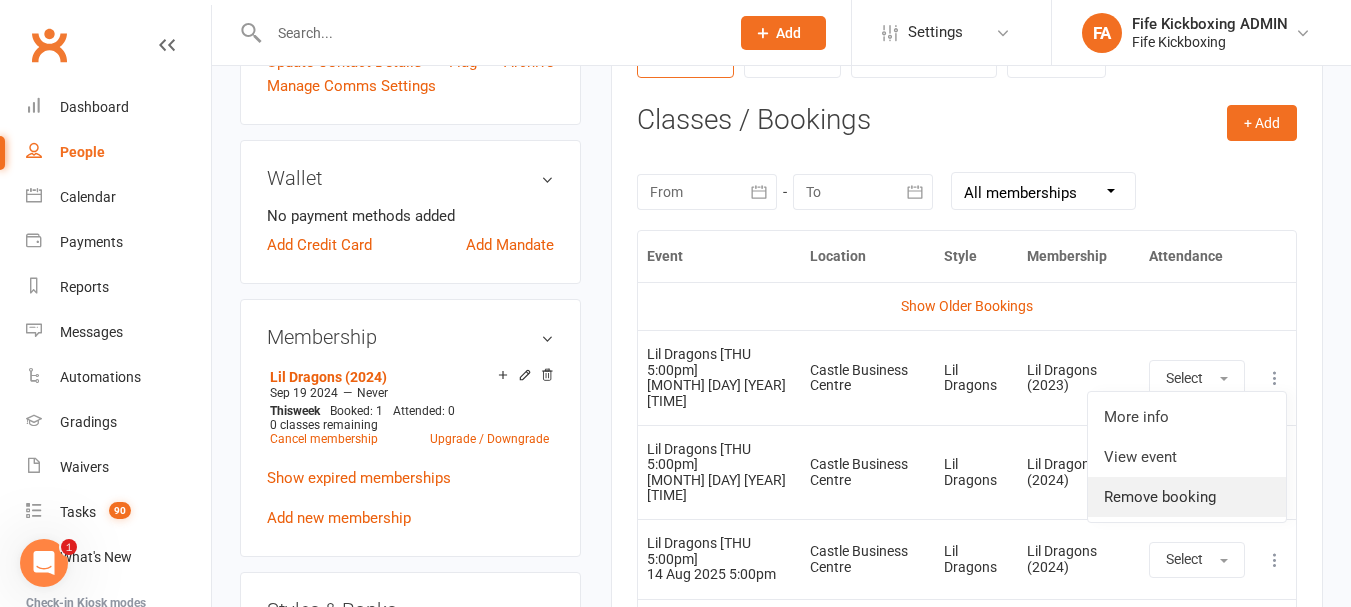 click on "Remove booking" at bounding box center (1187, 497) 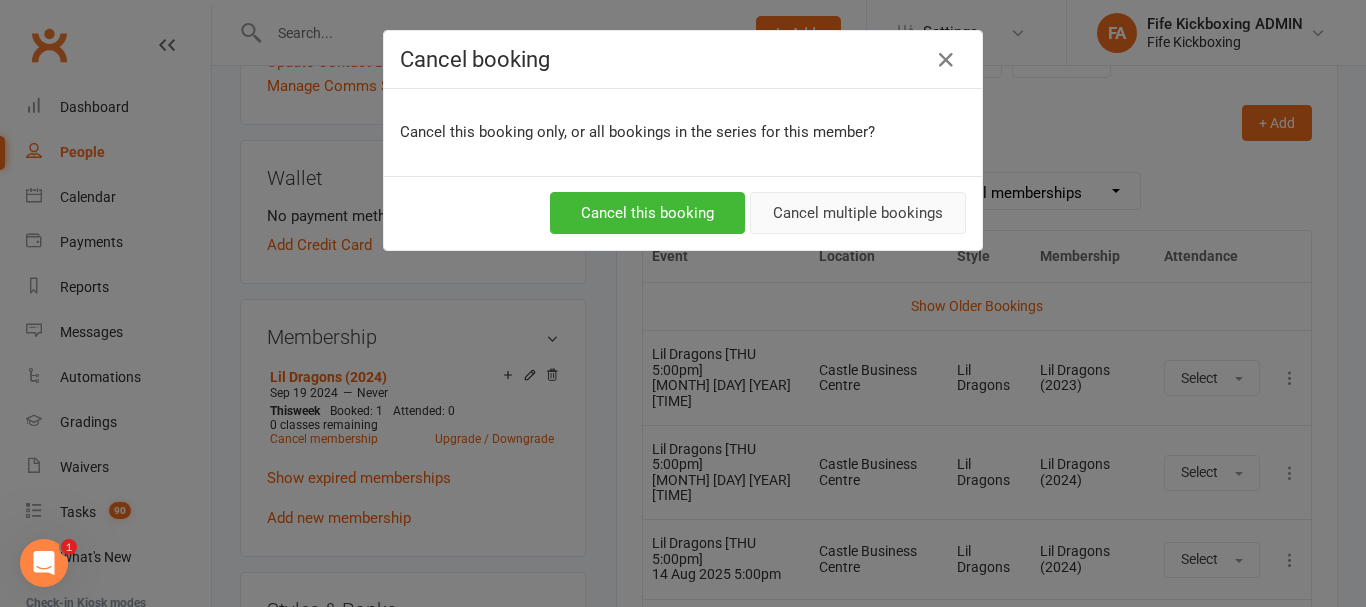 click on "Cancel multiple bookings" at bounding box center [858, 213] 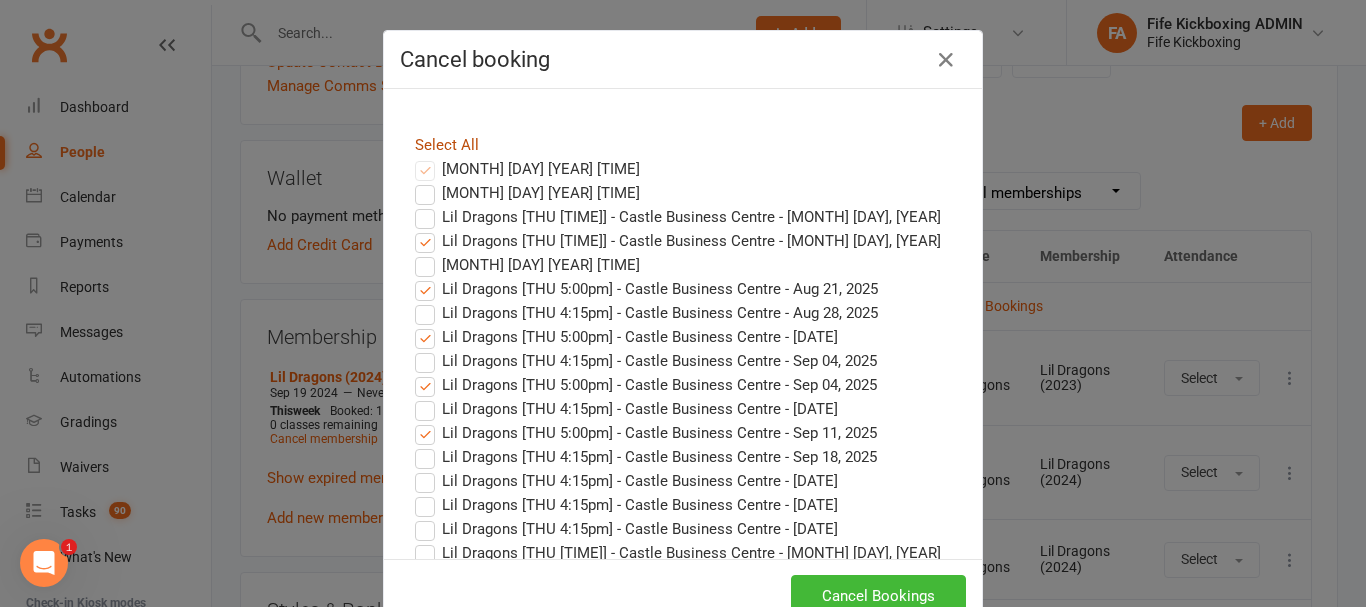 click on "Select All" at bounding box center (447, 145) 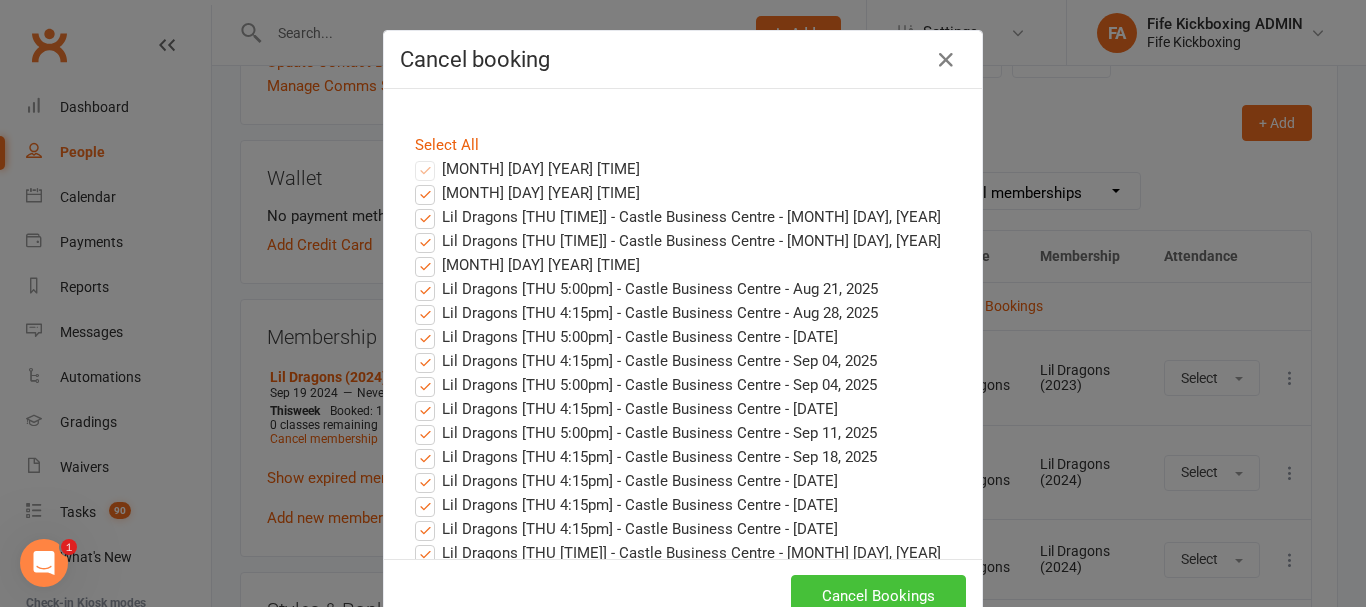 drag, startPoint x: 846, startPoint y: 572, endPoint x: 850, endPoint y: 591, distance: 19.416489 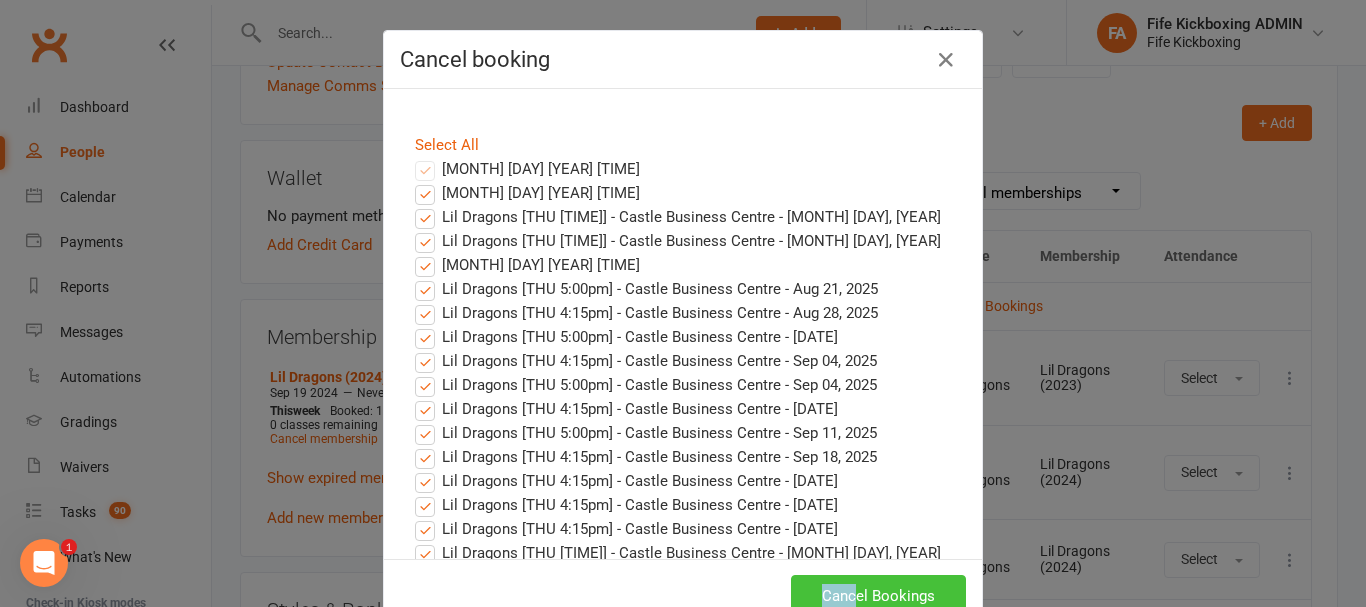 click on "Cancel Bookings" at bounding box center [878, 596] 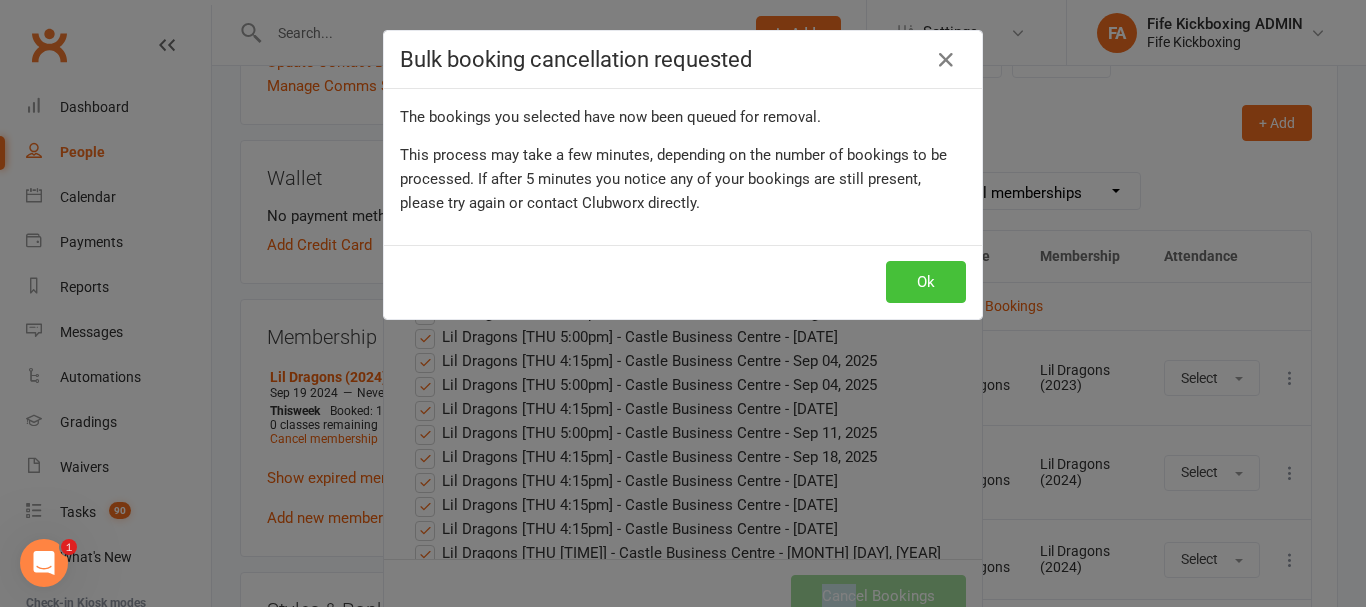 click on "Ok" at bounding box center (926, 282) 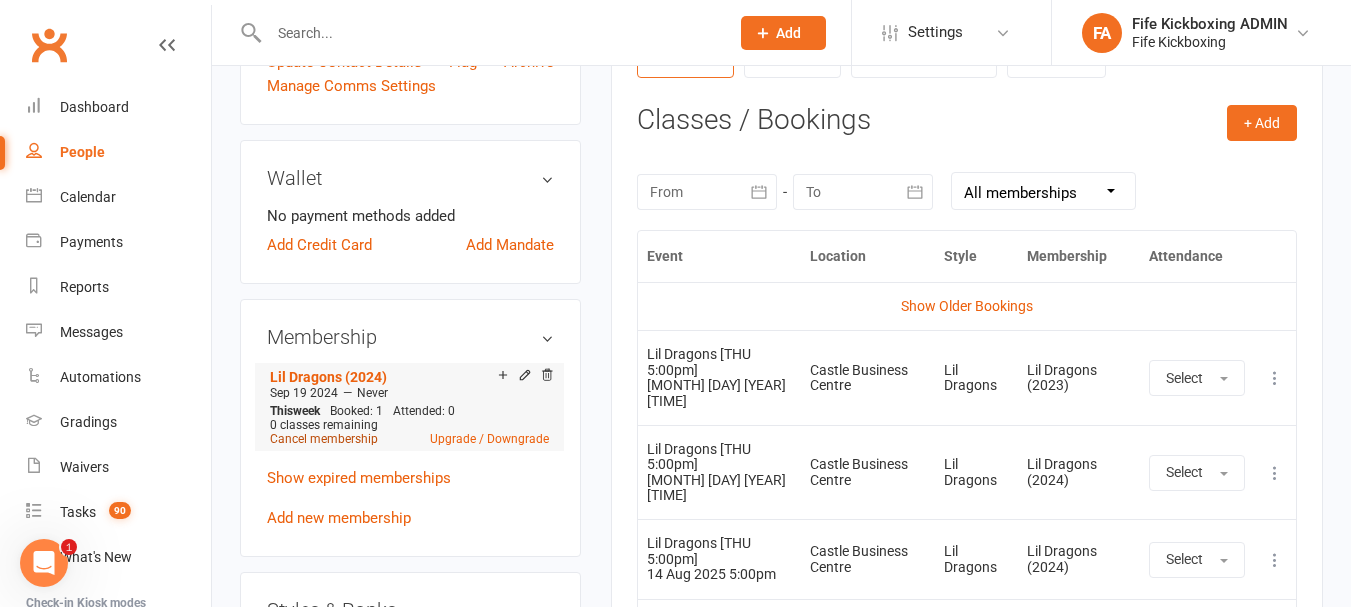 click on "Cancel membership" at bounding box center [324, 439] 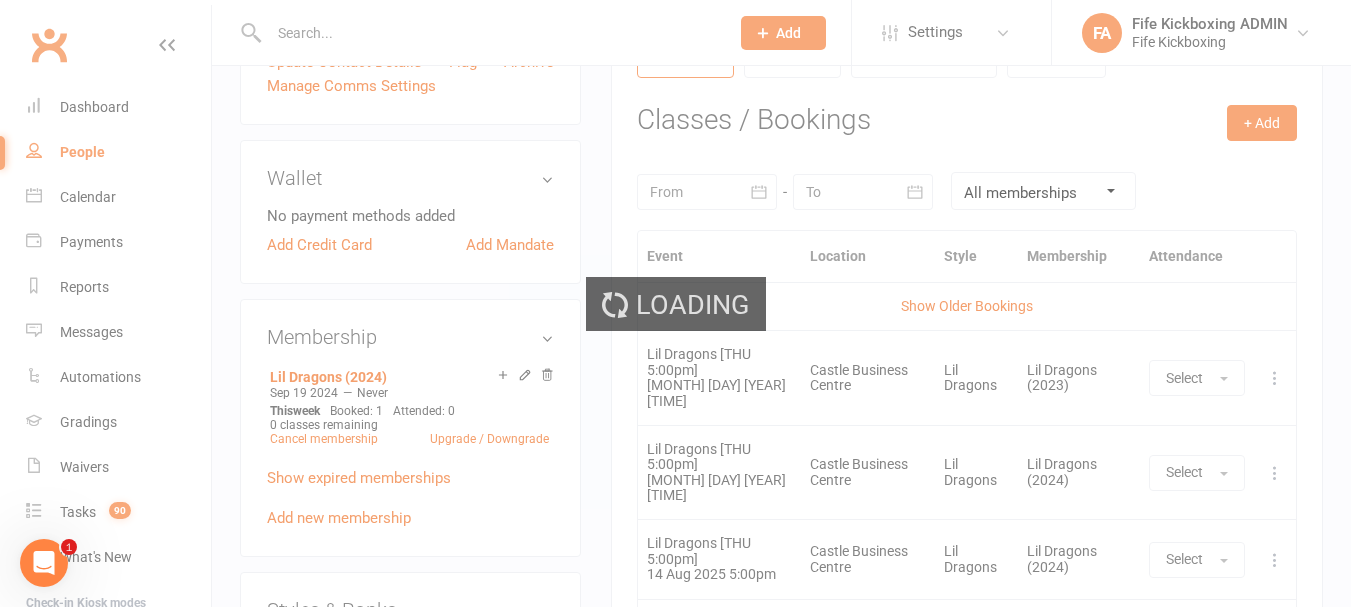 scroll, scrollTop: 0, scrollLeft: 0, axis: both 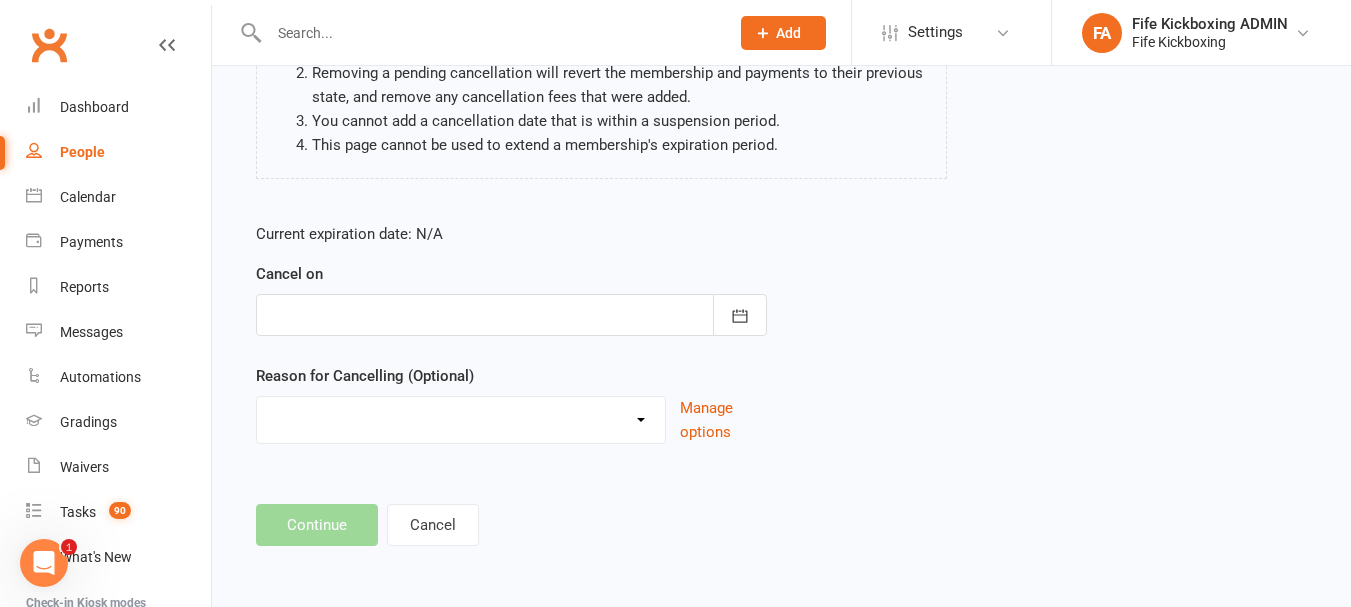 click at bounding box center [511, 315] 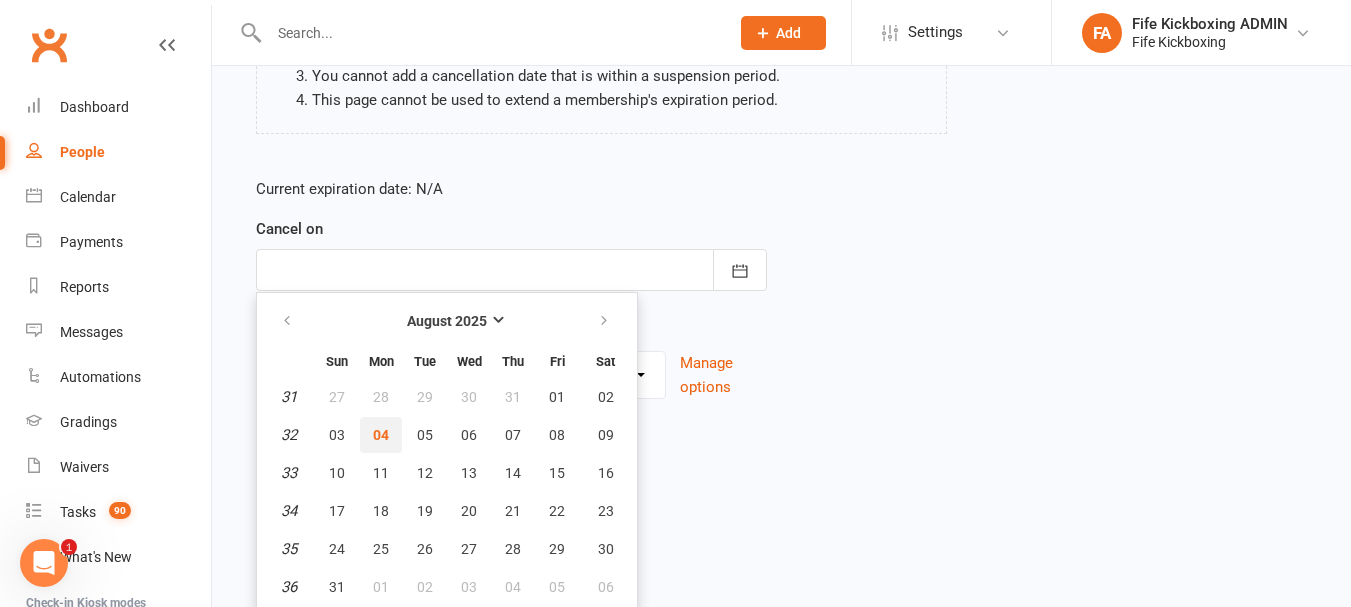 click on "04" at bounding box center [381, 435] 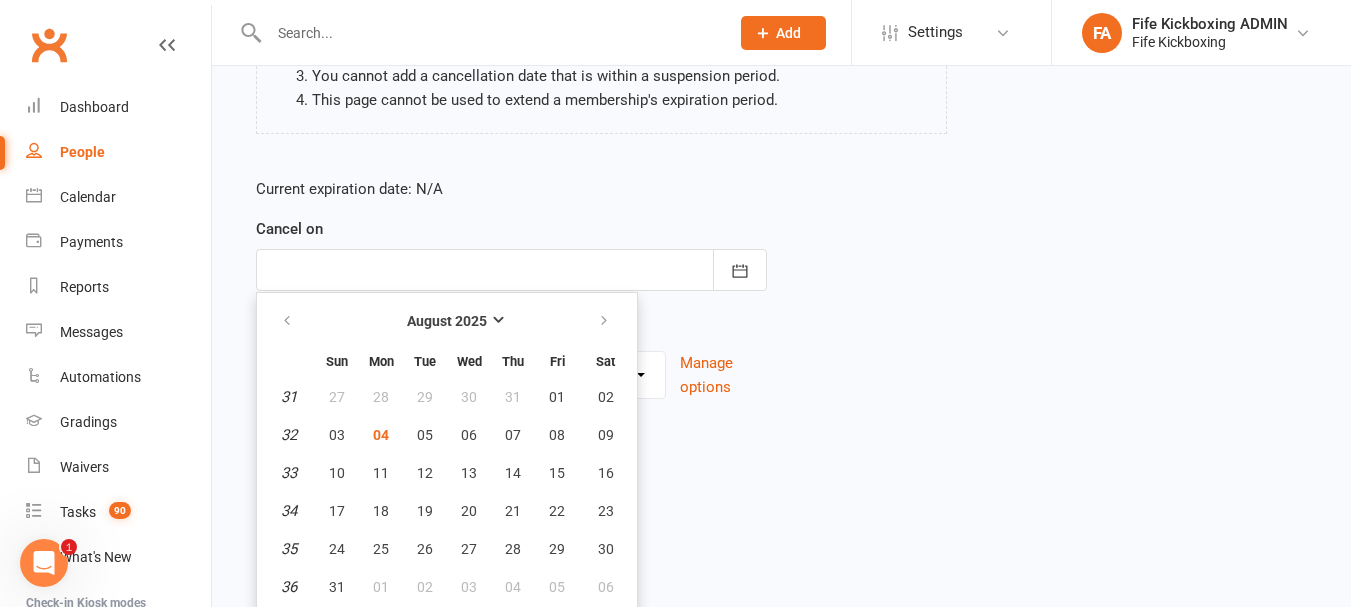 type on "04 Aug 2025" 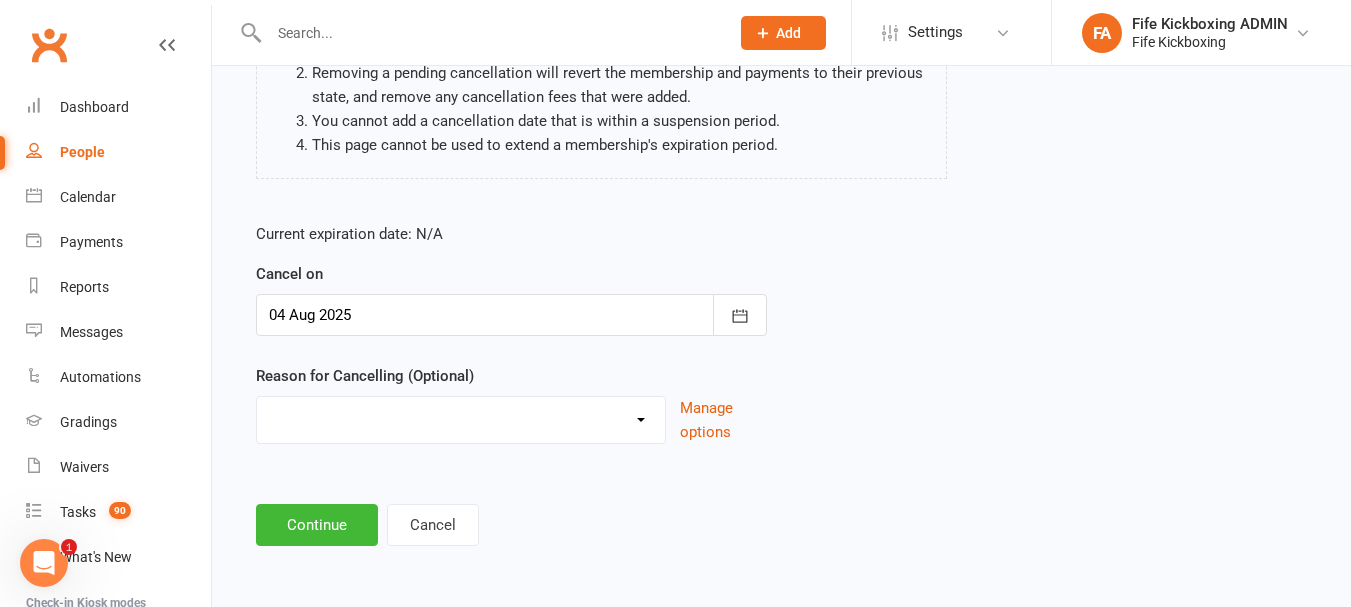 click on "Mylo Rogers - Lil Dragons (2024) Please be aware of the following when cancelling a membership: Once you've added a cancellation, the cancellation will be 'pending' until the membership's new expiration date. Pending cancellations can be removed or edited later, if required. Removing a pending cancellation will revert the membership and payments to their previous state, and remove any cancellation fees that were added. You cannot add a cancellation date that is within a suspension period. This page cannot be used to extend a membership's expiration period. Current expiration date: N/A Cancel on [DATE]
August 2025
Sun Mon Tue Wed Thu Fri Sat
31
27
28
29
30
31
01
02
32
03
04
05
06
07 08" at bounding box center [781, 223] 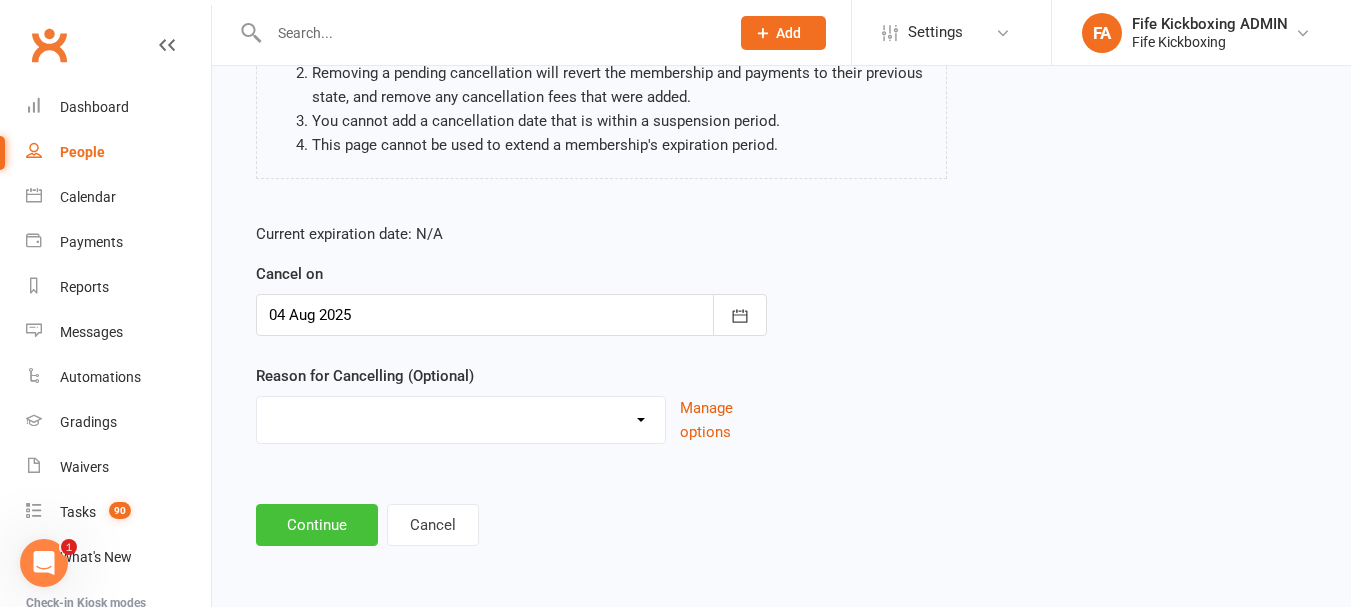 click on "Continue" at bounding box center (317, 525) 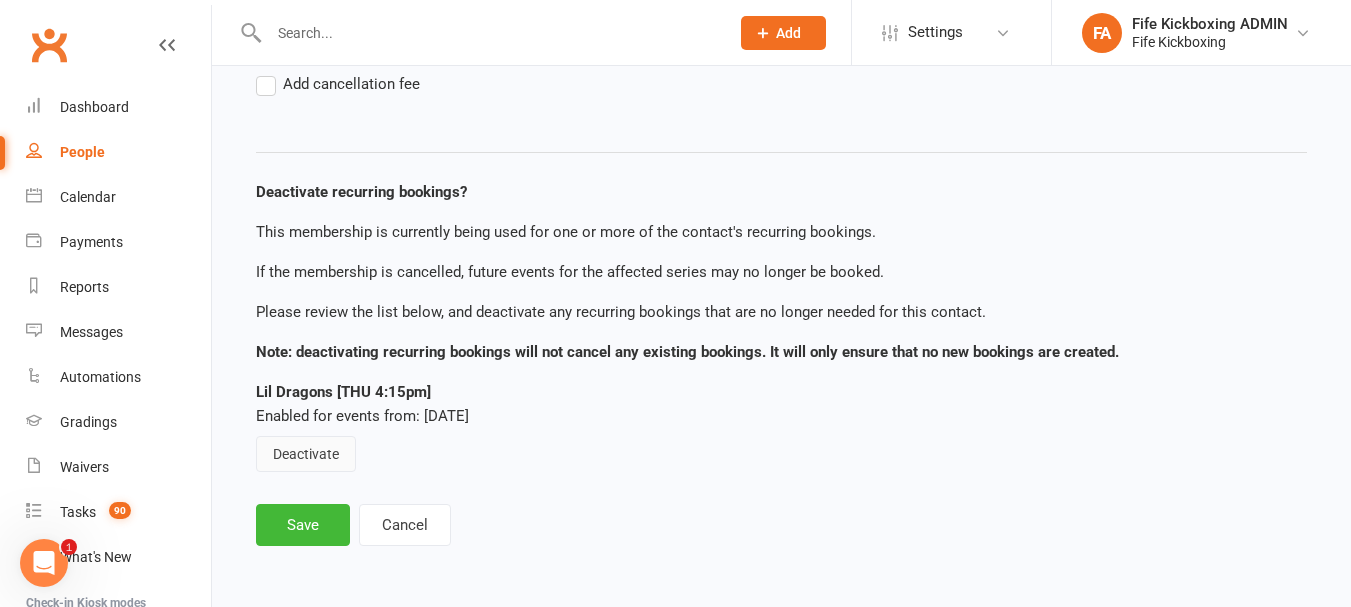 click on "Deactivate" at bounding box center (306, 454) 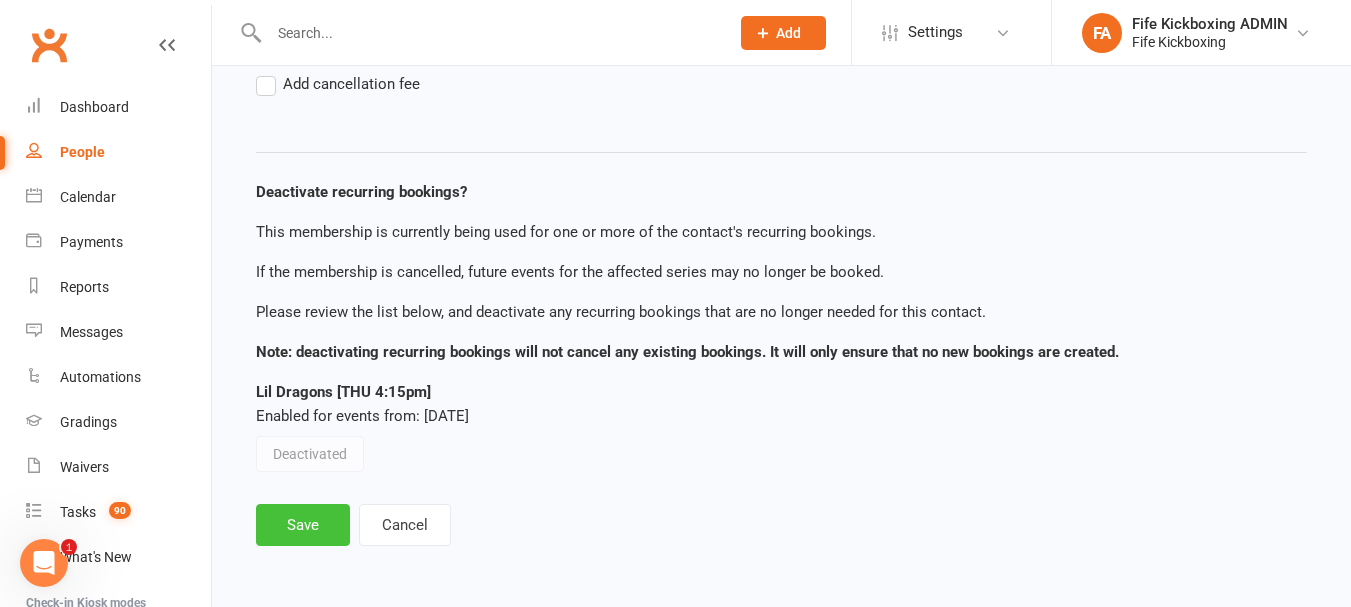 click on "Save" at bounding box center [303, 525] 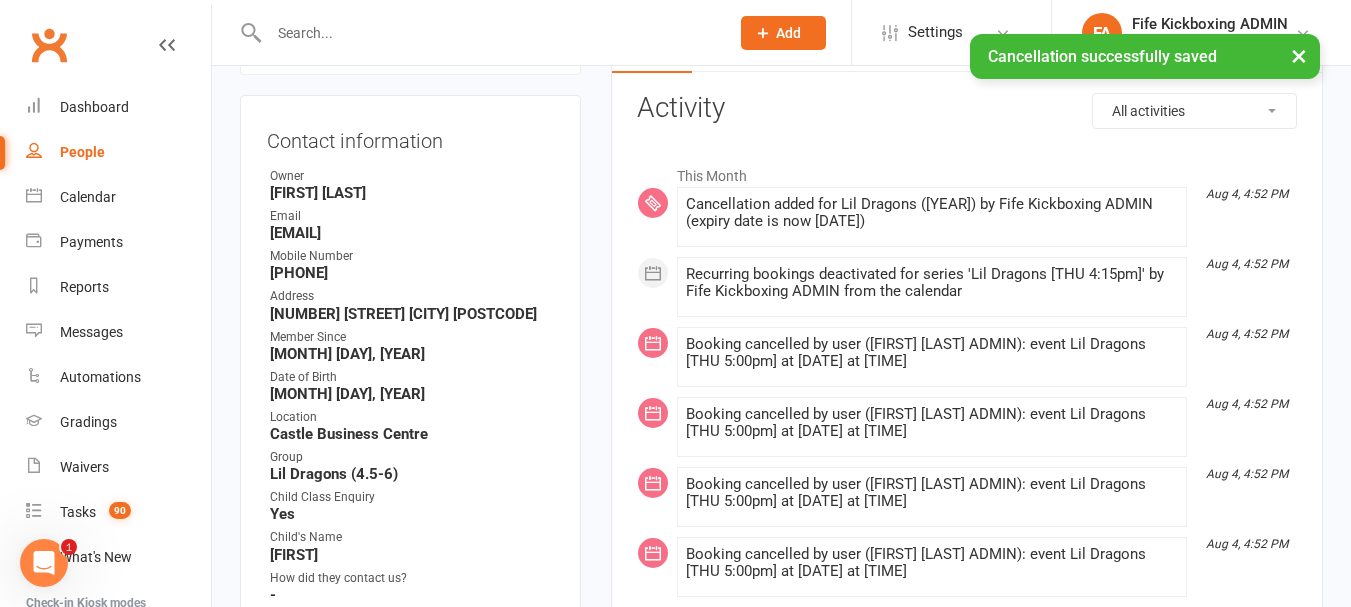 scroll, scrollTop: 0, scrollLeft: 0, axis: both 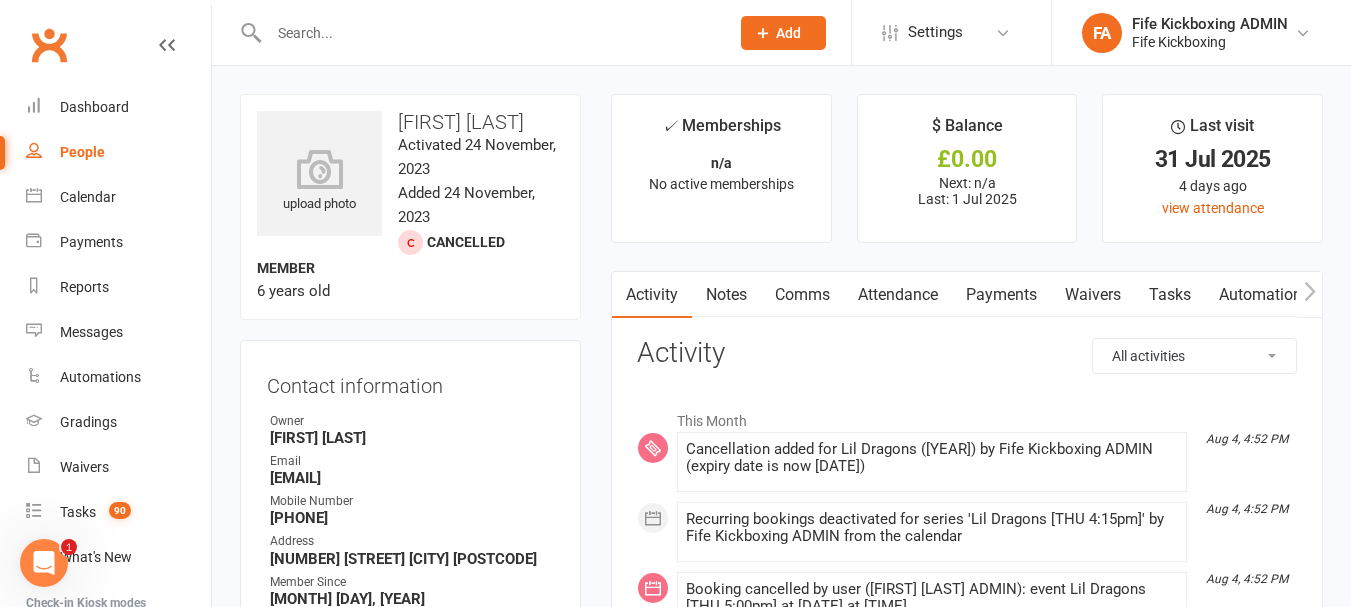 click on "Comms" at bounding box center (802, 295) 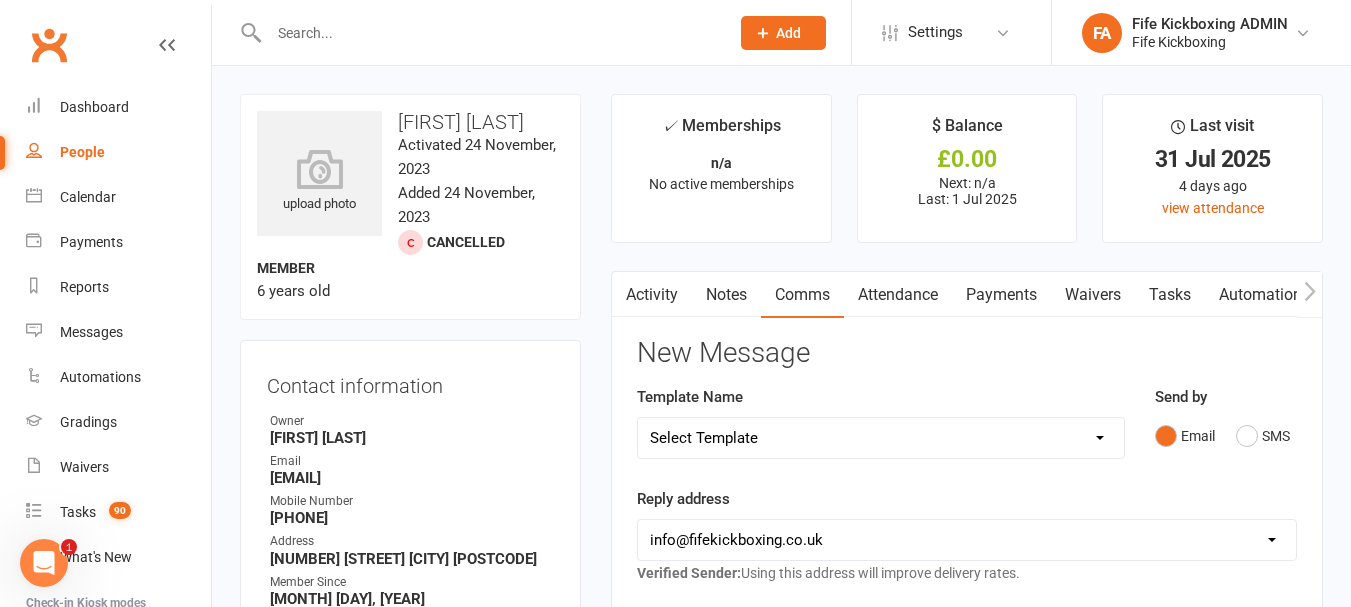 click on "Select Template [Email] 0105 - May Joining Offer [Email] 1100 - New Member - 2-Month Testimonial Email [Email] 0001 - Initial New Prospect Email [Email] 0002 - Initial New Prospect Email (MAO) [Email] 0002 - Initial New Prospect Email (MAO) (1) [SMS] 0003 Prospect - SMS - Thank you for your interest... [SMS] 0004 - Prospect - SMS - TFL Thank you for your interest... [Email] 0005 Prospect - Hope You Found The Club Information Helpful... [SMS] 0007 - Prospect - SMS - No Training Interest... [Email] 0011 - ENQ - WEE WARRIORS - EMAIL #1  [Email] 0018 - ENQ - HOW OLD IS YOUR CHILD? - EMAIL#1 [Email] 0020 - ENQ - LIL DRAGONS - EMAIL#1 (No offer) [Email] 0021 - ENQ - LIL DRAGONS - EMAIL#1A (TBC) [Email] 0030 - ENQ - JUNIOR WARRIORS (7-8) - EMAIL#1 (No offer) [Email] 0031 - ENQ - JUNIOR WARRIORS (7-8) - EMAIL#1A (TBC) [Email] 0040 - ENQ - KIDS KICKBOXING - EMAIL#1 (No offer) [Email] 0041 - ENQ - KIDS KICKBOXING - EMAIL#1A (TBC) [Email] 0050 - ENQ - TEENS KB (12-15) - EMAIL#1 (No offer) [Email] 2025 Discounted Licence" at bounding box center [881, 438] 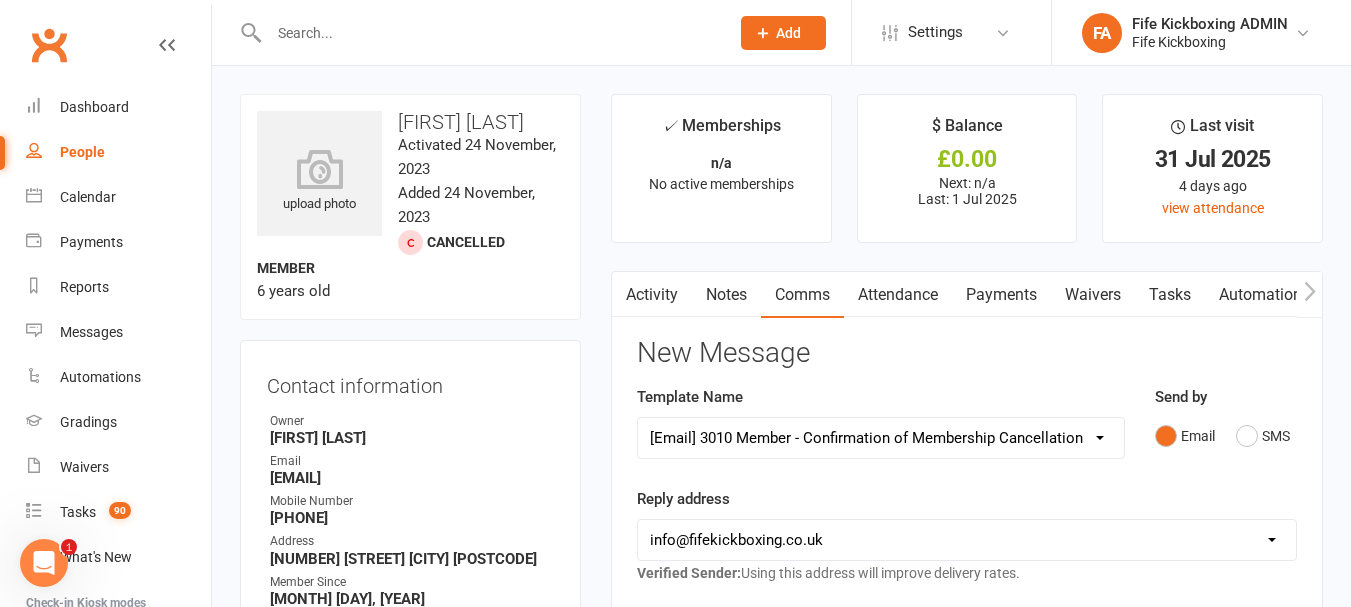 click on "Select Template [Email] 0105 - May Joining Offer [Email] 1100 - New Member - 2-Month Testimonial Email [Email] 0001 - Initial New Prospect Email [Email] 0002 - Initial New Prospect Email (MAO) [Email] 0002 - Initial New Prospect Email (MAO) (1) [SMS] 0003 Prospect - SMS - Thank you for your interest... [SMS] 0004 - Prospect - SMS - TFL Thank you for your interest... [Email] 0005 Prospect - Hope You Found The Club Information Helpful... [SMS] 0007 - Prospect - SMS - No Training Interest... [Email] 0011 - ENQ - WEE WARRIORS - EMAIL #1  [Email] 0018 - ENQ - HOW OLD IS YOUR CHILD? - EMAIL#1 [Email] 0020 - ENQ - LIL DRAGONS - EMAIL#1 (No offer) [Email] 0021 - ENQ - LIL DRAGONS - EMAIL#1A (TBC) [Email] 0030 - ENQ - JUNIOR WARRIORS (7-8) - EMAIL#1 (No offer) [Email] 0031 - ENQ - JUNIOR WARRIORS (7-8) - EMAIL#1A (TBC) [Email] 0040 - ENQ - KIDS KICKBOXING - EMAIL#1 (No offer) [Email] 0041 - ENQ - KIDS KICKBOXING - EMAIL#1A (TBC) [Email] 0050 - ENQ - TEENS KB (12-15) - EMAIL#1 (No offer) [Email] 2025 Discounted Licence" at bounding box center (881, 438) 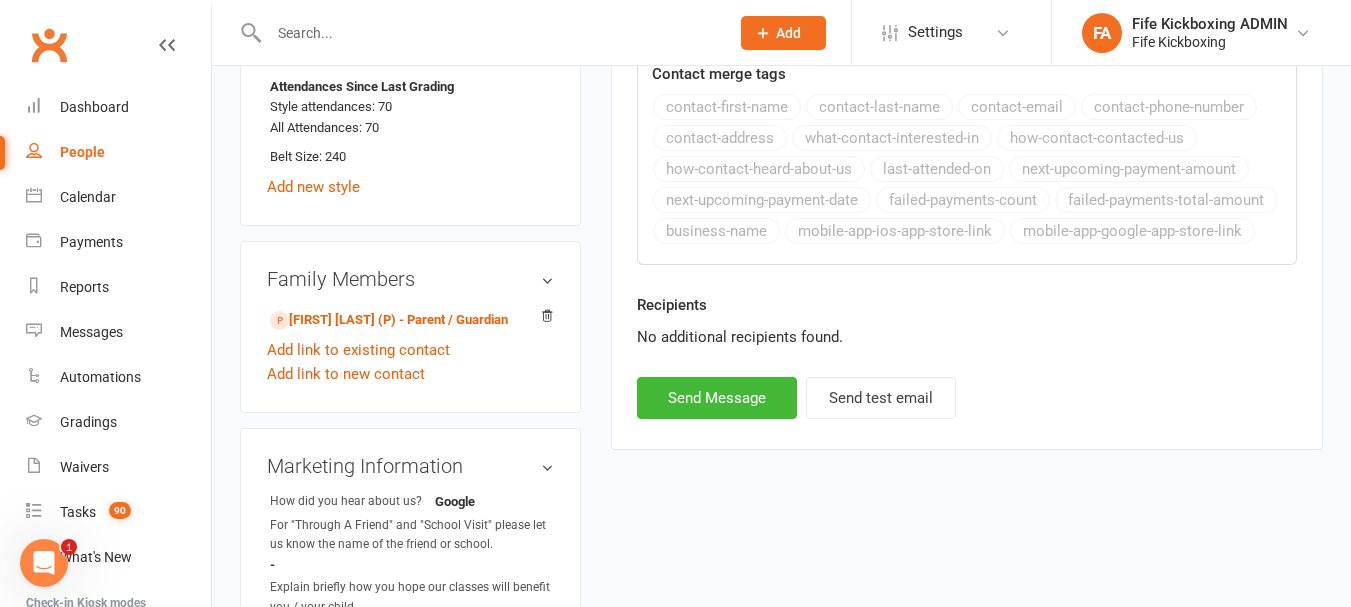 scroll, scrollTop: 1400, scrollLeft: 0, axis: vertical 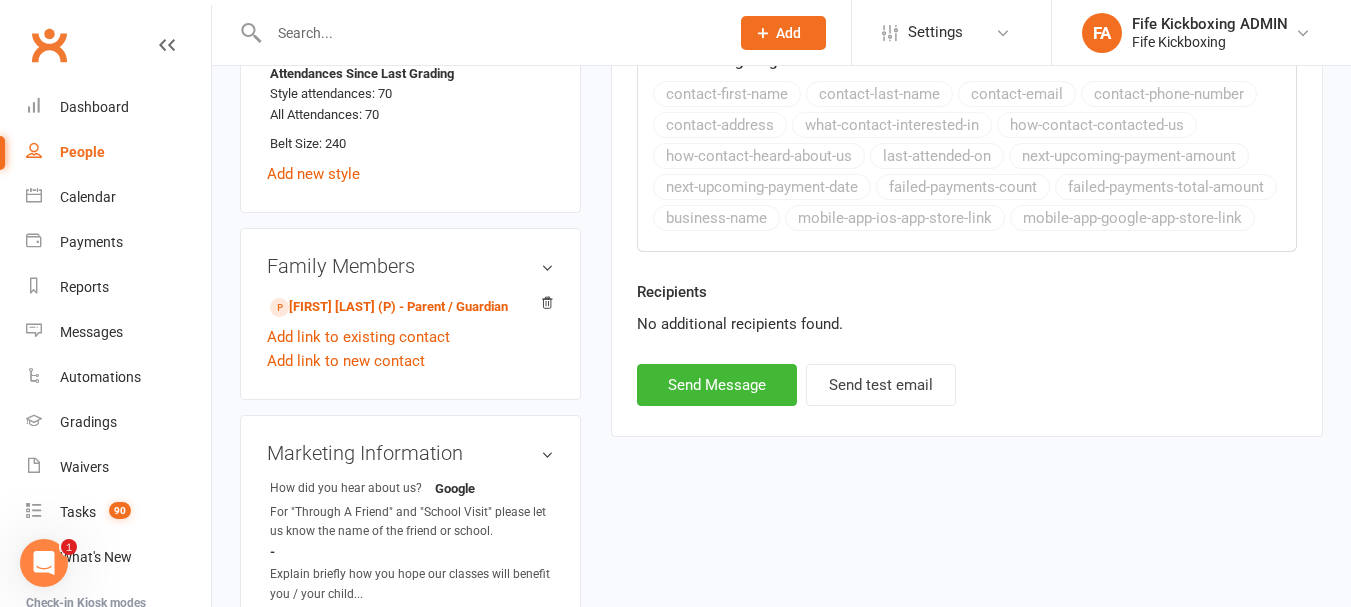 click on "Activity Notes Comms Attendance Payments Waivers Tasks Automations Gradings / Promotions Mobile App Consent Assessments Mandates Credit balance
New Message Template Name Select Template [Email] 0105 - May Joining Offer [Email] 1100 - New Member - 2-Month Testimonial Email [Email] 0001 - Initial New Prospect Email [Email] 0002 - Initial New Prospect Email (MAO) [Email] 0002 - Initial New Prospect Email (MAO) (1) [SMS] 0003 Prospect - SMS - Thank you for your interest... [SMS] 0004 - Prospect - SMS - TFL Thank you for your interest... [Email] 0005 Prospect - Hope You Found The Club Information Helpful... [SMS] 0007 - Prospect - SMS - No Training Interest... [Email] 0011 - ENQ - WEE WARRIORS - EMAIL #1  [Email] 0018 - ENQ - HOW OLD IS YOUR CHILD? - EMAIL#1 [Email] 0020 - ENQ - LIL DRAGONS - EMAIL#1 (No offer) [Email] 0021 - ENQ - LIL DRAGONS - EMAIL#1A (TBC) [Email] 0030 - ENQ - JUNIOR WARRIORS (7-8) - EMAIL#1 (No offer) [Email] 0031 - ENQ - JUNIOR WARRIORS (7-8) - EMAIL#1A (TBC) [SMS] [SMS] HAPPY BIRTHDAY U" at bounding box center (967, -346) 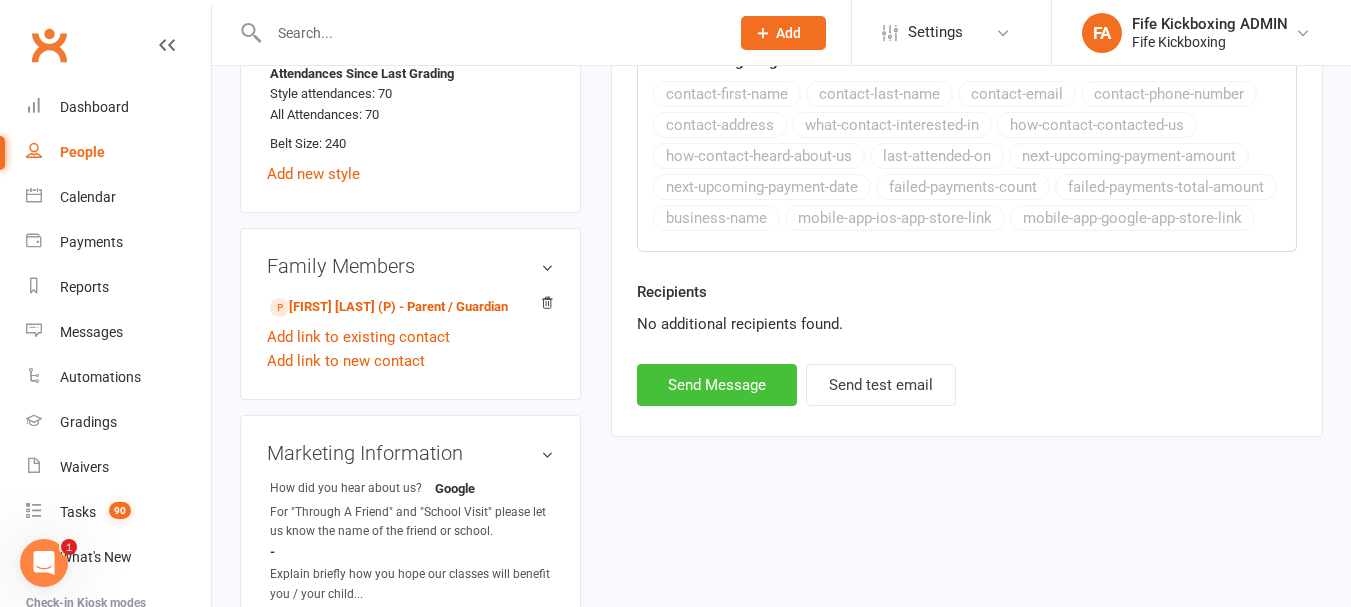 click on "Send Message" at bounding box center [717, 385] 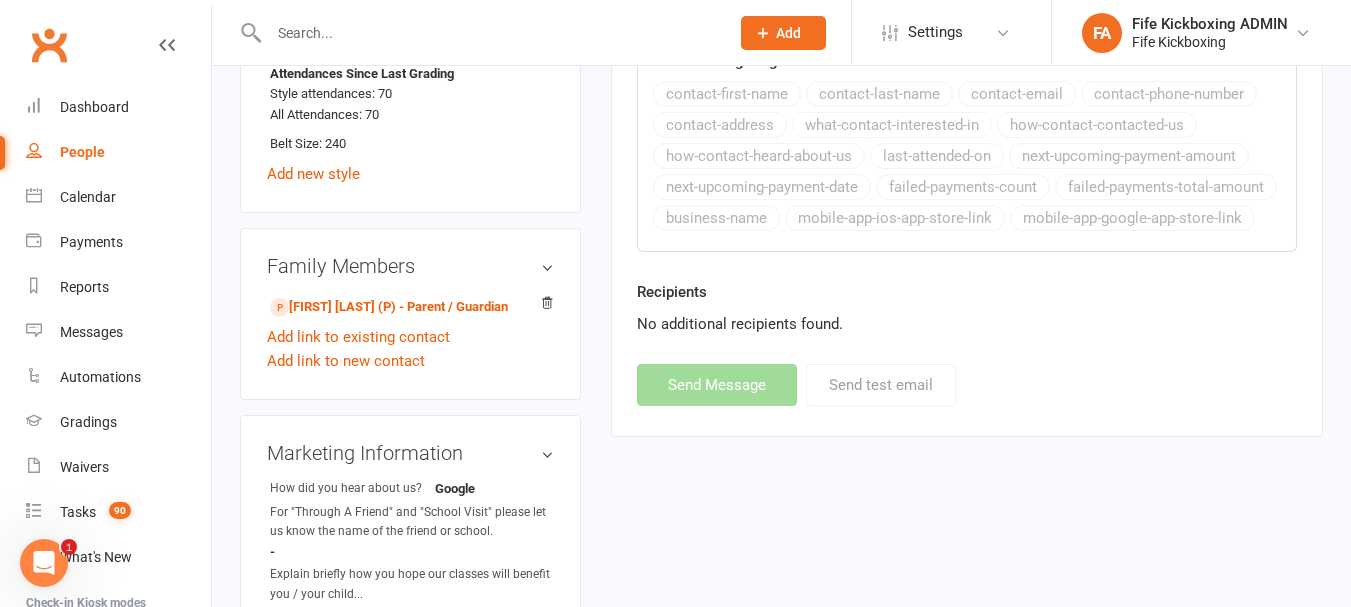 select 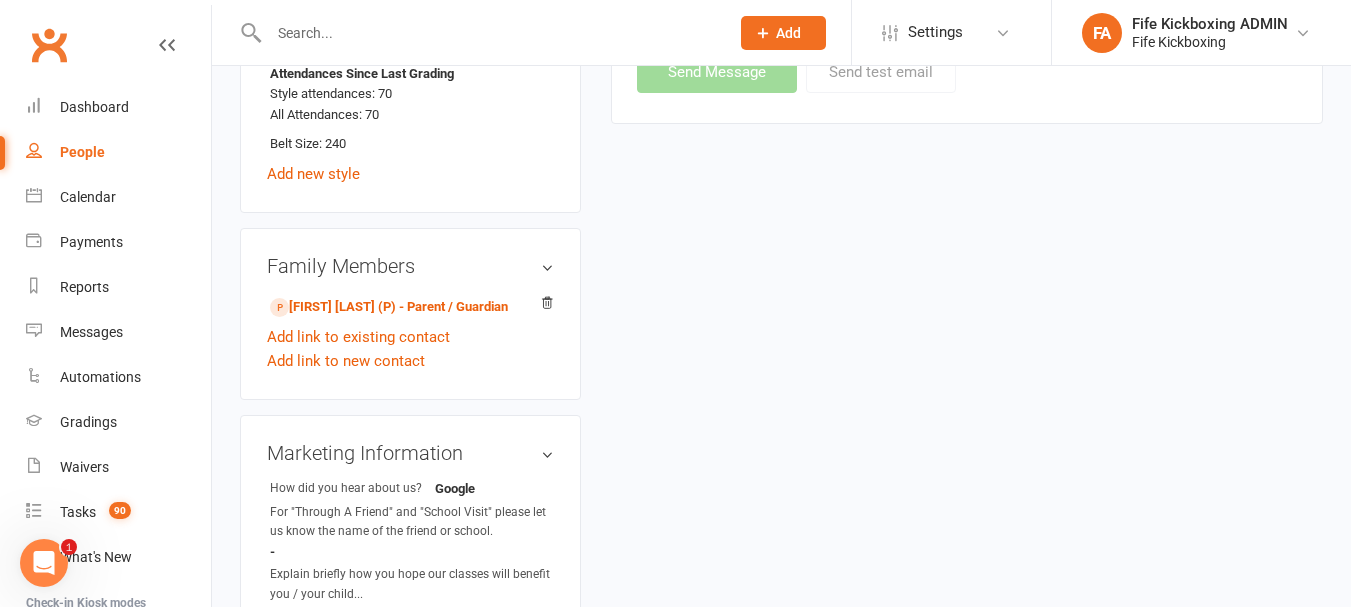 click at bounding box center (489, 33) 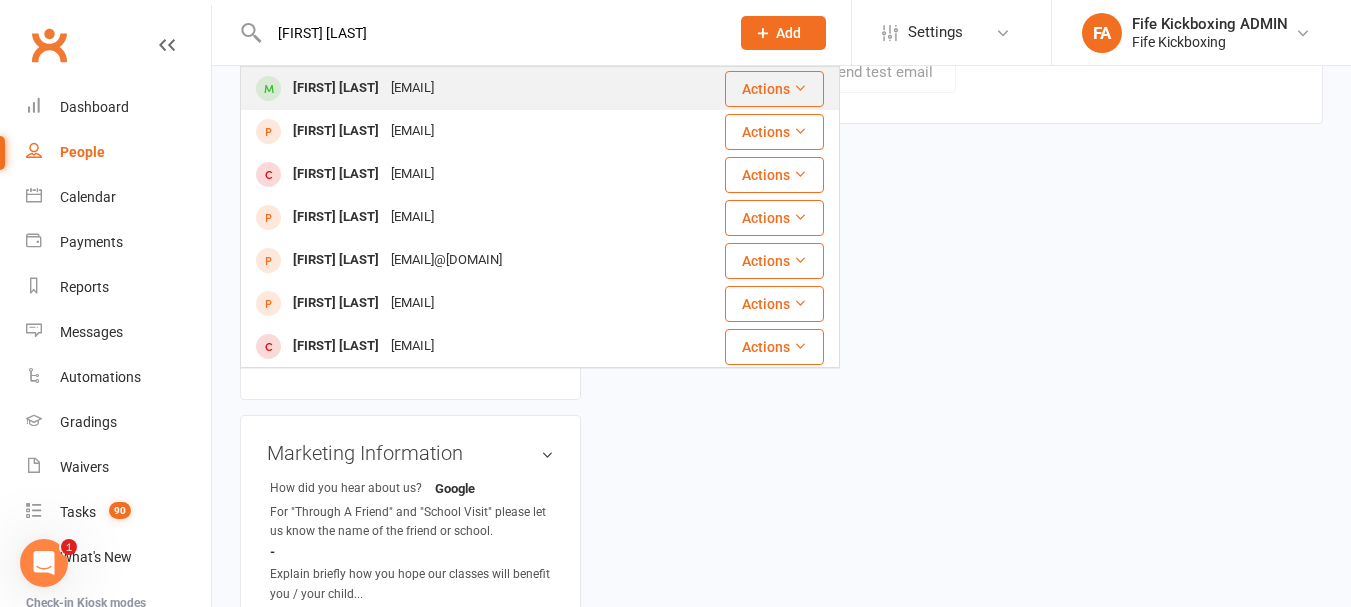 type on "[FIRST] [LAST]" 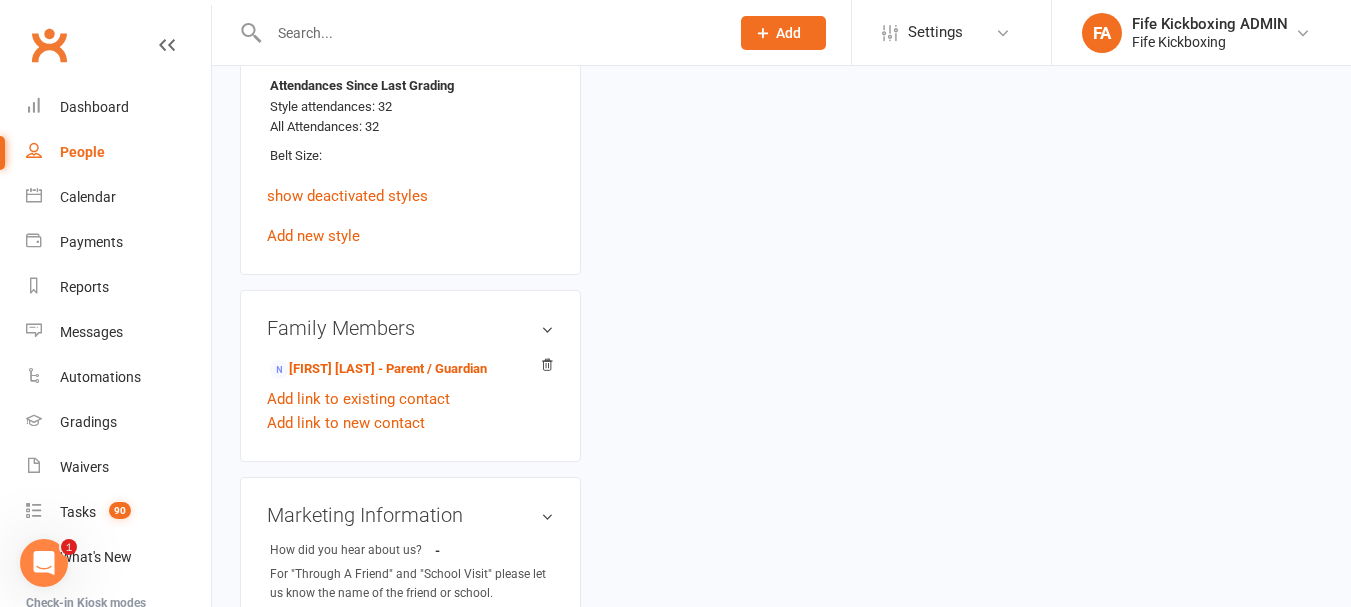 scroll, scrollTop: 0, scrollLeft: 0, axis: both 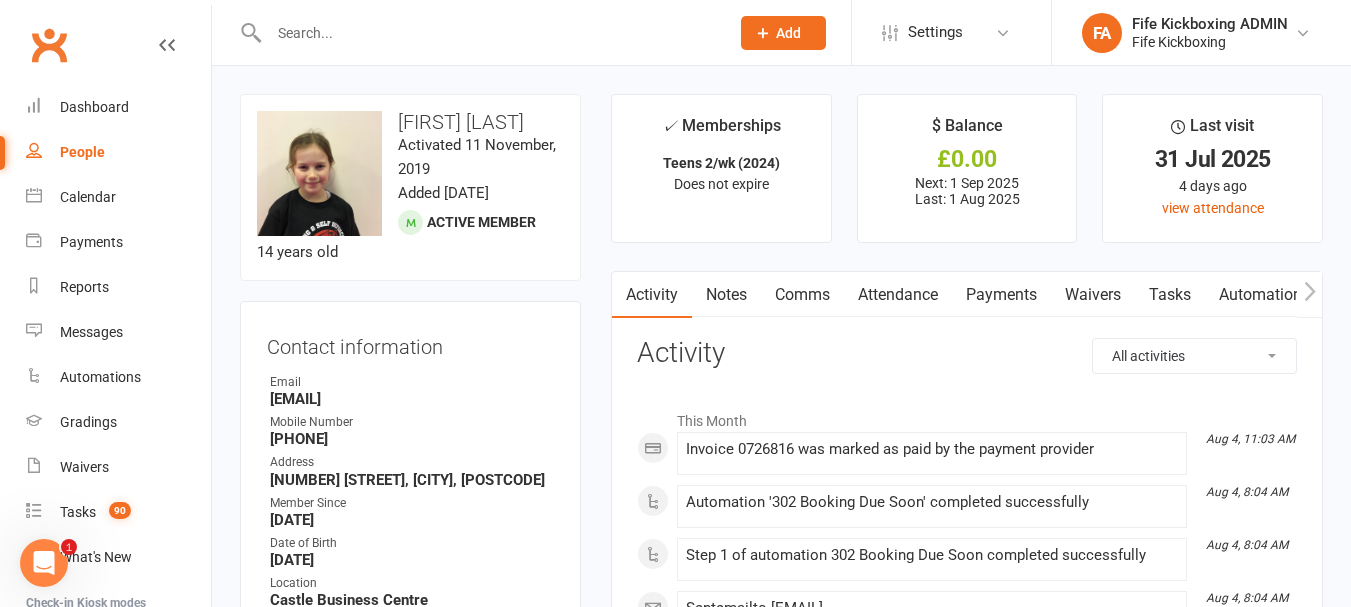 click on "Payments" at bounding box center (1001, 295) 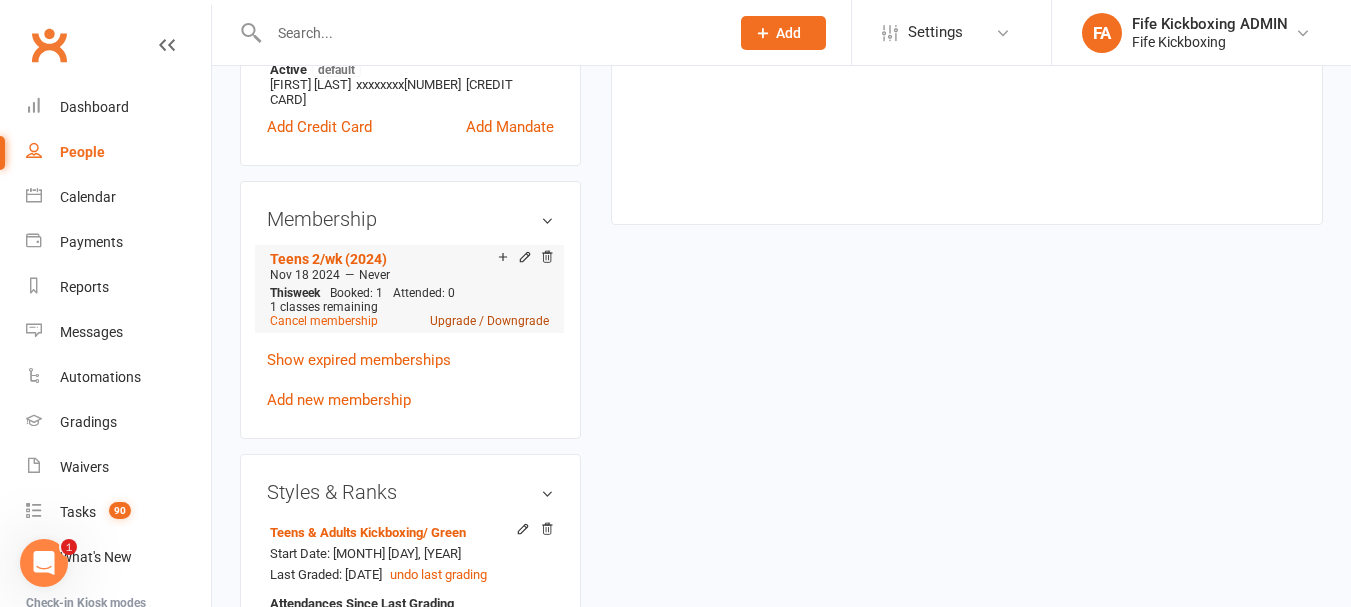 scroll, scrollTop: 900, scrollLeft: 0, axis: vertical 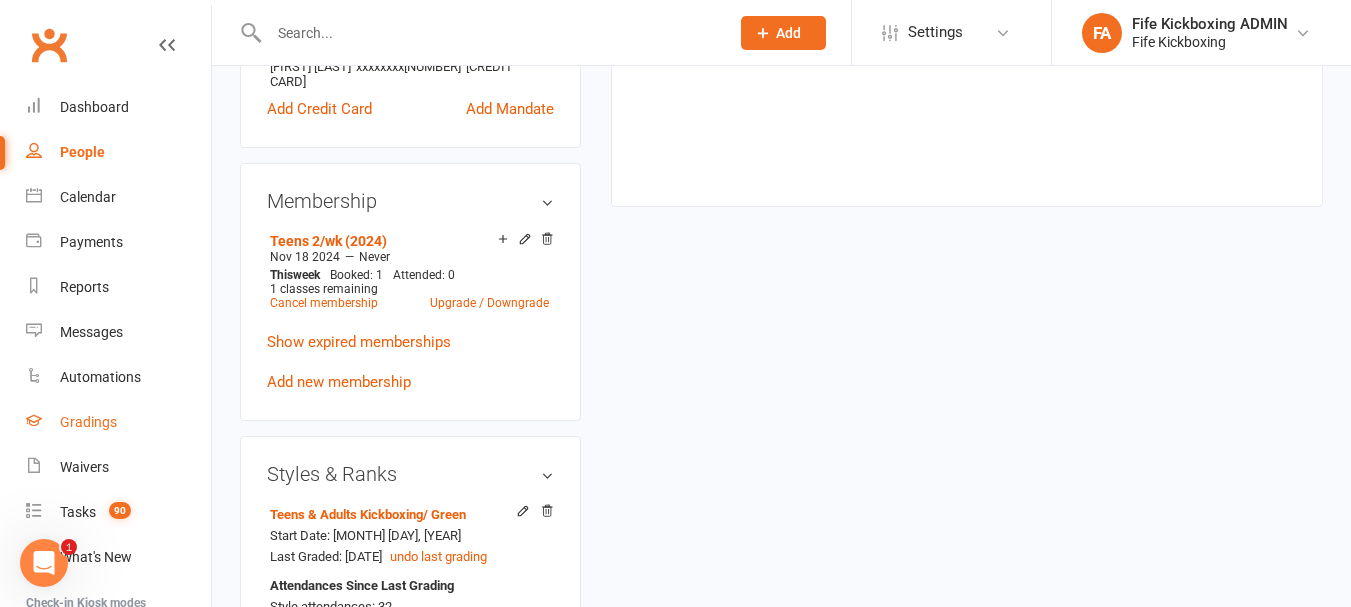 click on "Gradings" at bounding box center (88, 422) 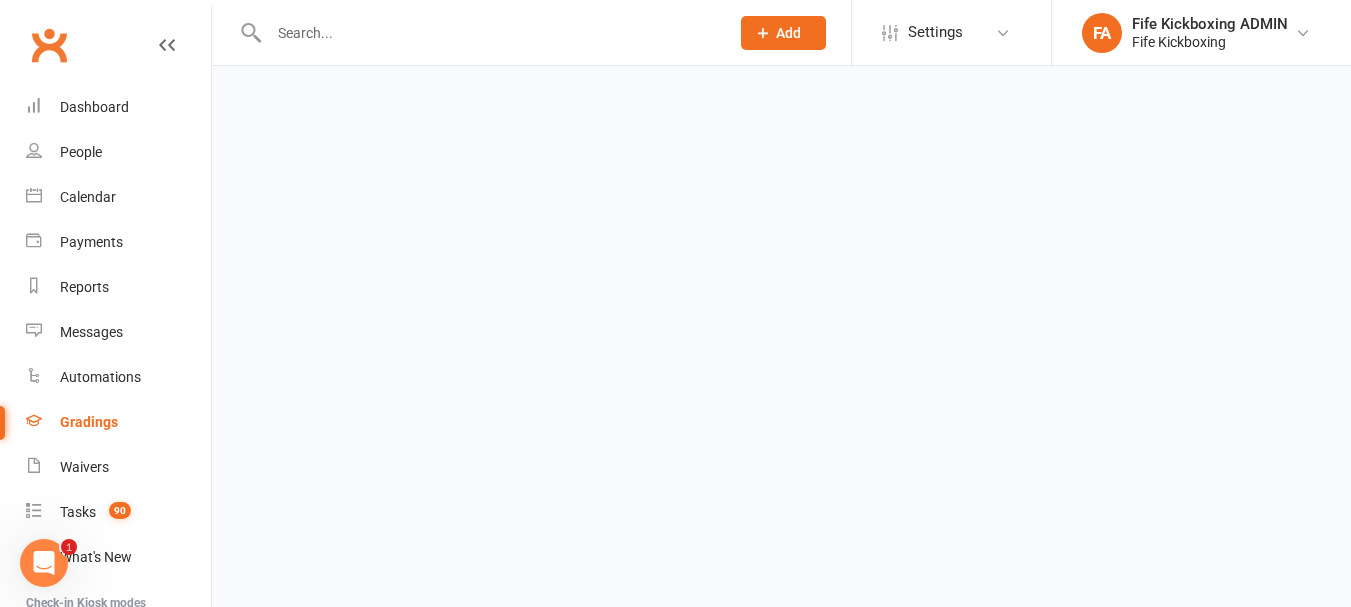 scroll, scrollTop: 0, scrollLeft: 0, axis: both 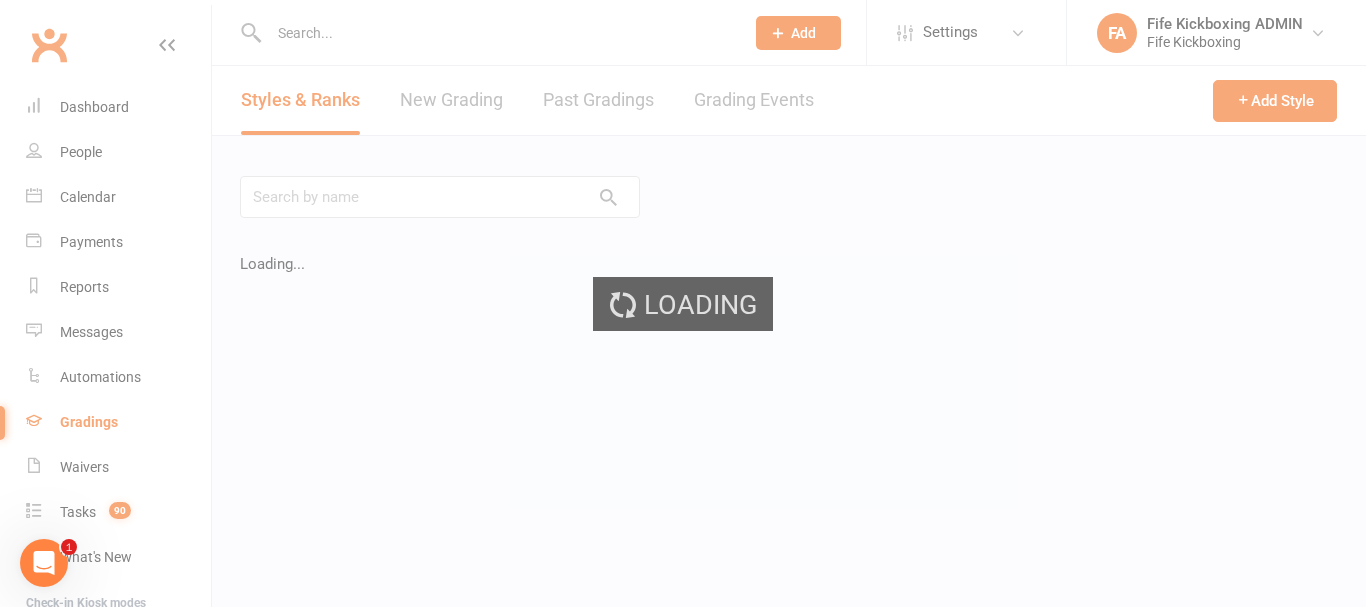 click on "Grading Events" at bounding box center [754, 100] 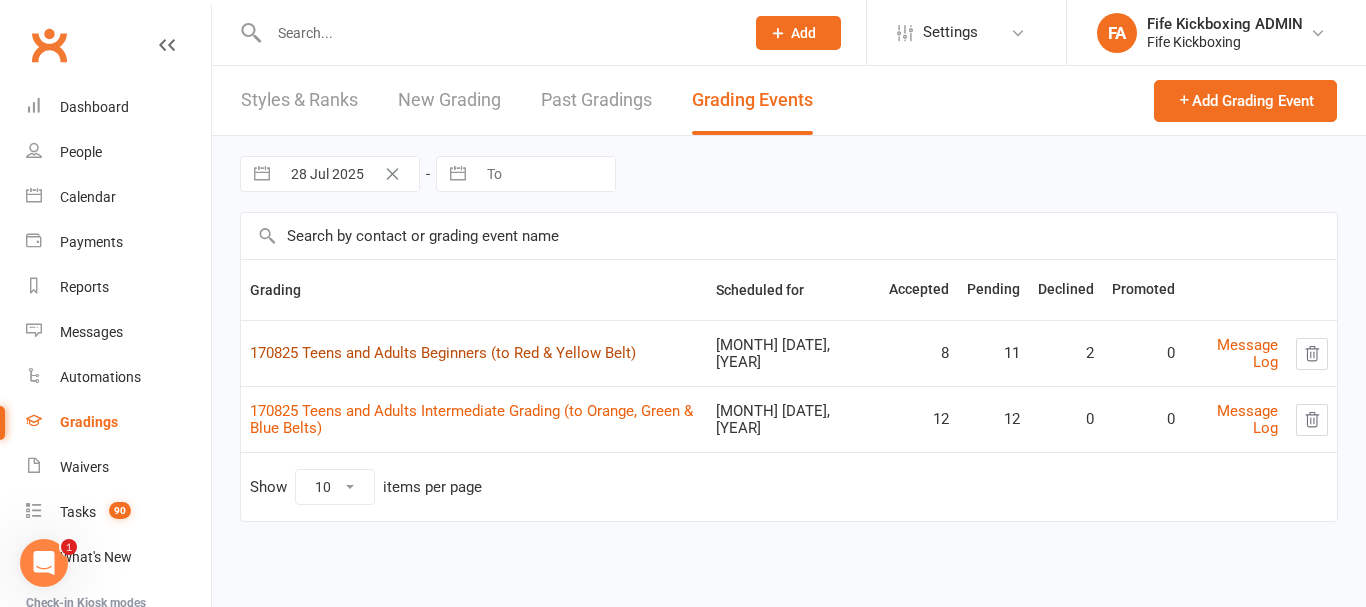 click on "170825 Teens and Adults Beginners (to Red & Yellow Belt)" at bounding box center (443, 353) 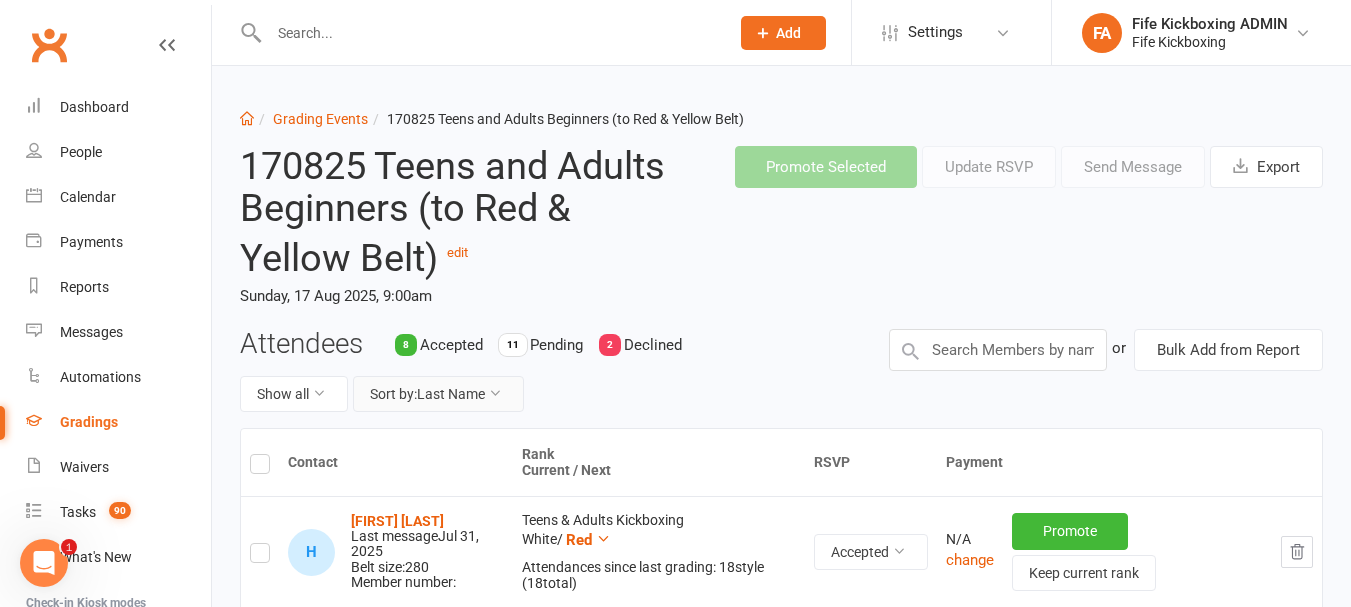 click on "Sort by:  Last Name" at bounding box center [438, 394] 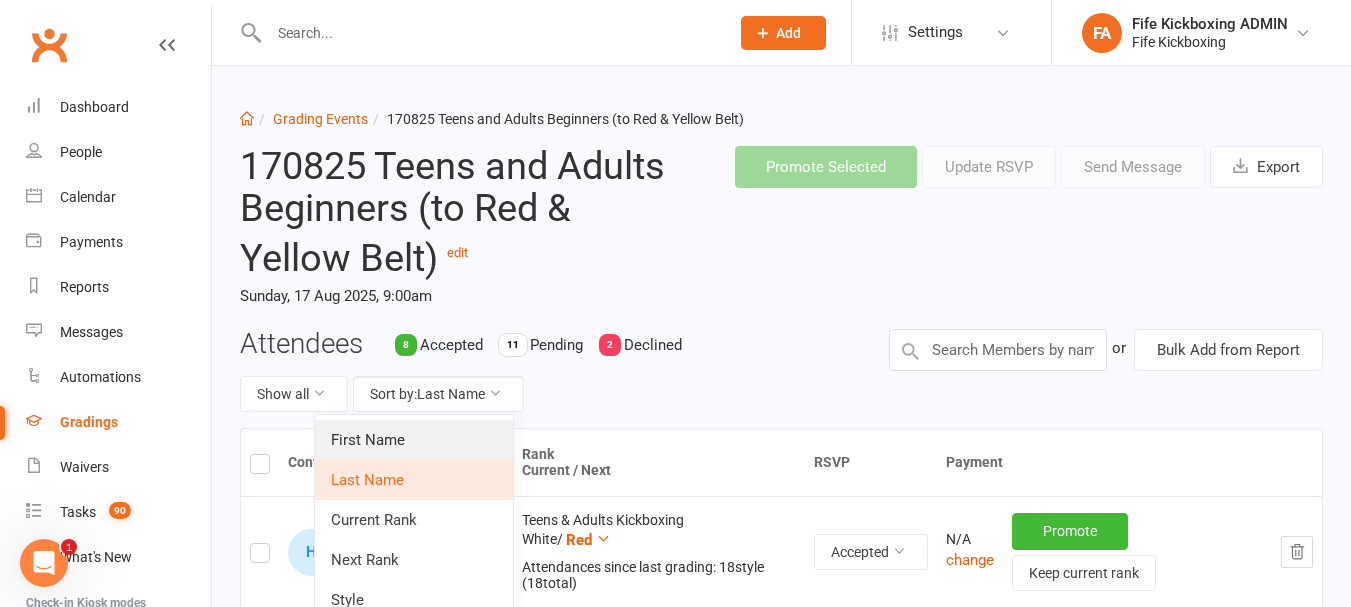 click on "First Name" at bounding box center (414, 440) 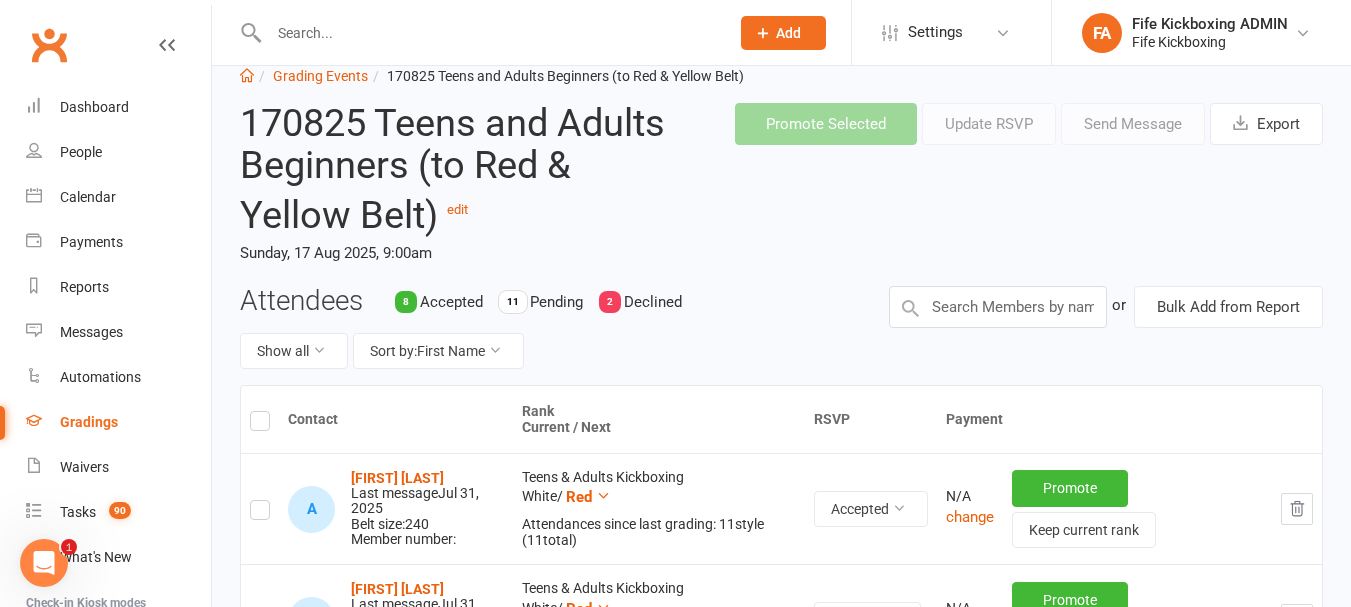 scroll, scrollTop: 0, scrollLeft: 0, axis: both 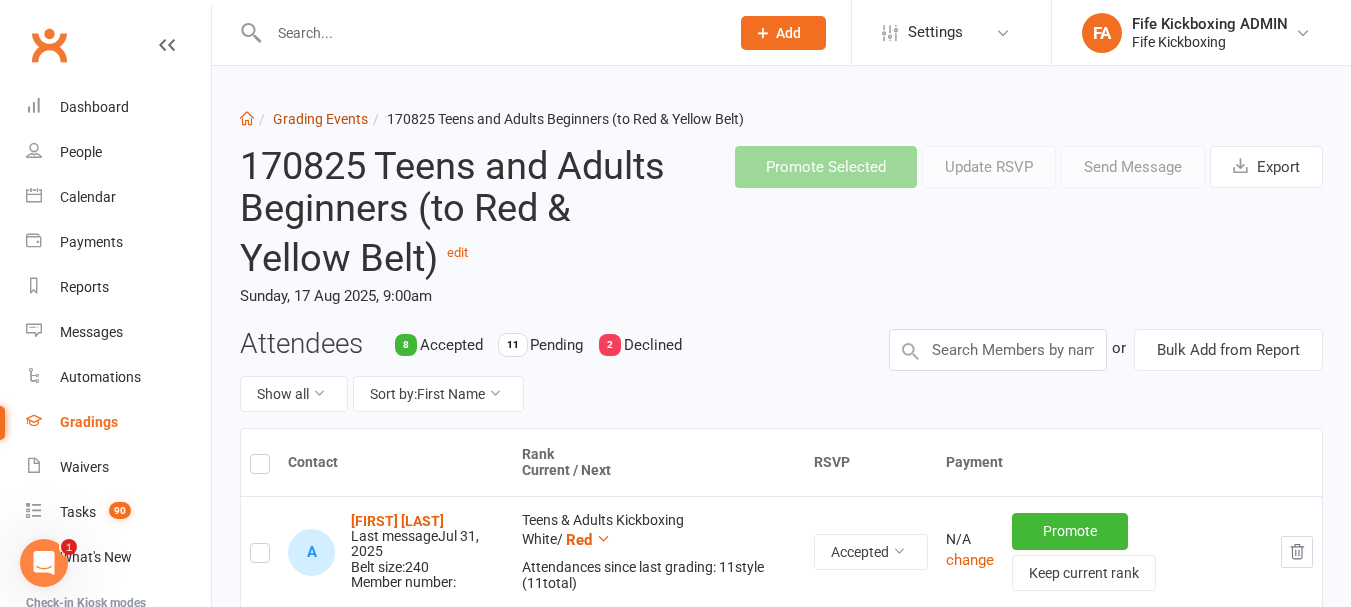 click on "Grading Events" at bounding box center [320, 119] 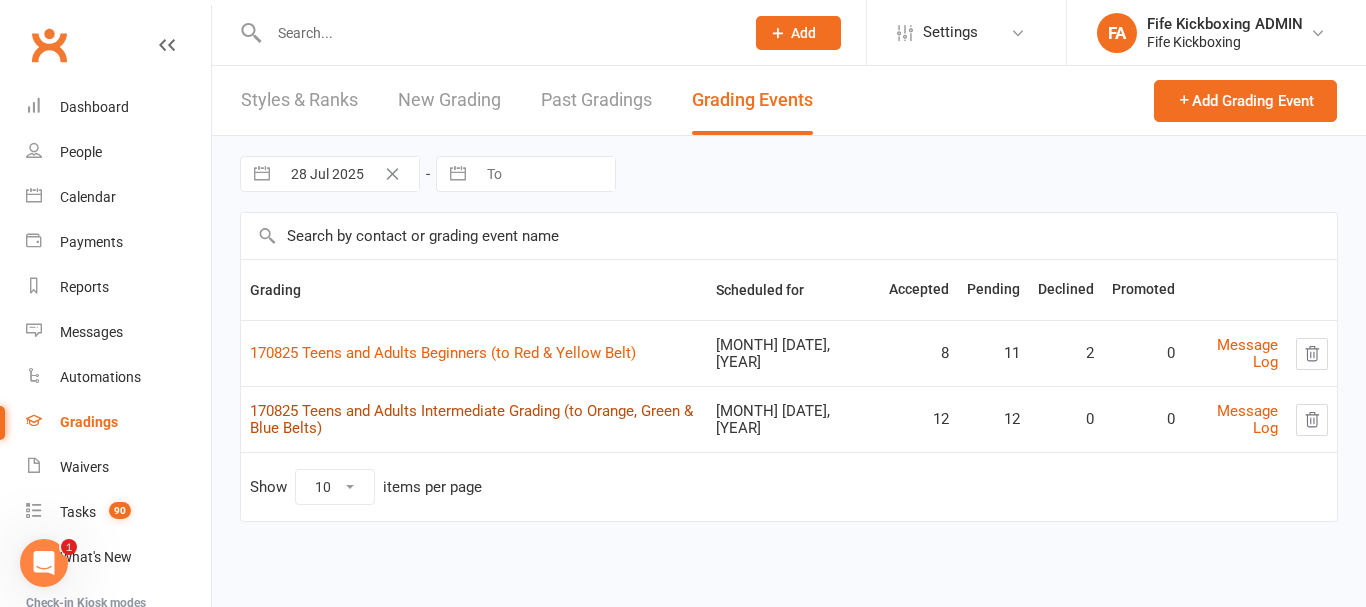 click on "170825 Teens and Adults Intermediate Grading (to Orange, Green & Blue Belts)" at bounding box center [471, 419] 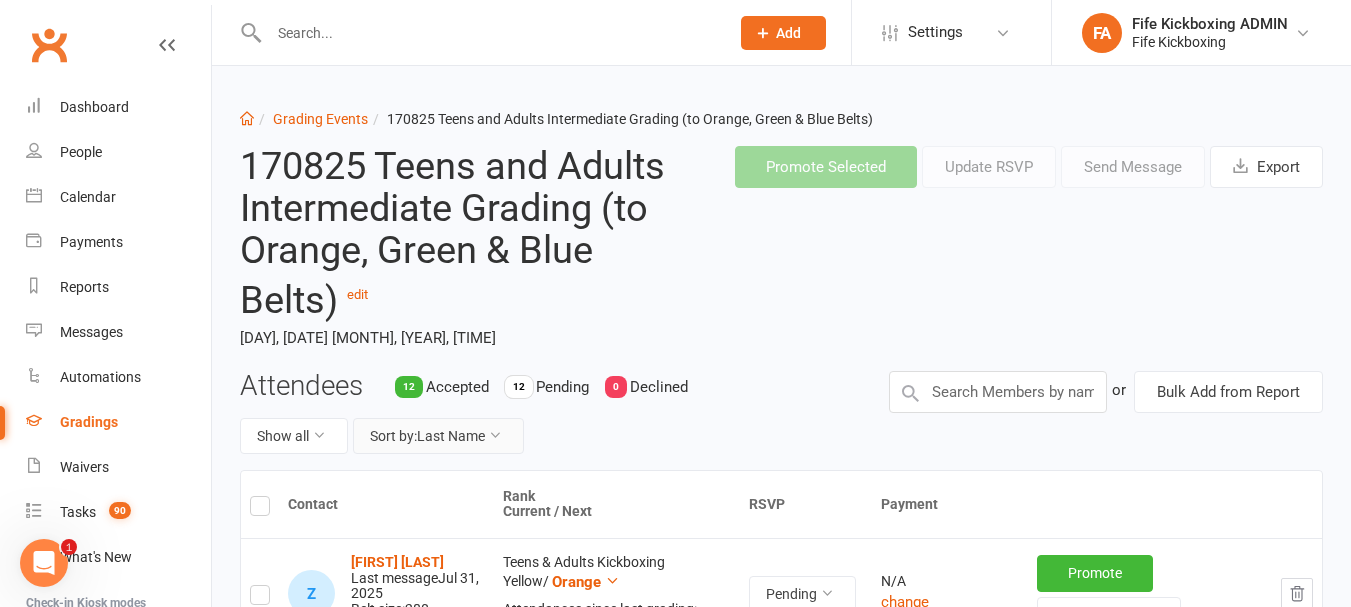 click on "Sort by:  Last Name" at bounding box center [438, 436] 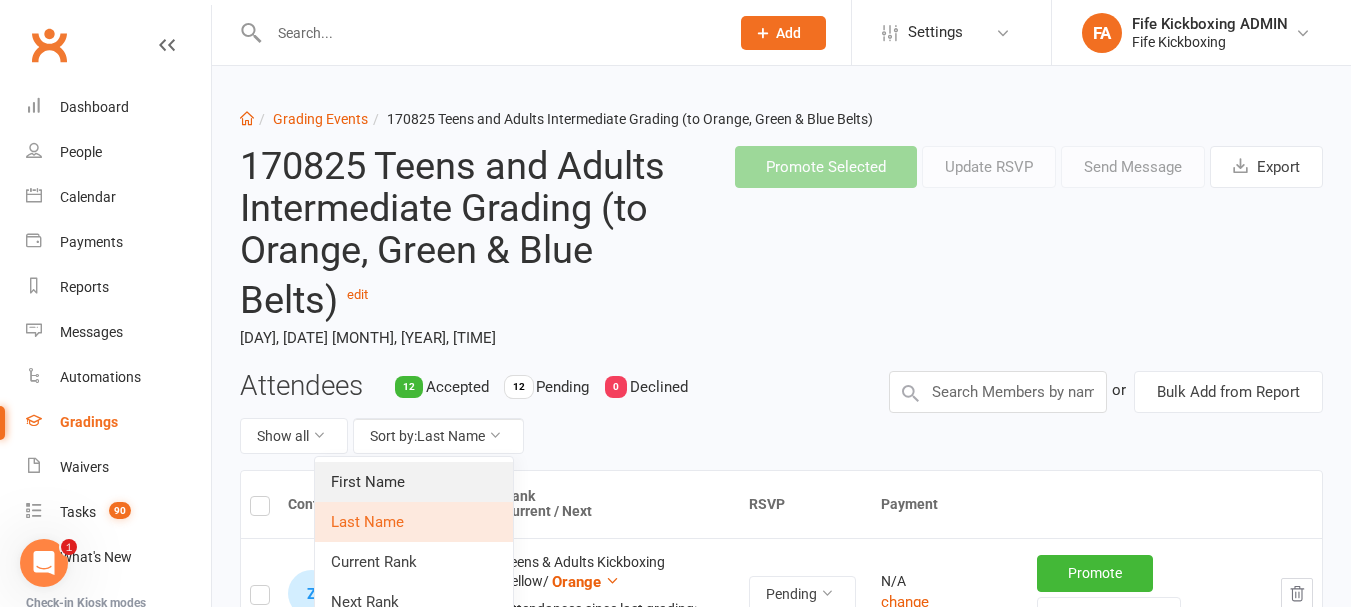 click on "First Name" at bounding box center [414, 482] 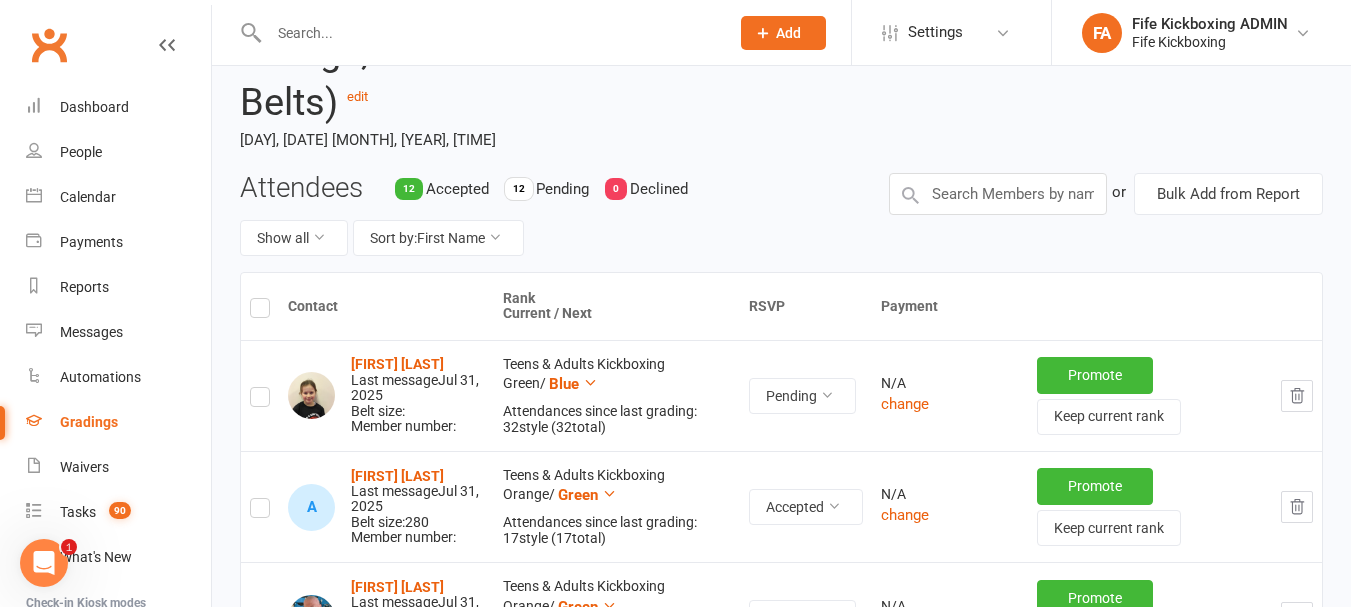 scroll, scrollTop: 200, scrollLeft: 0, axis: vertical 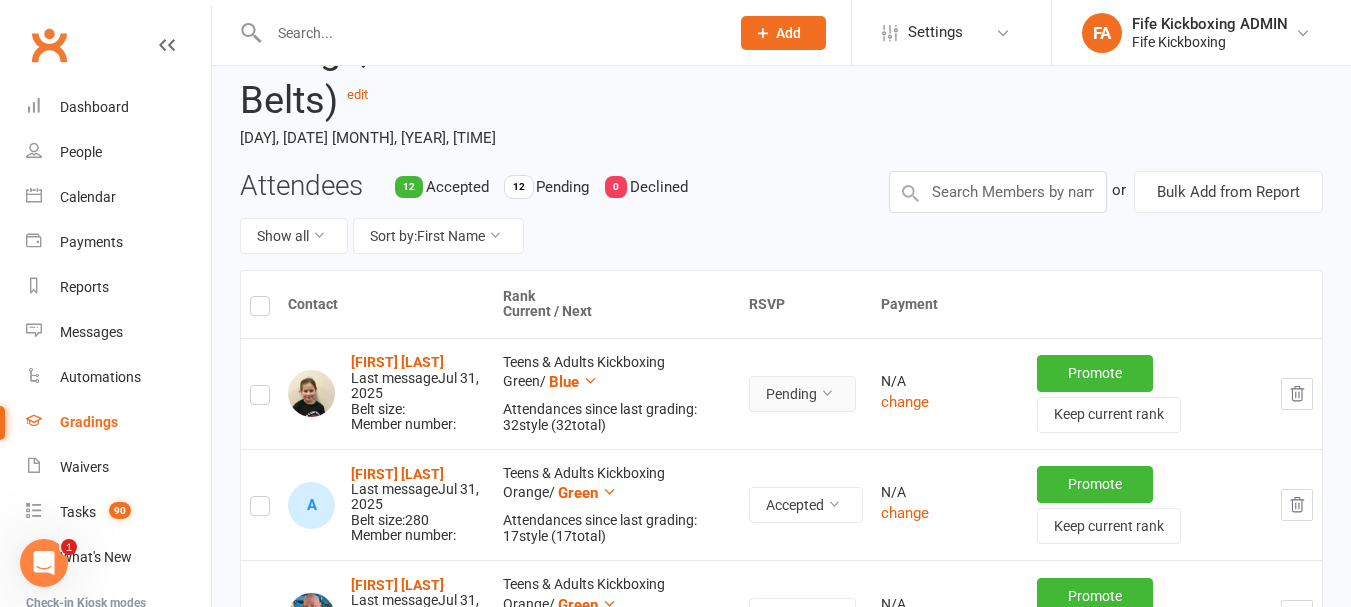 click on "Pending" at bounding box center [802, 394] 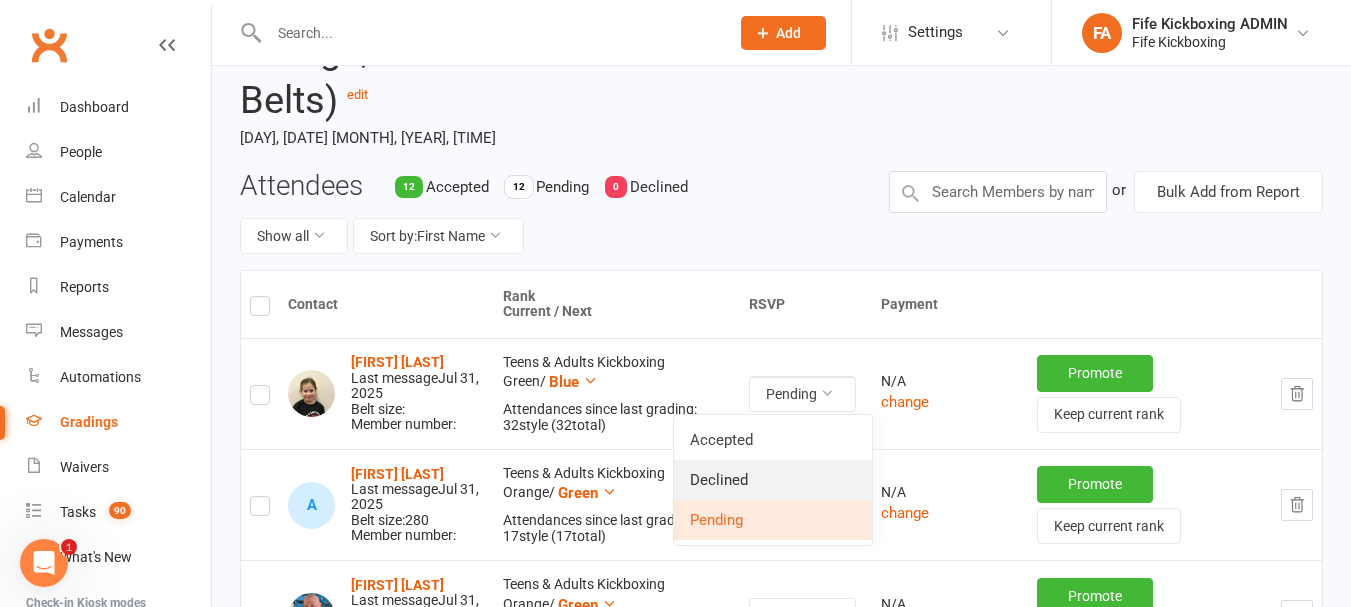 click on "Declined" at bounding box center [773, 480] 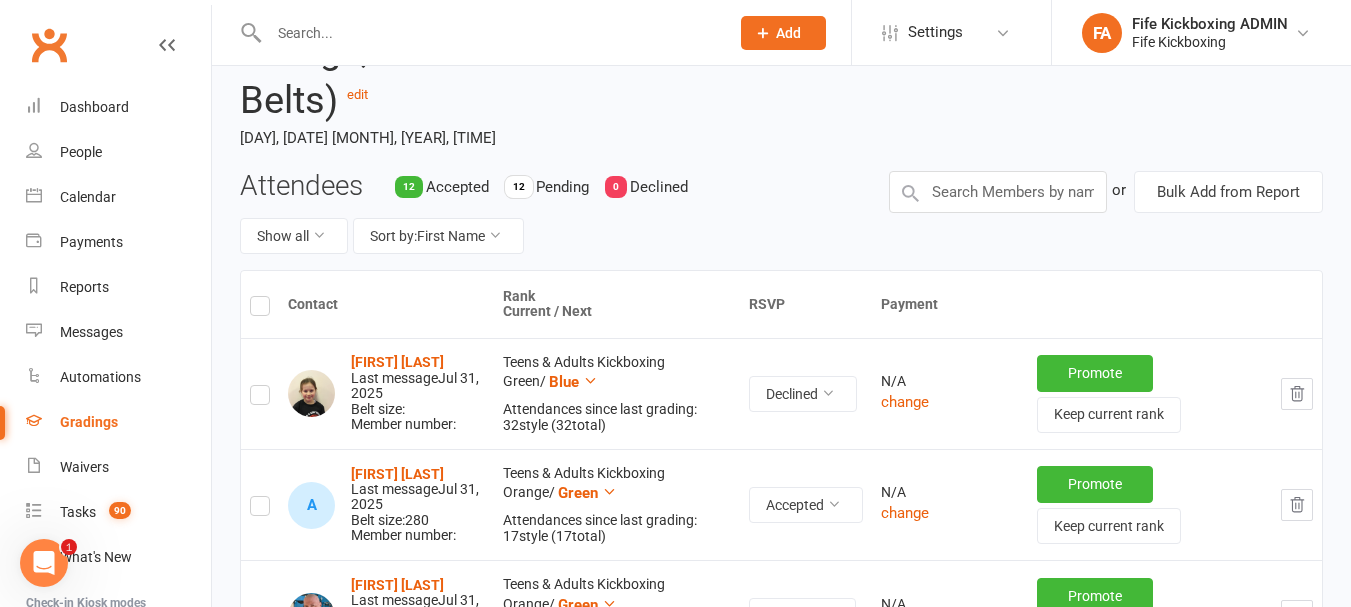 click at bounding box center (489, 33) 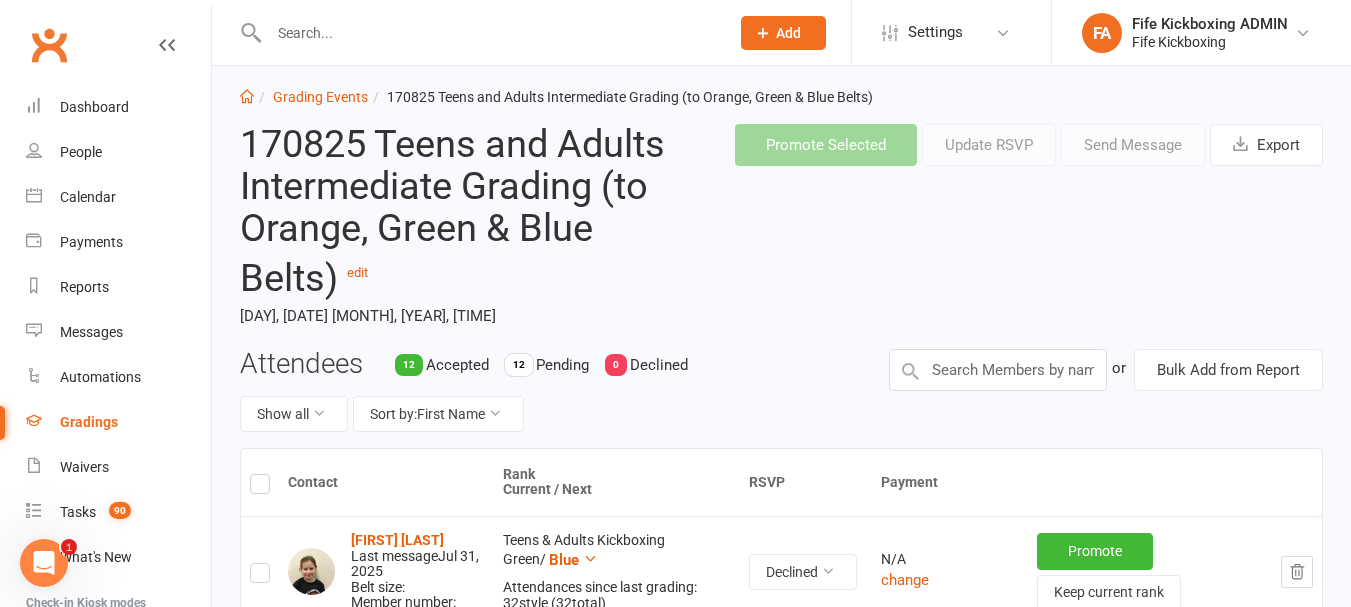 scroll, scrollTop: 0, scrollLeft: 0, axis: both 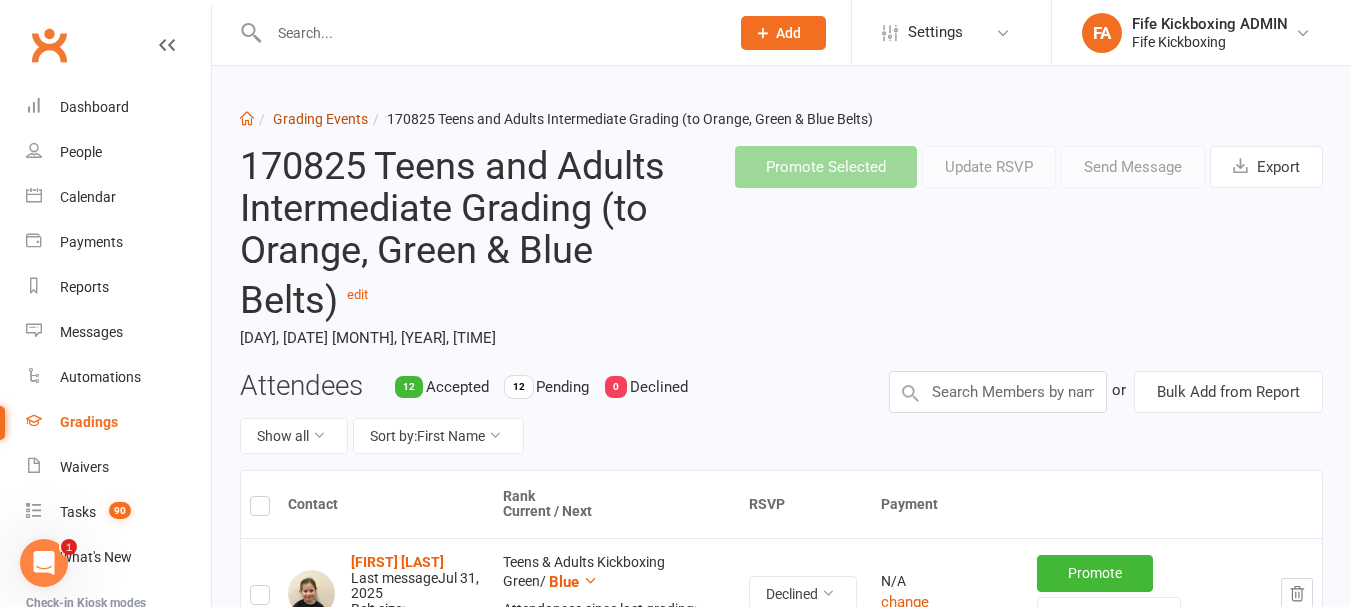 click on "Grading Events" at bounding box center [320, 119] 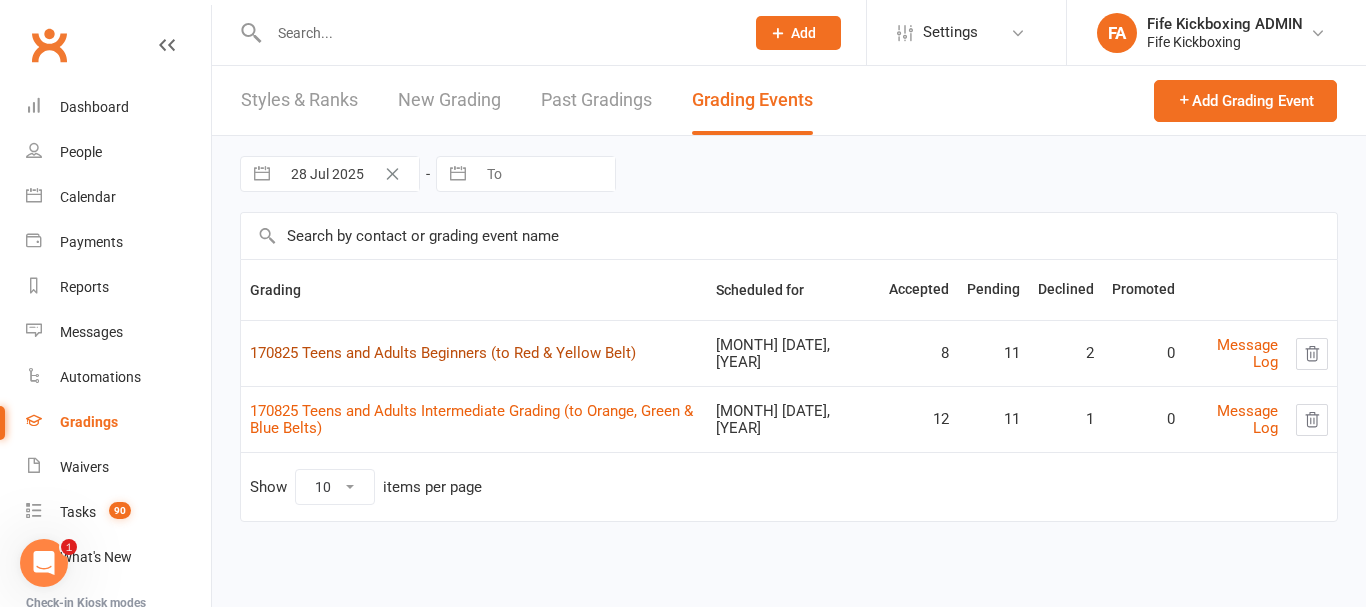 click on "170825 Teens and Adults Beginners (to Red & Yellow Belt)" at bounding box center [443, 353] 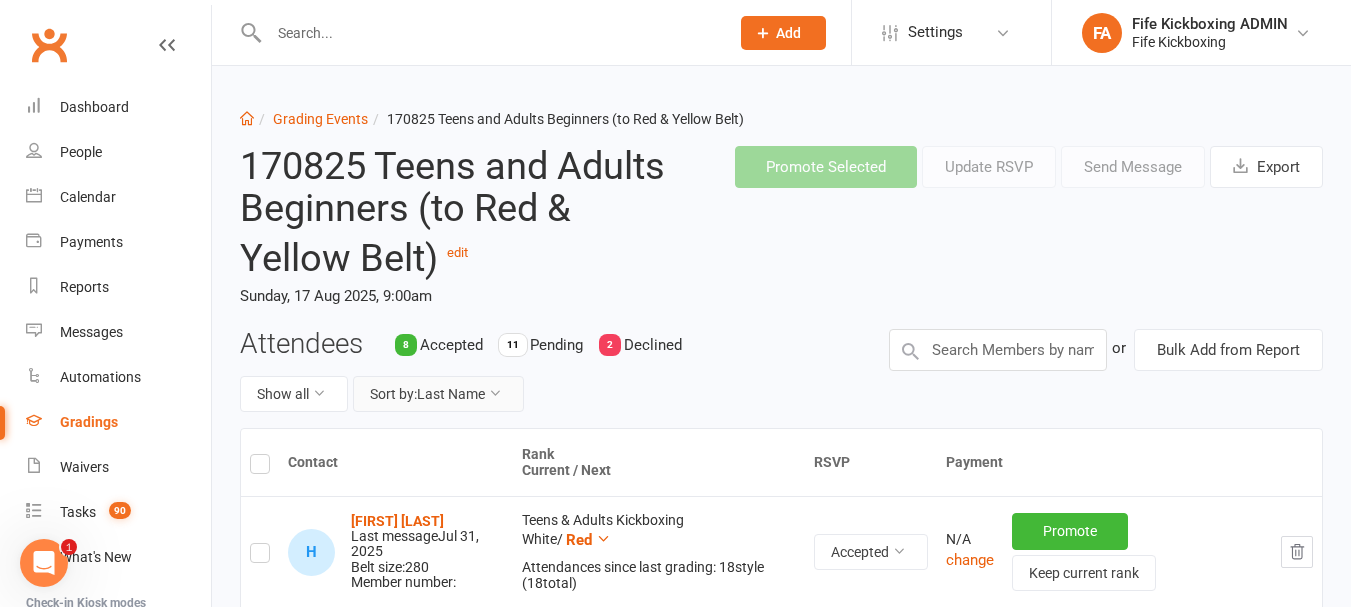 click on "Sort by:  Last Name" at bounding box center [438, 394] 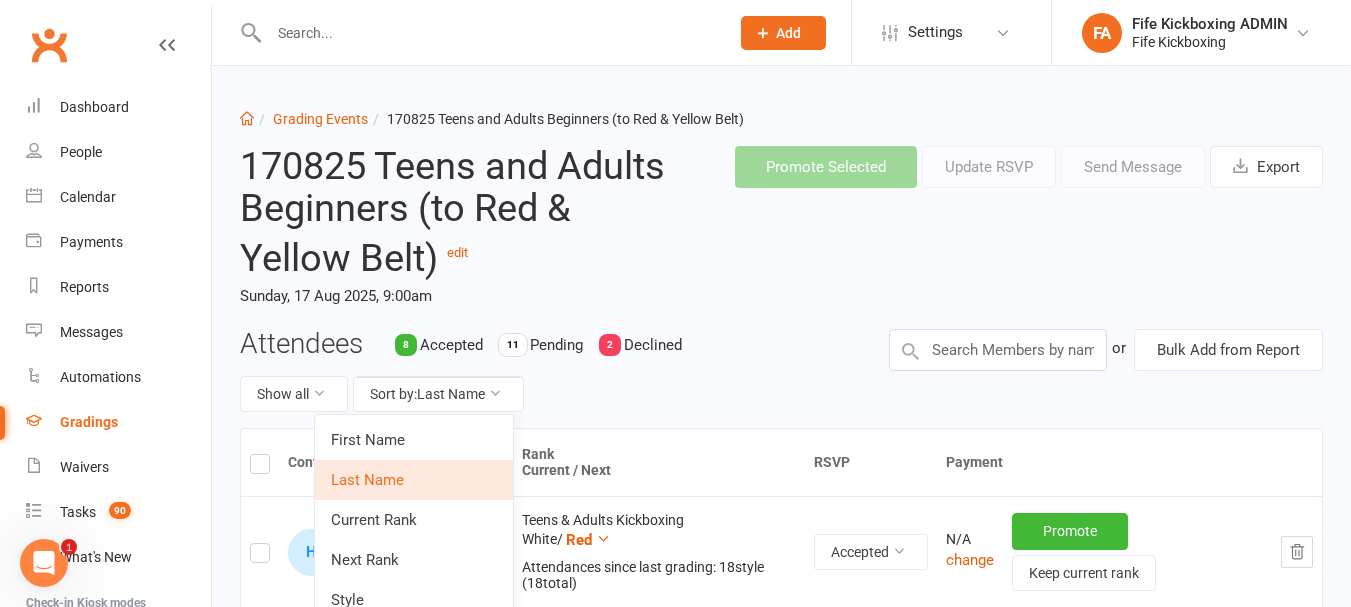 drag, startPoint x: 432, startPoint y: 432, endPoint x: 493, endPoint y: 443, distance: 61.983868 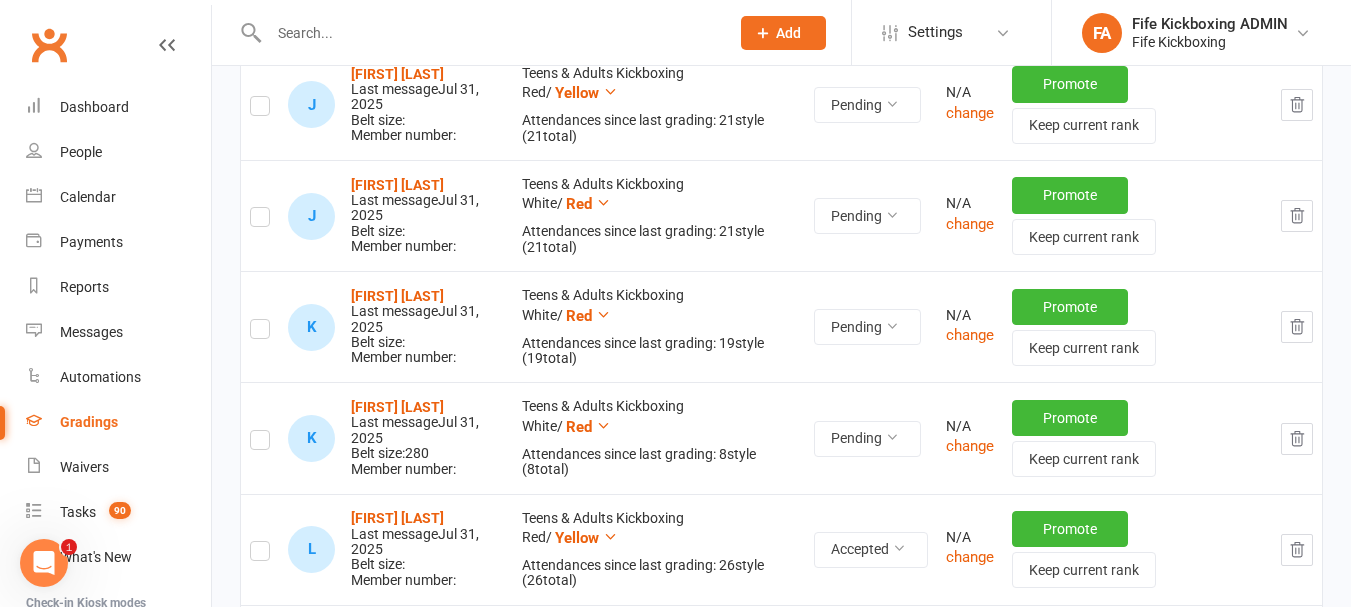 scroll, scrollTop: 1700, scrollLeft: 0, axis: vertical 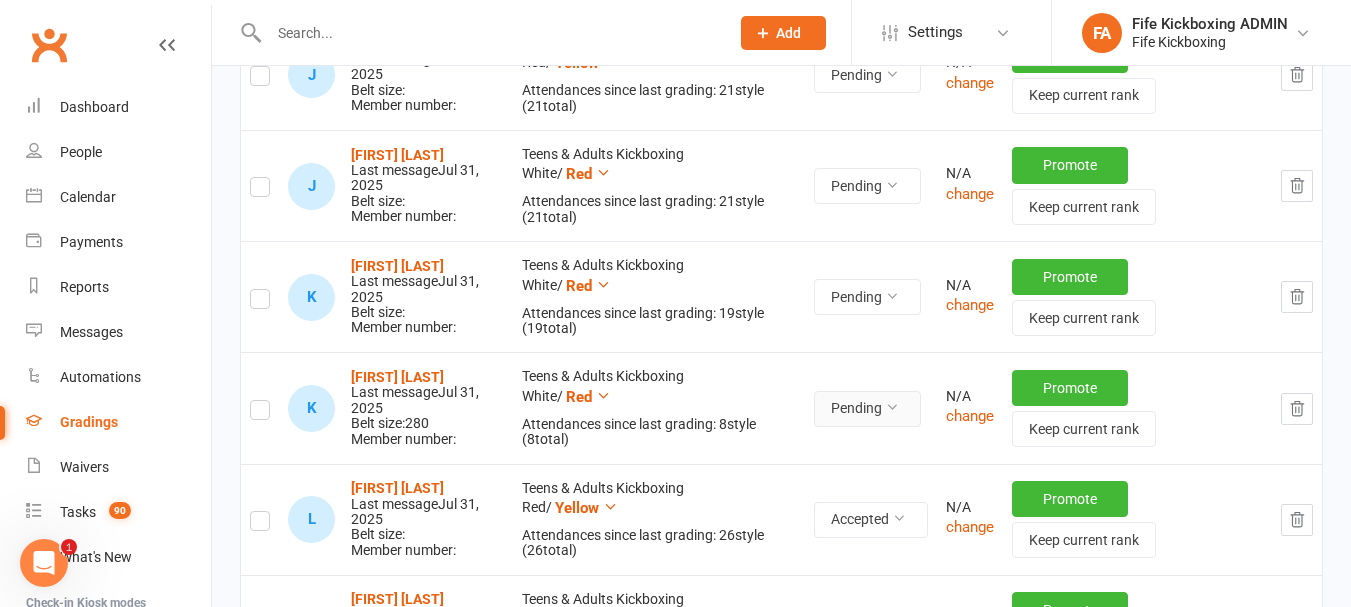 click on "Pending" at bounding box center [867, 409] 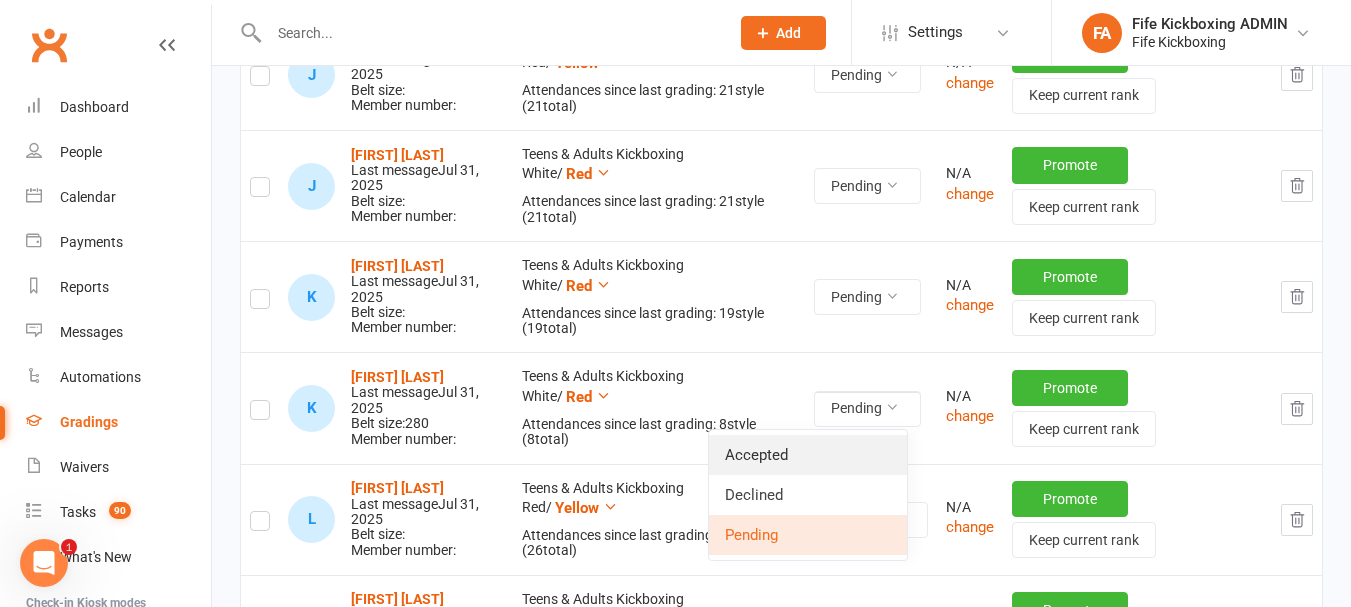 click on "Accepted" at bounding box center (808, 455) 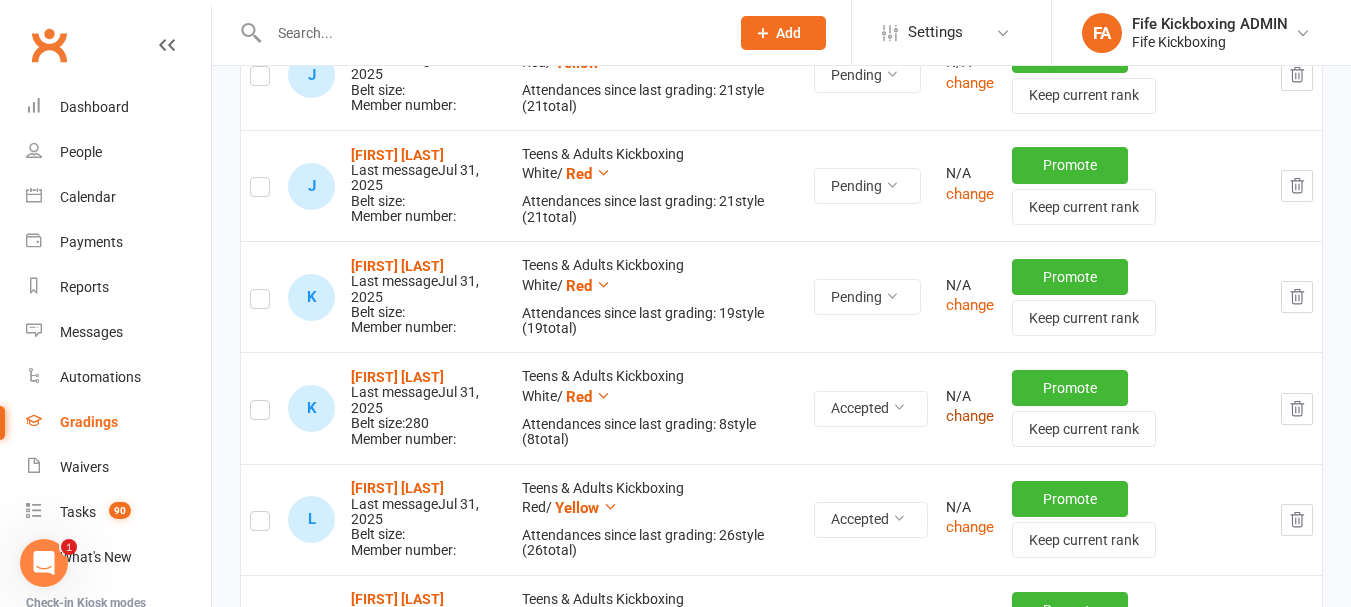 click on "change" at bounding box center [970, 416] 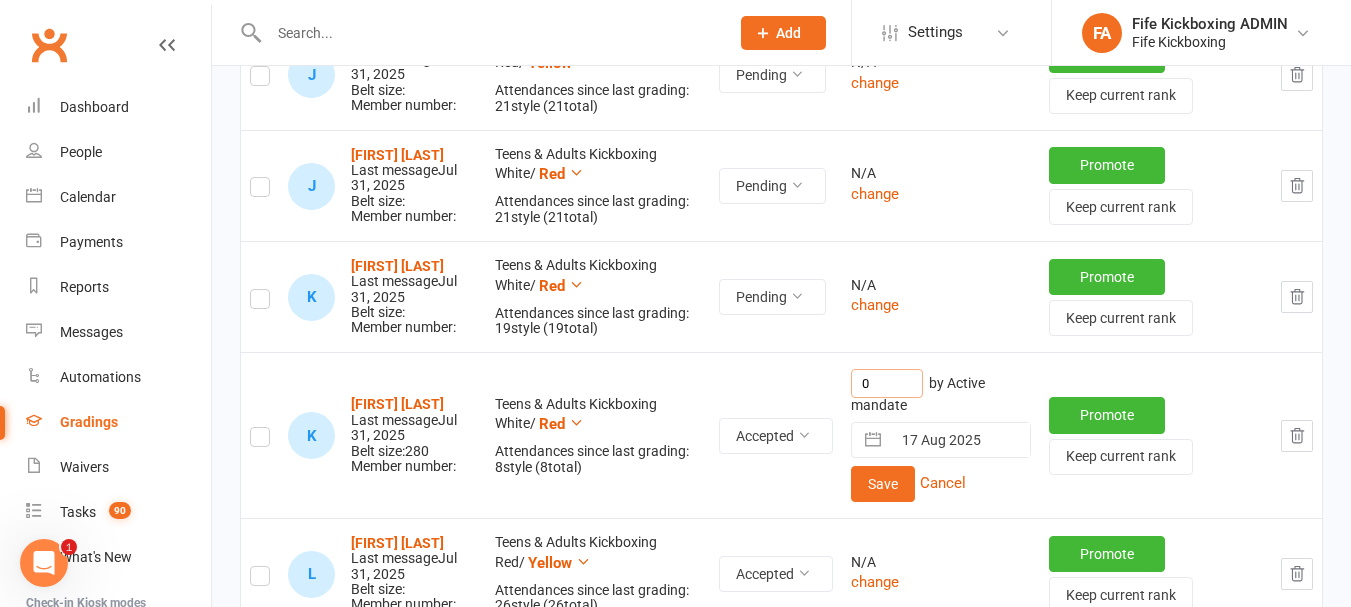 click on "0" at bounding box center (887, 383) 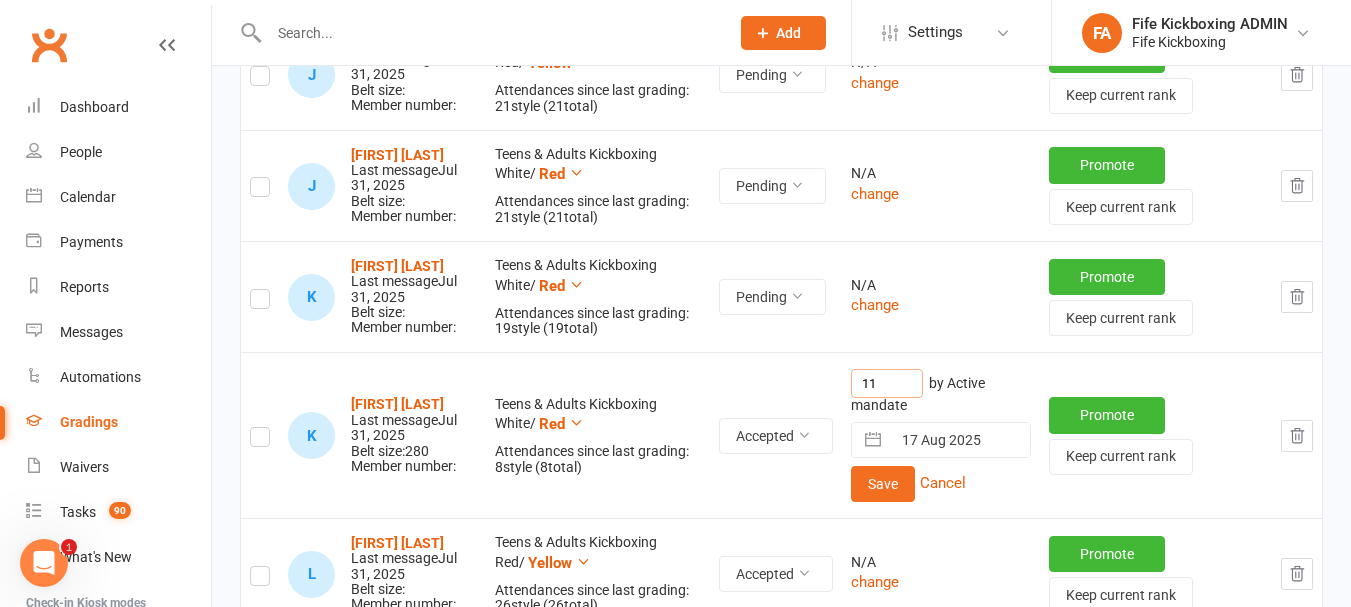 type on "1" 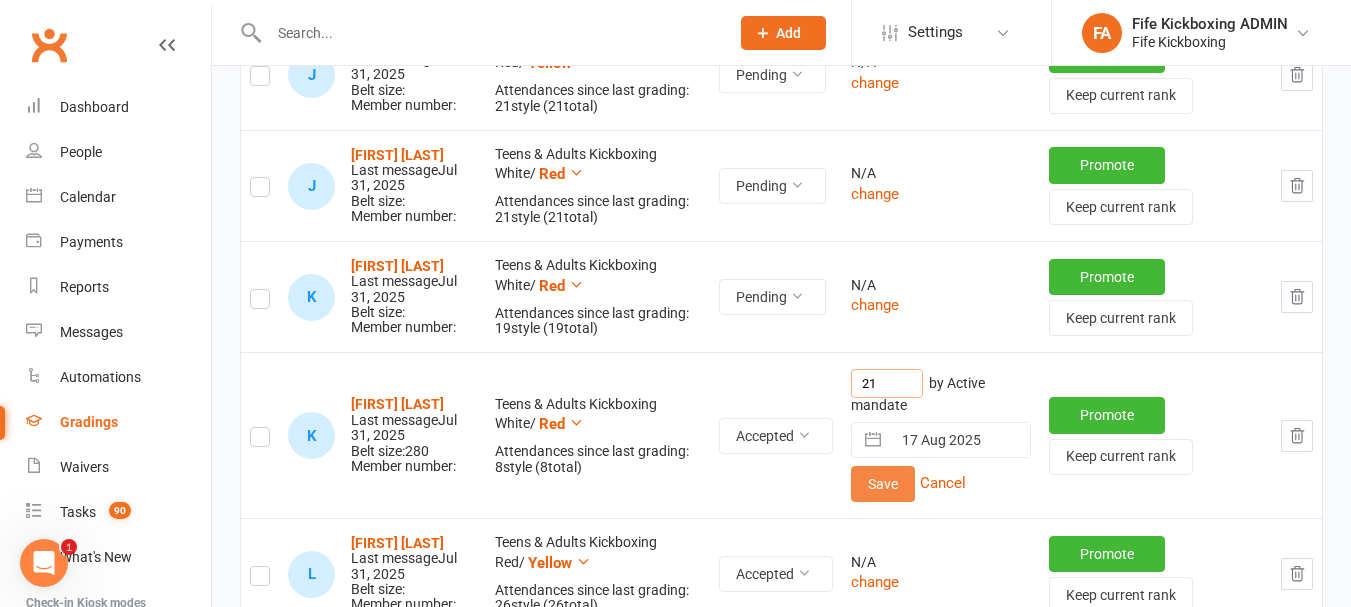 type on "21" 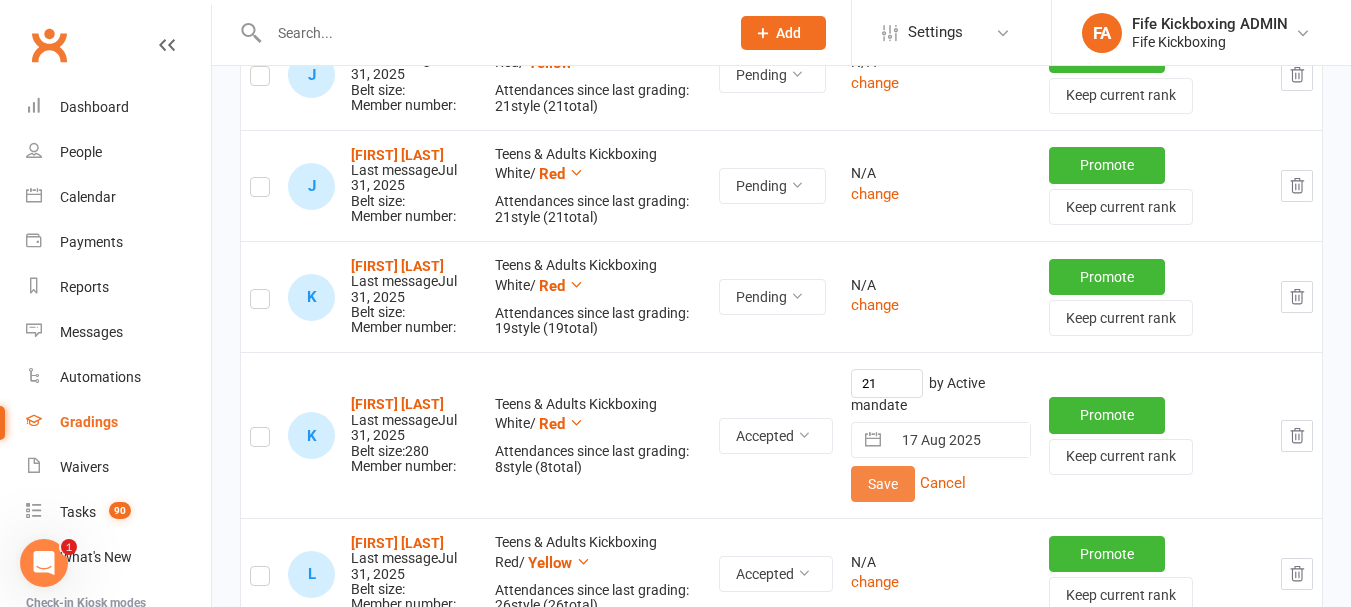 click on "Save" at bounding box center (883, 484) 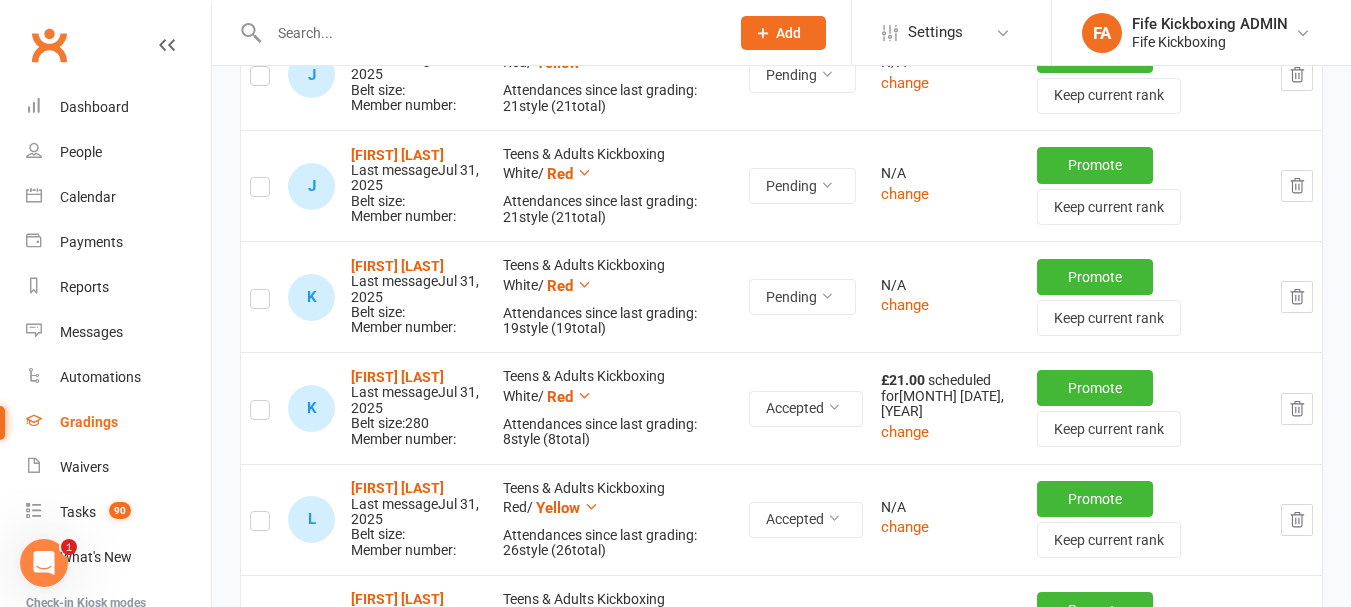 click on "[FIRST] [LAST] Last message [DATE] Belt size: [NUMBER] Member number:" at bounding box center (418, 408) 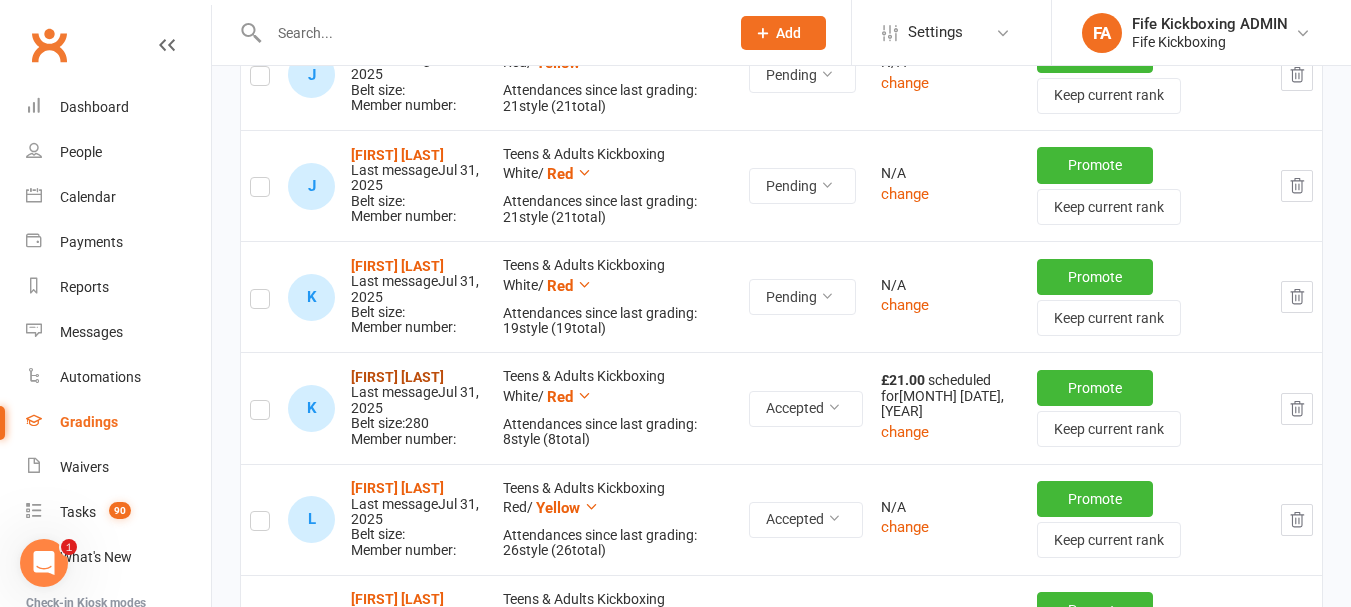 click on "[FIRST] [LAST]" at bounding box center [397, 377] 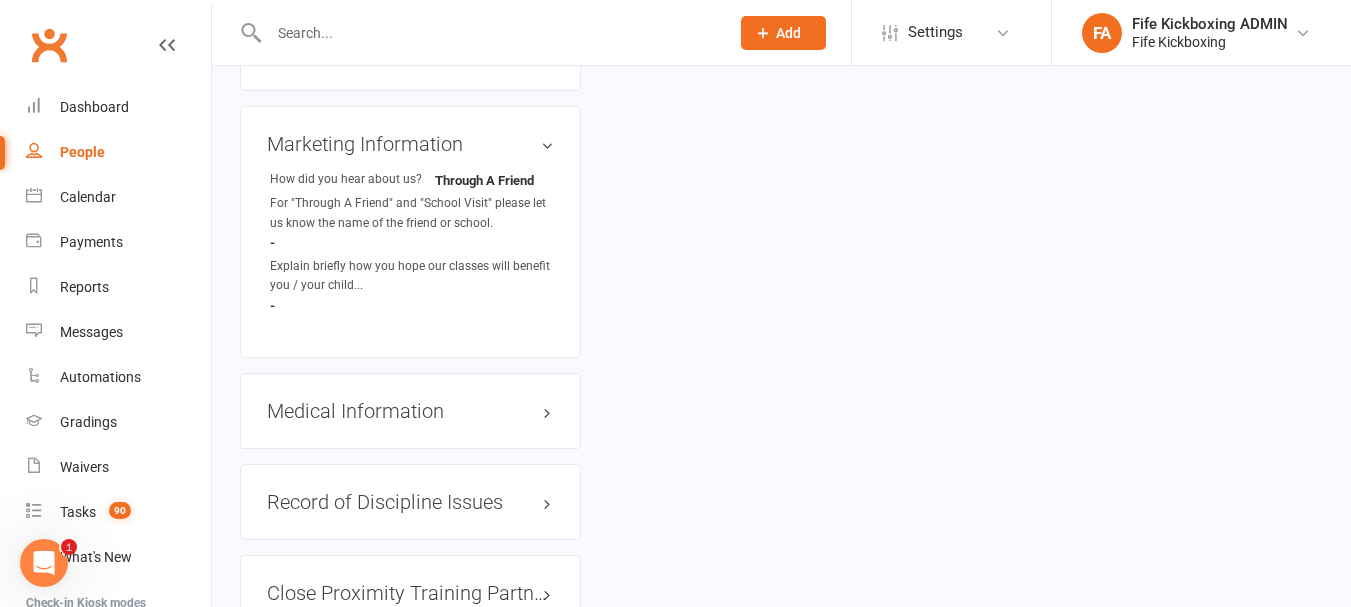 scroll, scrollTop: 0, scrollLeft: 0, axis: both 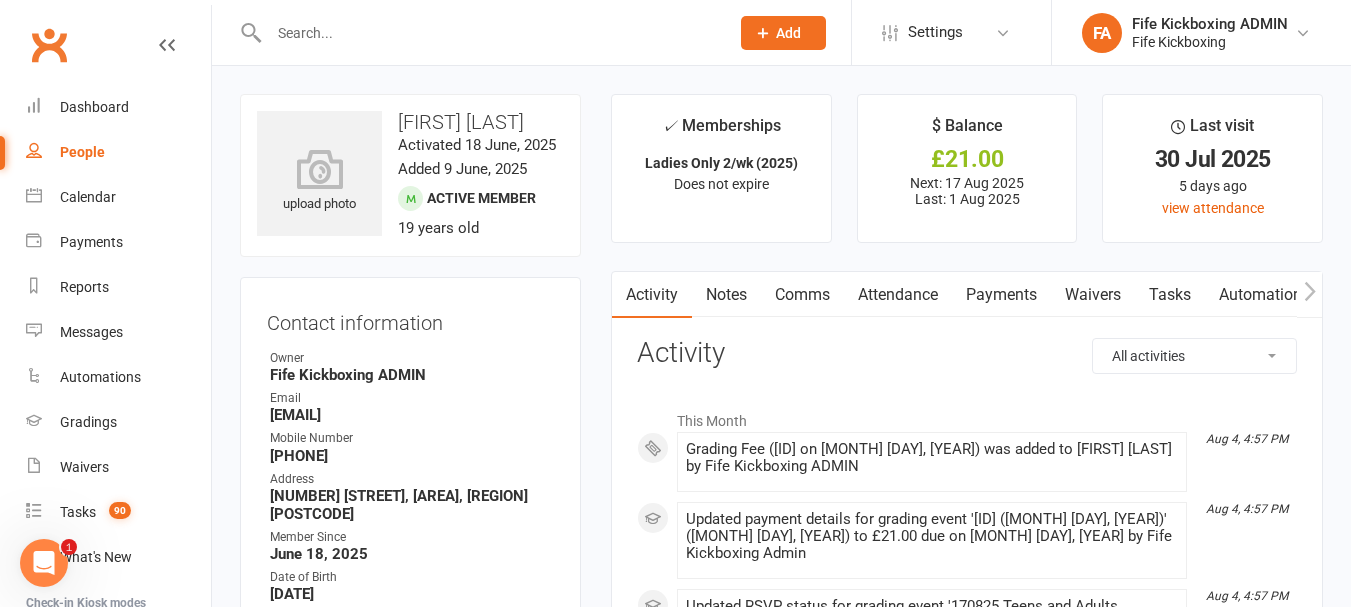 click on "Payments" at bounding box center (1001, 295) 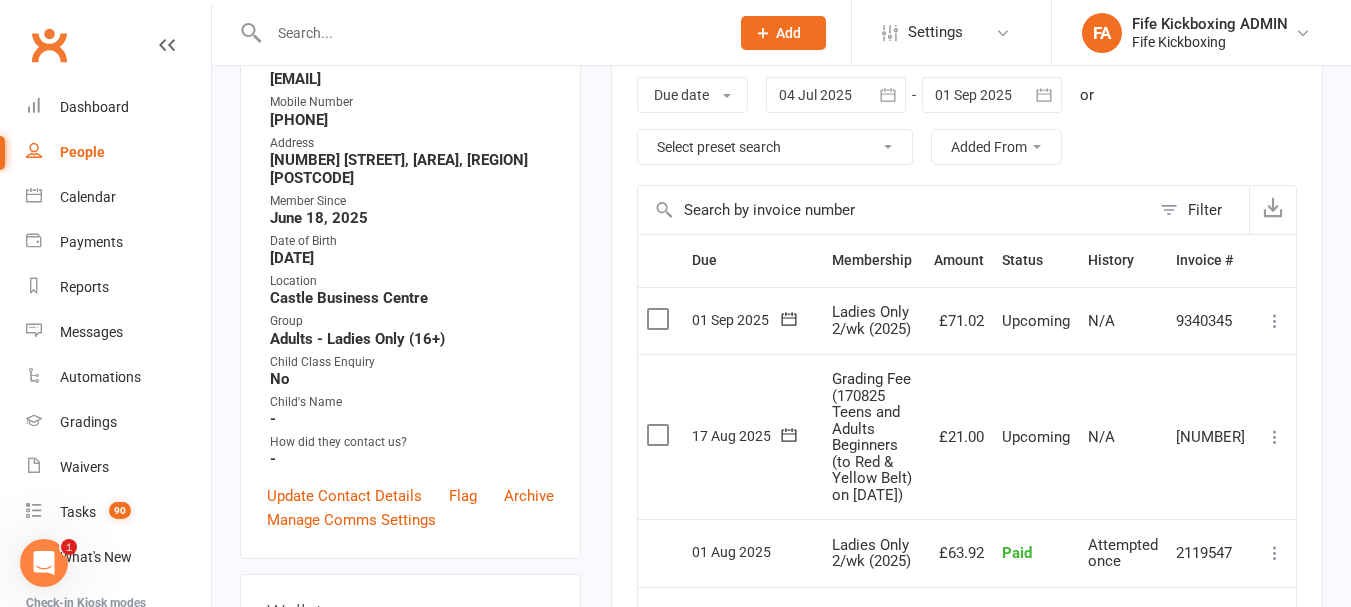 scroll, scrollTop: 300, scrollLeft: 0, axis: vertical 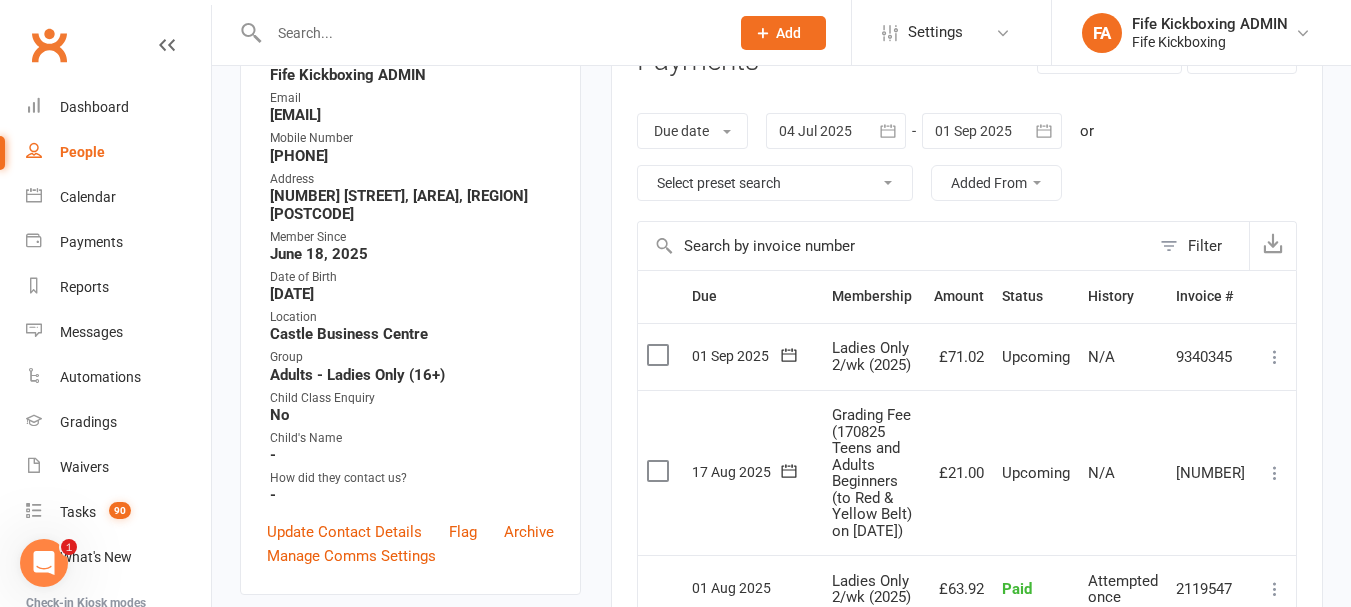 click at bounding box center [1275, 473] 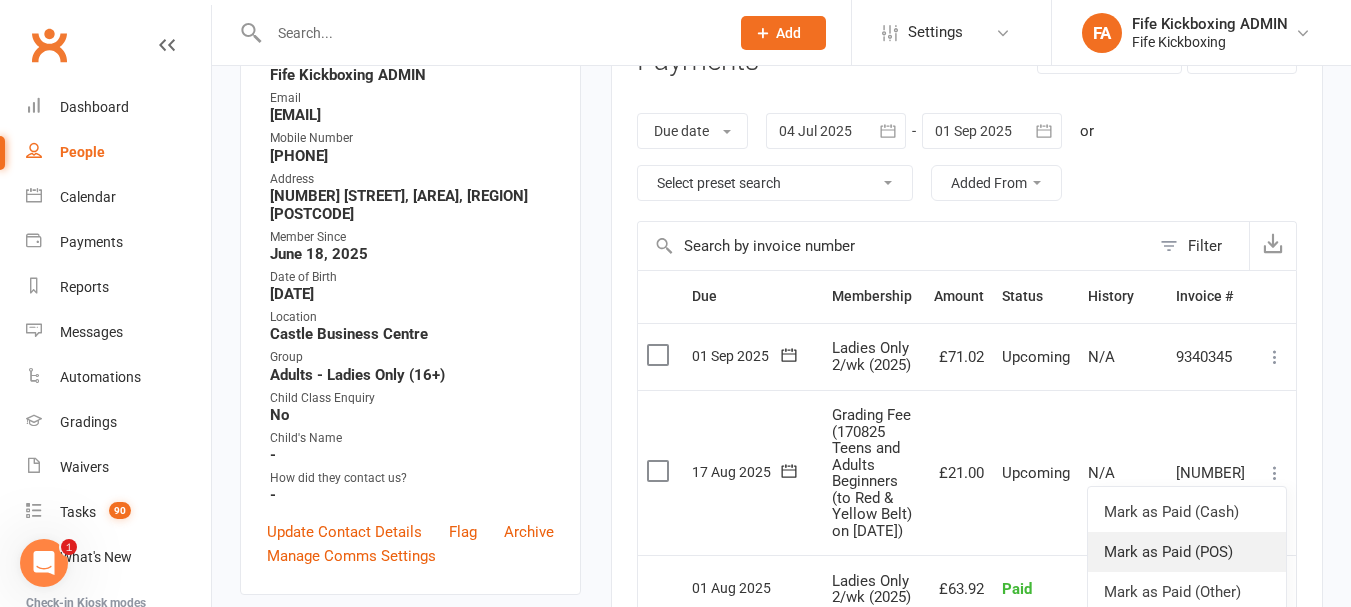 click on "Mark as Paid (POS)" at bounding box center (1187, 552) 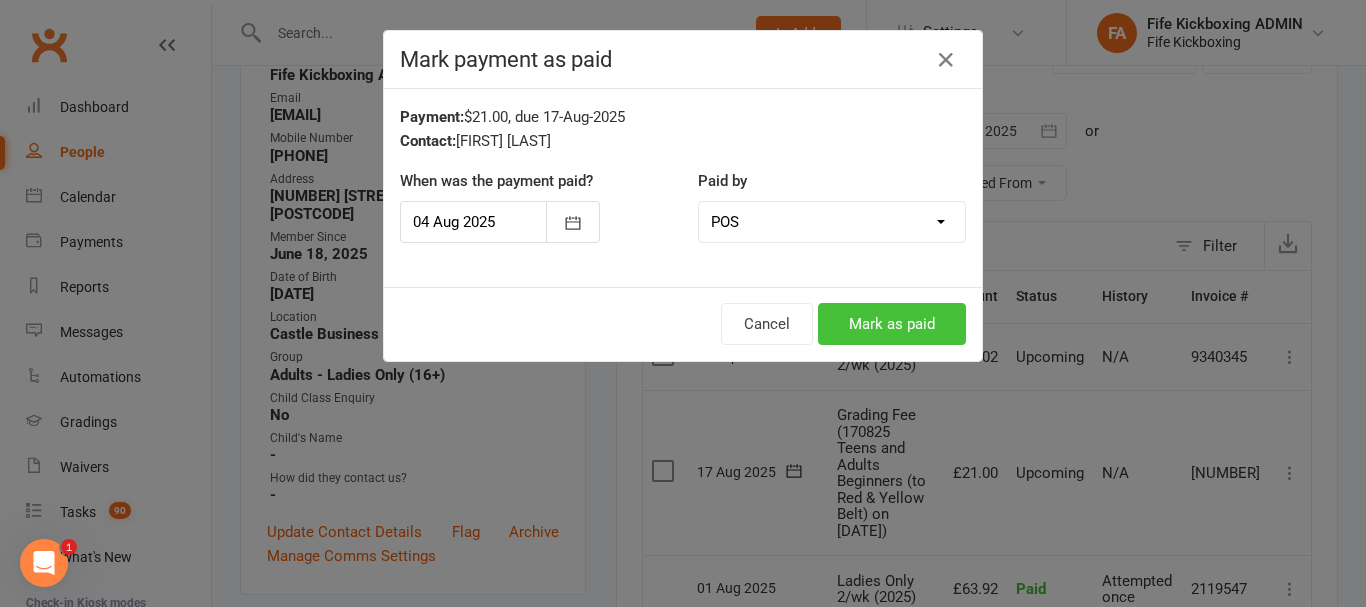click on "Mark as paid" at bounding box center [892, 324] 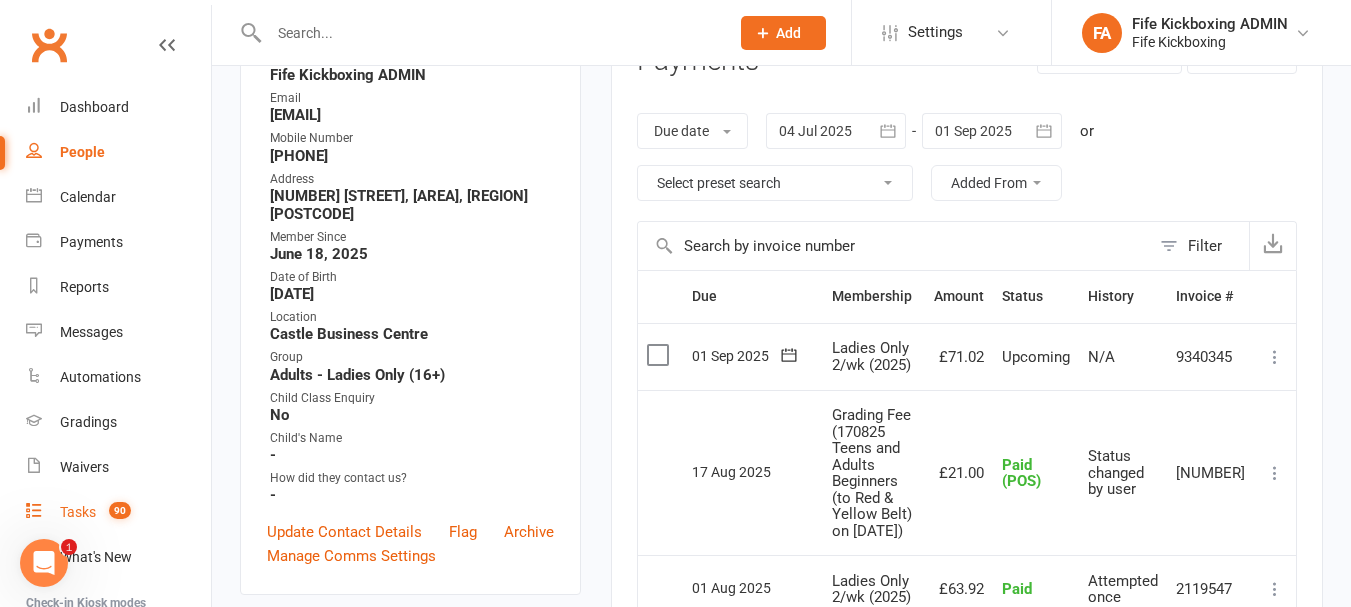 click on "90" at bounding box center (120, 510) 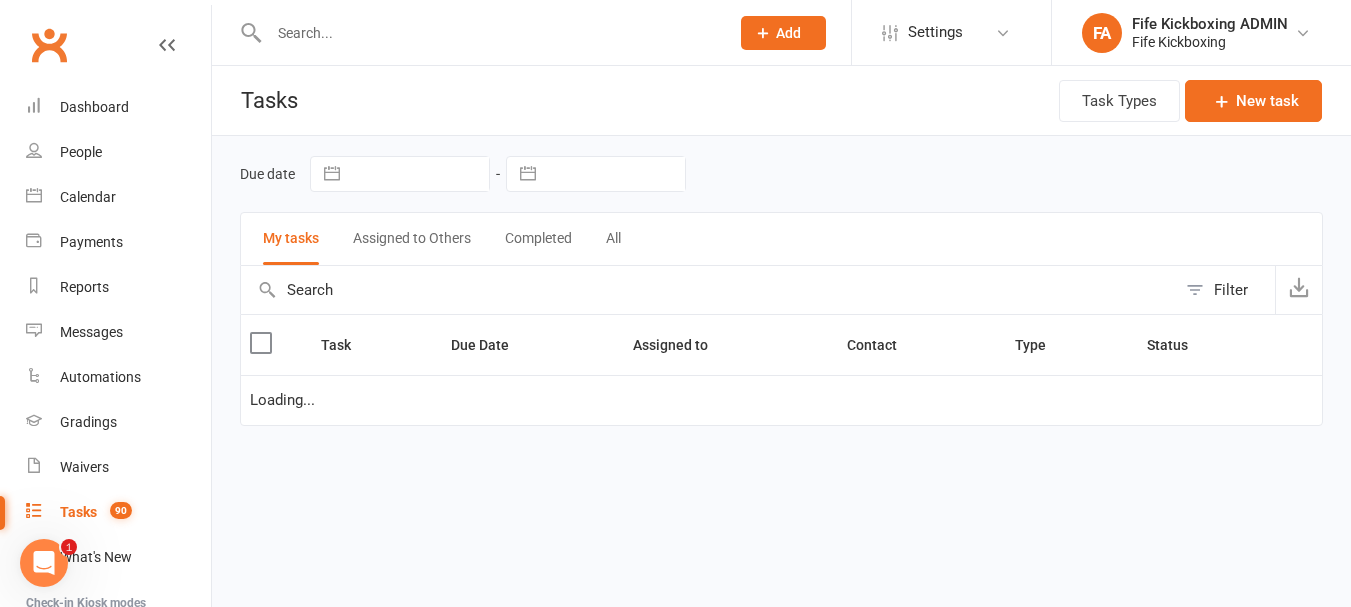 scroll, scrollTop: 0, scrollLeft: 0, axis: both 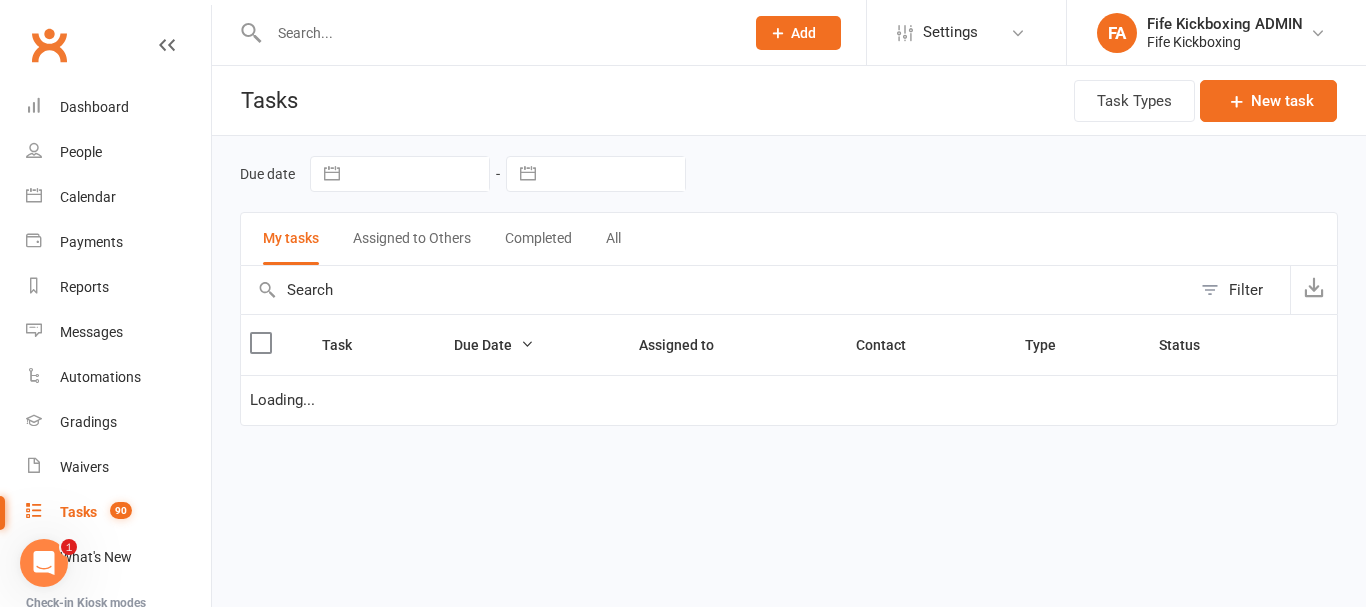 select on "started" 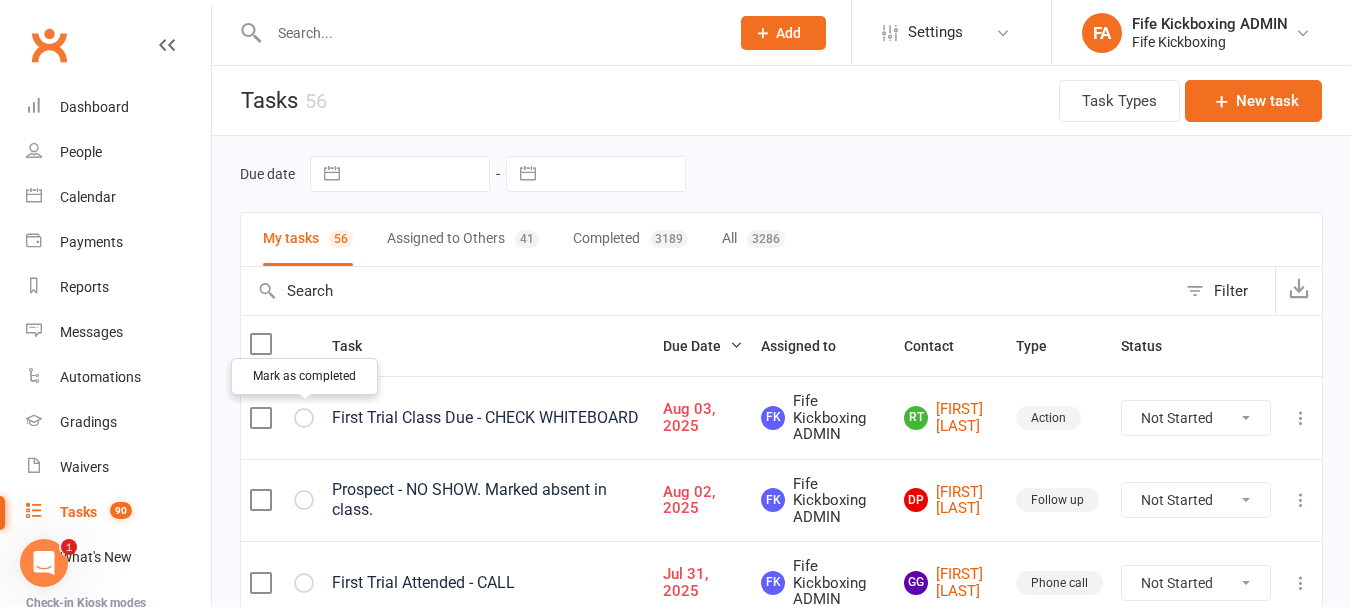 click at bounding box center [0, 0] 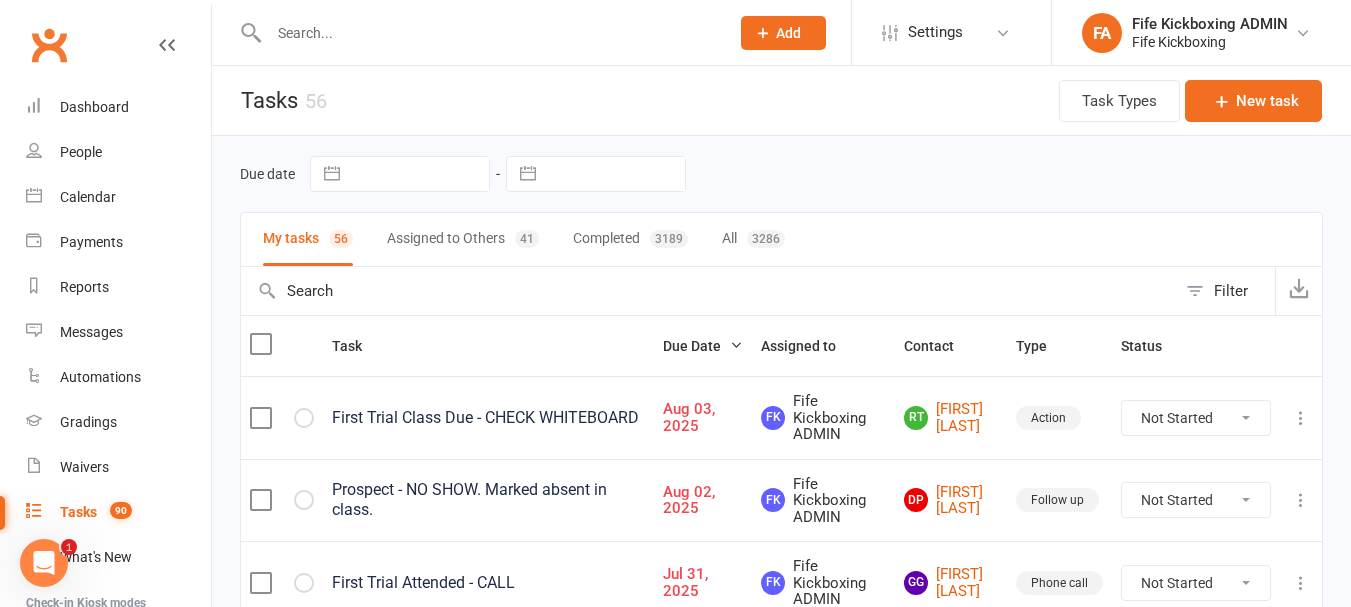 select on "started" 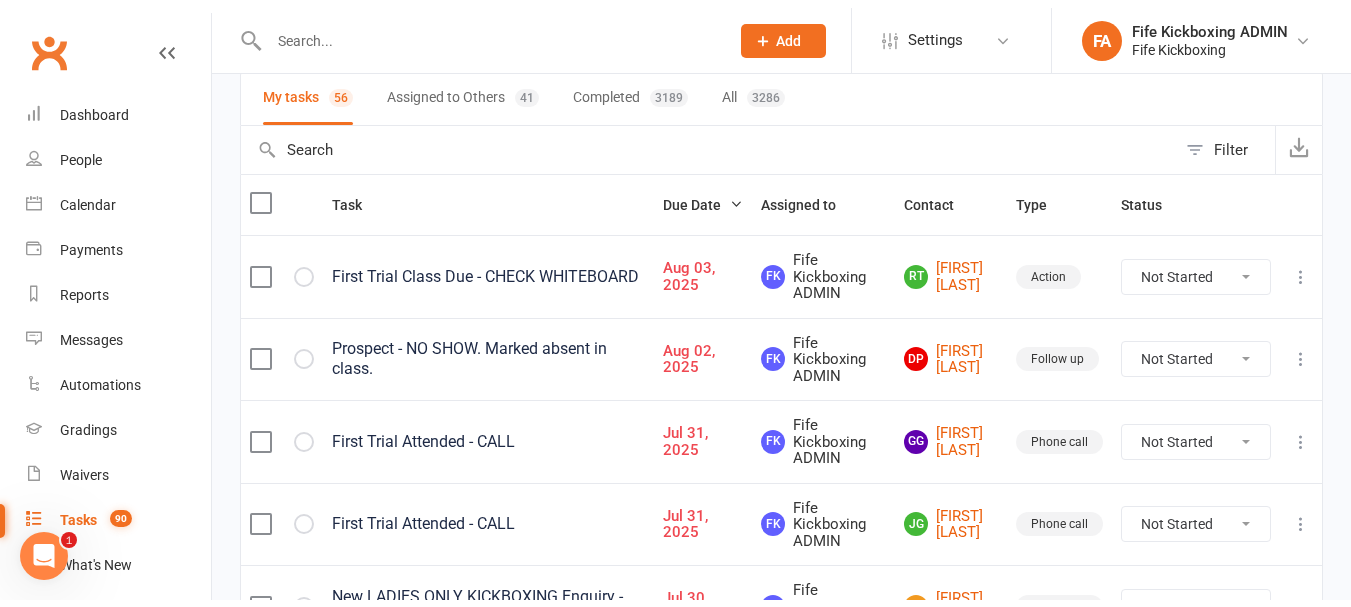 scroll, scrollTop: 200, scrollLeft: 0, axis: vertical 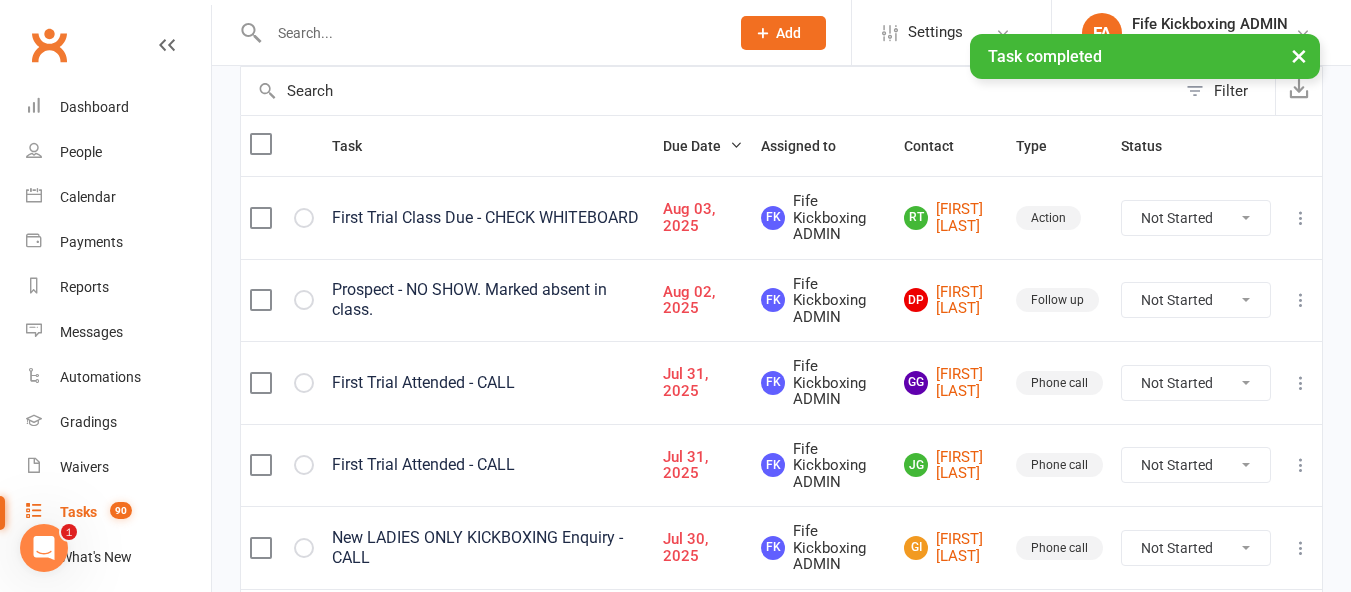 select on "started" 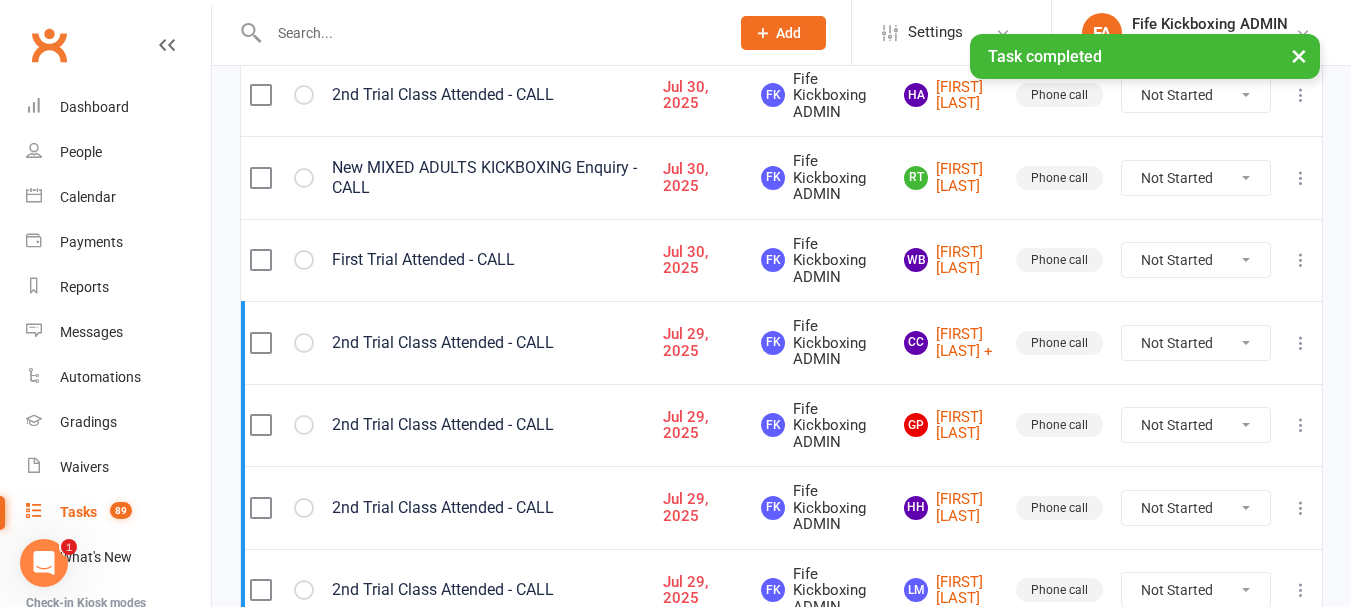 scroll, scrollTop: 800, scrollLeft: 0, axis: vertical 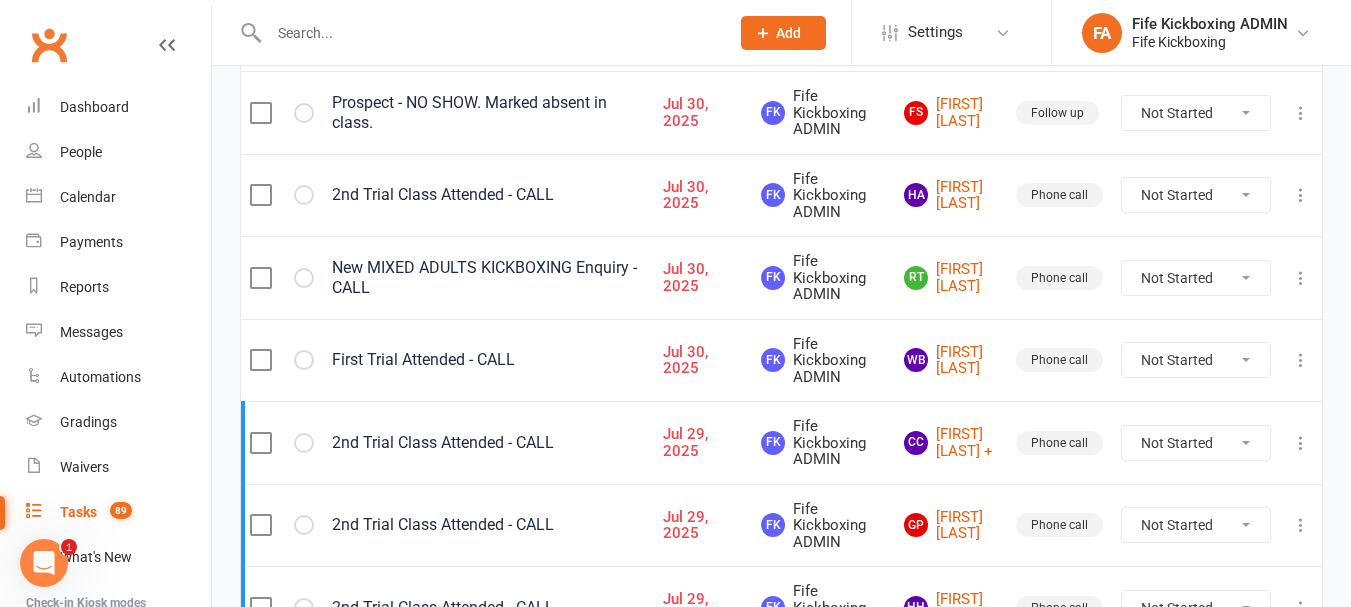 click at bounding box center [1301, 360] 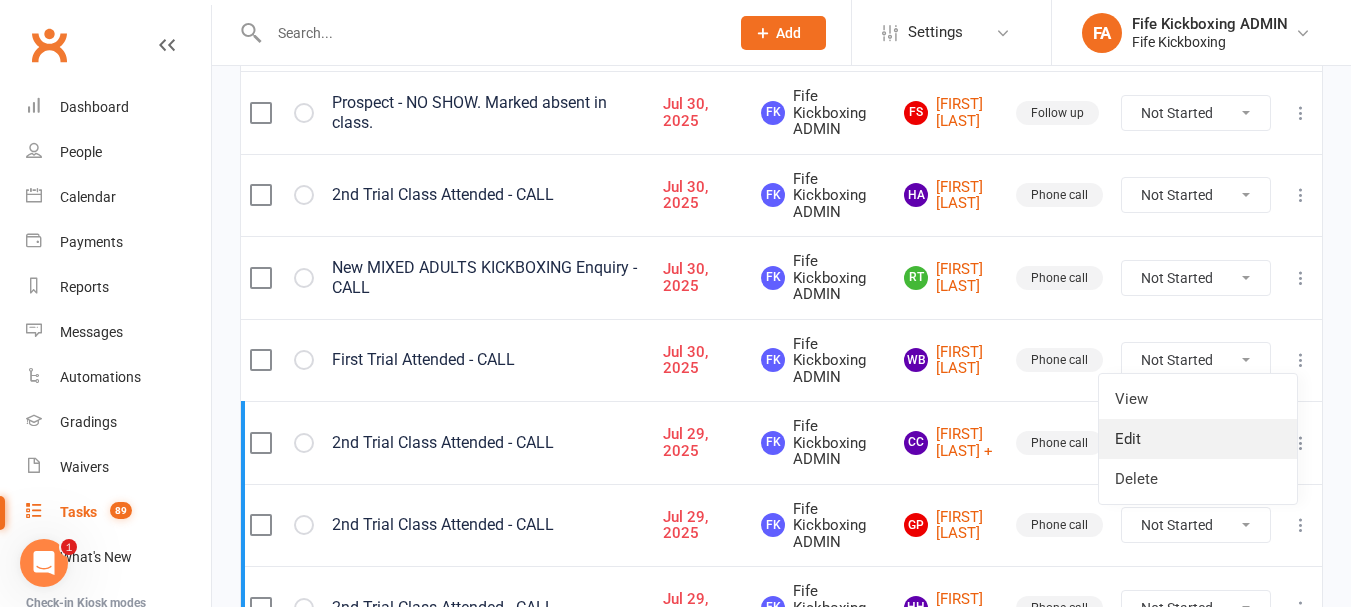 click on "Edit" at bounding box center [1198, 439] 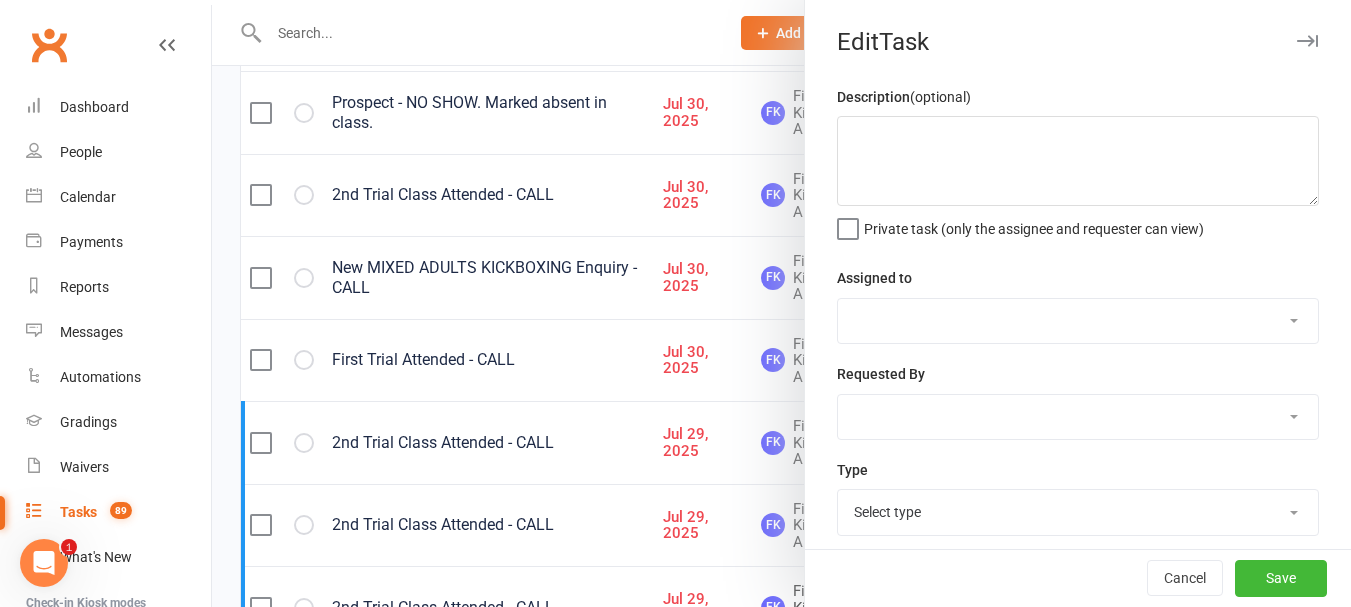 type on "First Trial Attended - CALL" 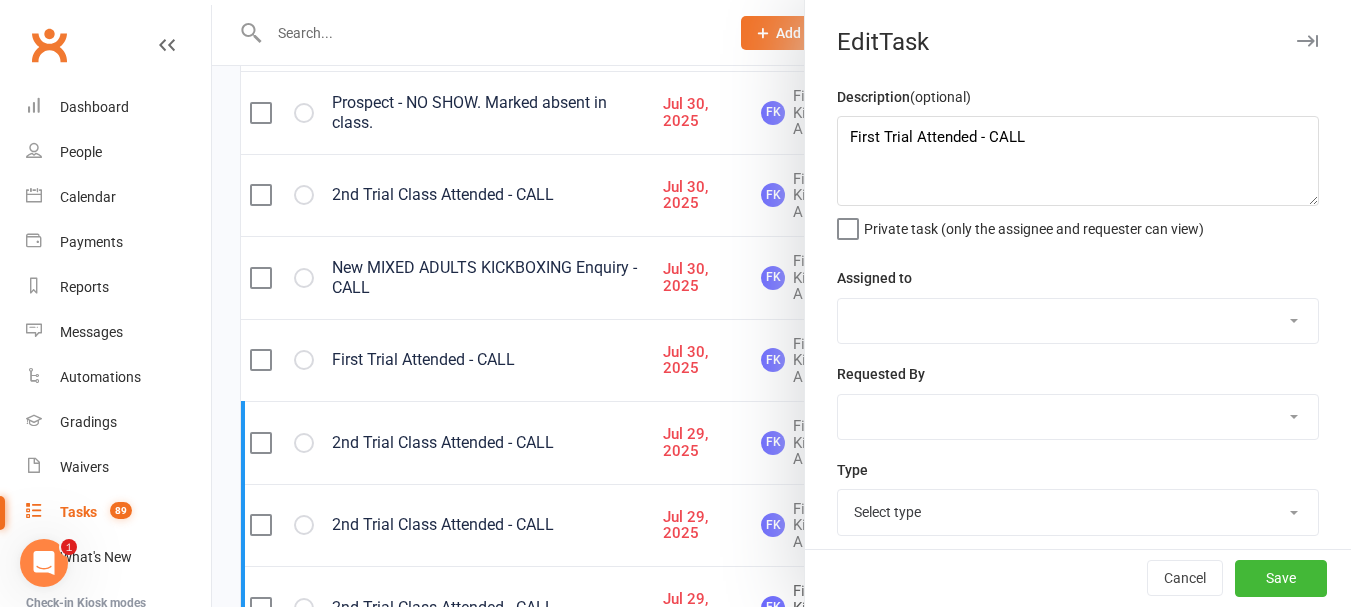 select on "7271" 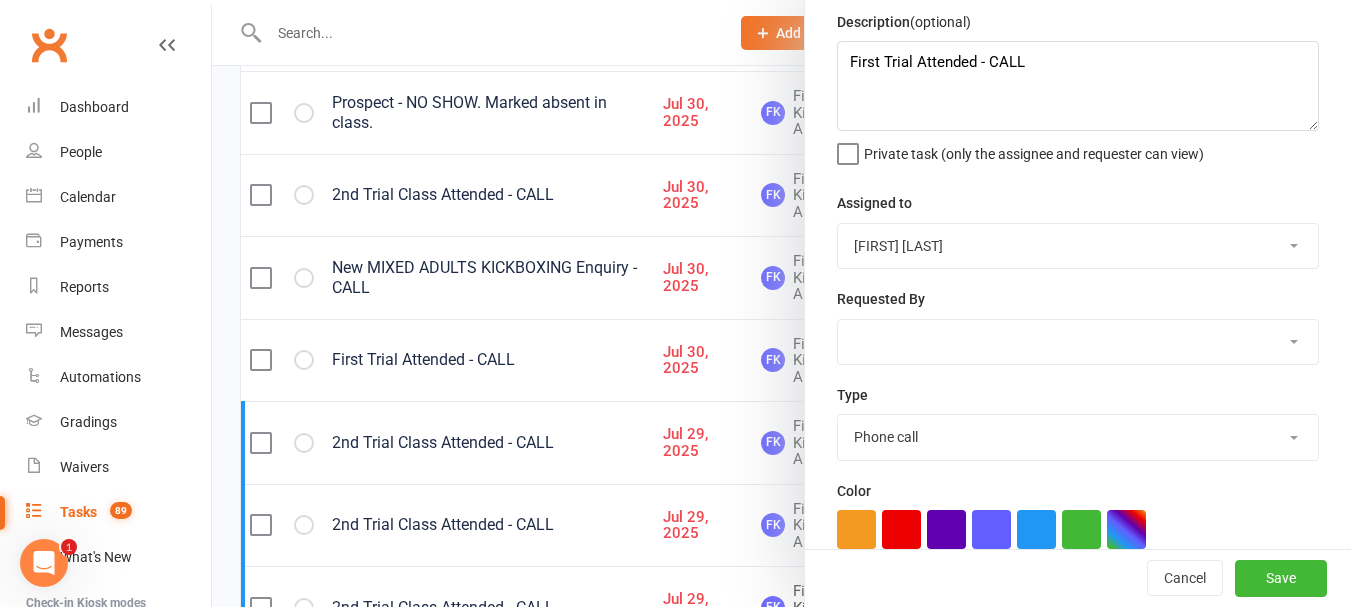 scroll, scrollTop: 200, scrollLeft: 0, axis: vertical 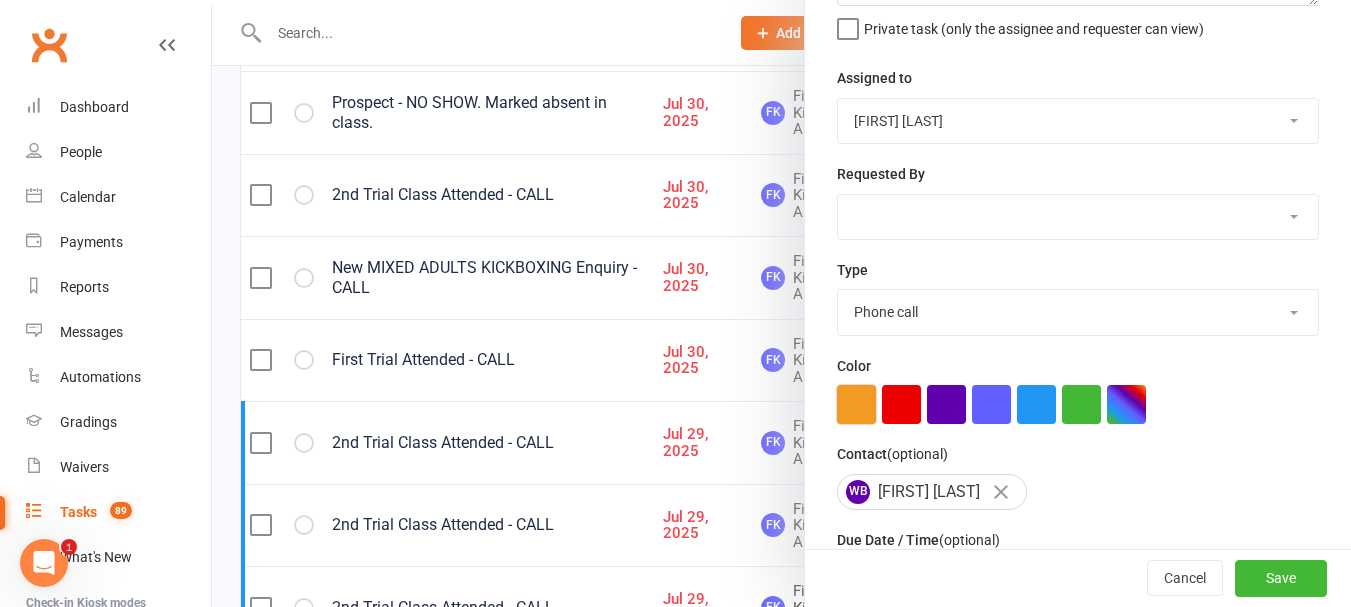 drag, startPoint x: 837, startPoint y: 418, endPoint x: 878, endPoint y: 454, distance: 54.56189 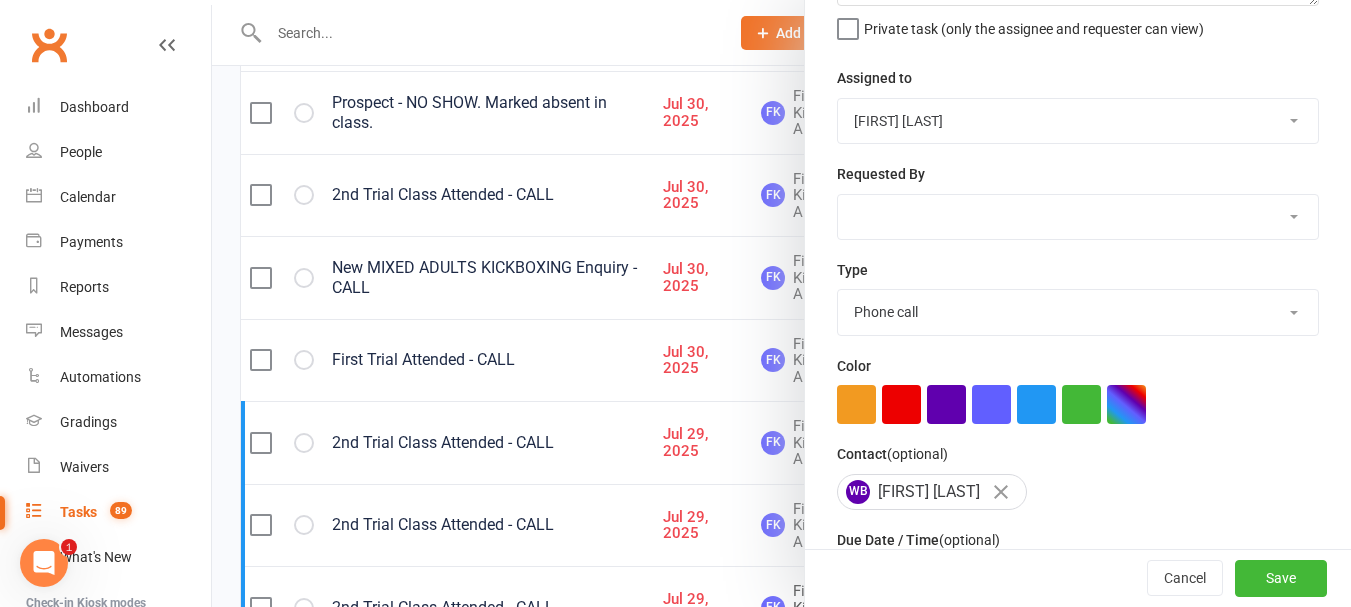 click at bounding box center [856, 404] 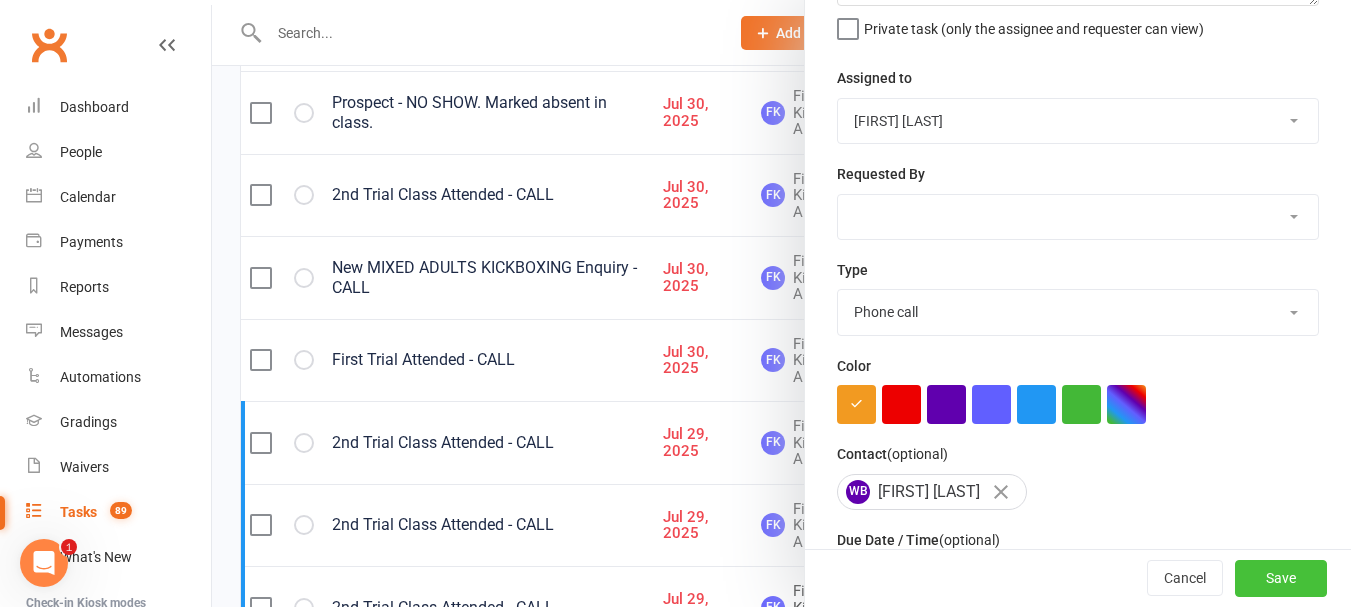 click on "Save" at bounding box center [1281, 579] 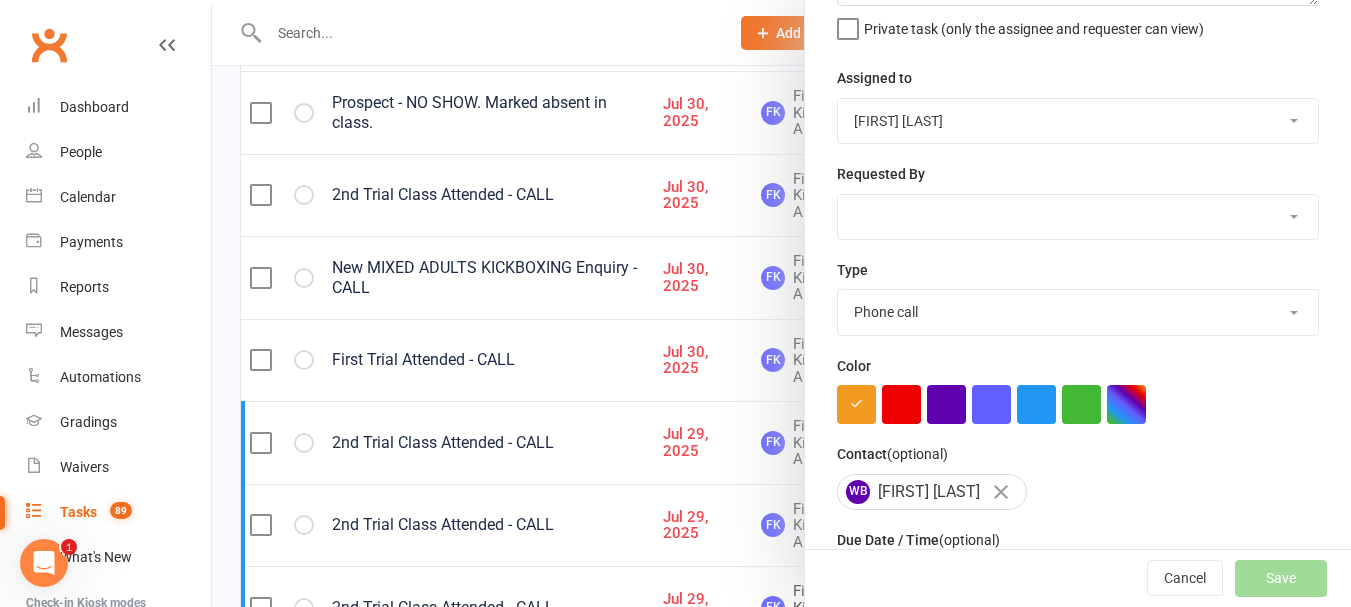 select on "started" 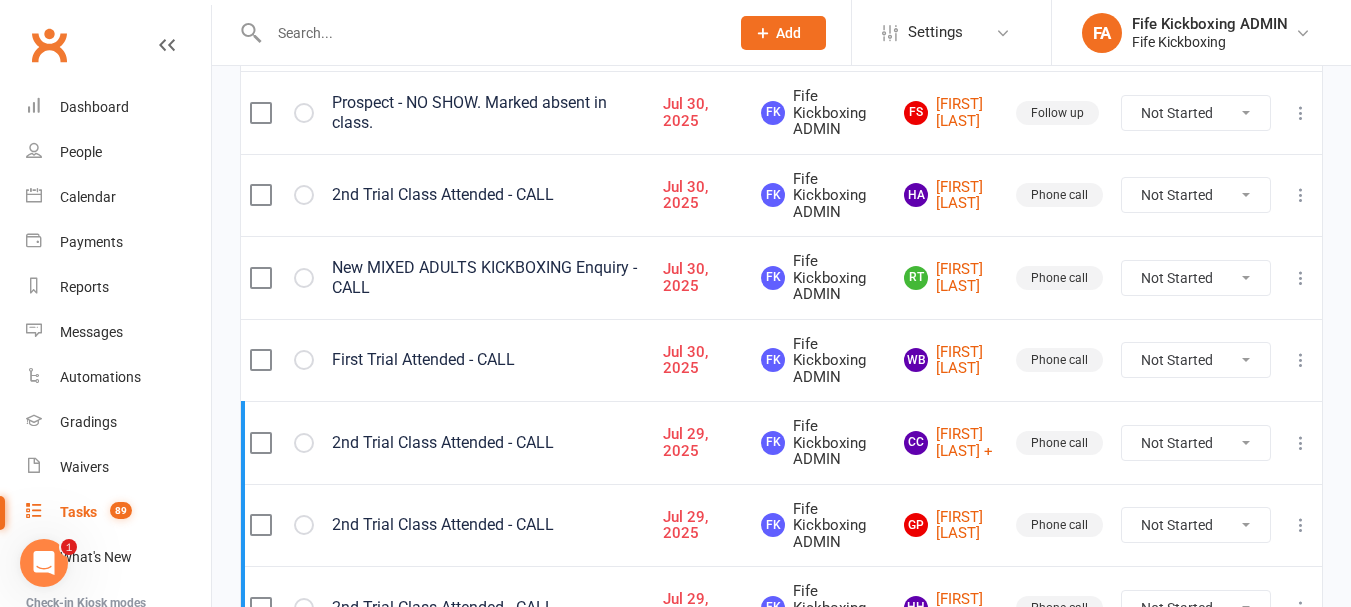 select on "started" 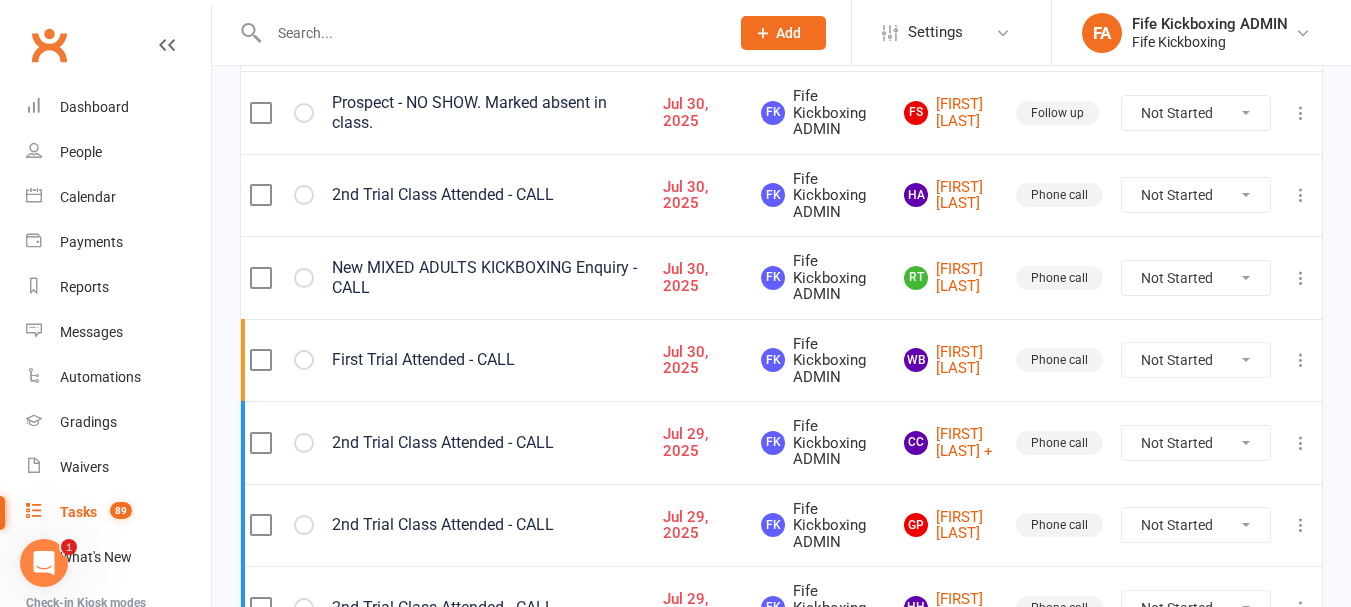 click at bounding box center (1301, 278) 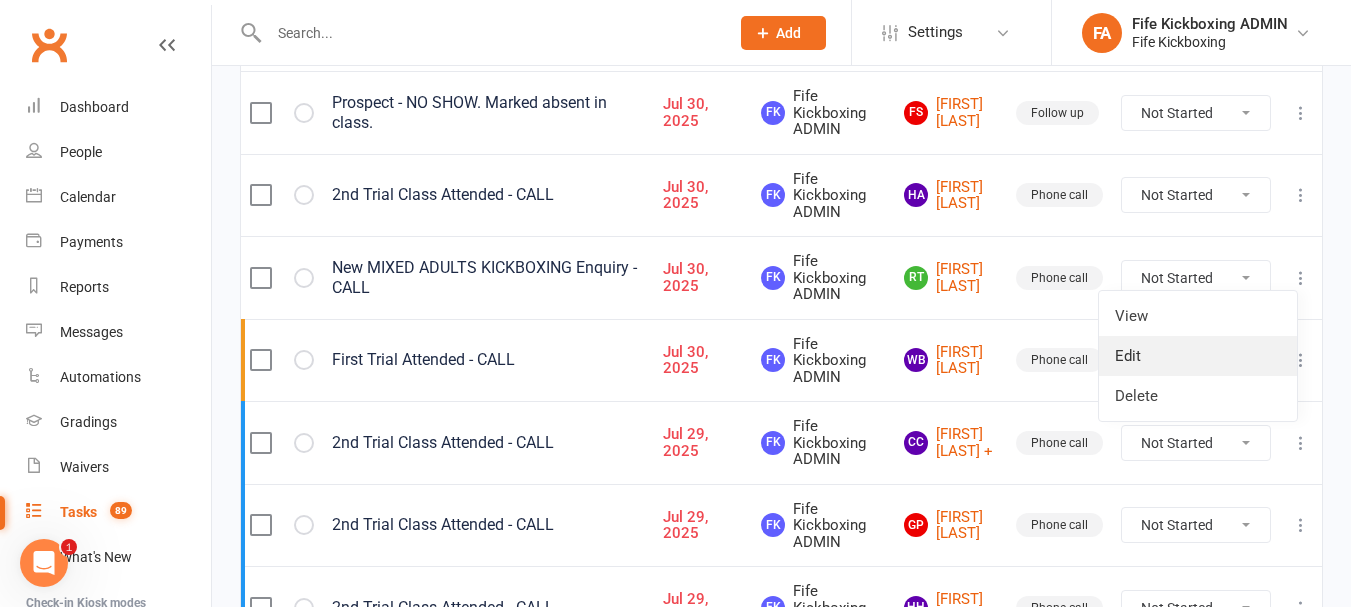 click on "Edit" at bounding box center [1198, 356] 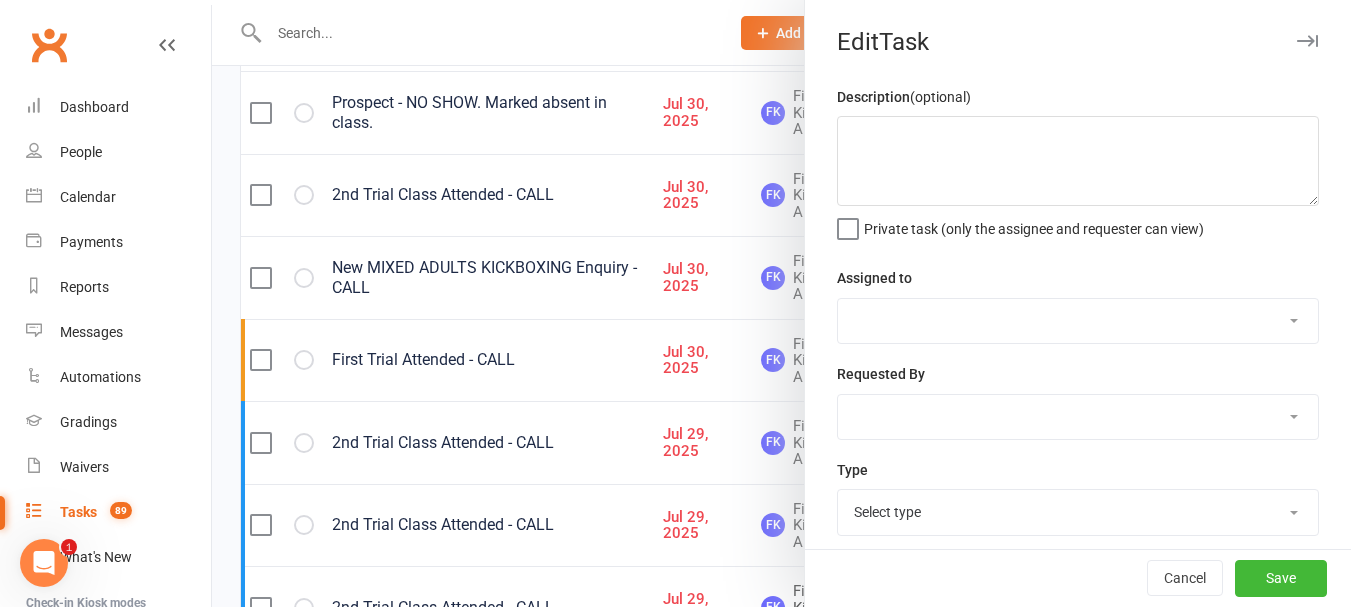 type on "New MIXED ADULTS KICKBOXING Enquiry - CALL" 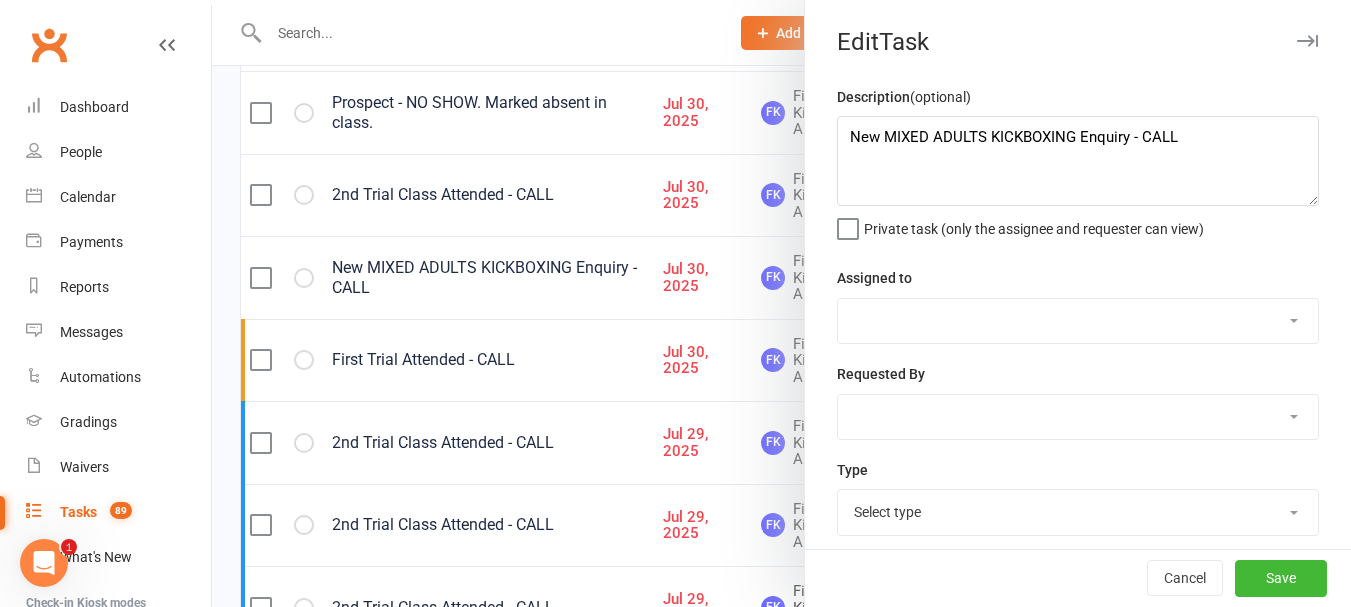 select on "7271" 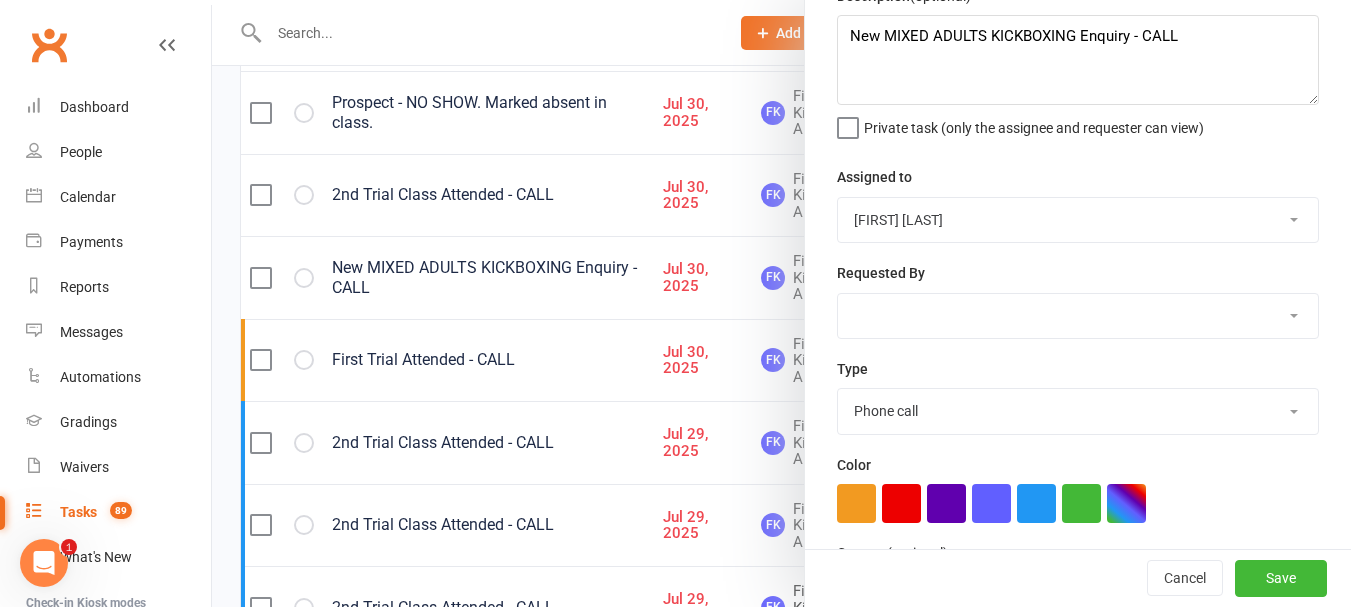 scroll, scrollTop: 300, scrollLeft: 0, axis: vertical 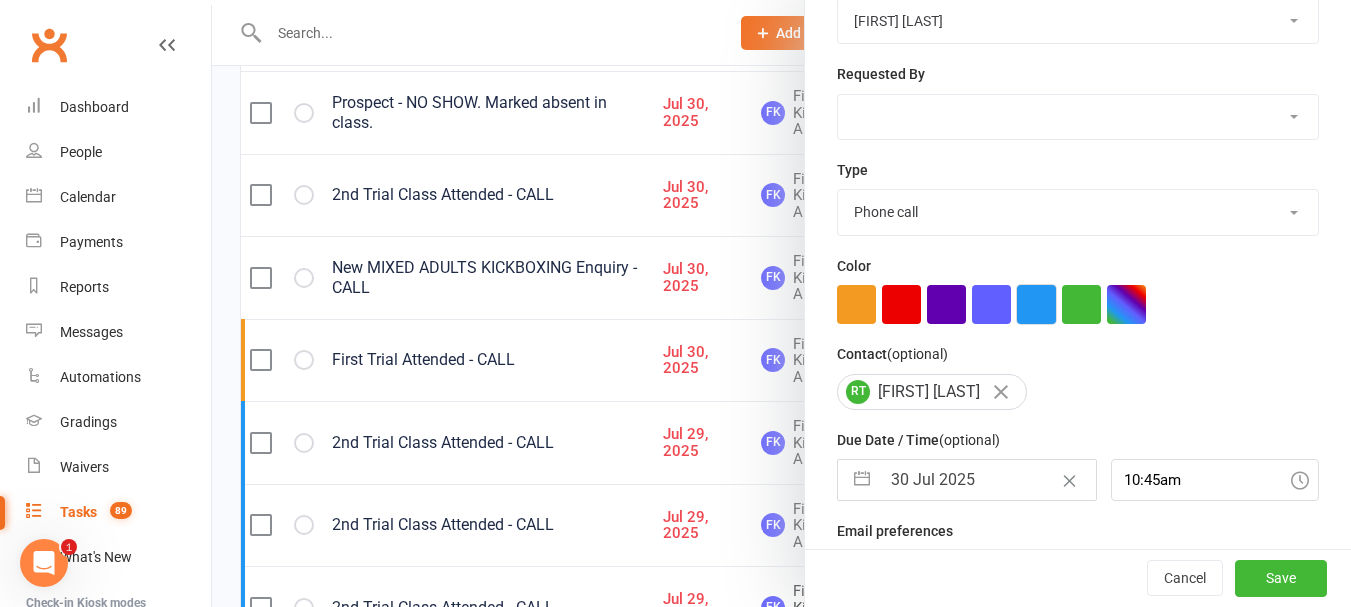 click at bounding box center (1036, 304) 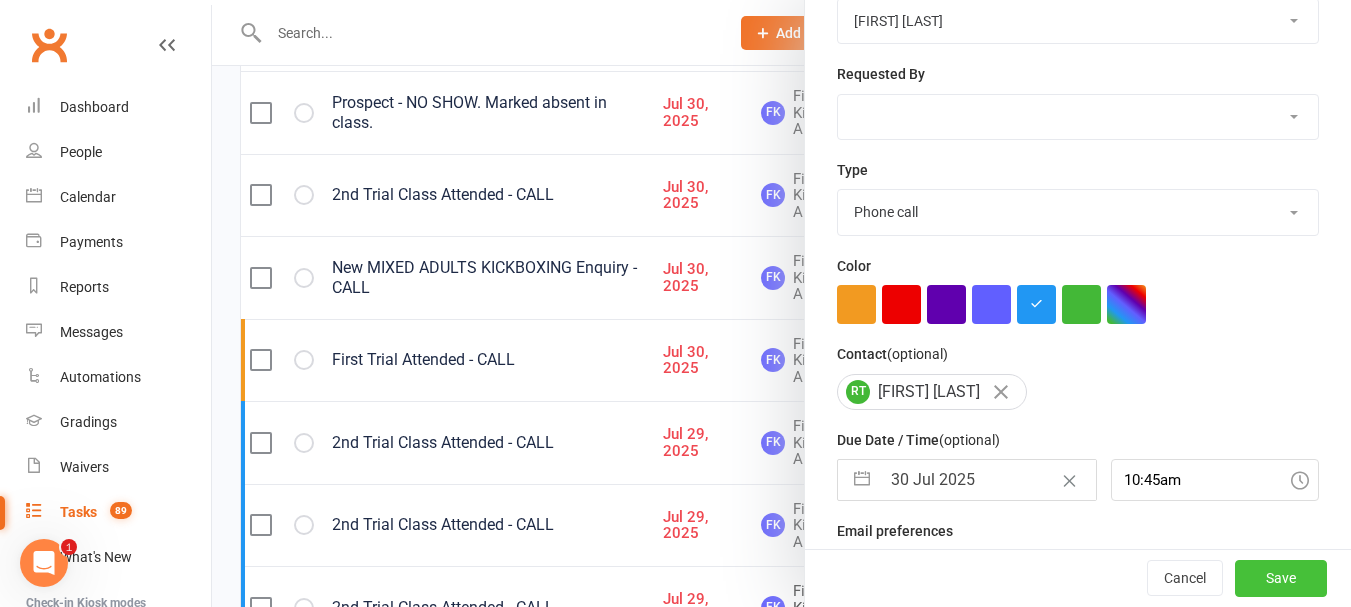 click on "Save" at bounding box center [1281, 579] 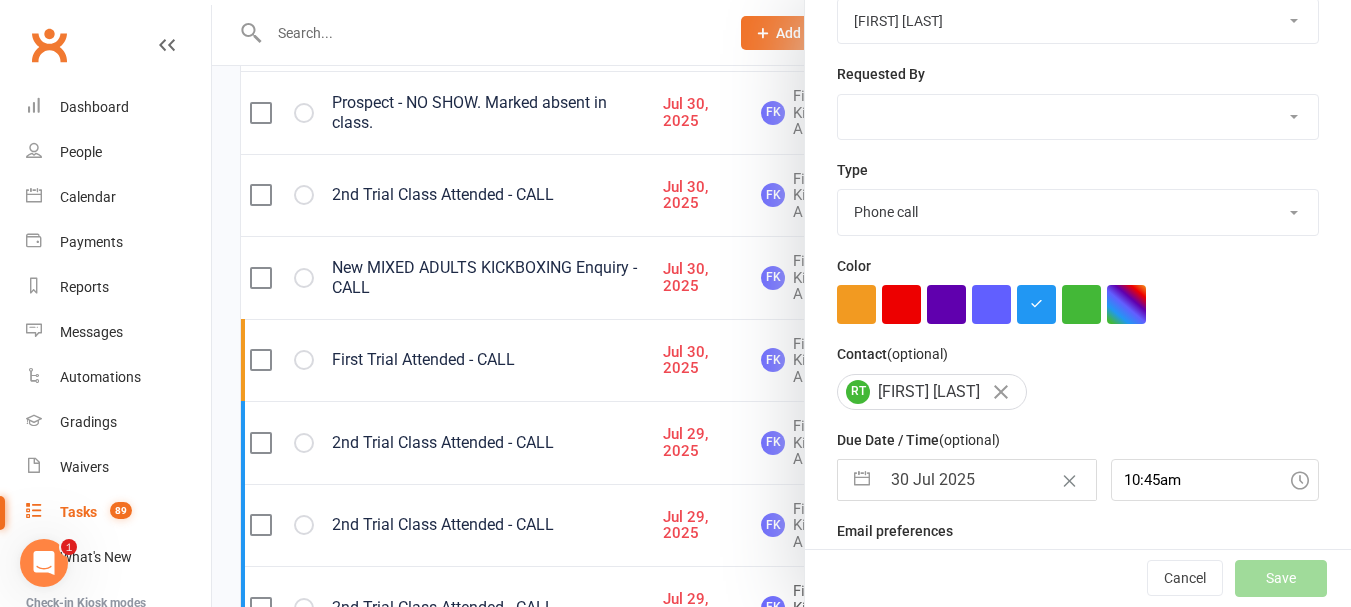 select on "started" 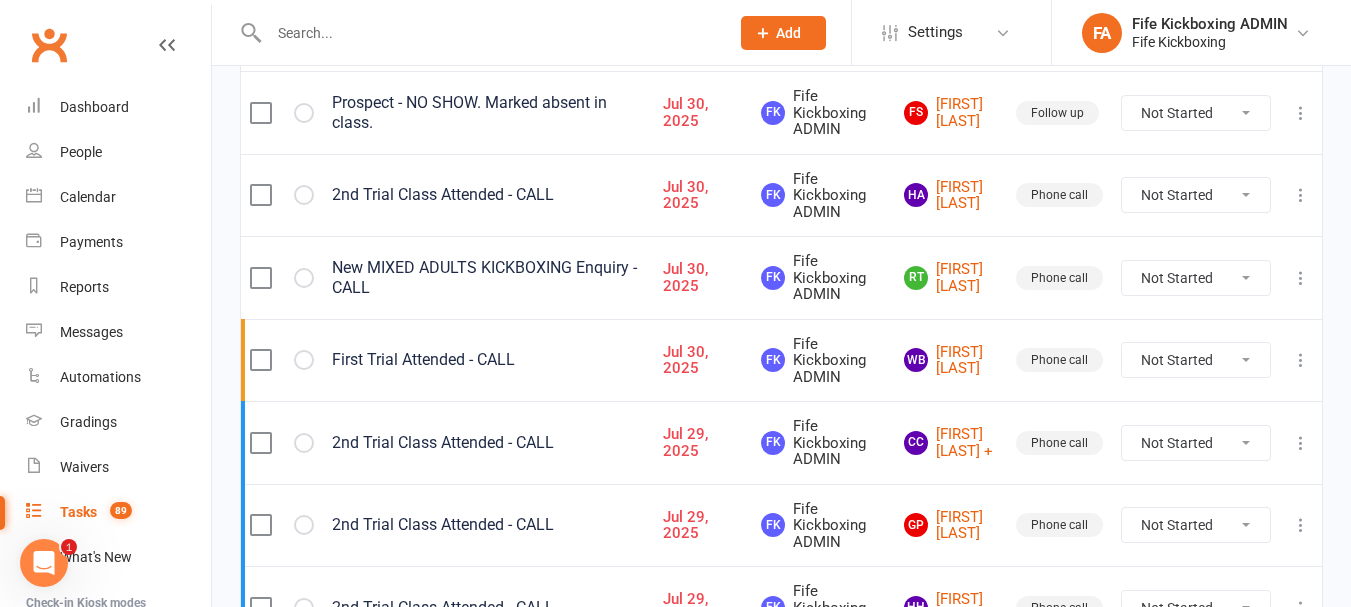 select on "started" 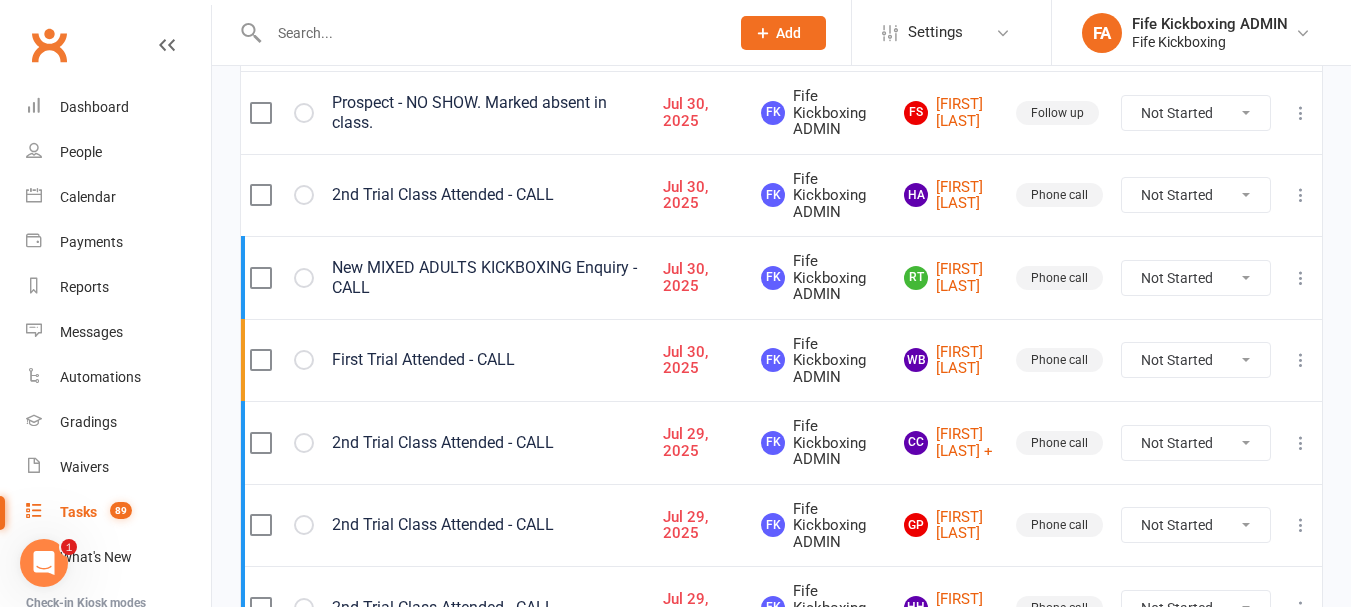 click at bounding box center (1301, 195) 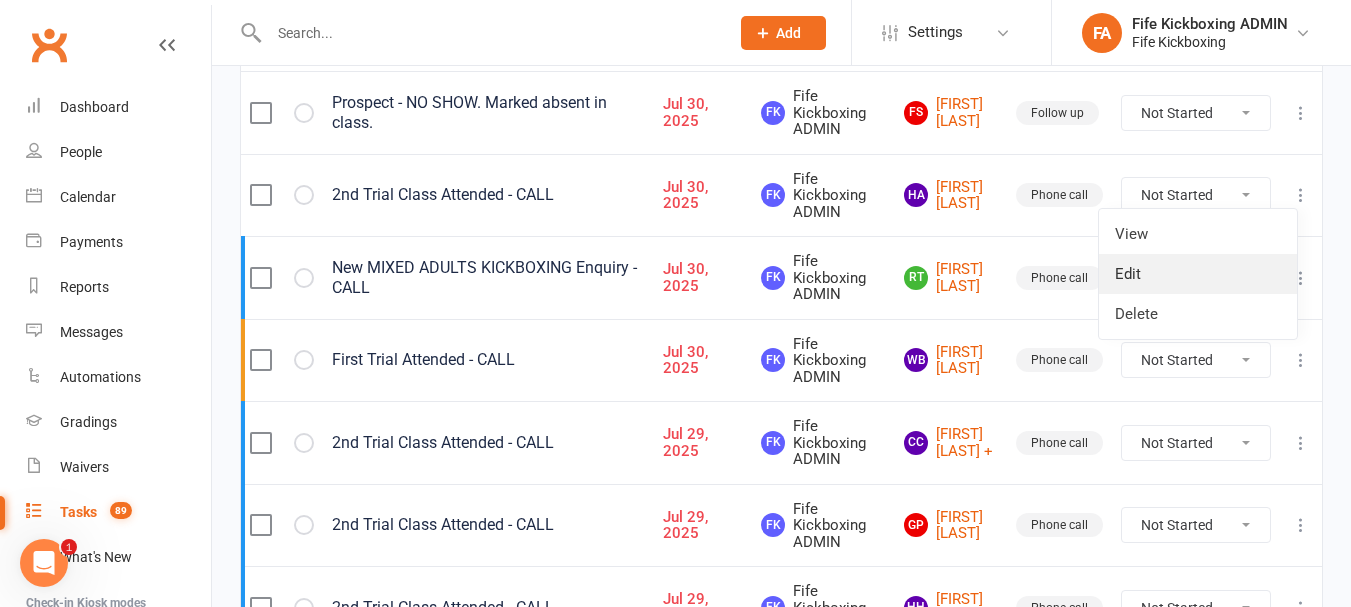 click on "Edit" at bounding box center (1198, 274) 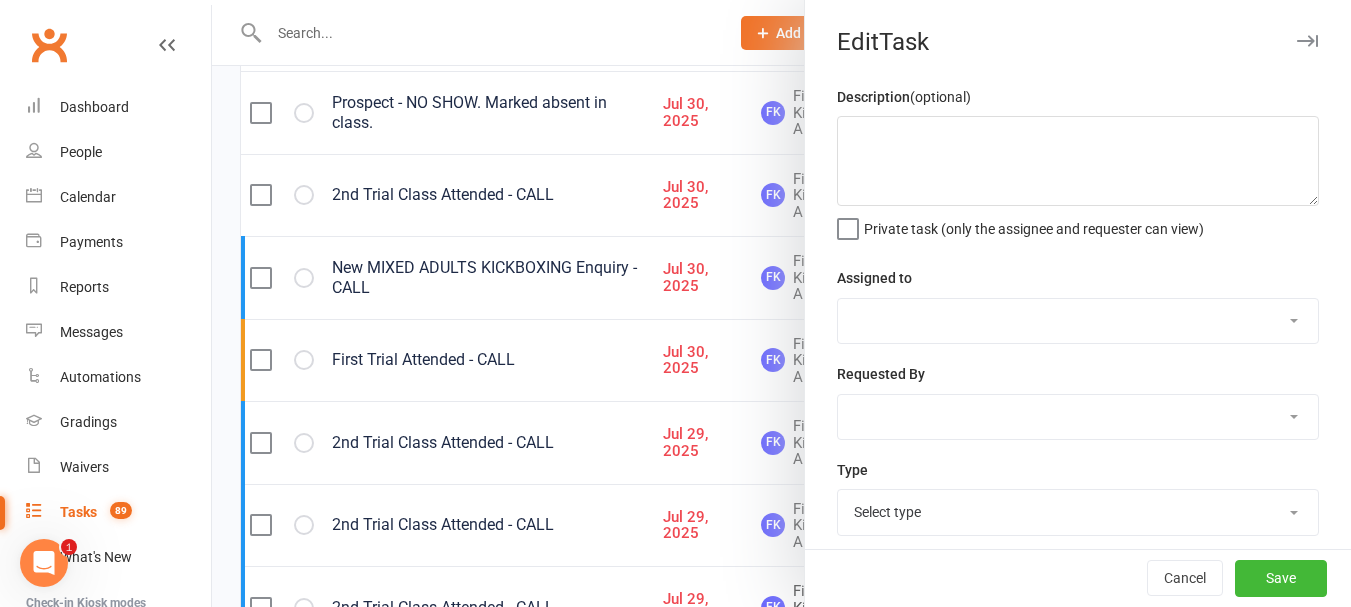 type on "2nd Trial Class Attended - CALL" 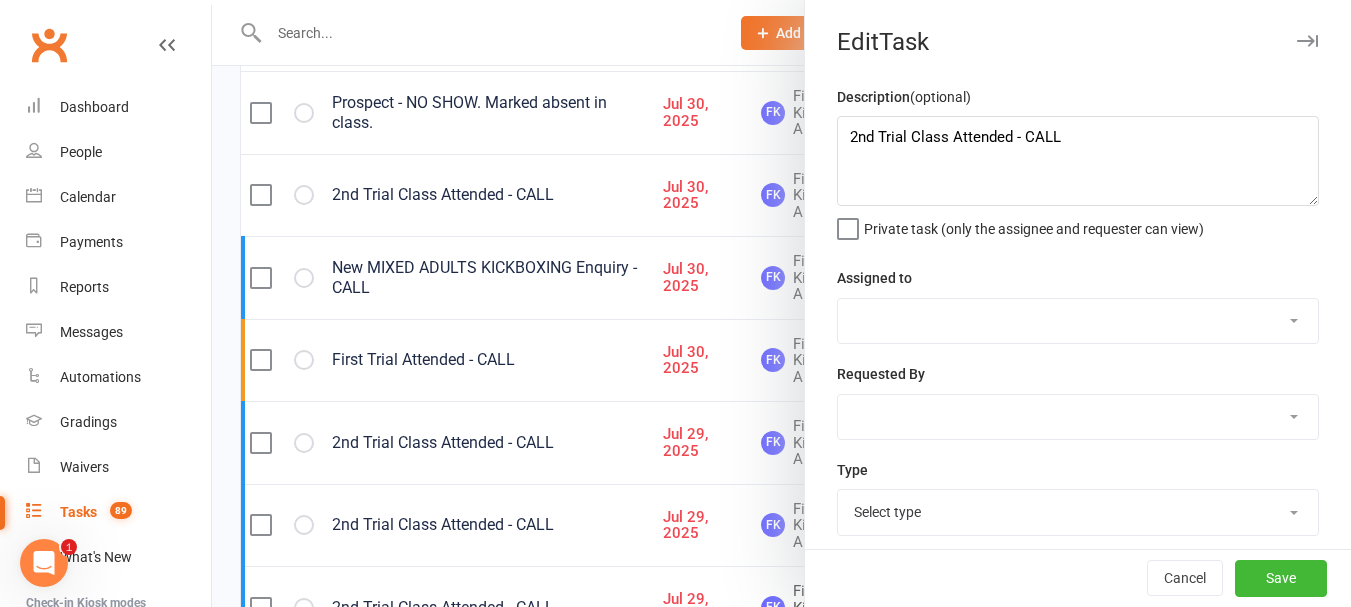 select on "7271" 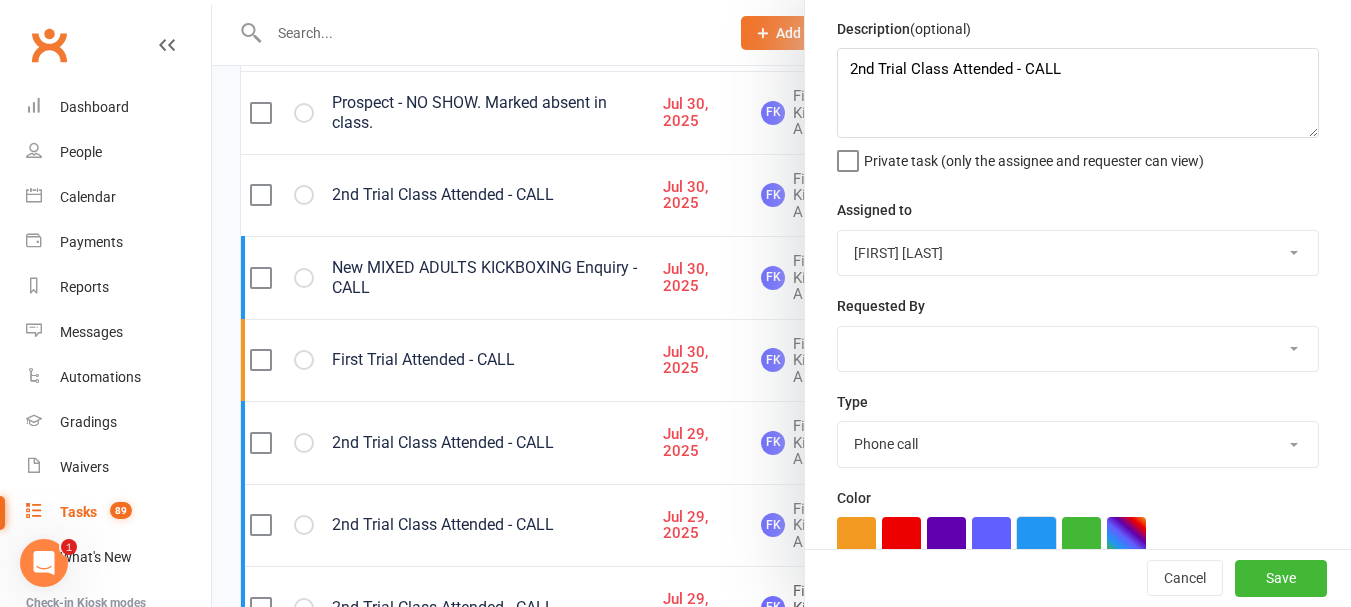 scroll, scrollTop: 200, scrollLeft: 0, axis: vertical 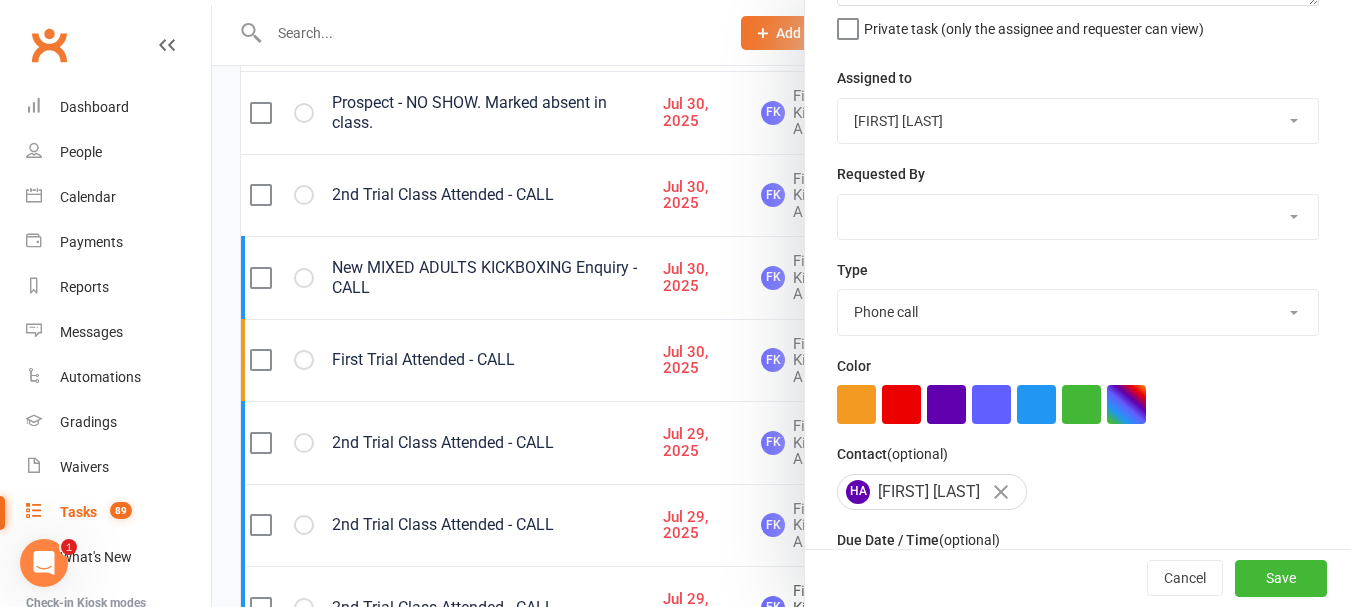 drag, startPoint x: 1029, startPoint y: 403, endPoint x: 1094, endPoint y: 431, distance: 70.77429 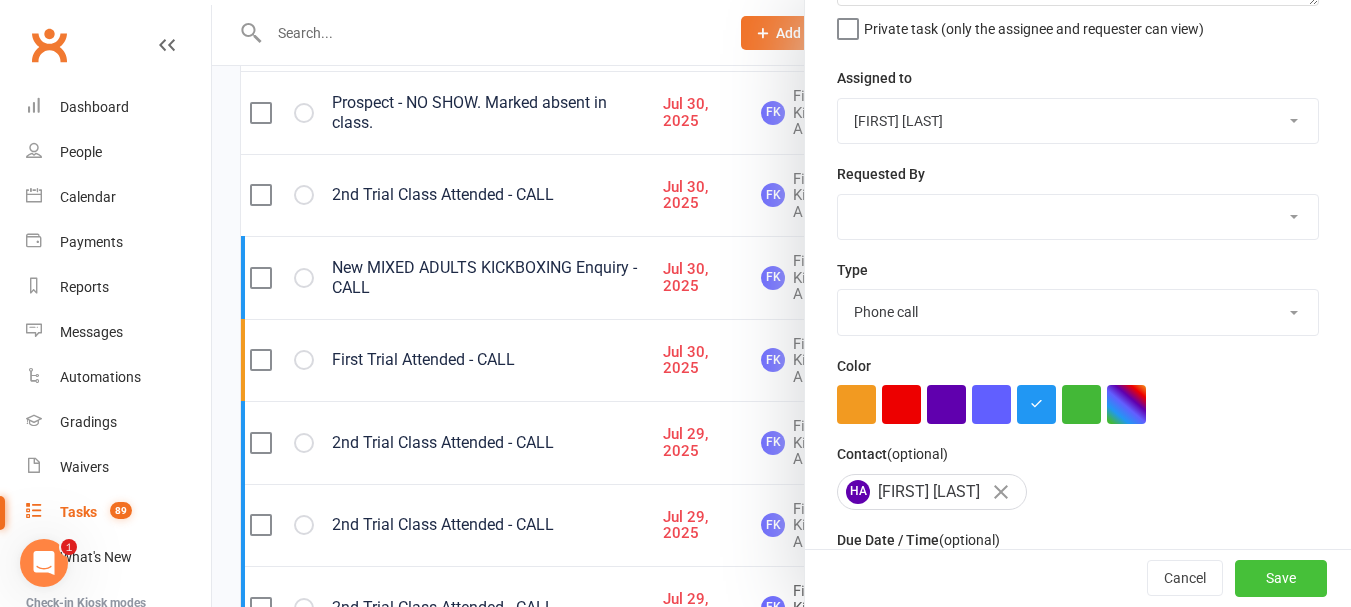 click on "Save" at bounding box center (1281, 579) 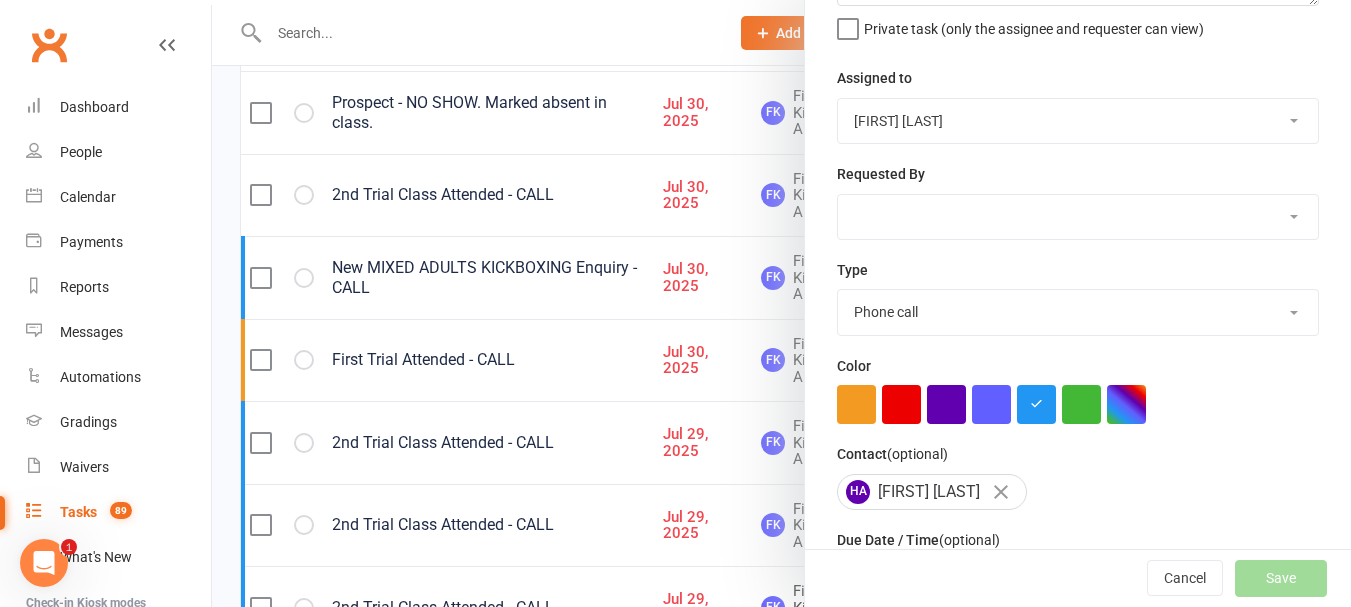 select on "started" 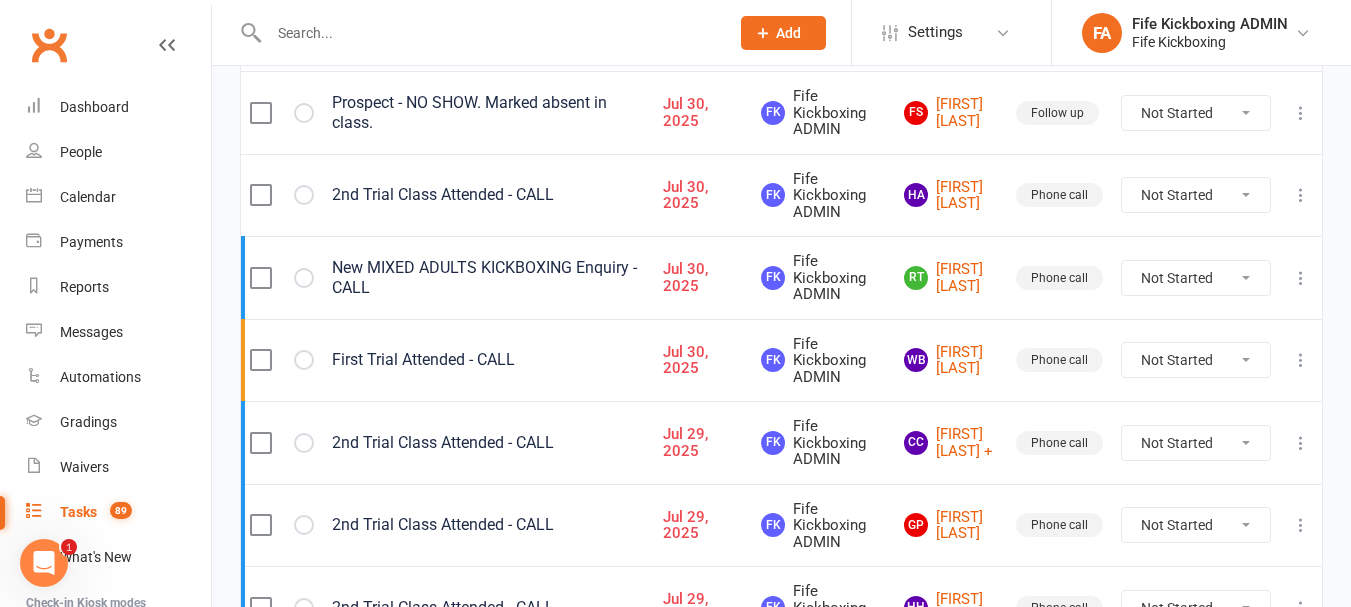 select on "started" 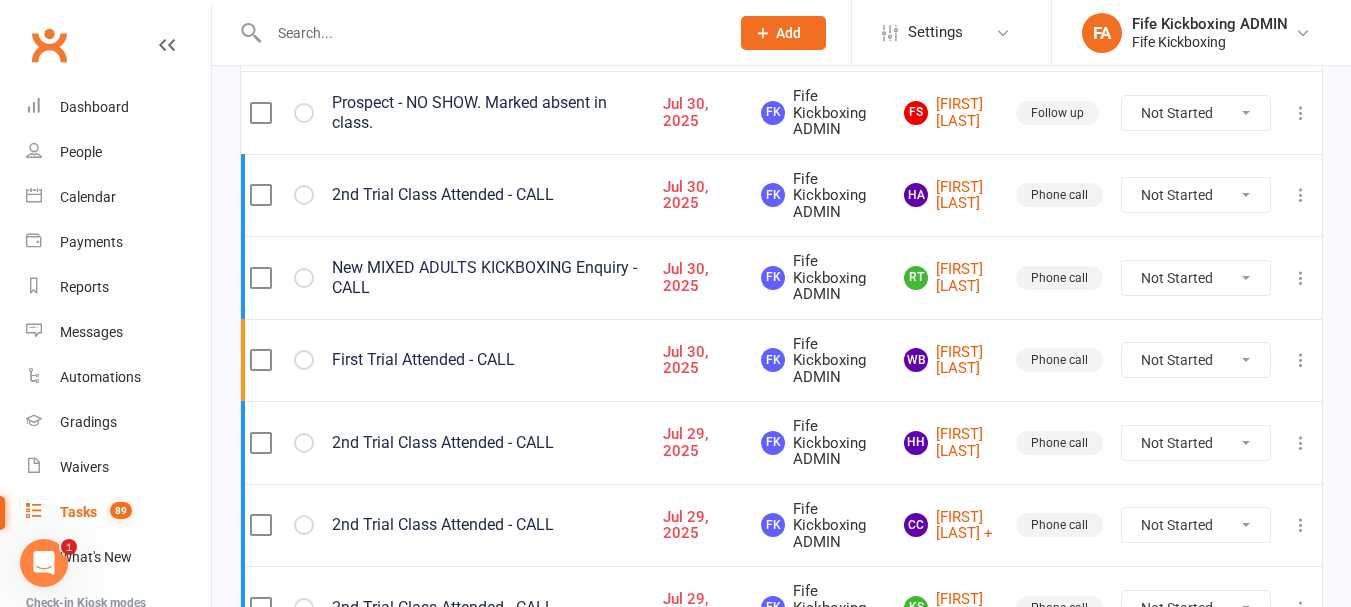 scroll, scrollTop: 600, scrollLeft: 0, axis: vertical 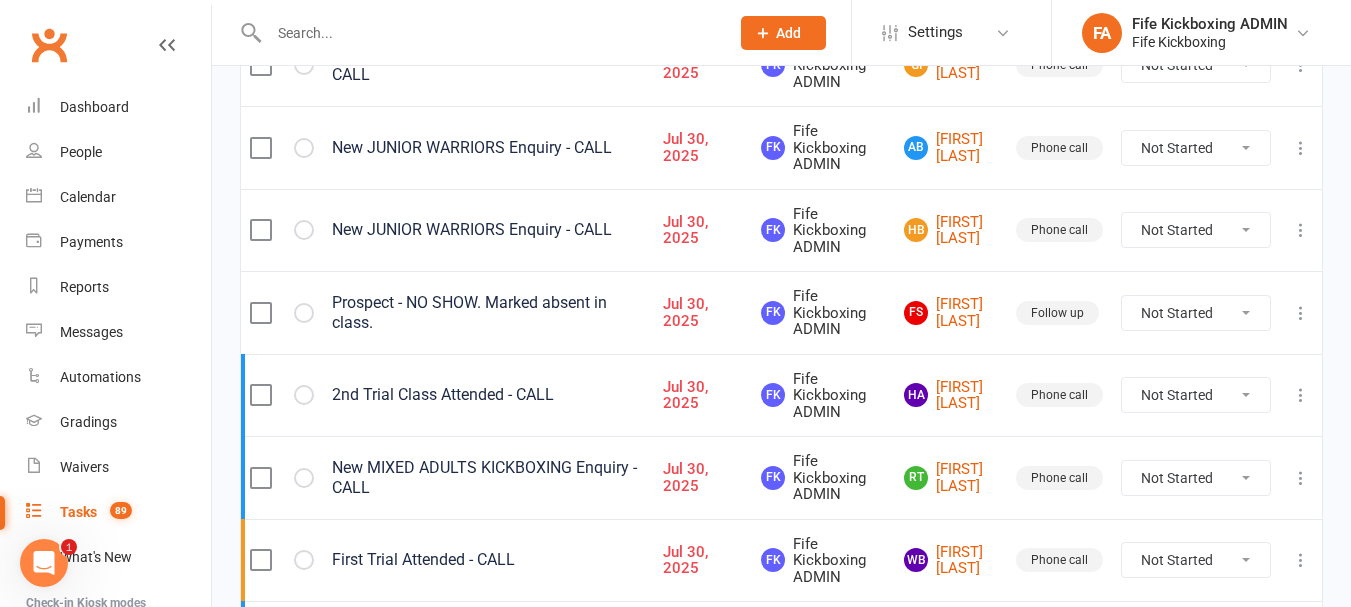 click at bounding box center [1301, 313] 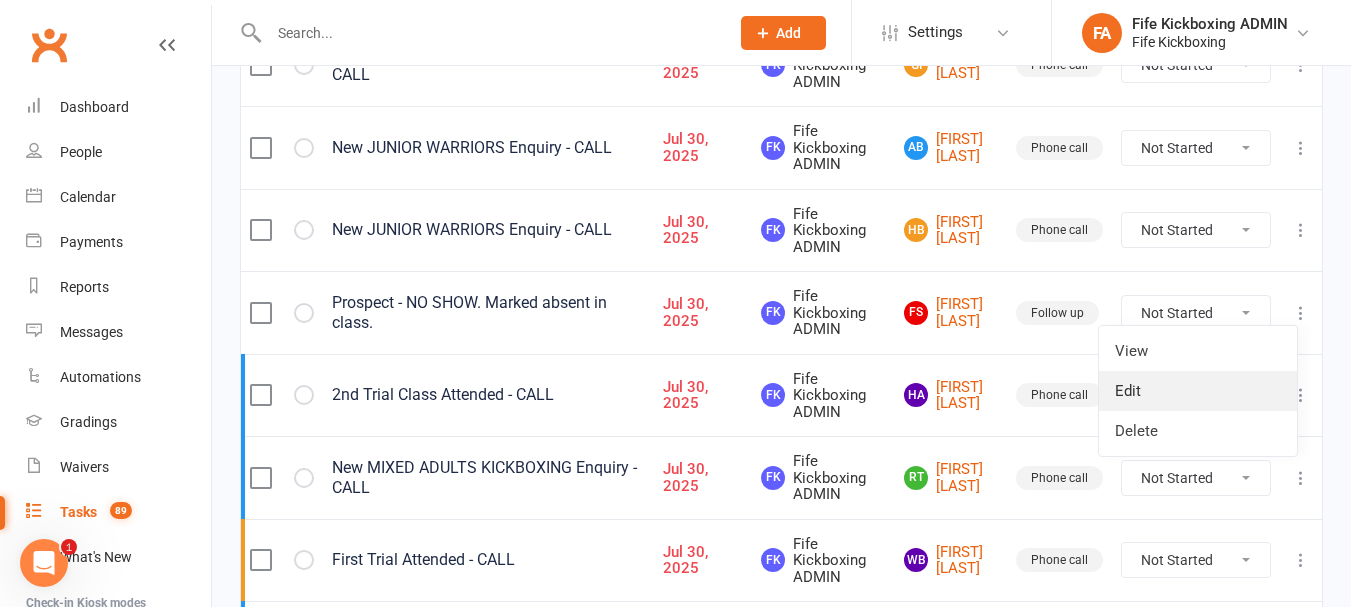 click on "Edit" at bounding box center [1198, 391] 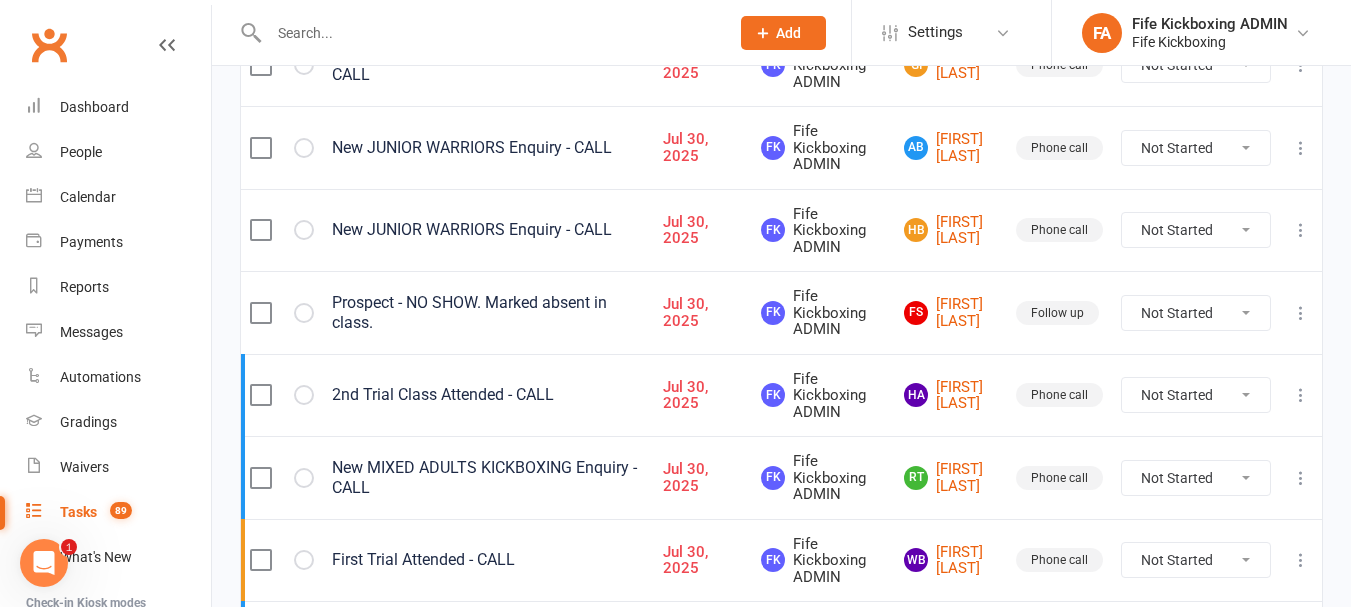 type on "Prospect - NO SHOW.  Marked absent in class." 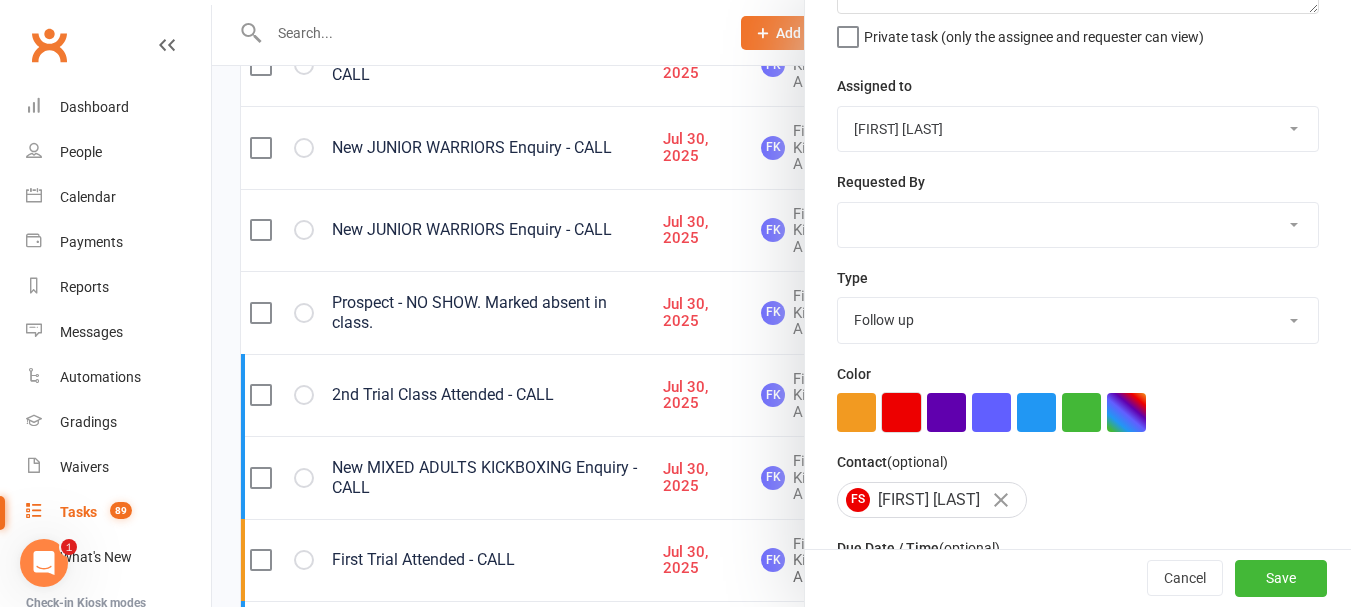 scroll, scrollTop: 200, scrollLeft: 0, axis: vertical 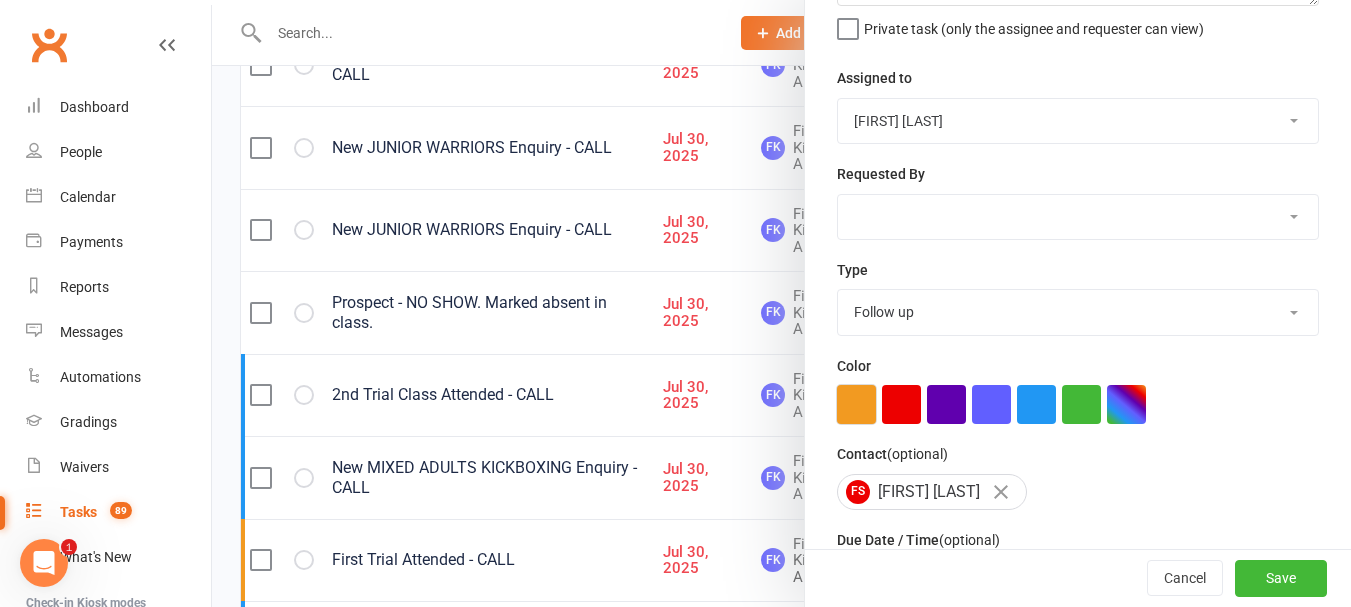 click at bounding box center [856, 404] 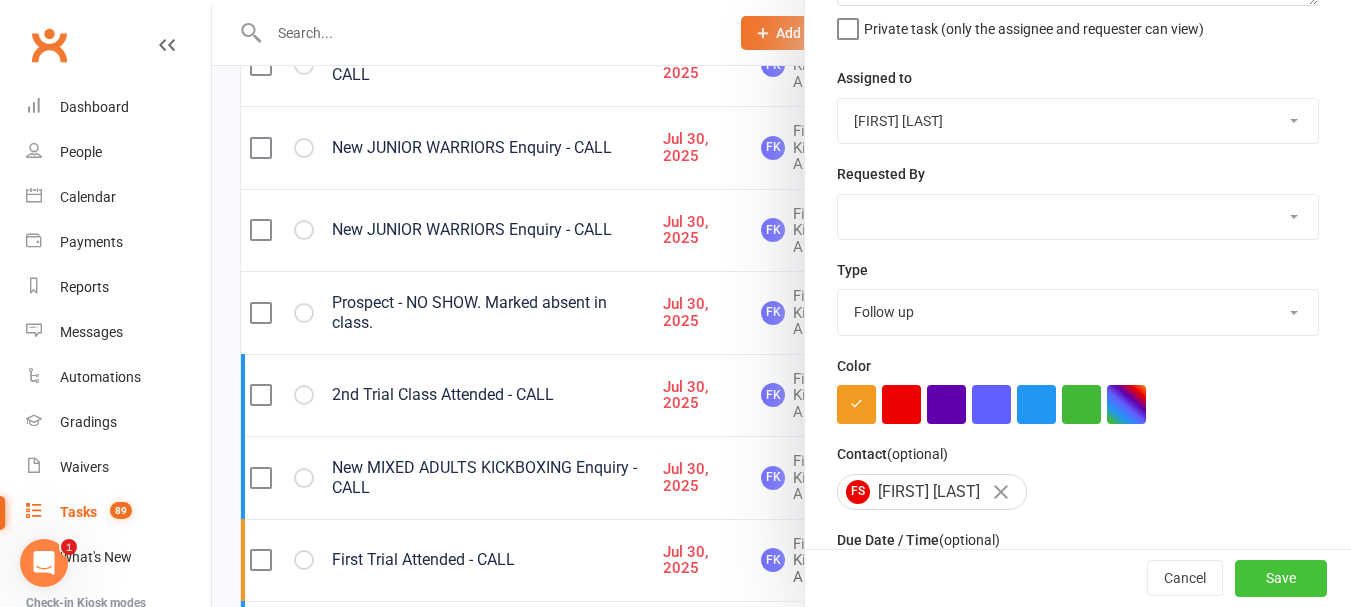 click on "Save" at bounding box center (1281, 579) 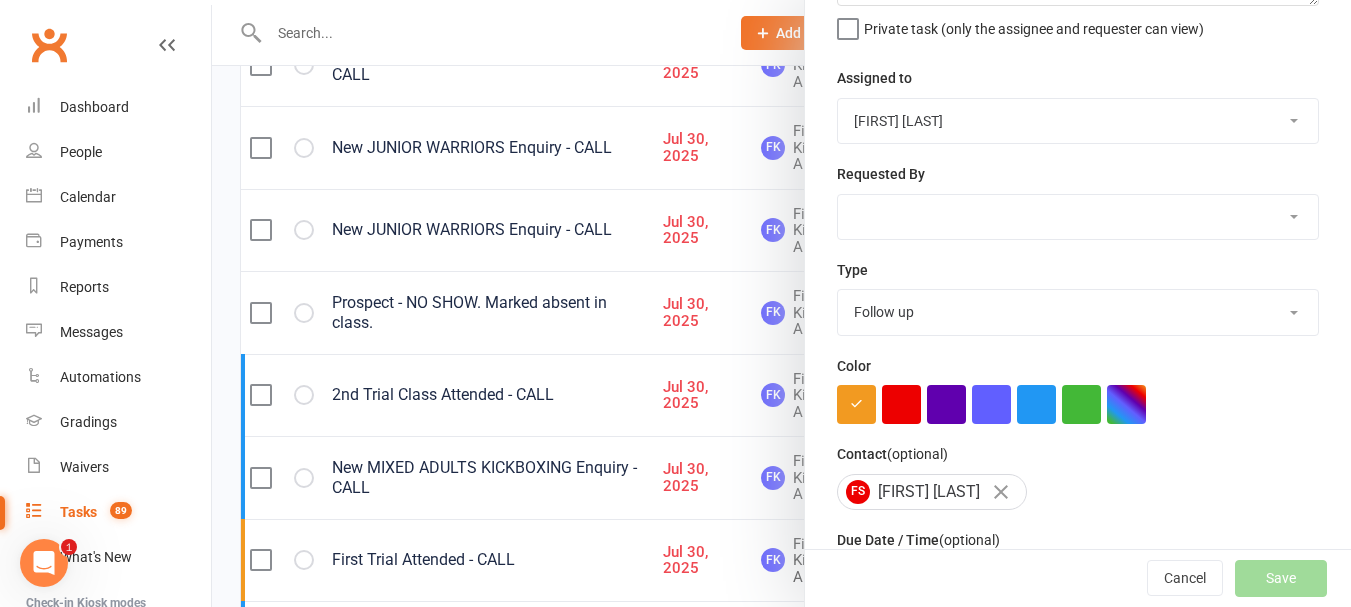 select on "started" 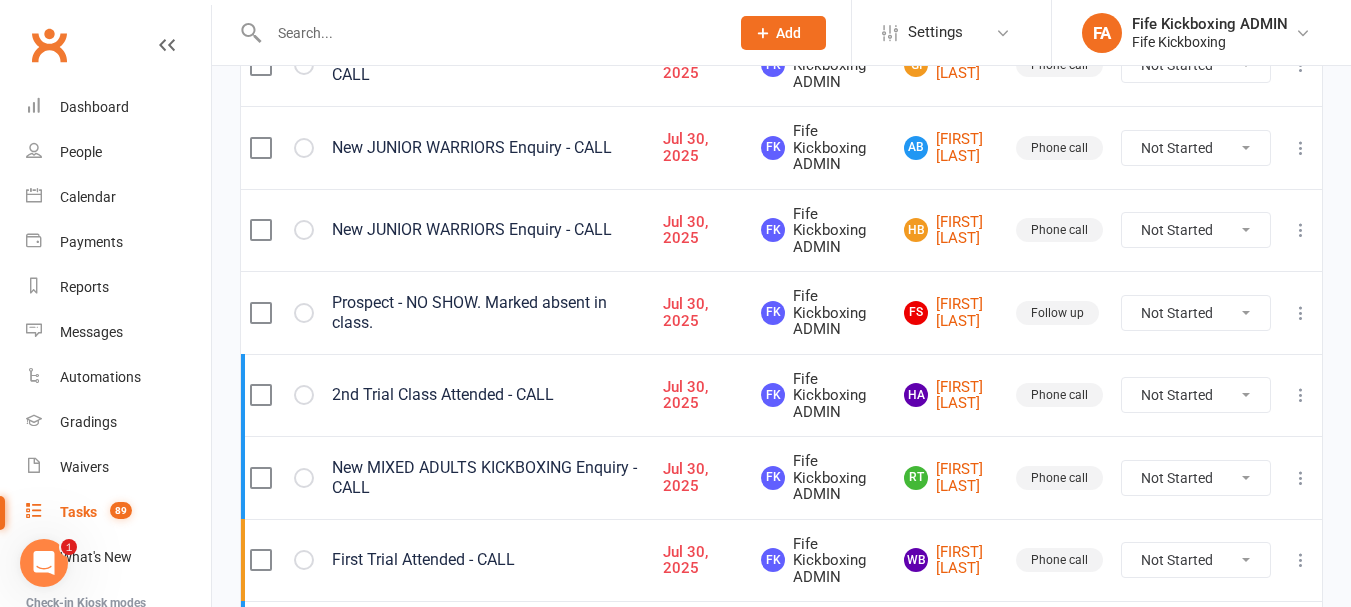 select on "started" 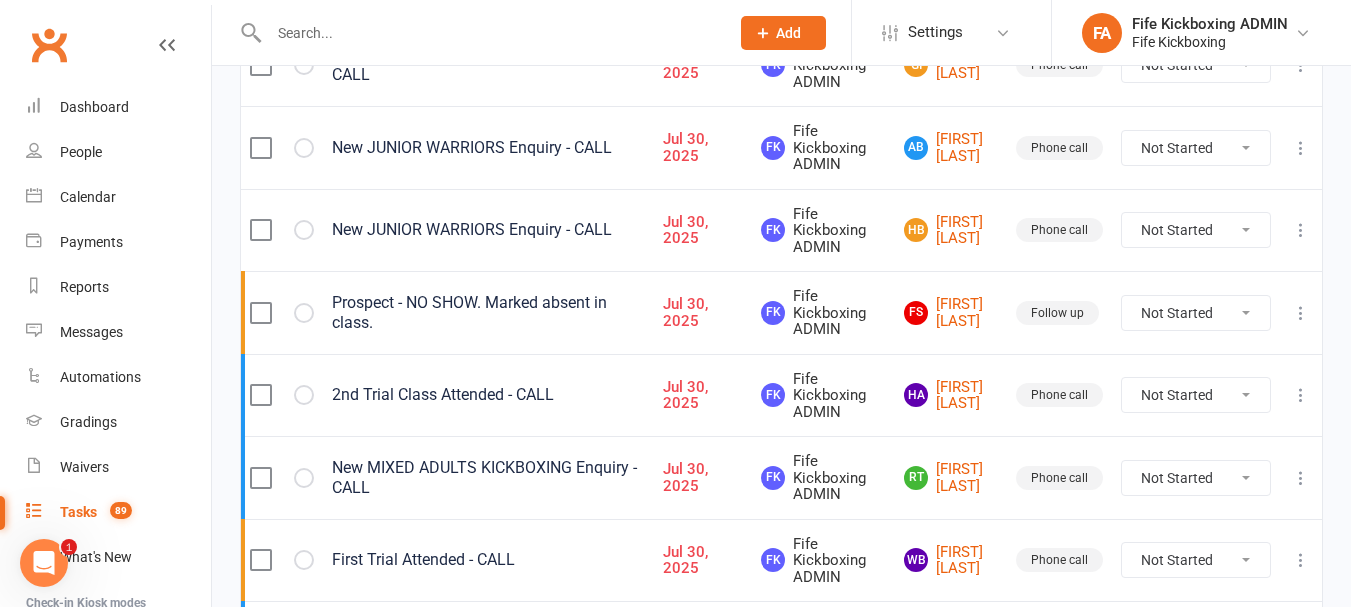 scroll, scrollTop: 500, scrollLeft: 0, axis: vertical 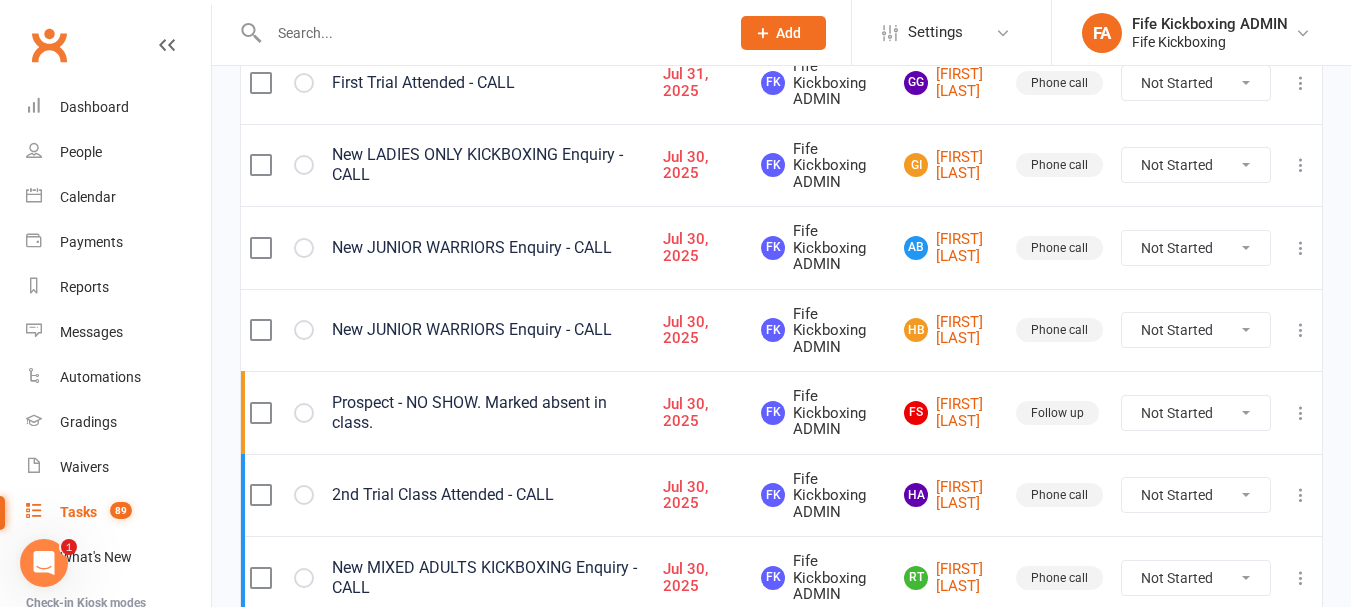click at bounding box center (1301, 330) 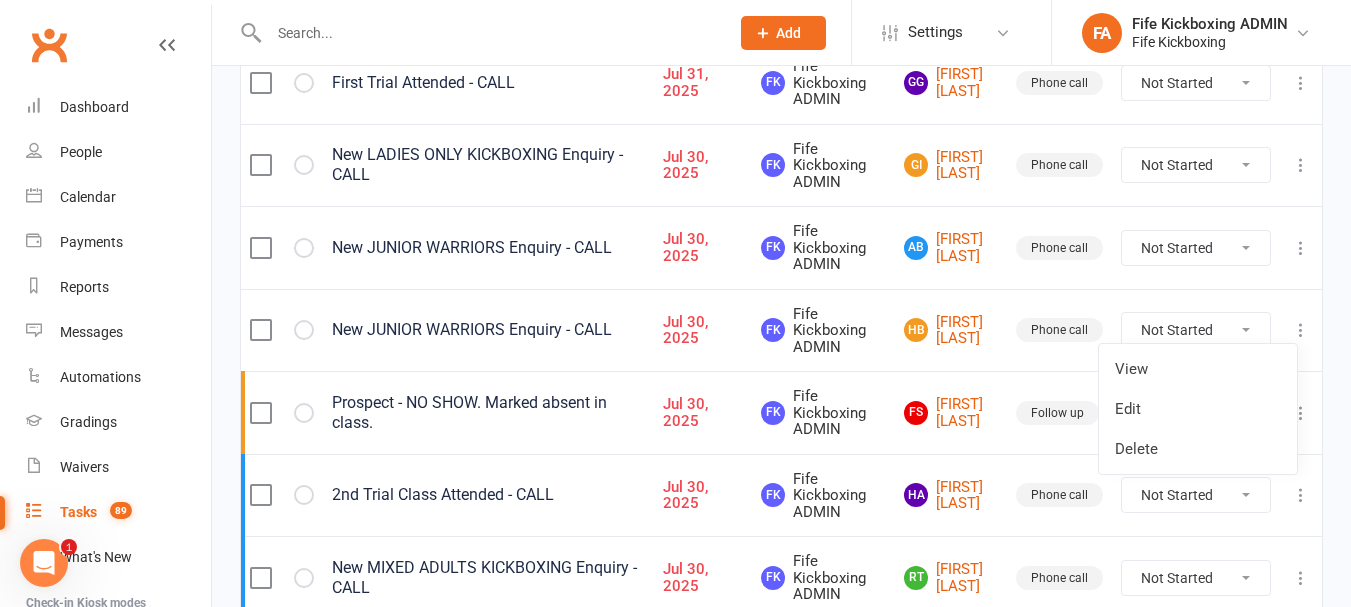 click on "Edit" at bounding box center [1198, 409] 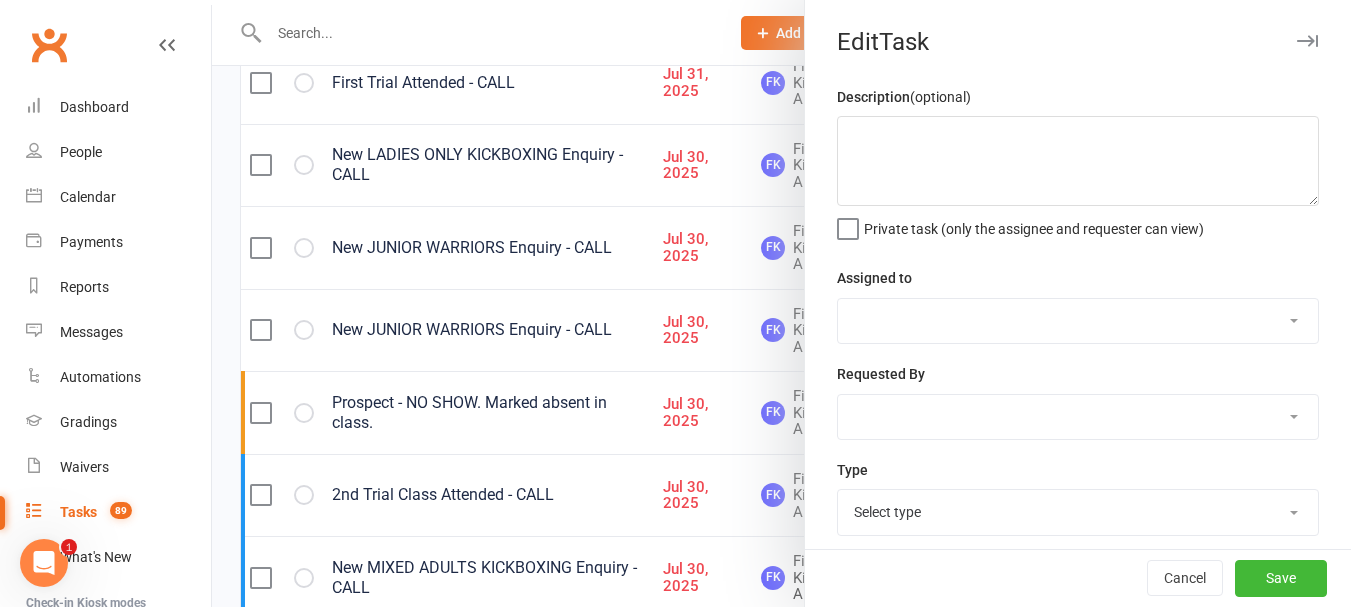 type on "New JUNIOR WARRIORS Enquiry - CALL" 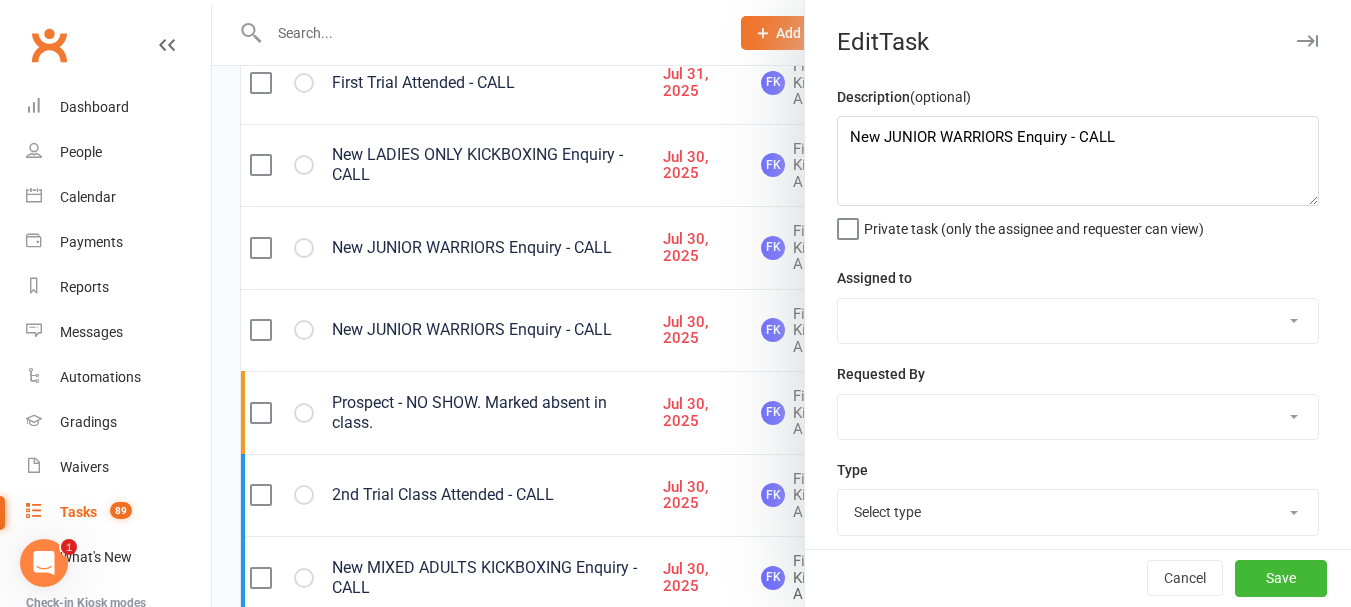 select on "7271" 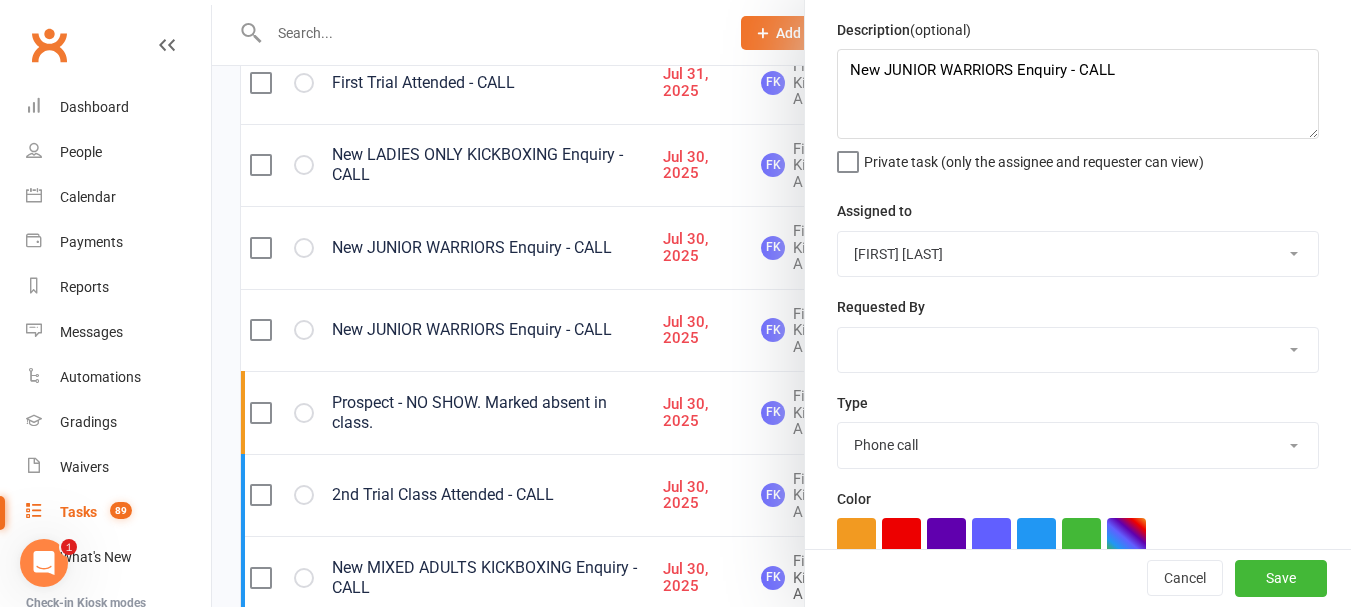 scroll, scrollTop: 200, scrollLeft: 0, axis: vertical 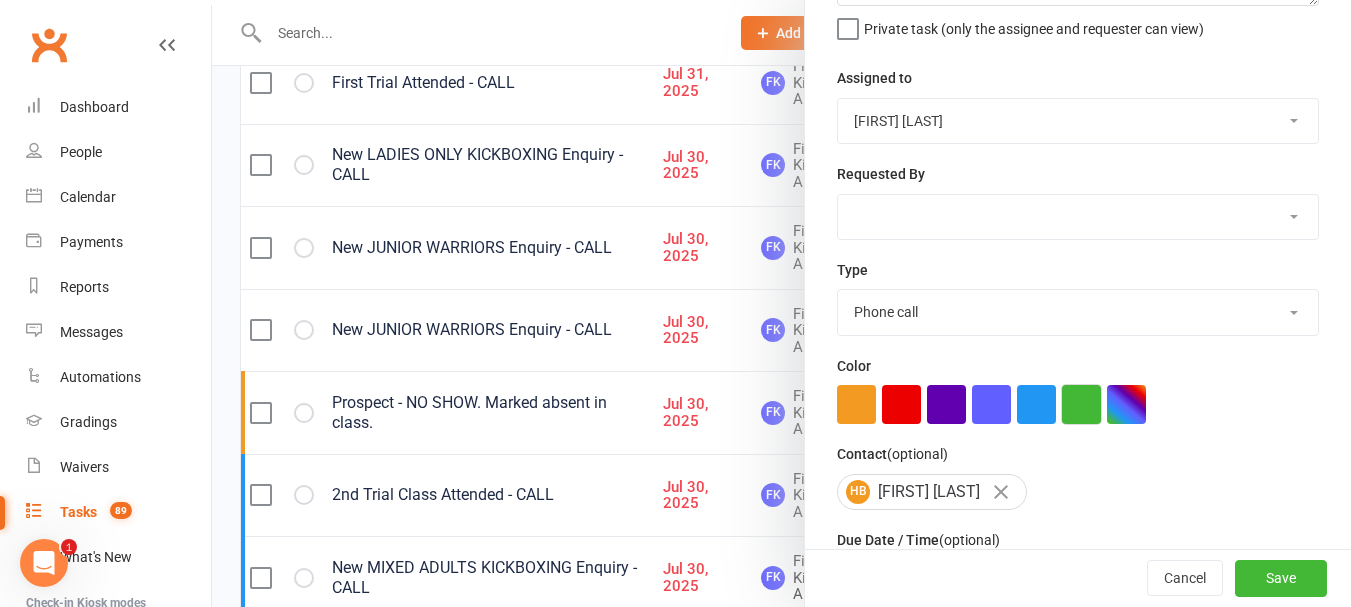 drag, startPoint x: 1014, startPoint y: 401, endPoint x: 1055, endPoint y: 427, distance: 48.548943 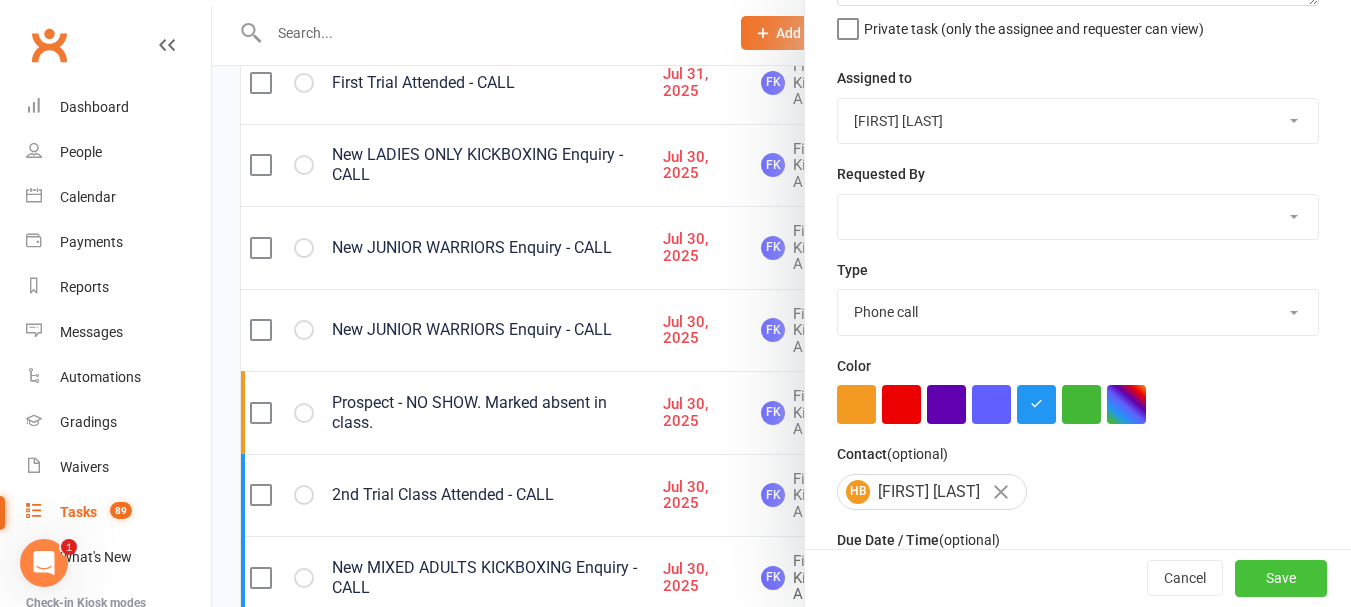 click on "Save" at bounding box center [1281, 579] 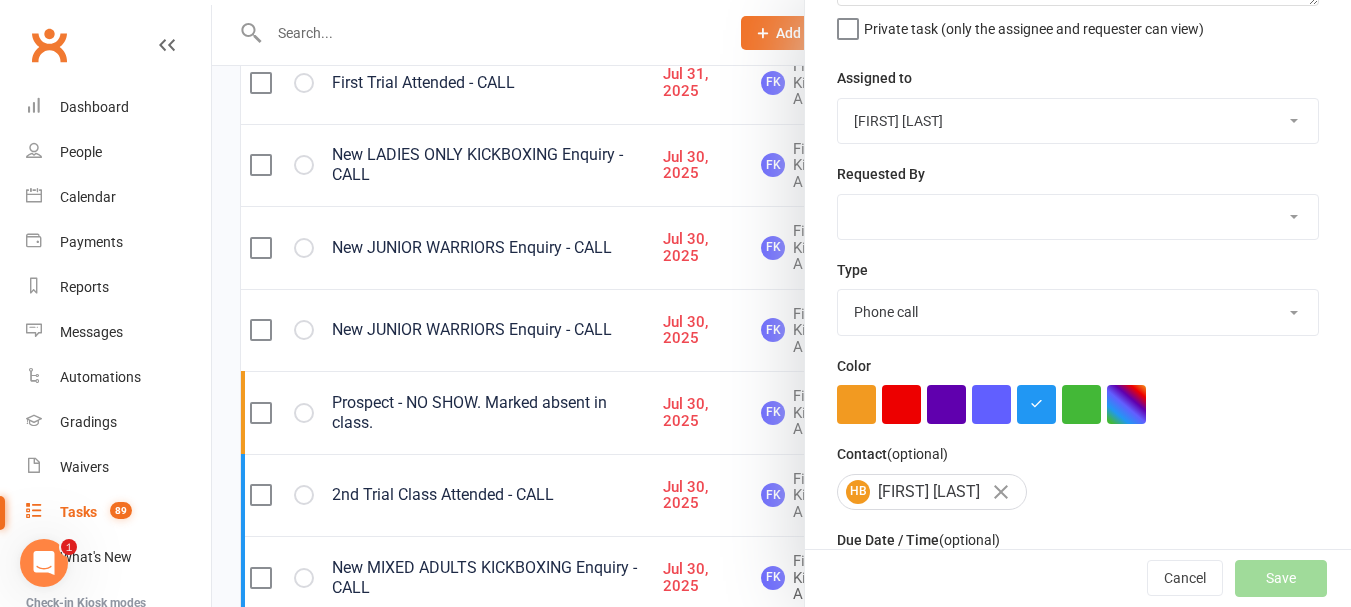 select on "started" 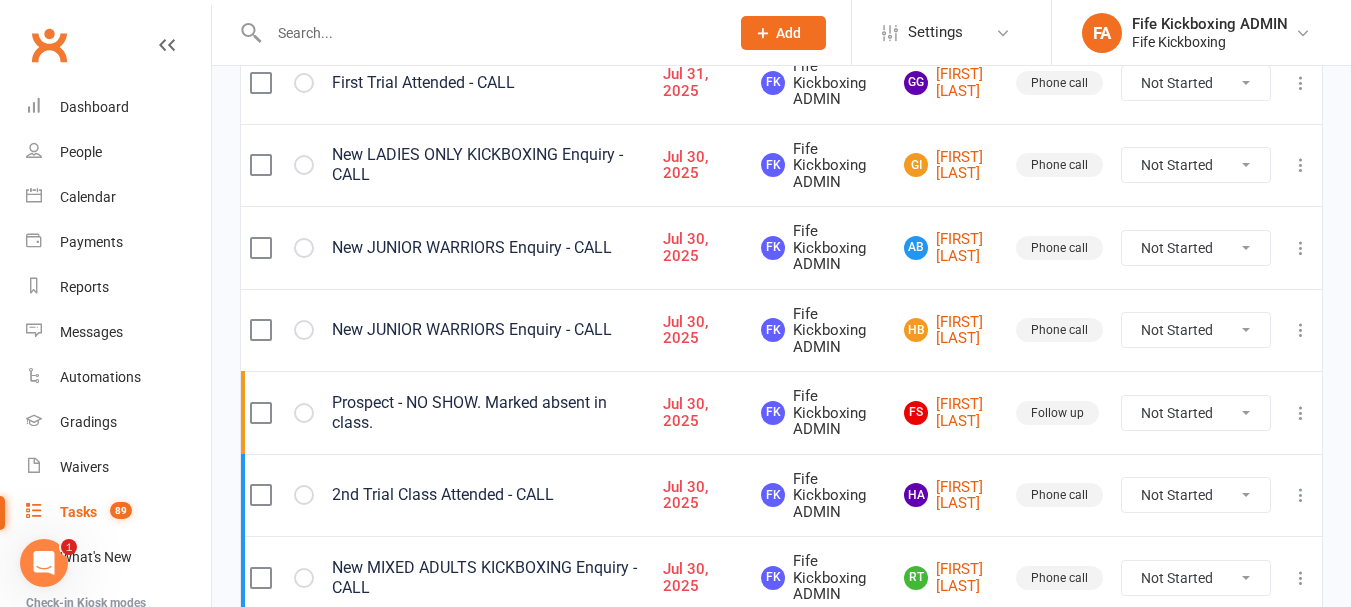 select on "started" 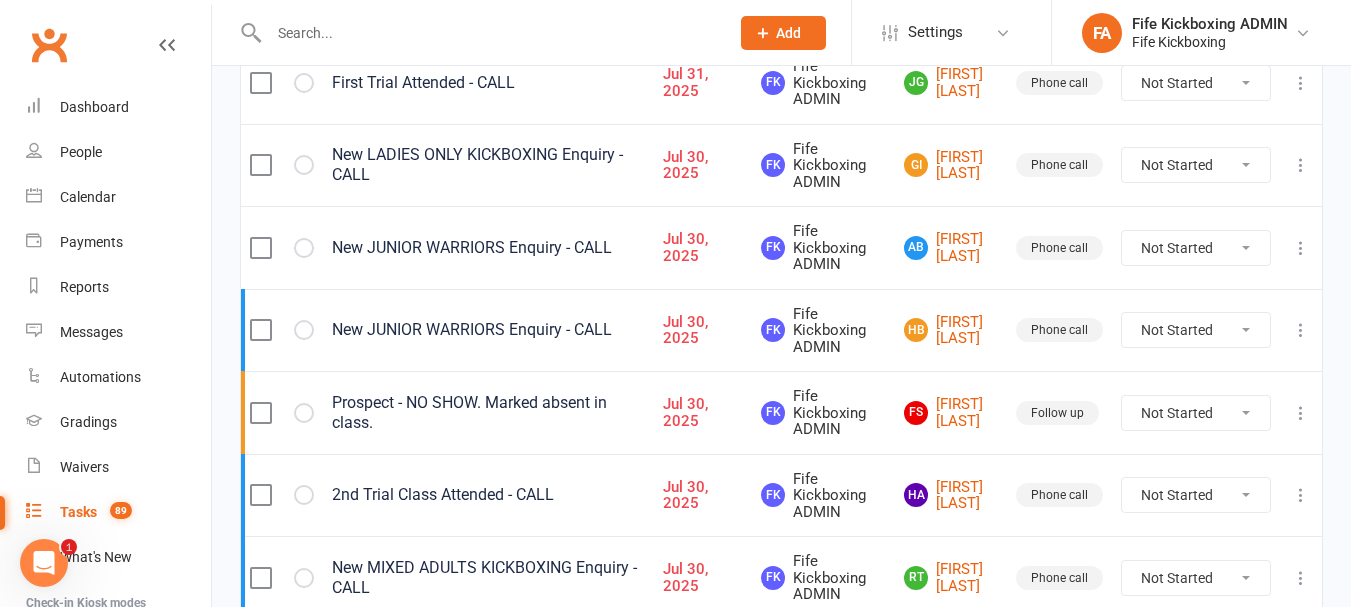 click at bounding box center (1301, 248) 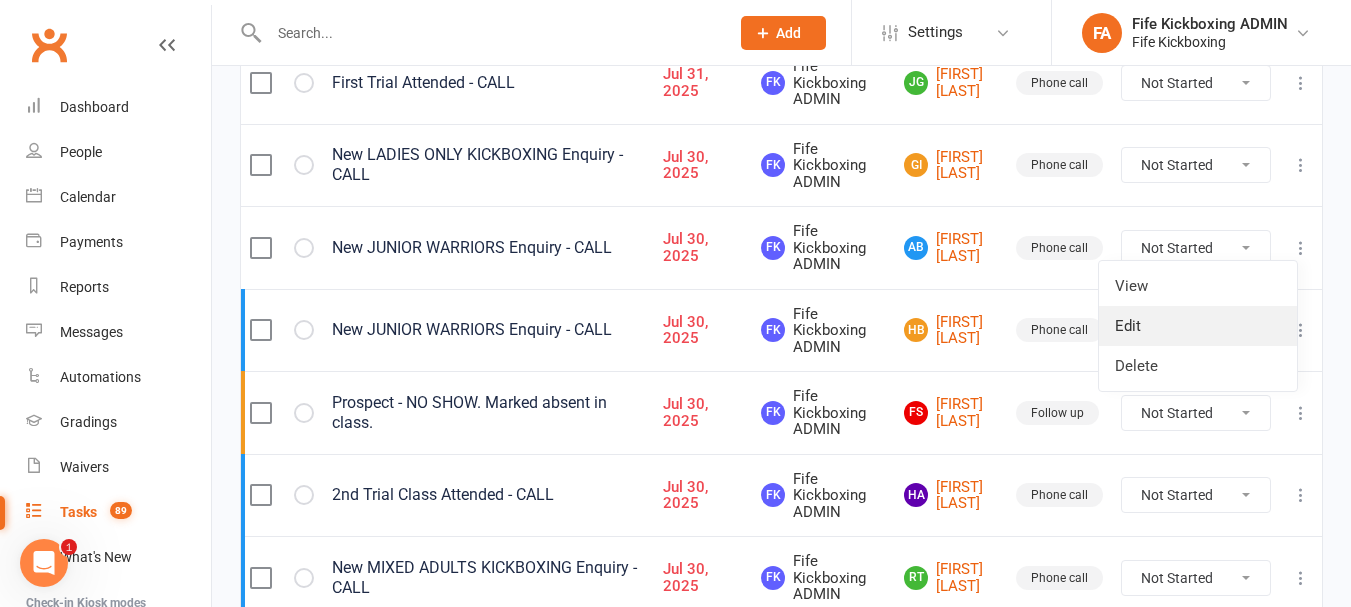 click on "Edit" at bounding box center (1198, 326) 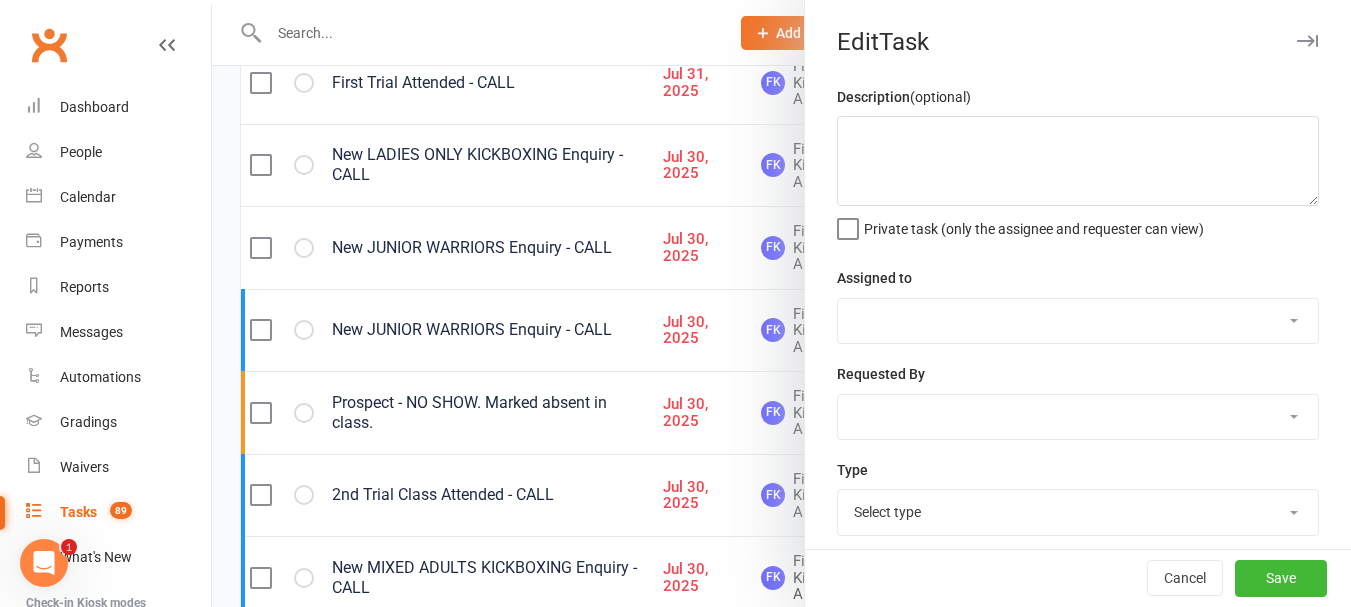 type on "New JUNIOR WARRIORS Enquiry - CALL" 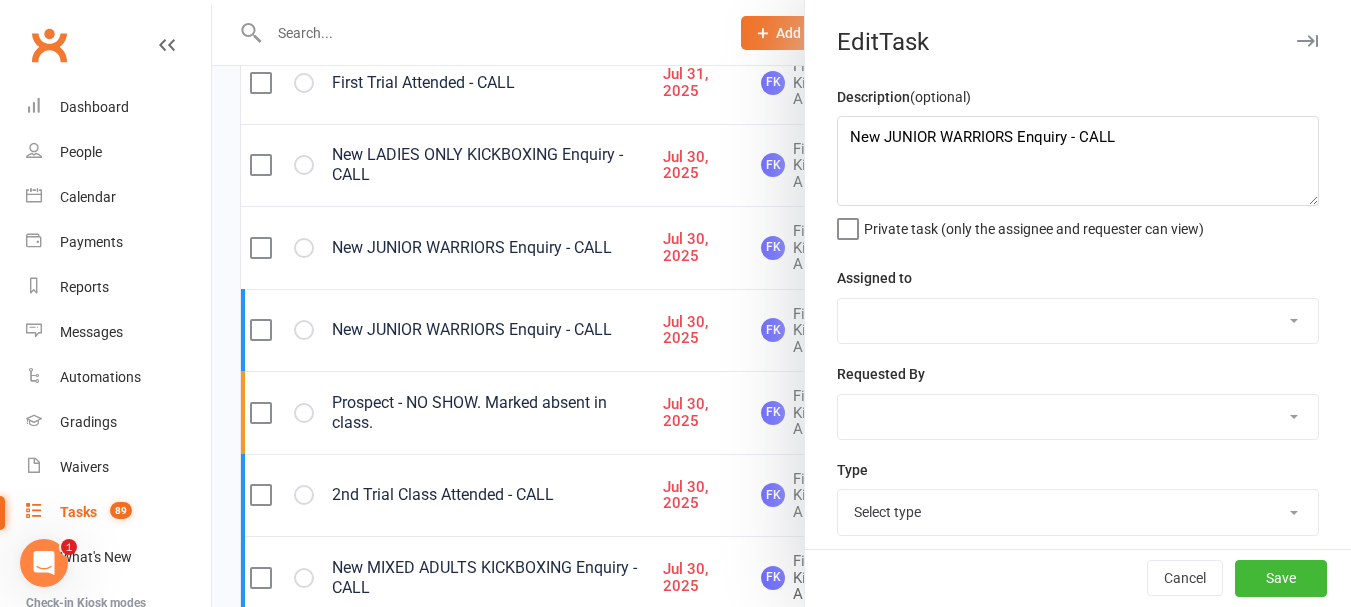 select on "7271" 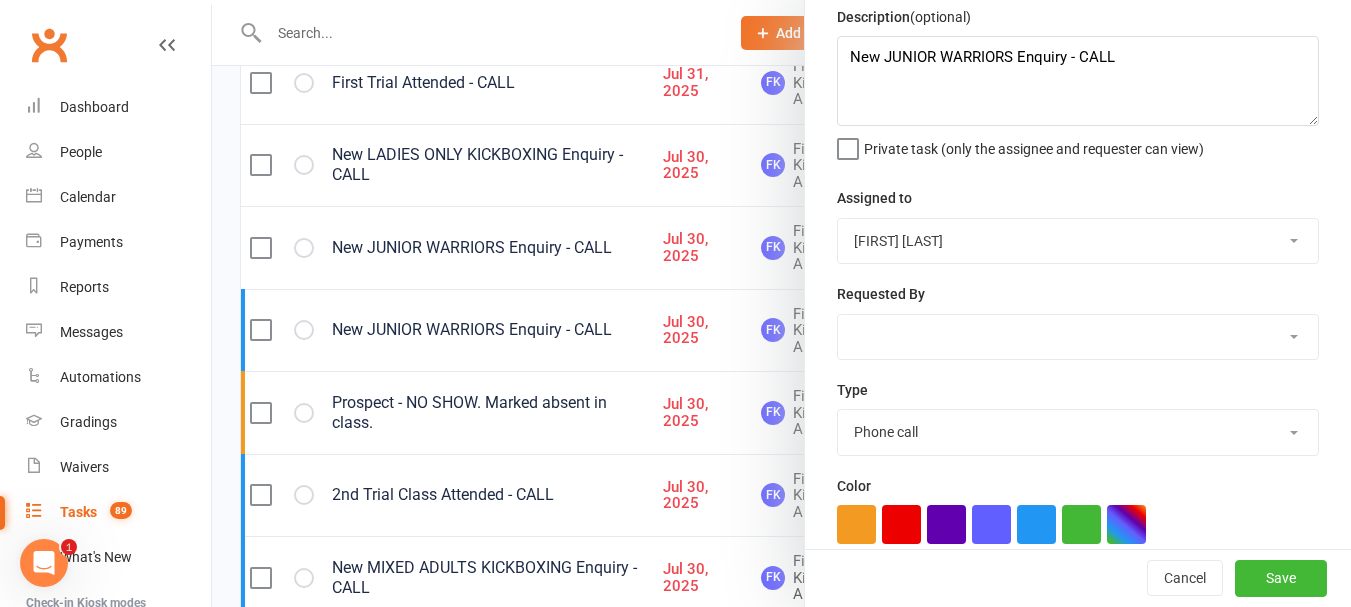 scroll, scrollTop: 200, scrollLeft: 0, axis: vertical 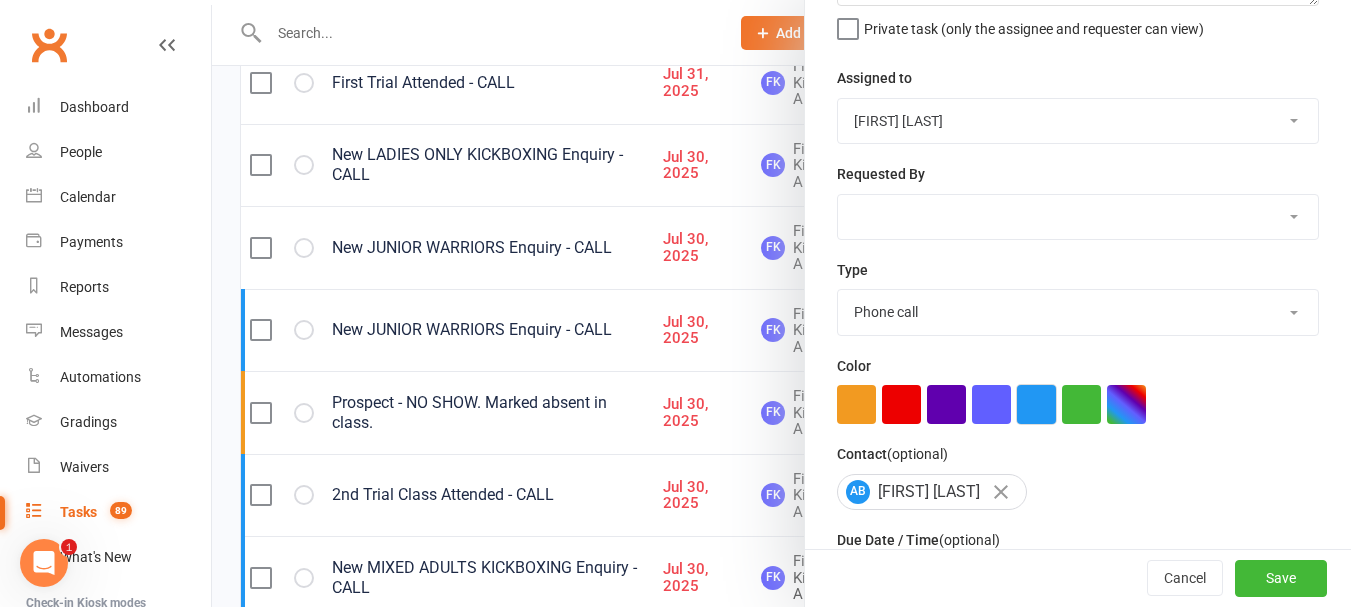 click at bounding box center (1036, 404) 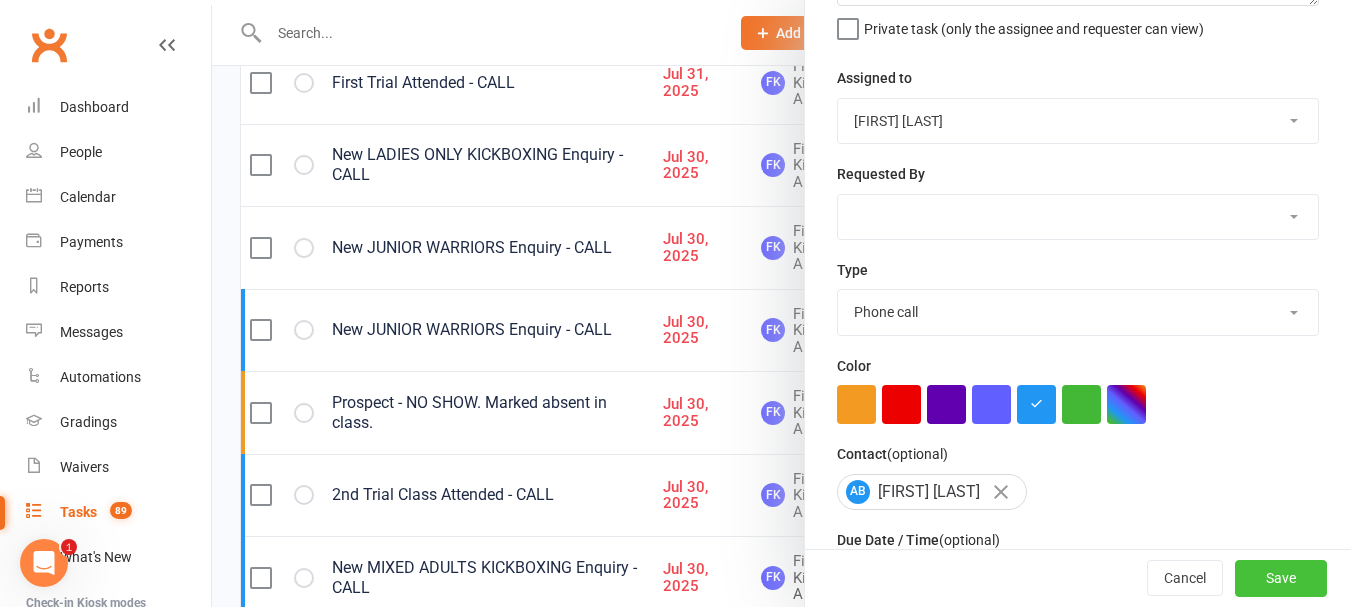 click on "Save" at bounding box center [1281, 579] 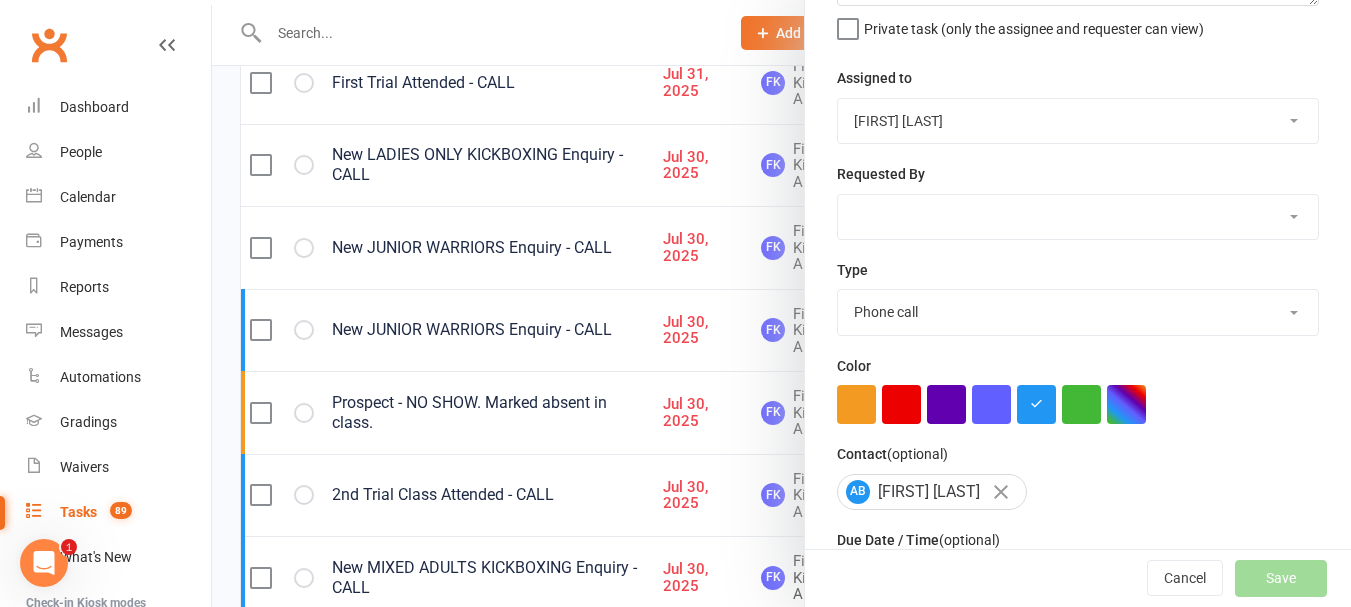 select on "started" 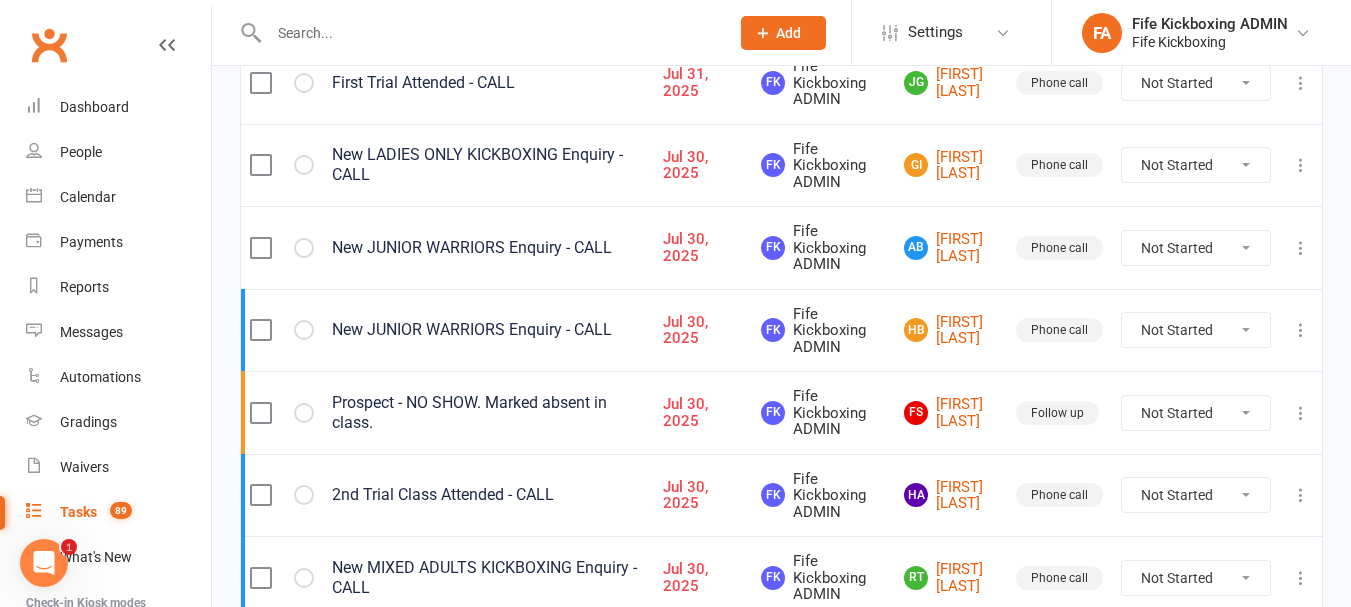 select on "started" 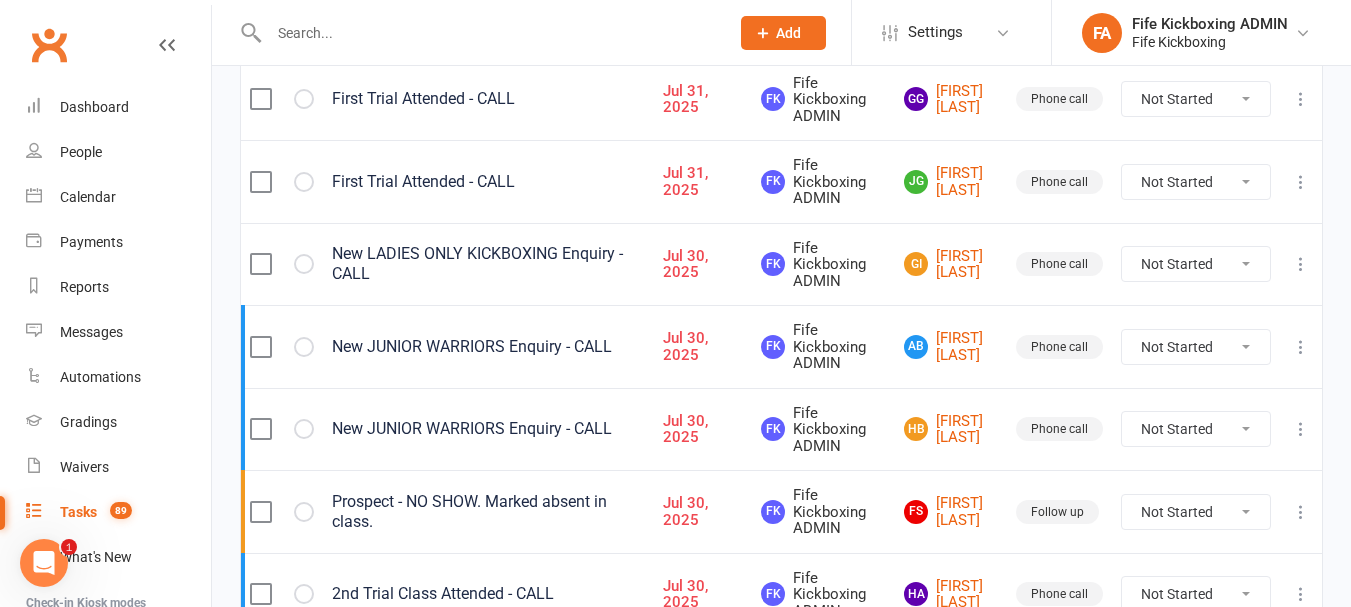 scroll, scrollTop: 400, scrollLeft: 0, axis: vertical 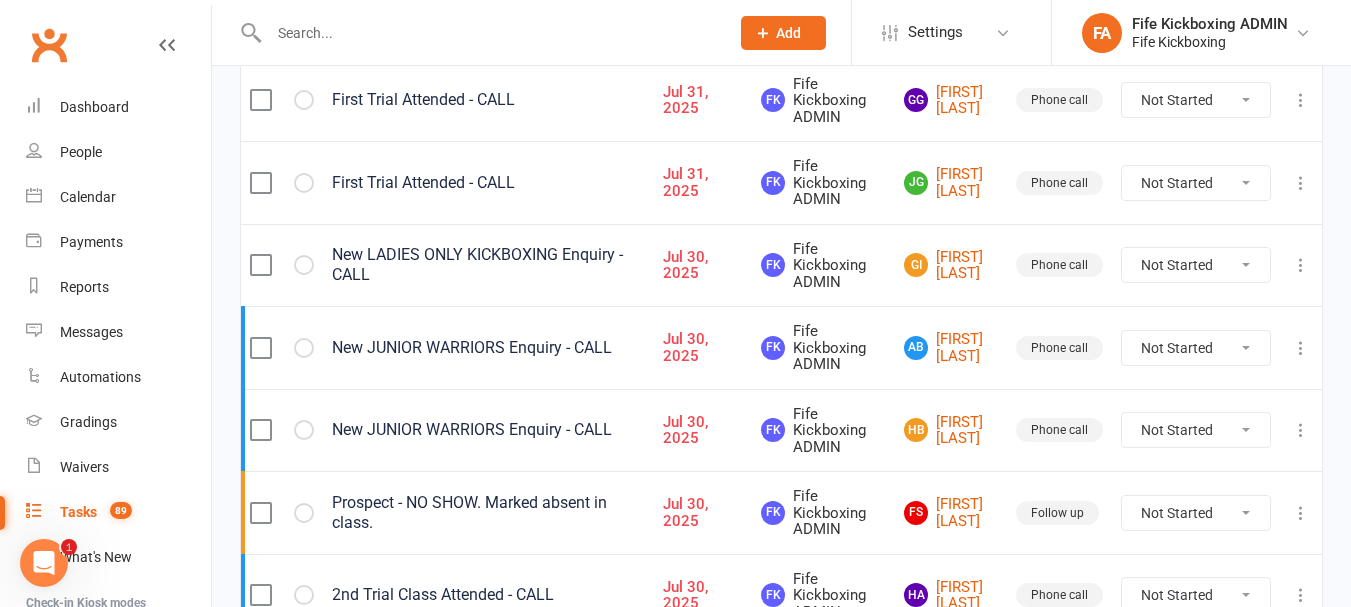 click at bounding box center (1301, 265) 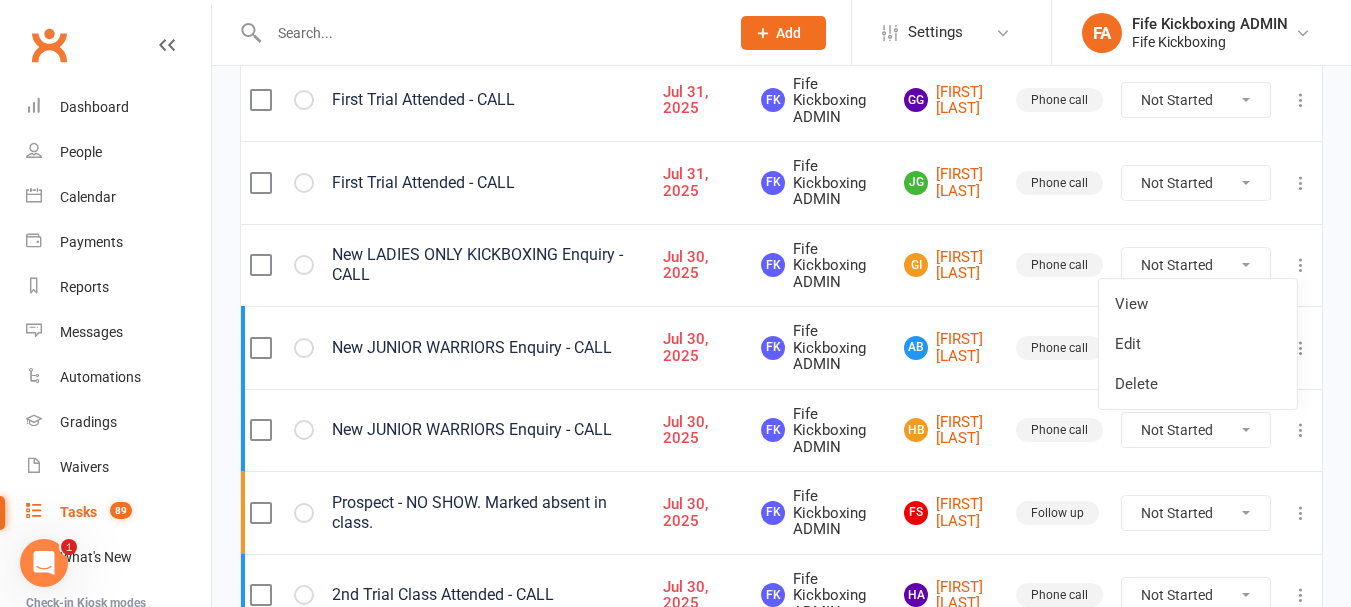click on "Edit" at bounding box center [1198, 344] 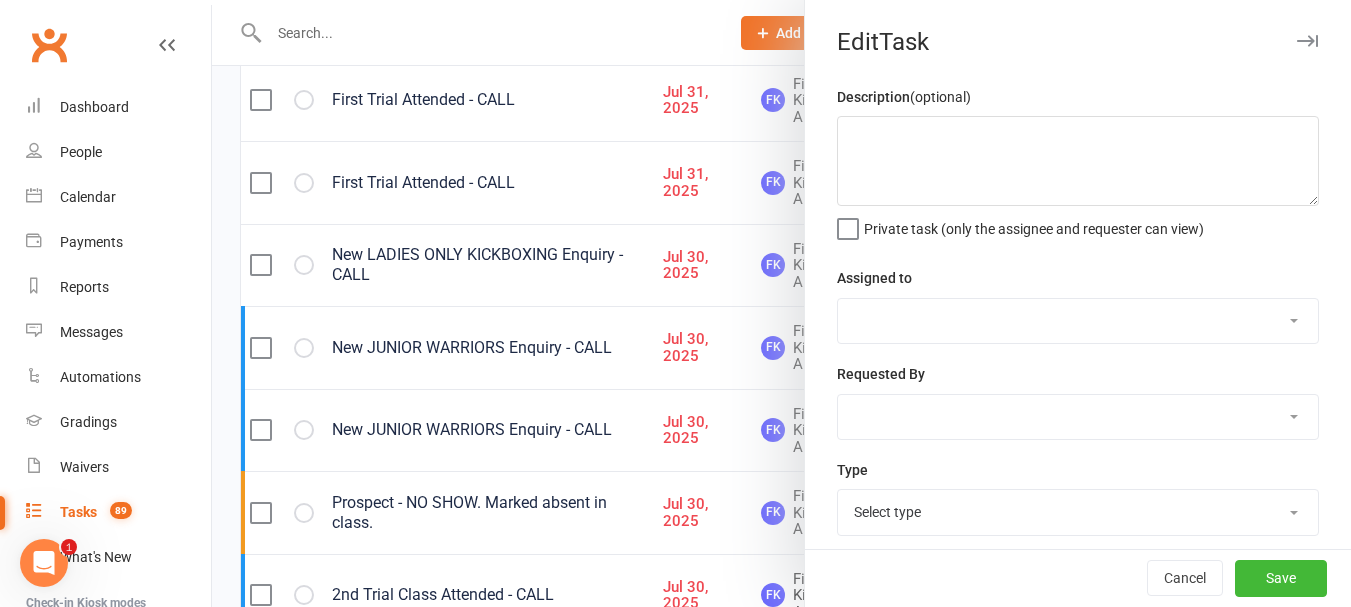type on "New LADIES ONLY KICKBOXING Enquiry - CALL" 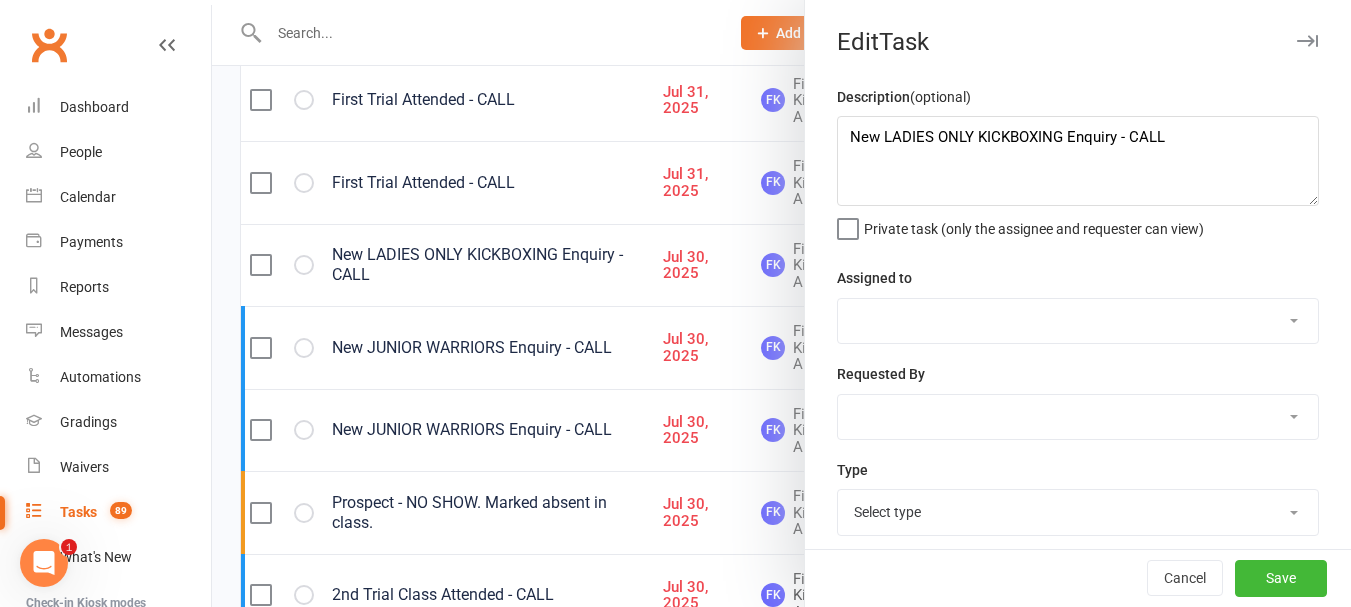 select on "7271" 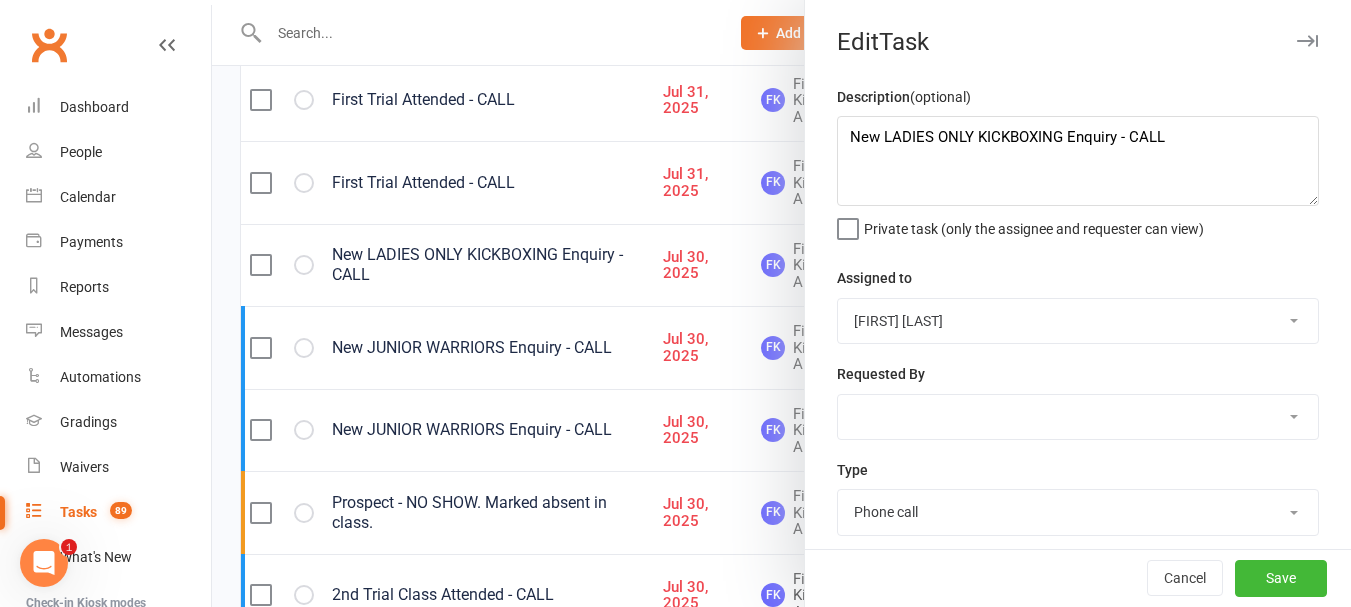 scroll, scrollTop: 100, scrollLeft: 0, axis: vertical 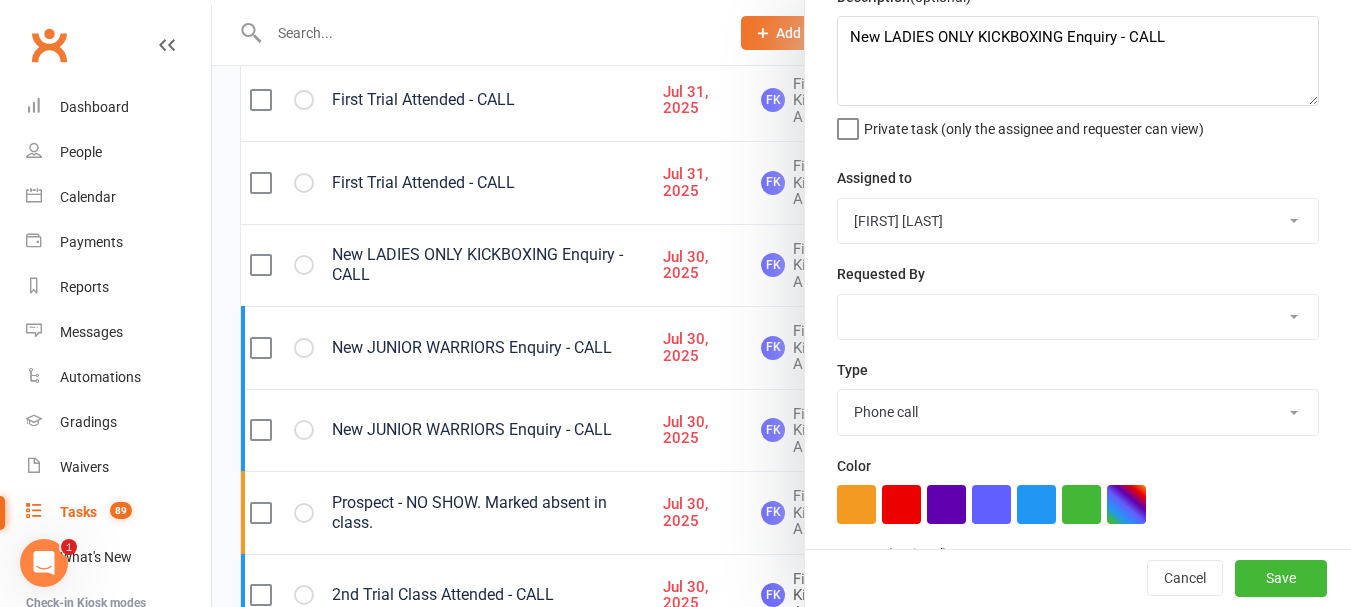drag, startPoint x: 1024, startPoint y: 525, endPoint x: 1032, endPoint y: 537, distance: 14.422205 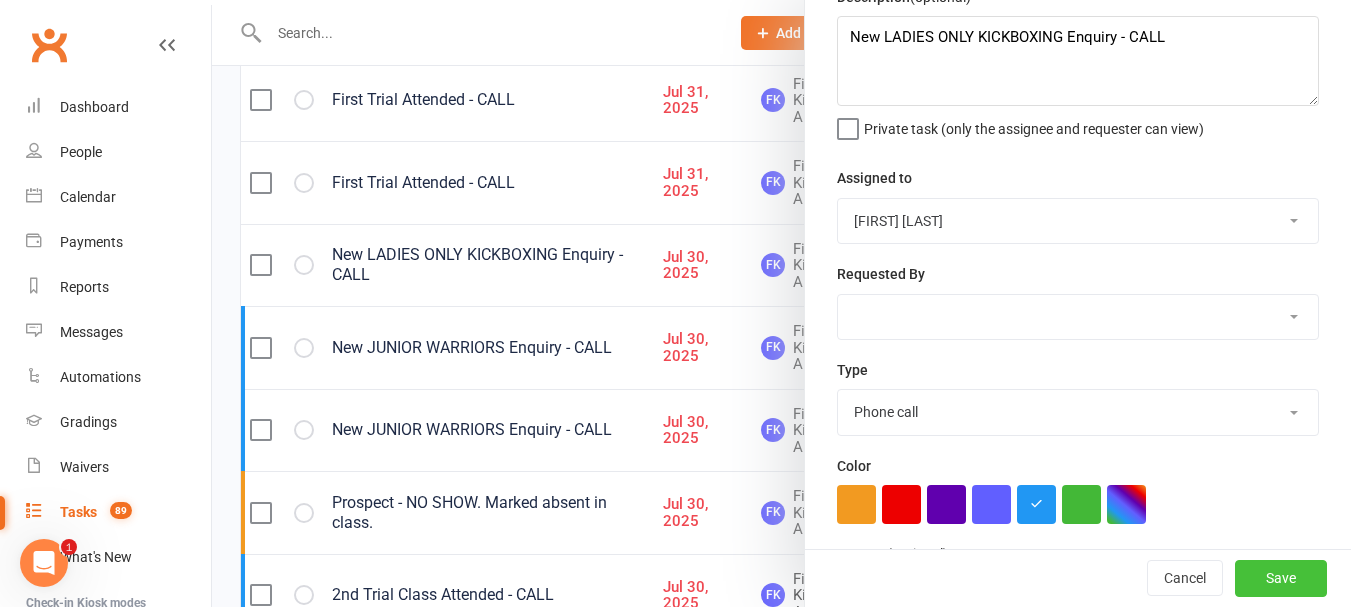 click on "Save" at bounding box center [1281, 579] 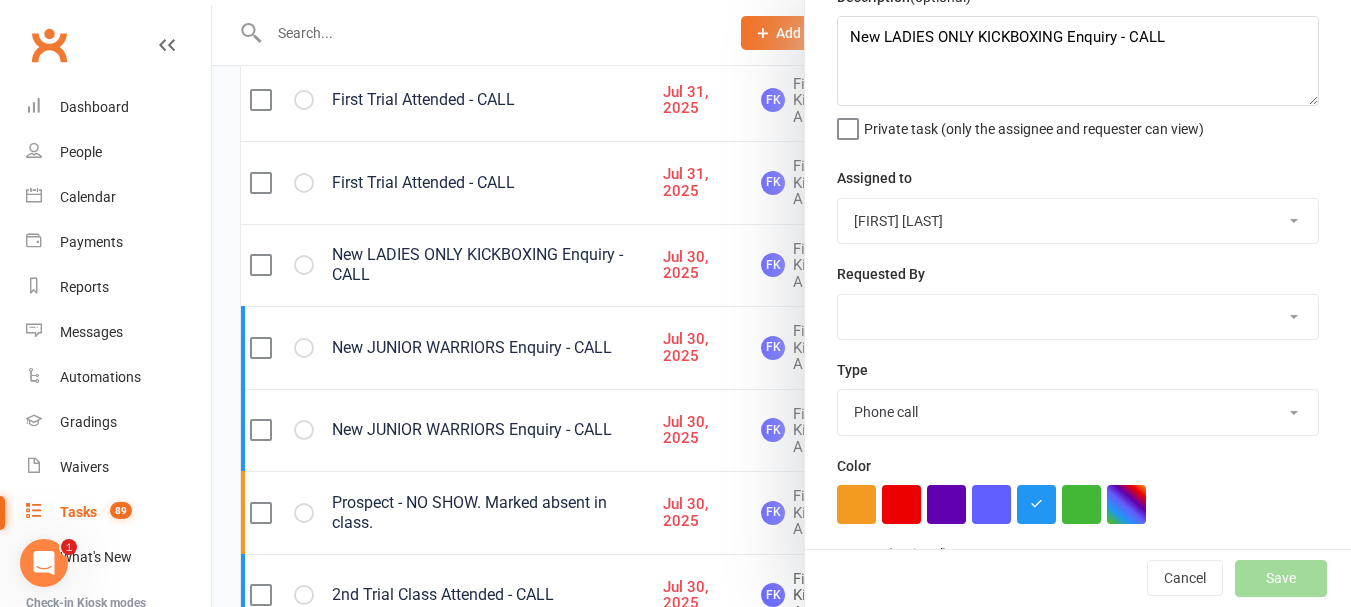 select on "started" 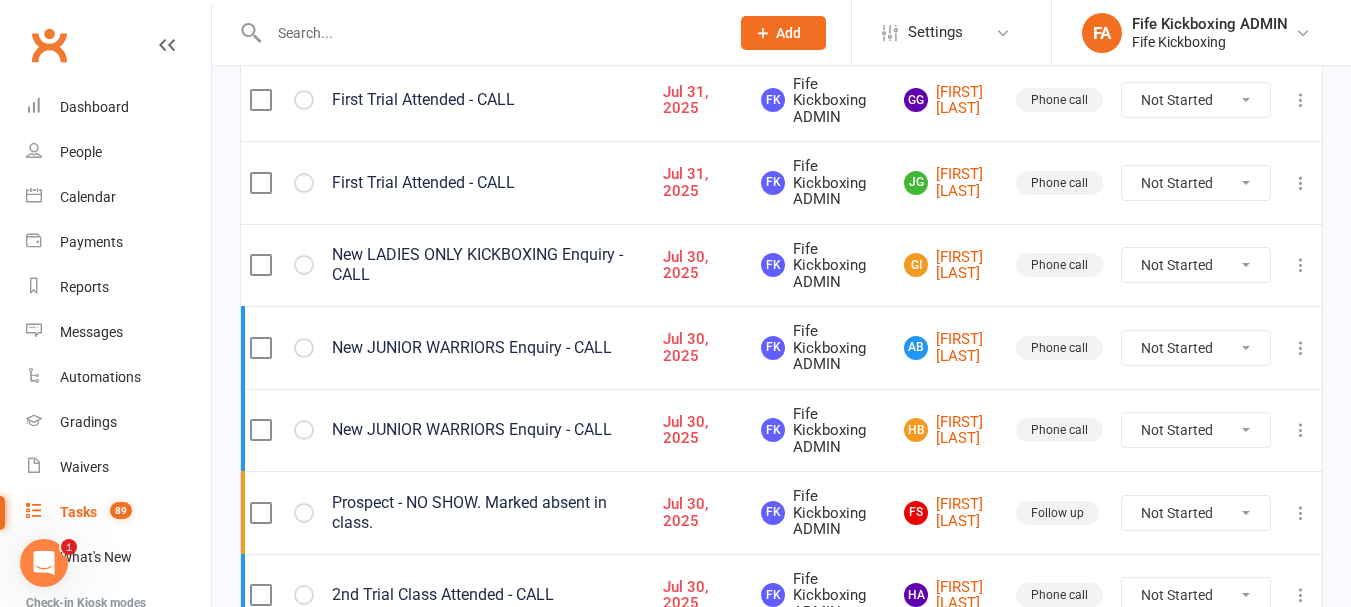 select on "started" 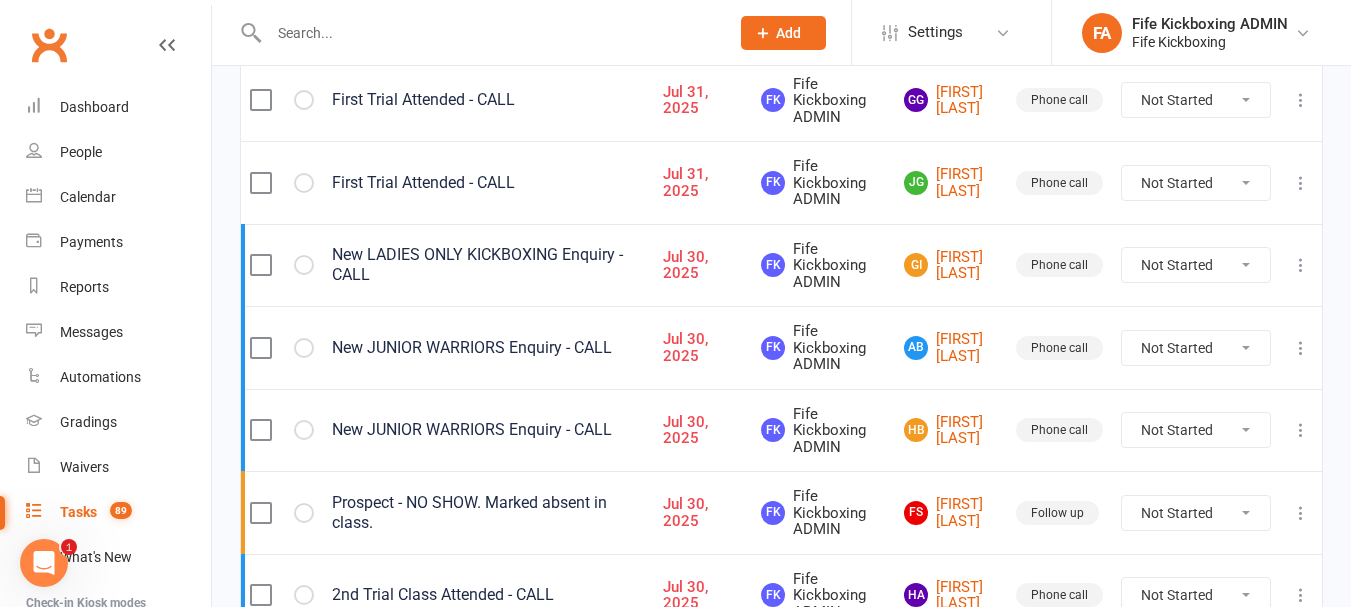scroll, scrollTop: 300, scrollLeft: 0, axis: vertical 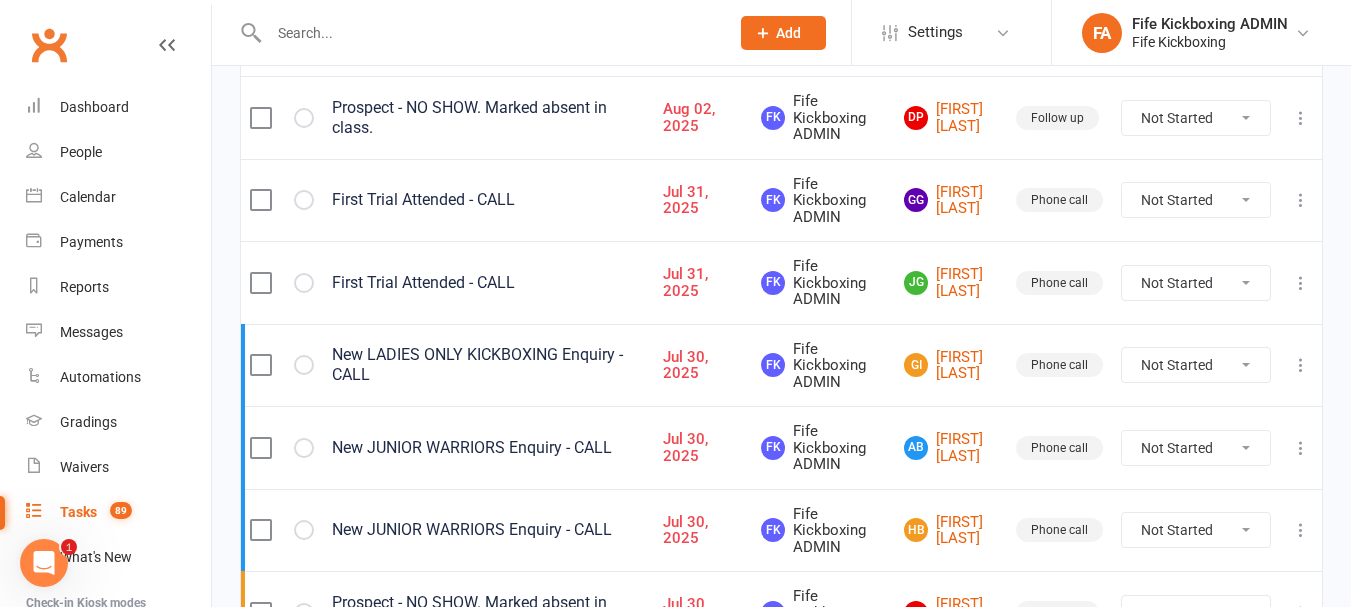 drag, startPoint x: 1293, startPoint y: 279, endPoint x: 1294, endPoint y: 290, distance: 11.045361 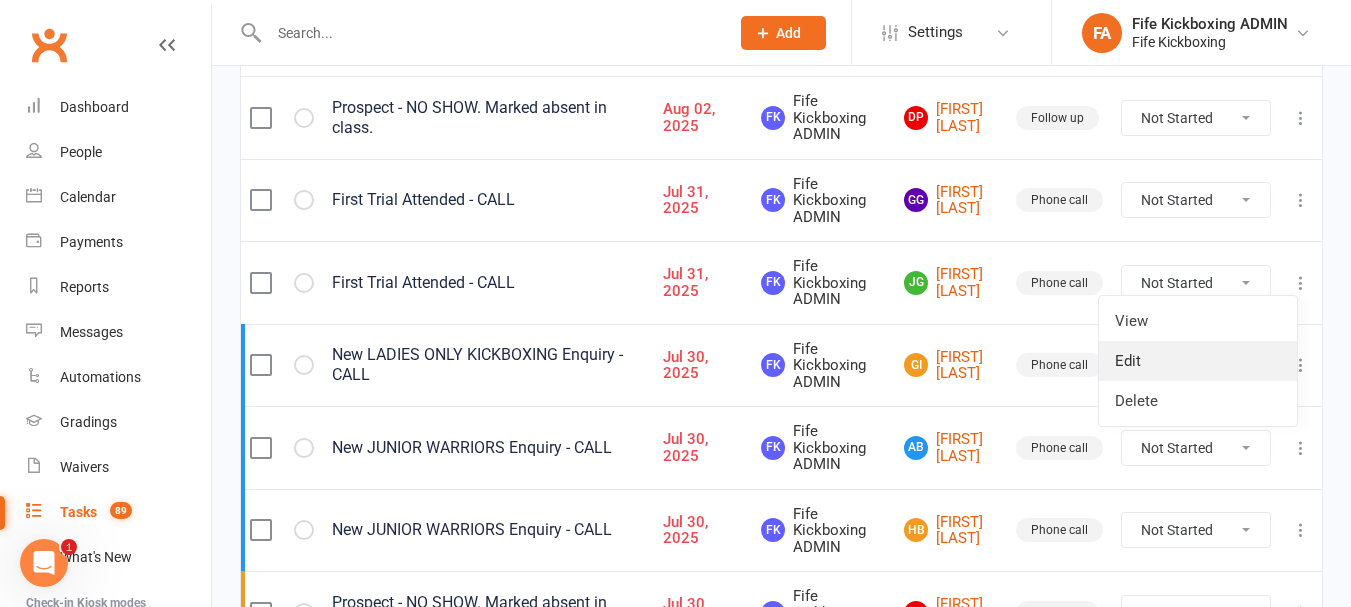 click on "Edit" at bounding box center [1198, 361] 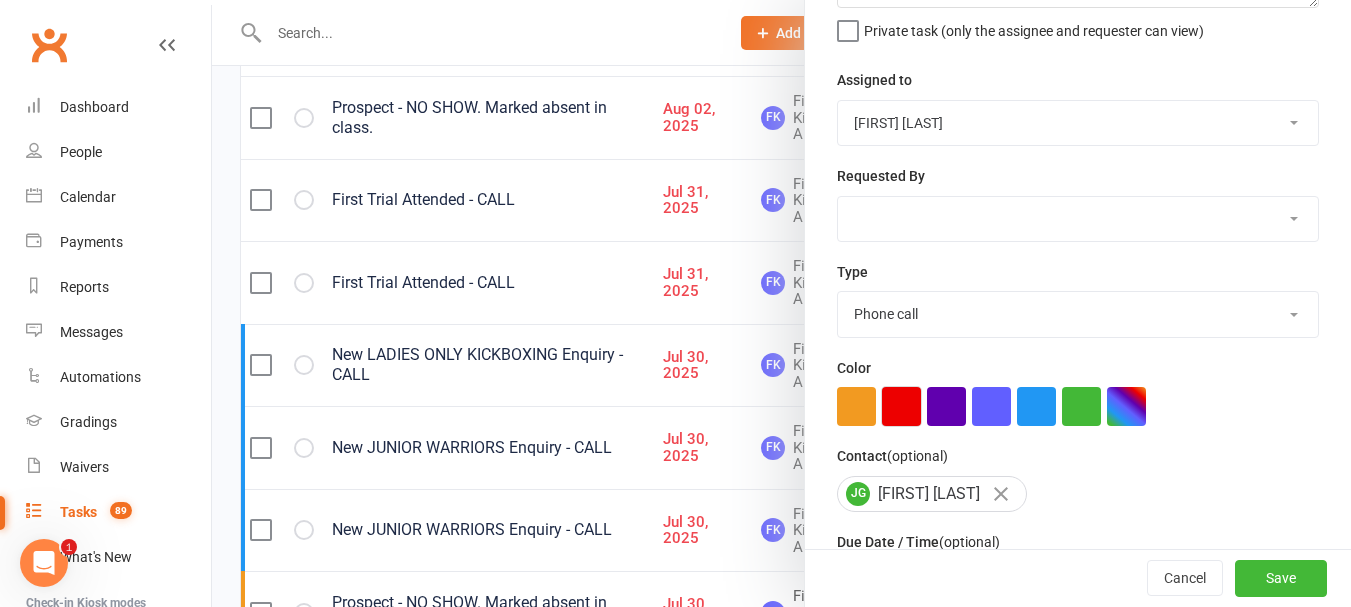 scroll, scrollTop: 200, scrollLeft: 0, axis: vertical 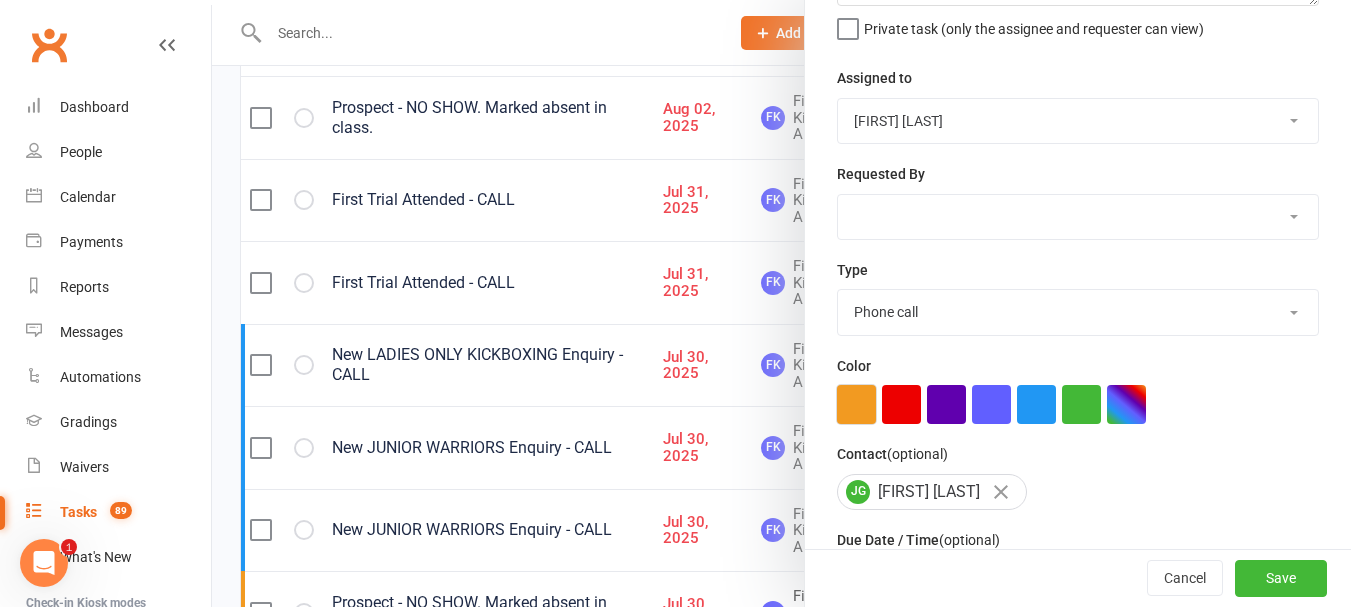 click at bounding box center (856, 404) 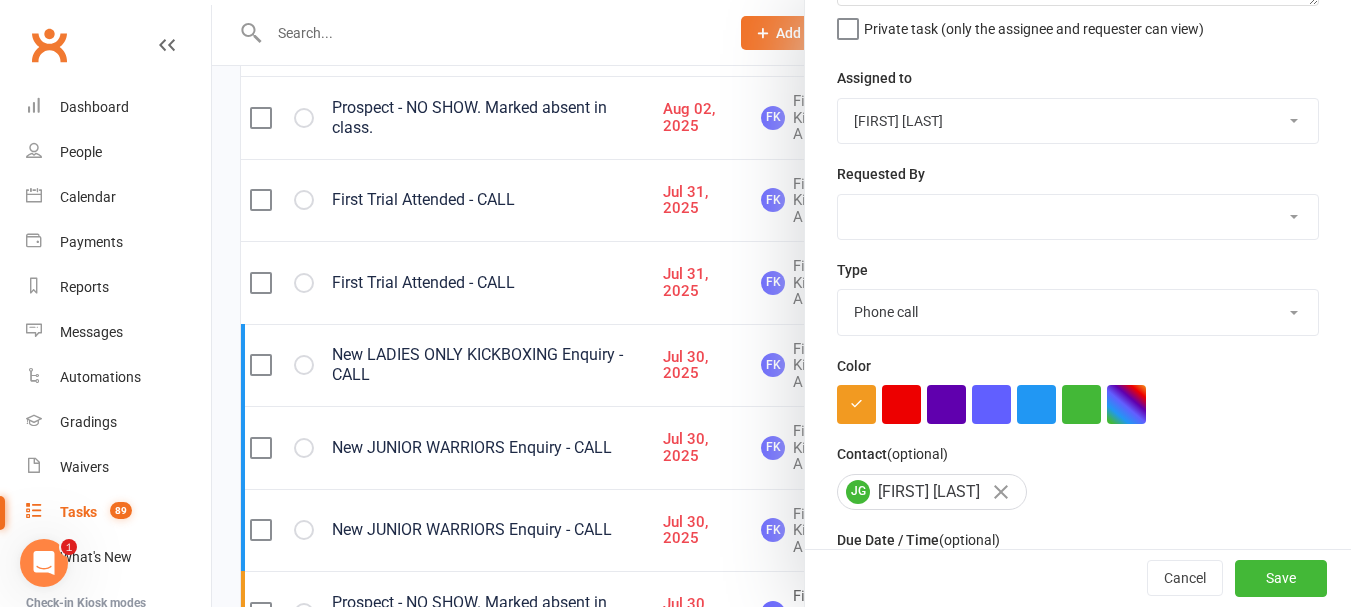 click on "Cancel Save" at bounding box center (1078, 578) 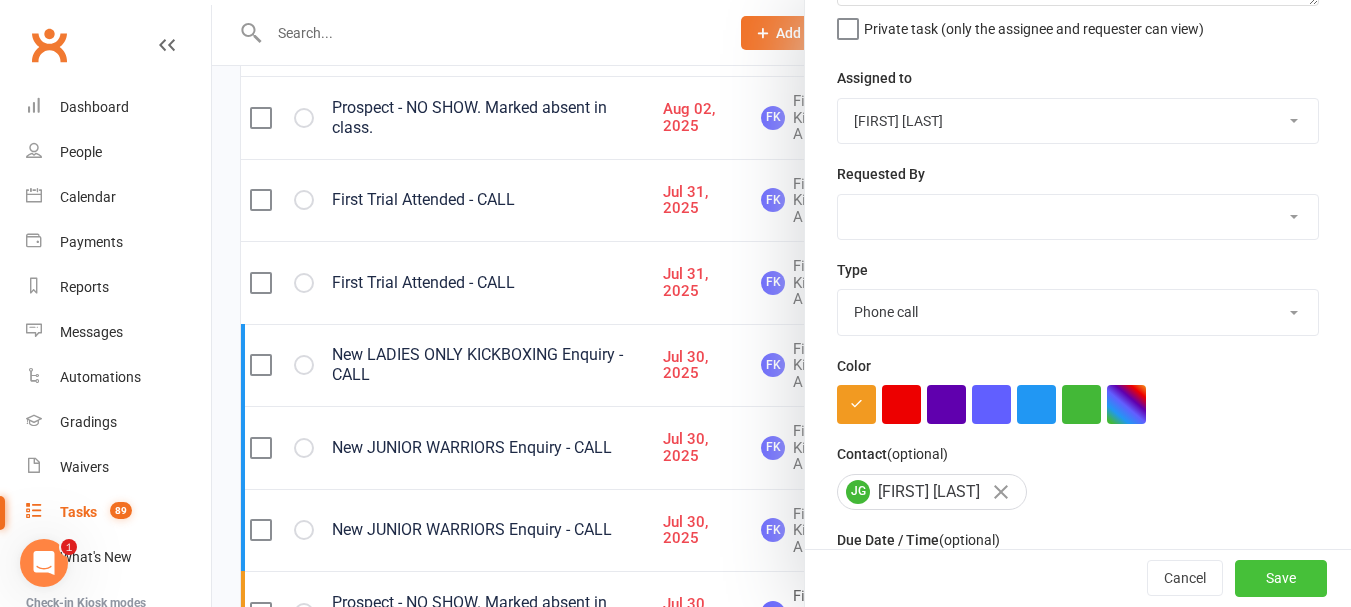 click on "Save" at bounding box center (1281, 579) 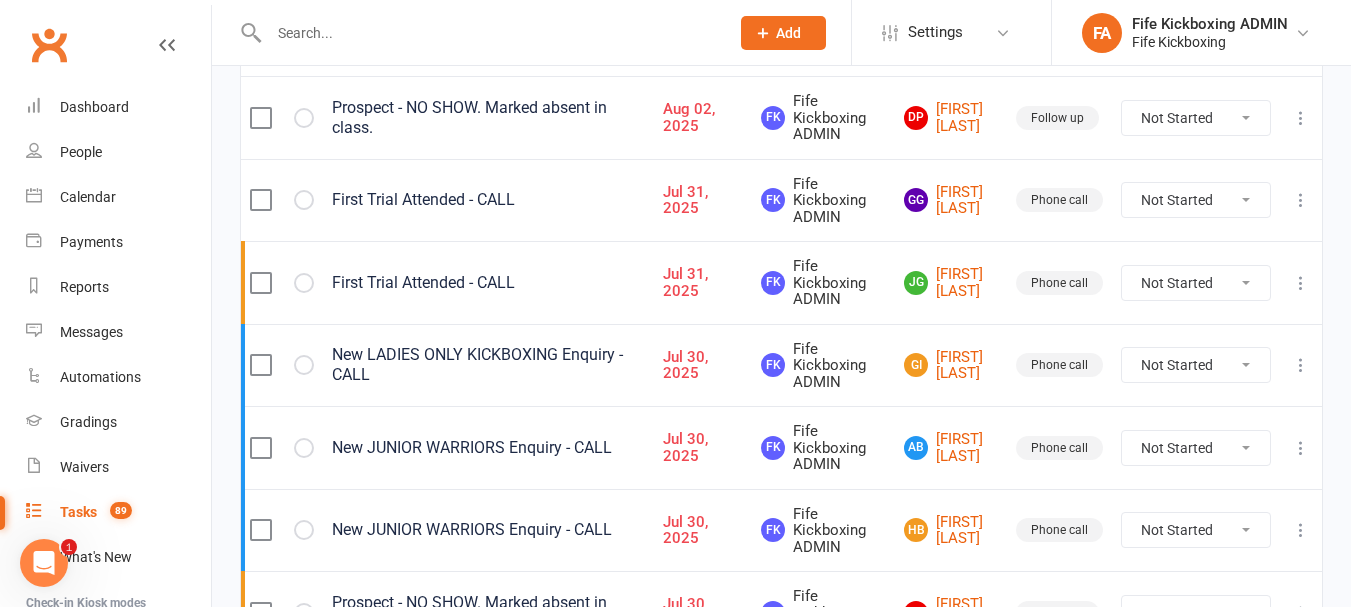 click at bounding box center [1301, 200] 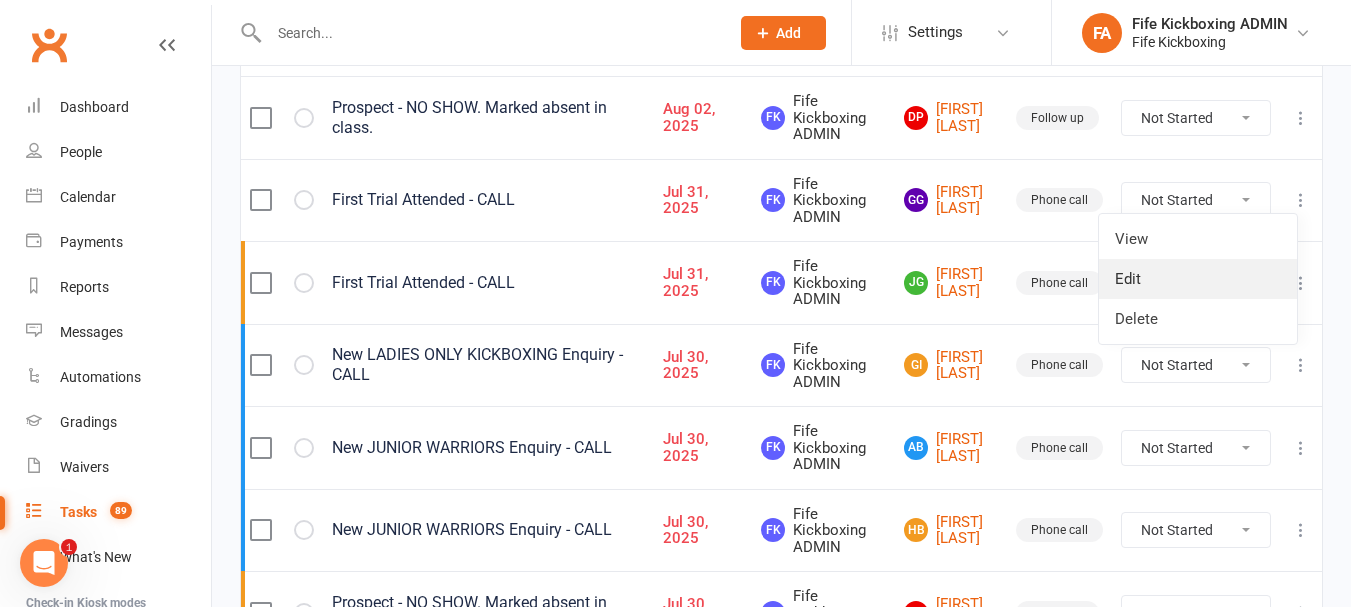 click on "Edit" at bounding box center (1198, 279) 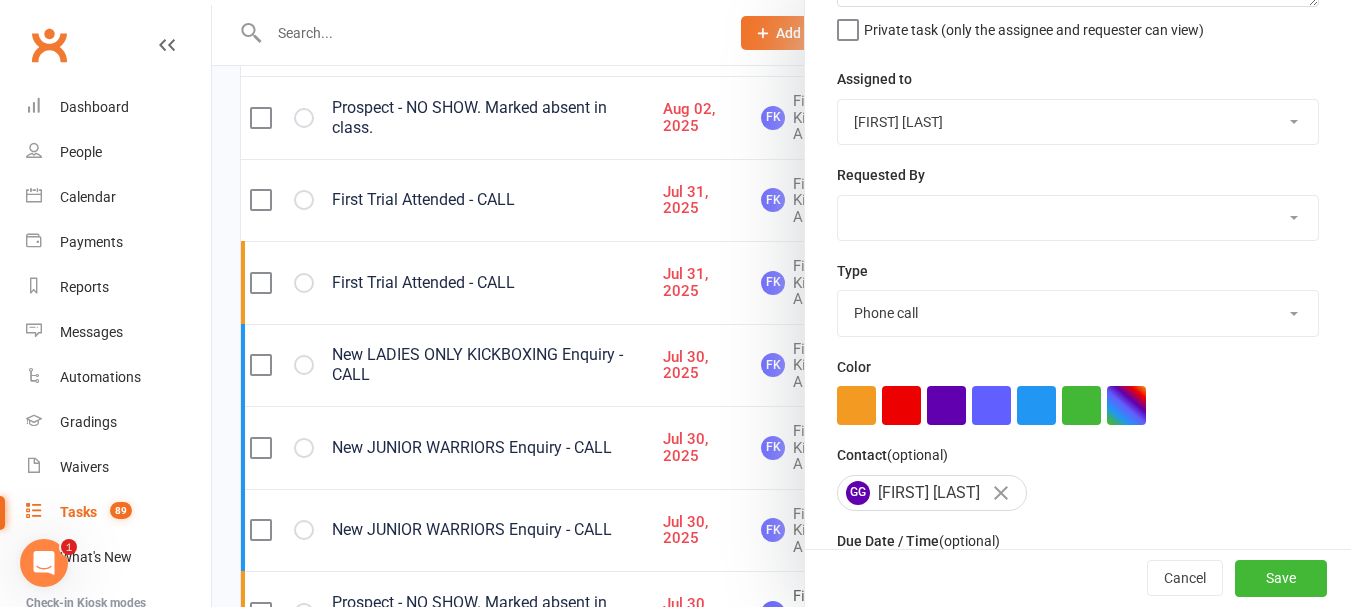 scroll, scrollTop: 200, scrollLeft: 0, axis: vertical 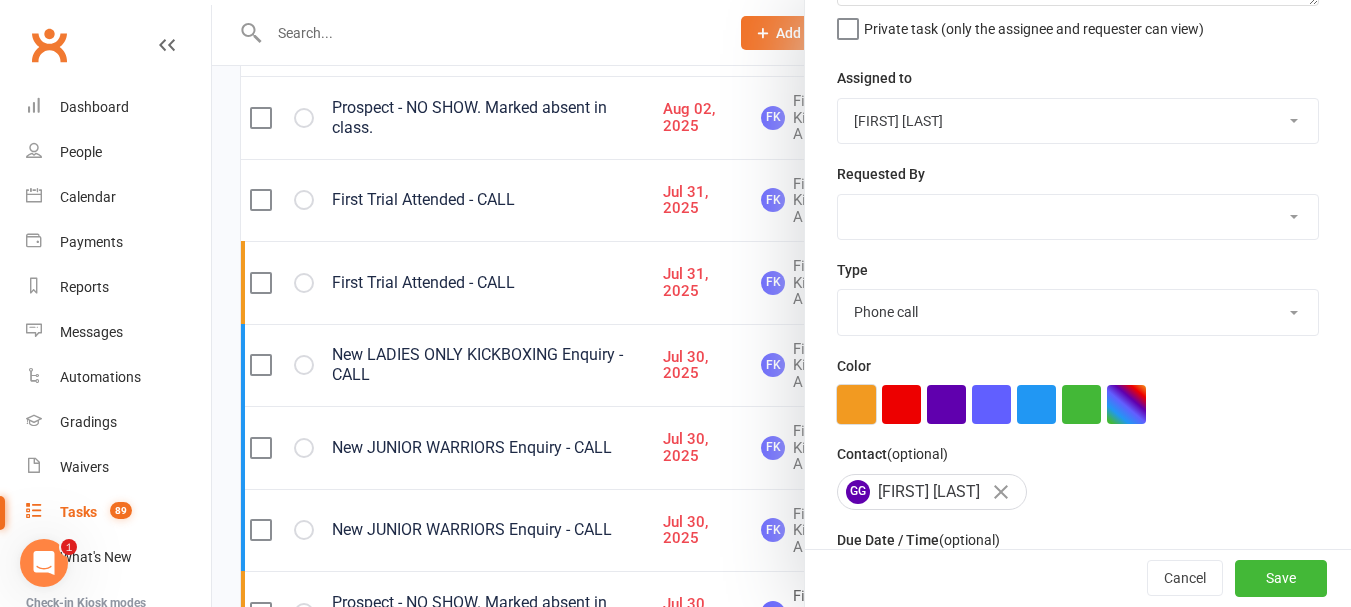 click at bounding box center [856, 404] 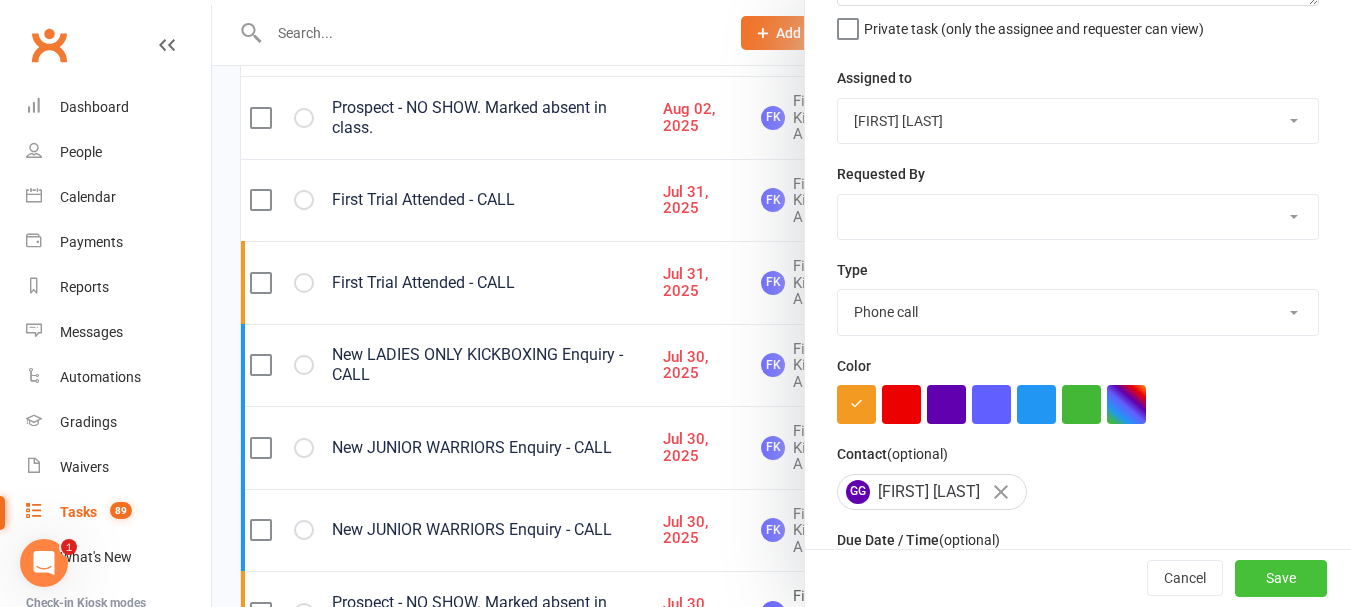 click on "Save" at bounding box center [1281, 579] 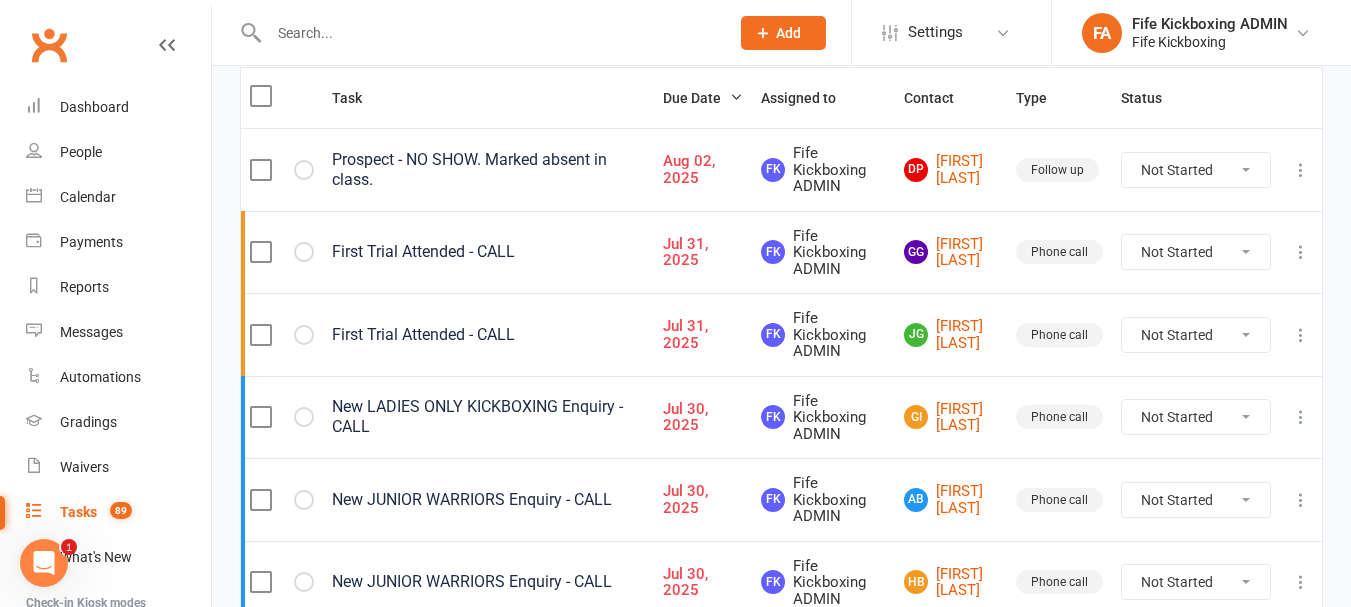 scroll, scrollTop: 200, scrollLeft: 0, axis: vertical 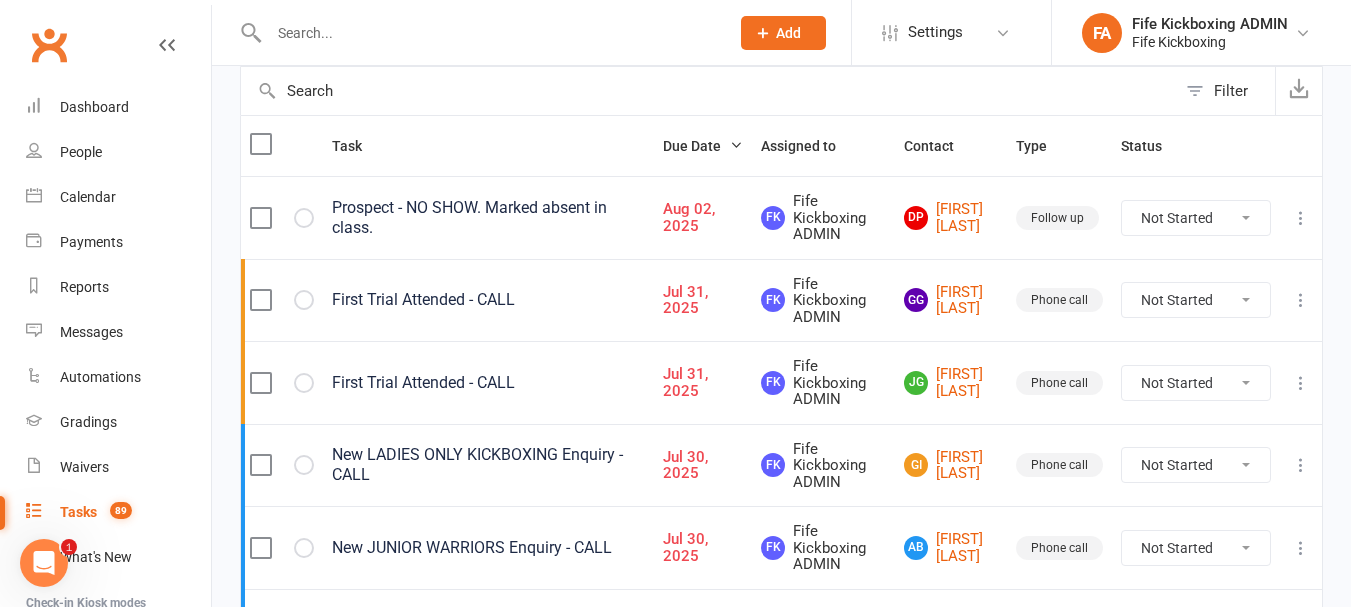 click at bounding box center (1301, 218) 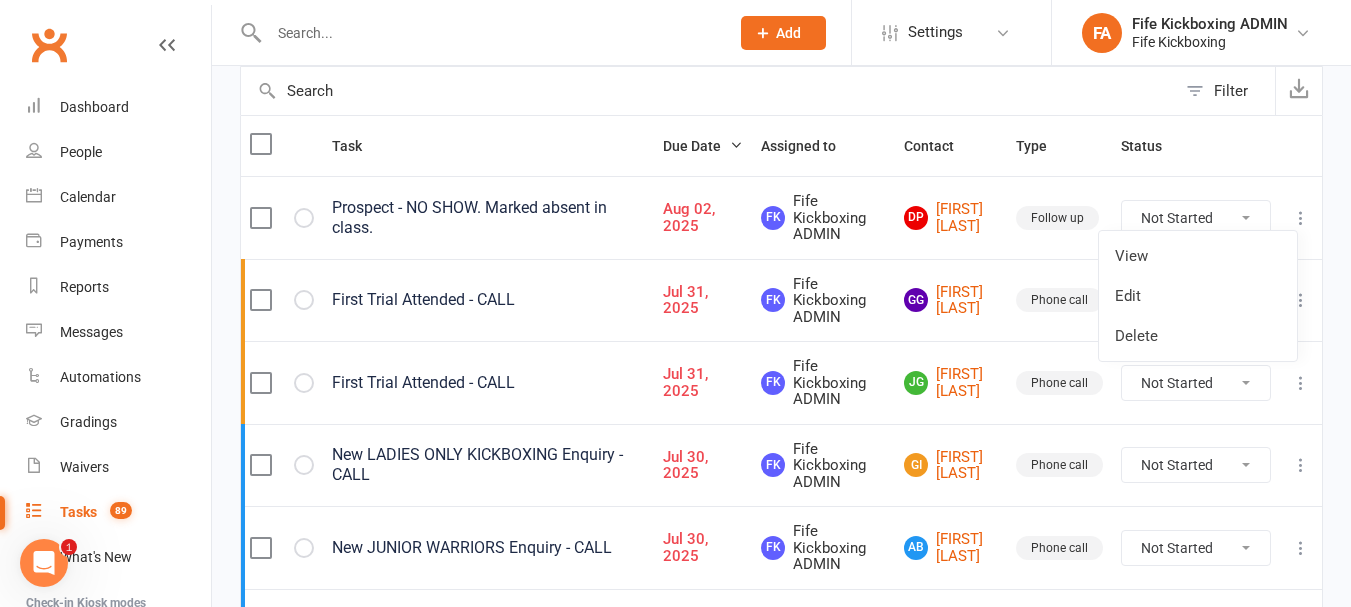 click on "Edit" at bounding box center [1198, 296] 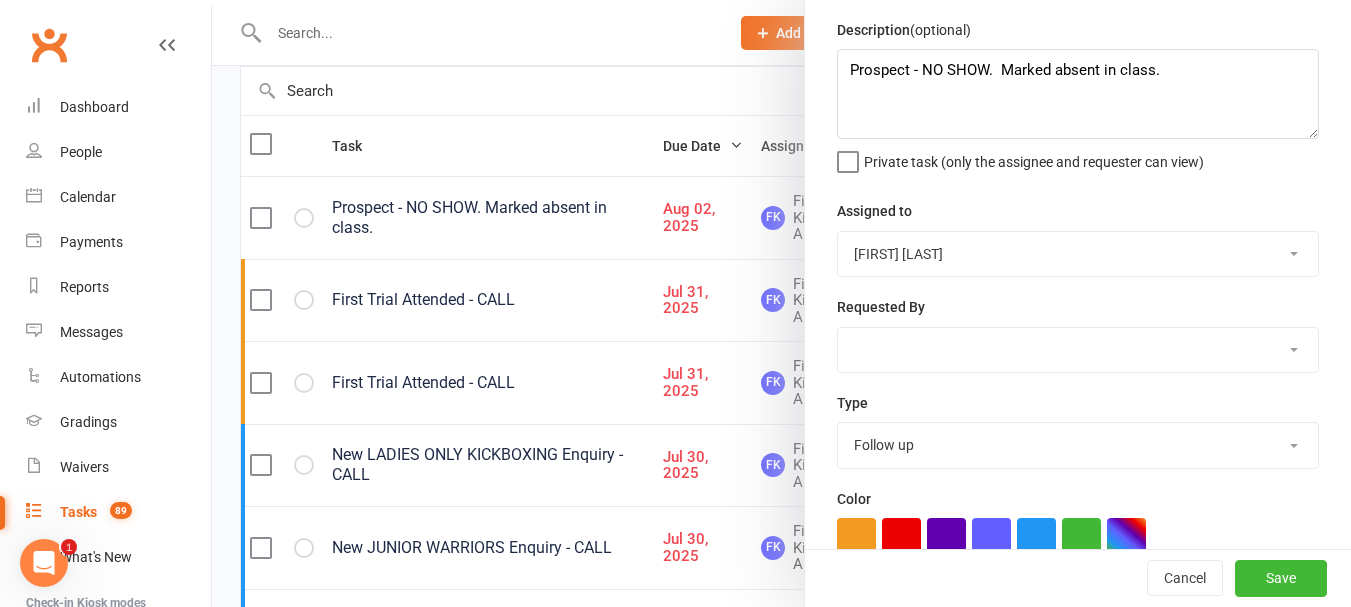 scroll, scrollTop: 200, scrollLeft: 0, axis: vertical 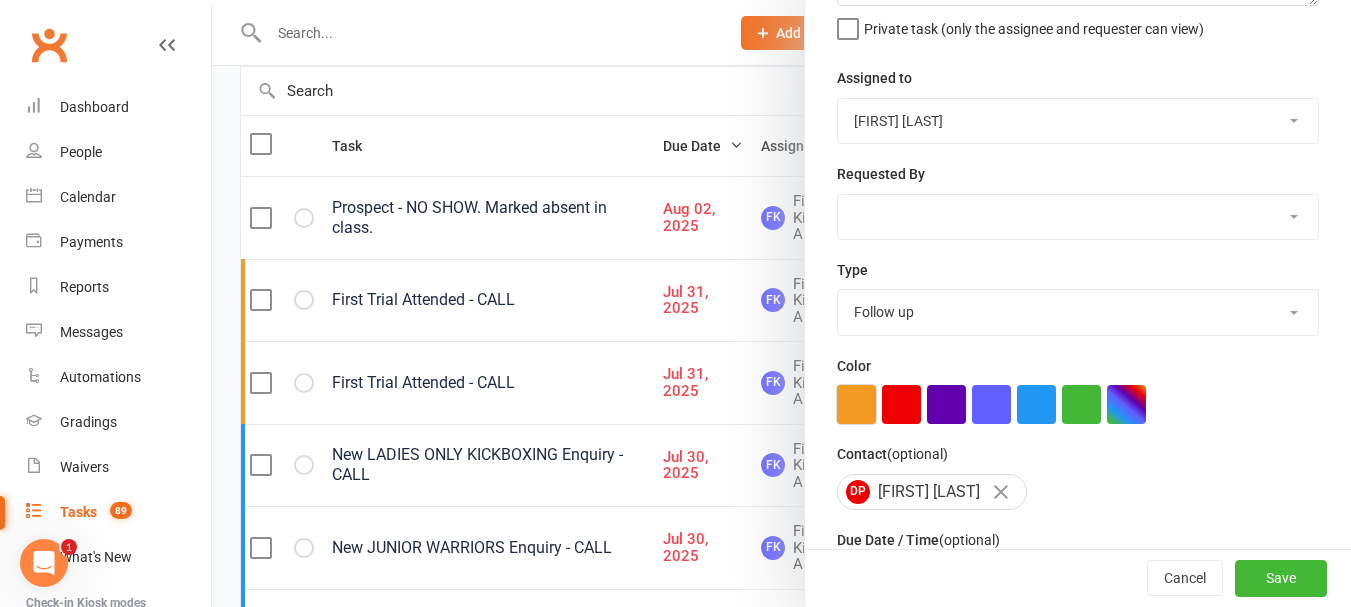 click at bounding box center (856, 404) 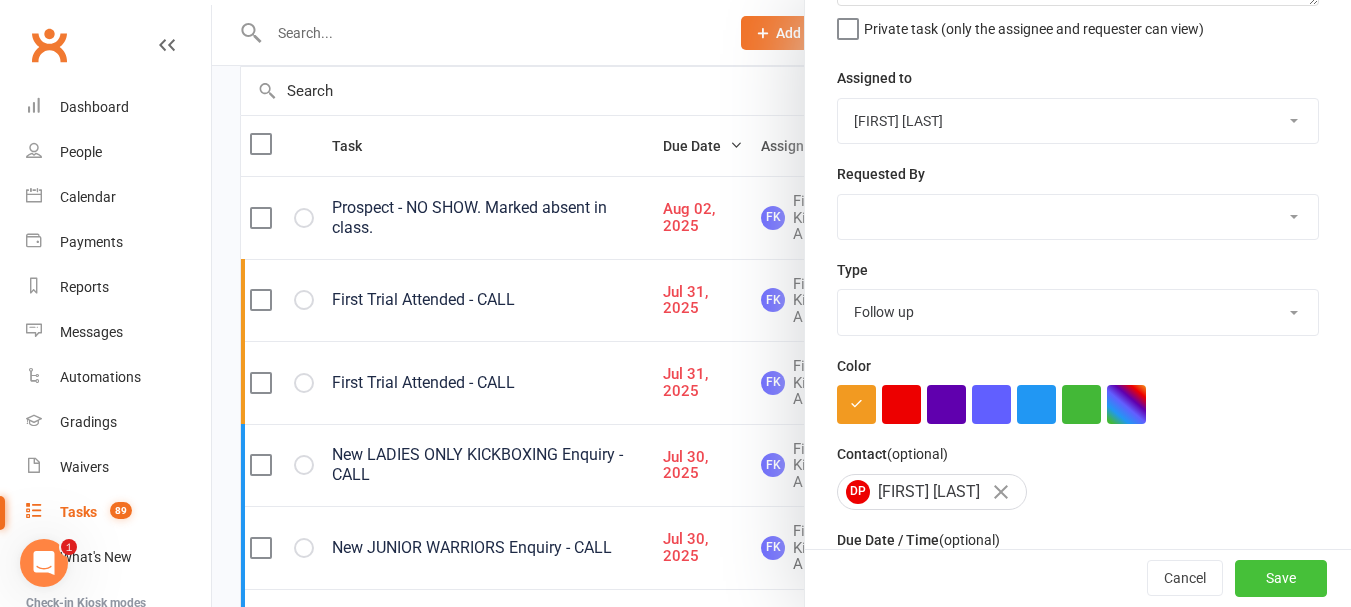 click on "Save" at bounding box center [1281, 579] 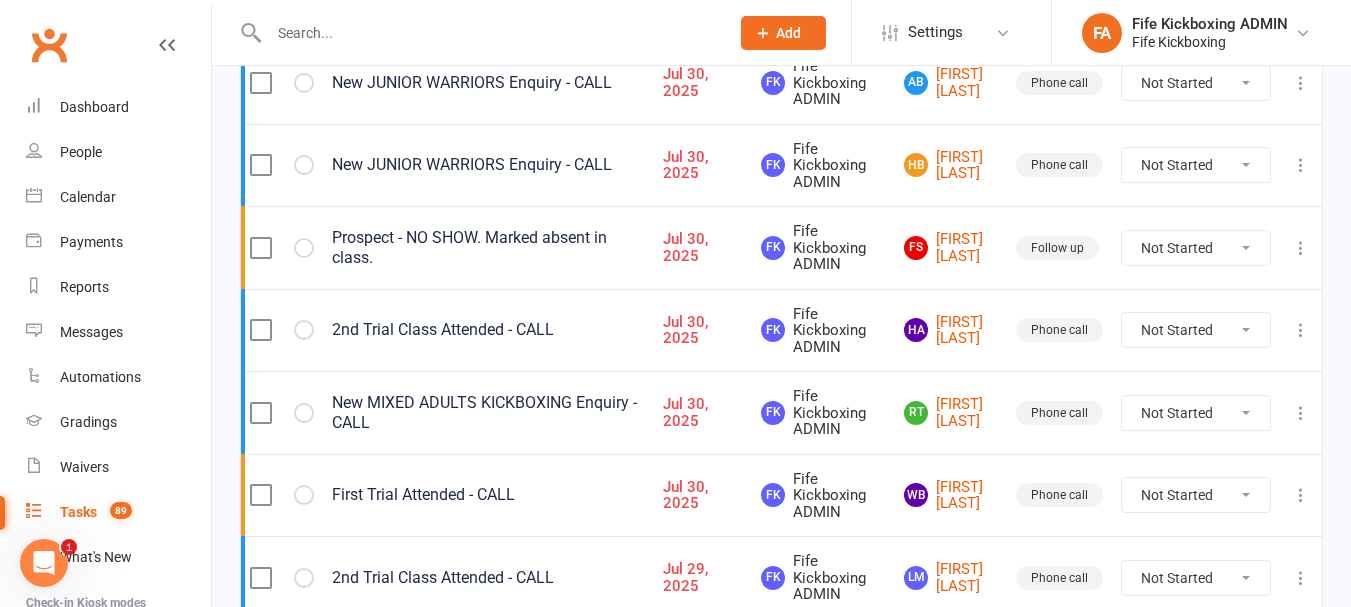 scroll, scrollTop: 700, scrollLeft: 0, axis: vertical 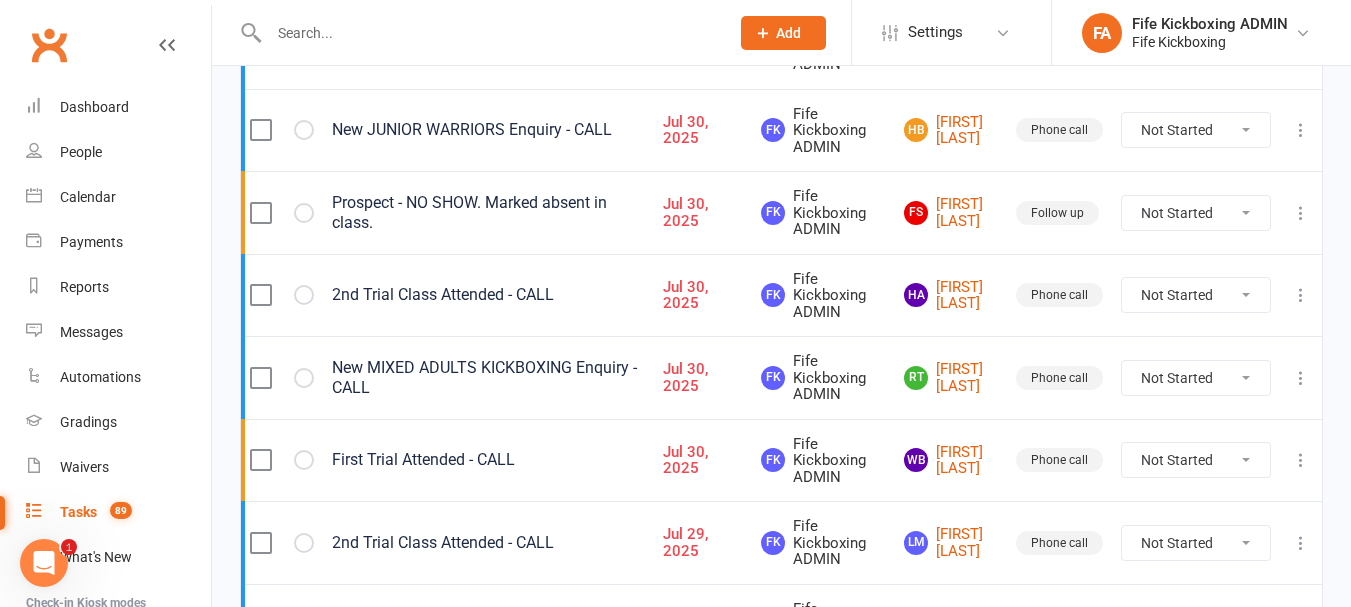 drag, startPoint x: 1199, startPoint y: 365, endPoint x: 1199, endPoint y: 391, distance: 26 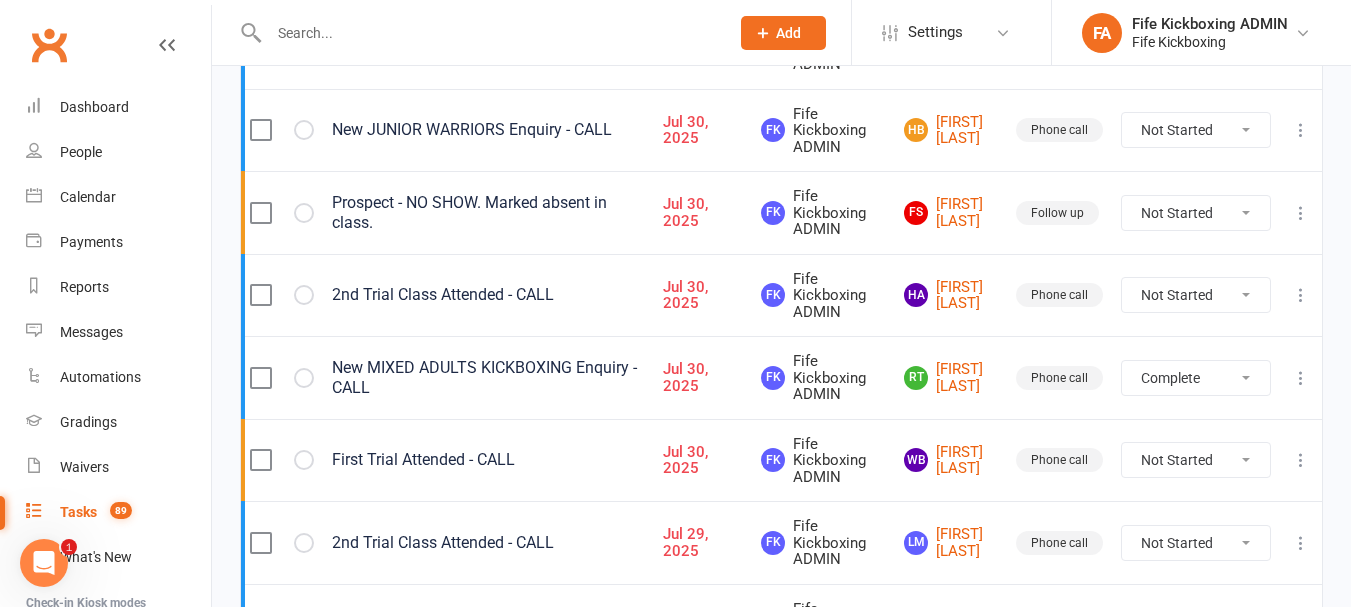 click on "Not Started In Progress Waiting Complete" at bounding box center [1196, 378] 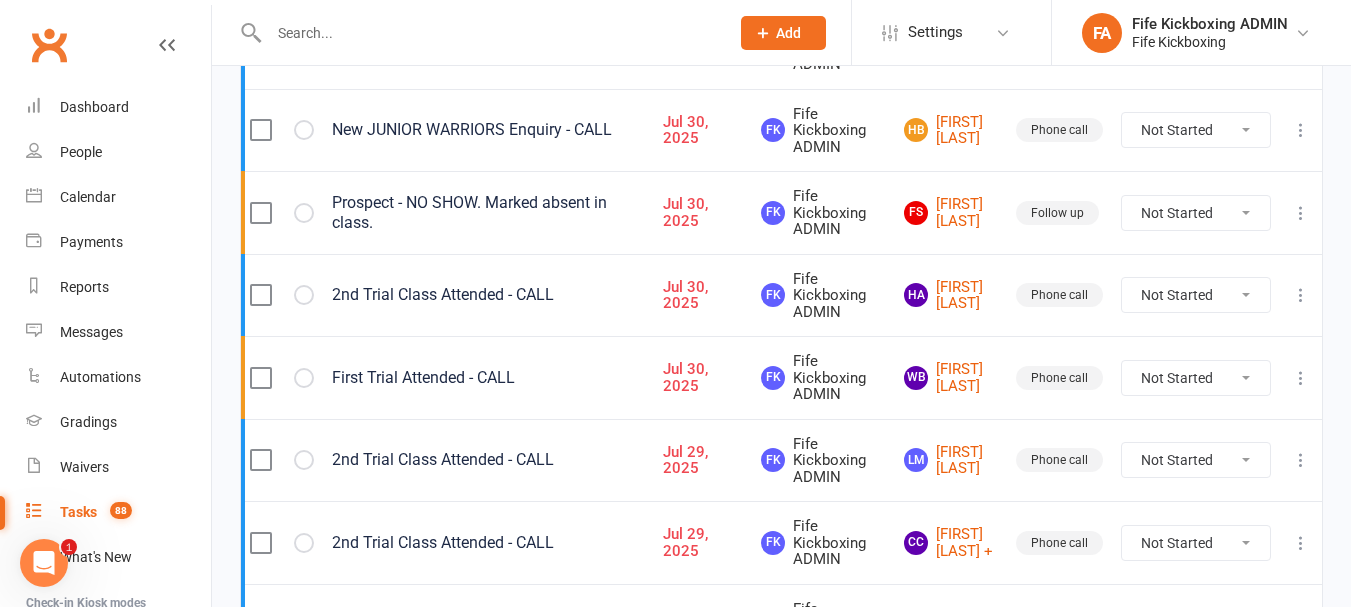 drag, startPoint x: 1153, startPoint y: 380, endPoint x: 1154, endPoint y: 391, distance: 11.045361 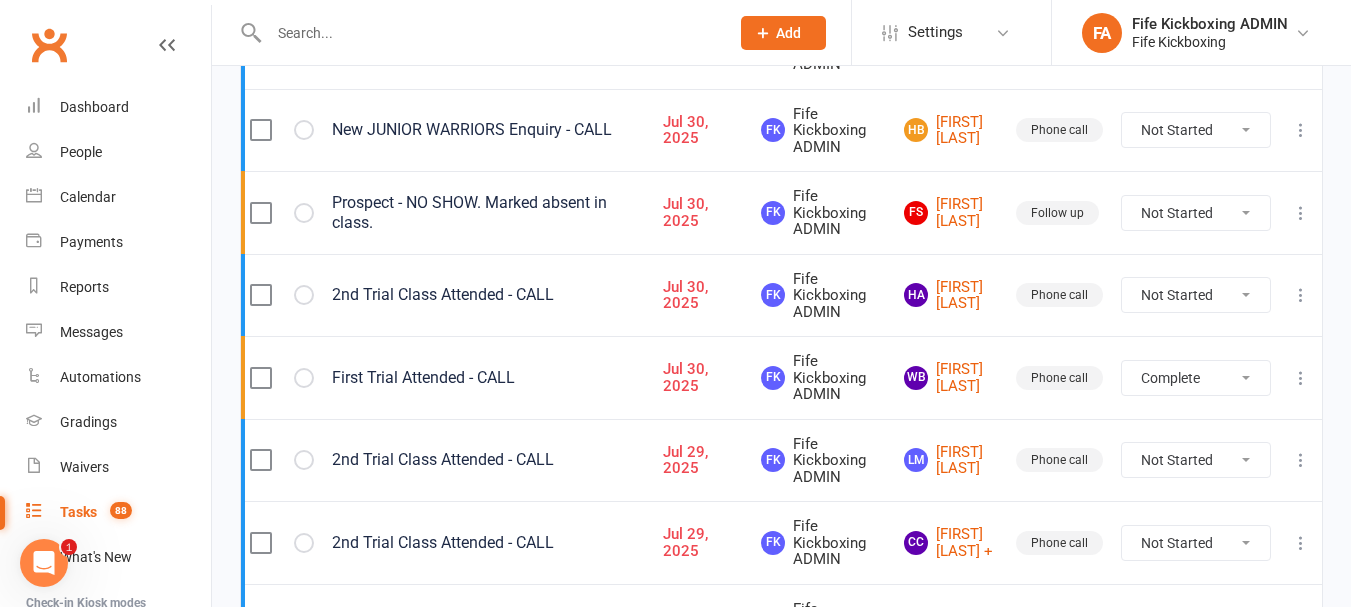 click on "Not Started In Progress Waiting Complete" at bounding box center [1196, 378] 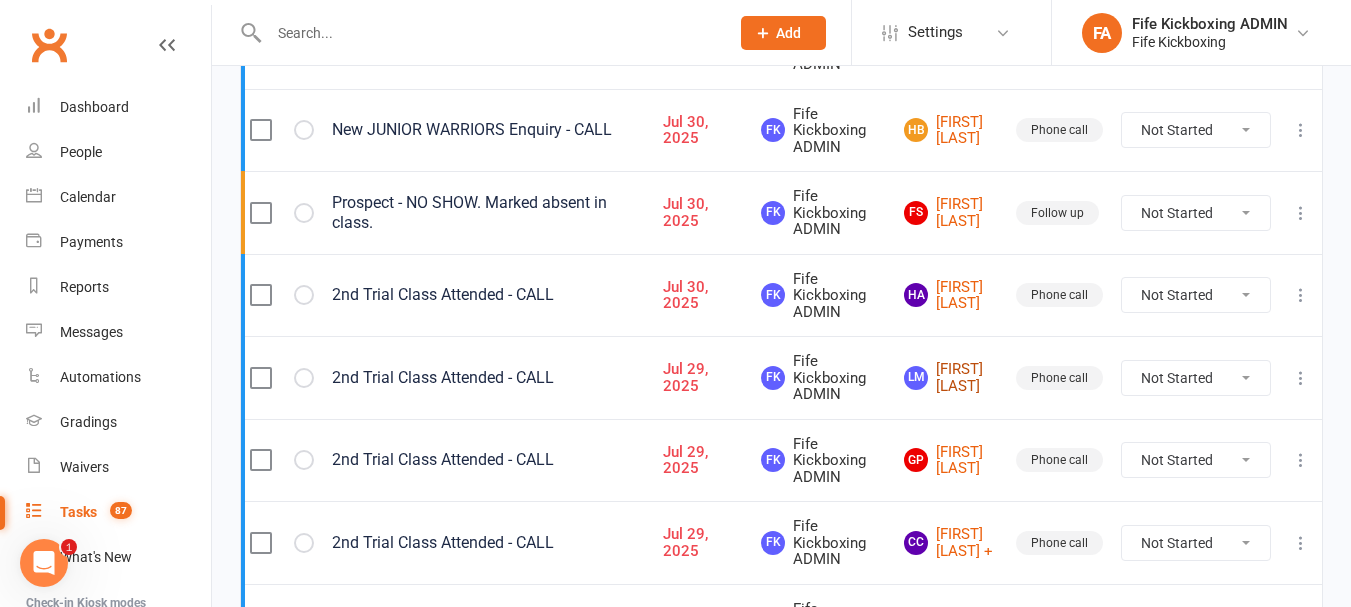 scroll, scrollTop: 800, scrollLeft: 0, axis: vertical 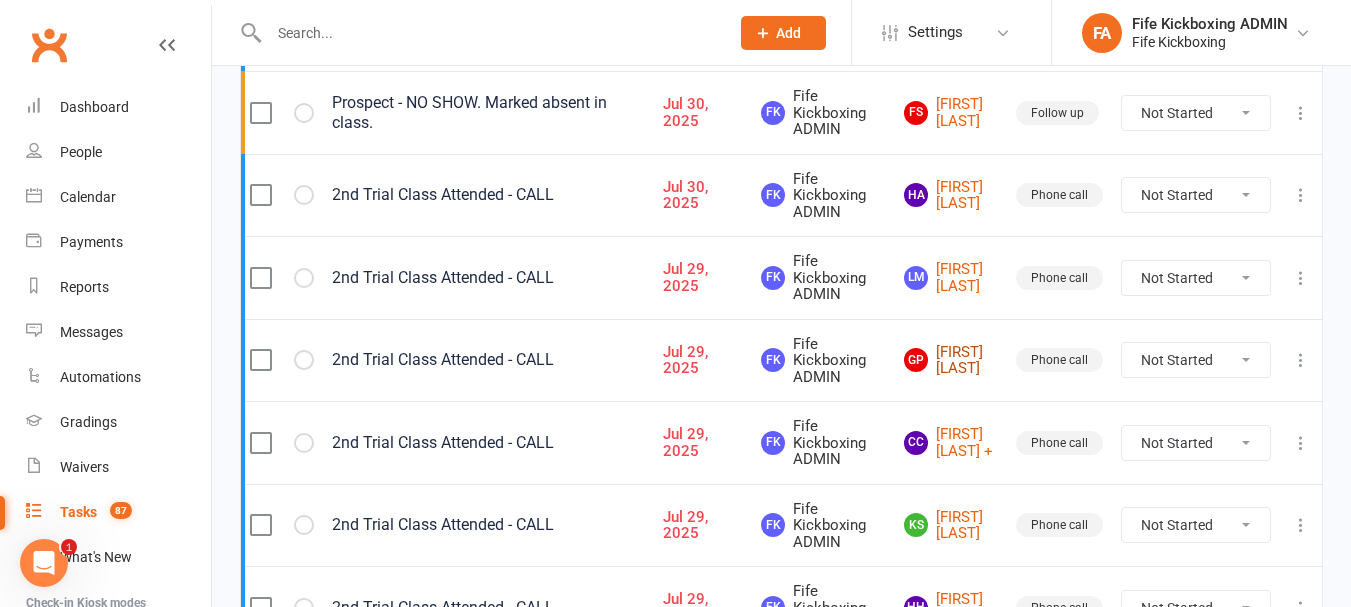 click on "[FIRST] [LAST]" at bounding box center (951, 360) 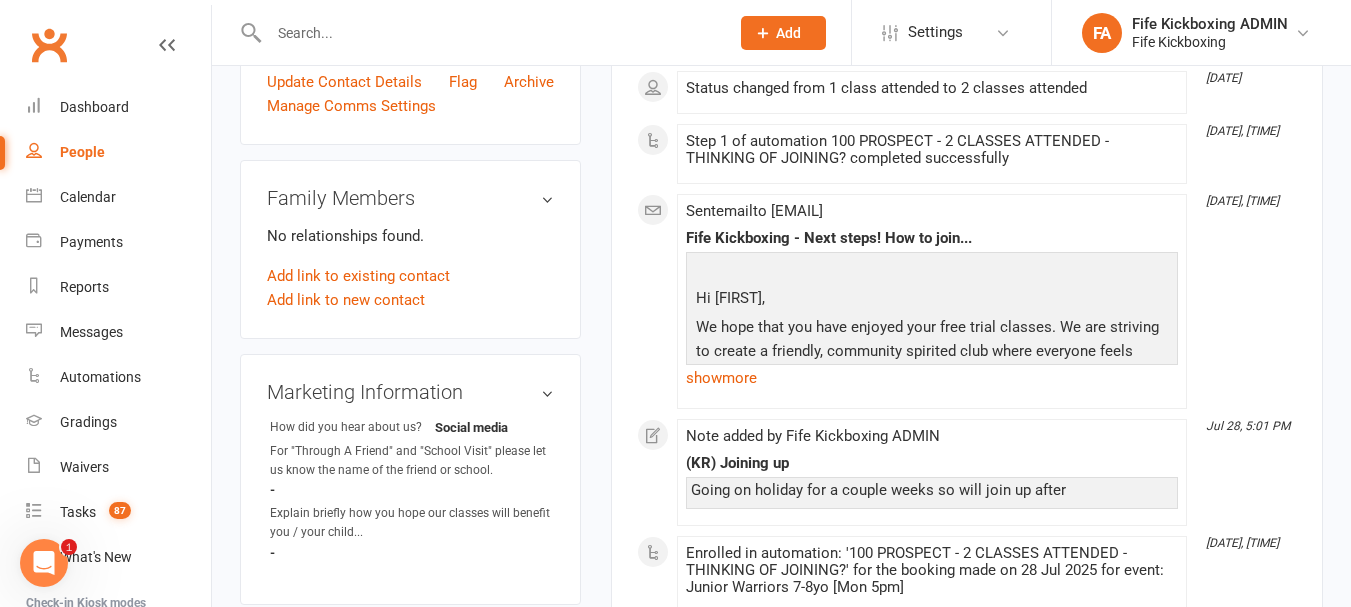 scroll, scrollTop: 600, scrollLeft: 0, axis: vertical 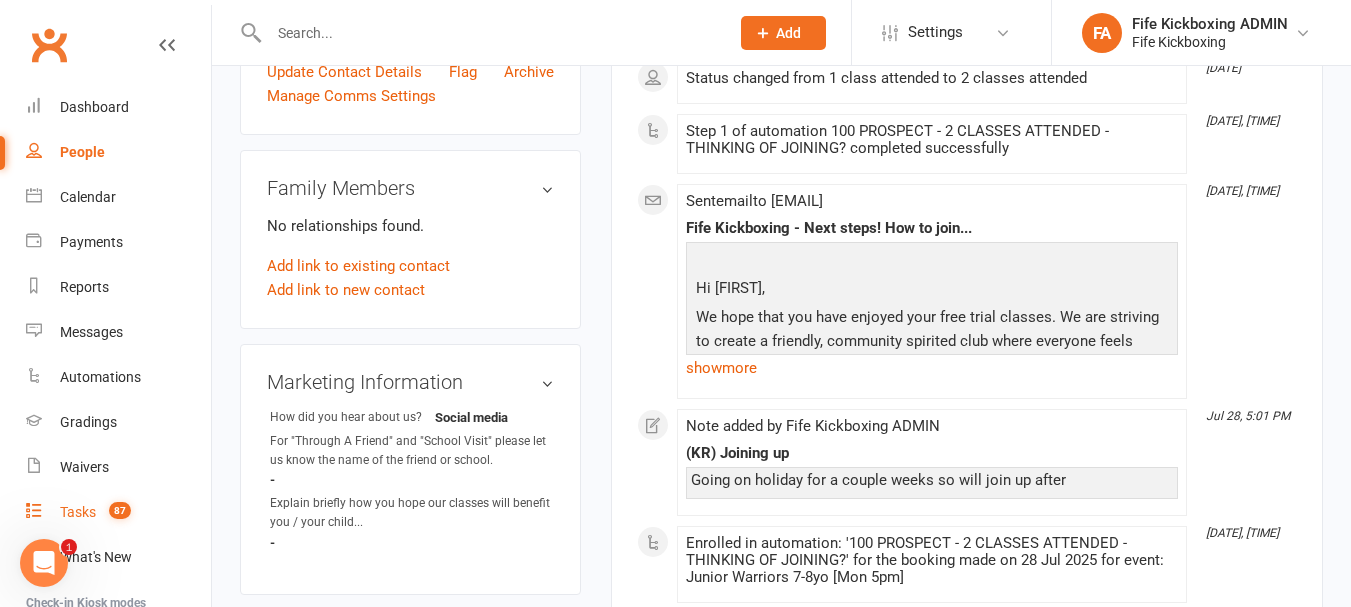 click on "87" at bounding box center [115, 512] 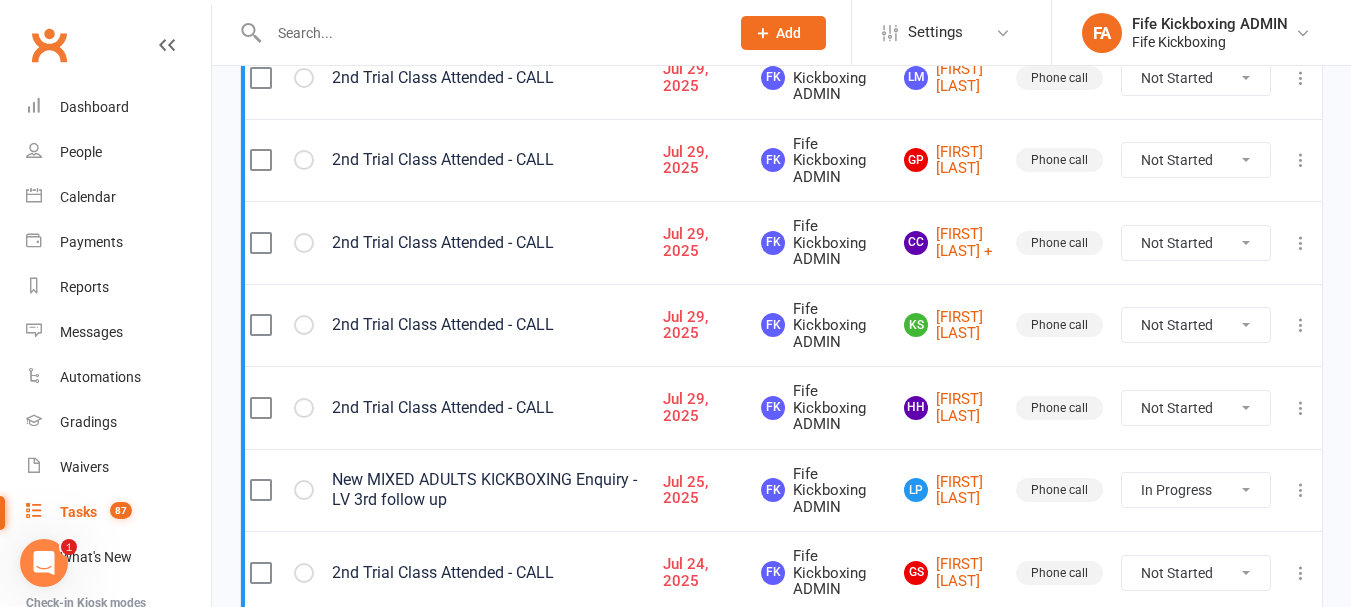 scroll, scrollTop: 900, scrollLeft: 0, axis: vertical 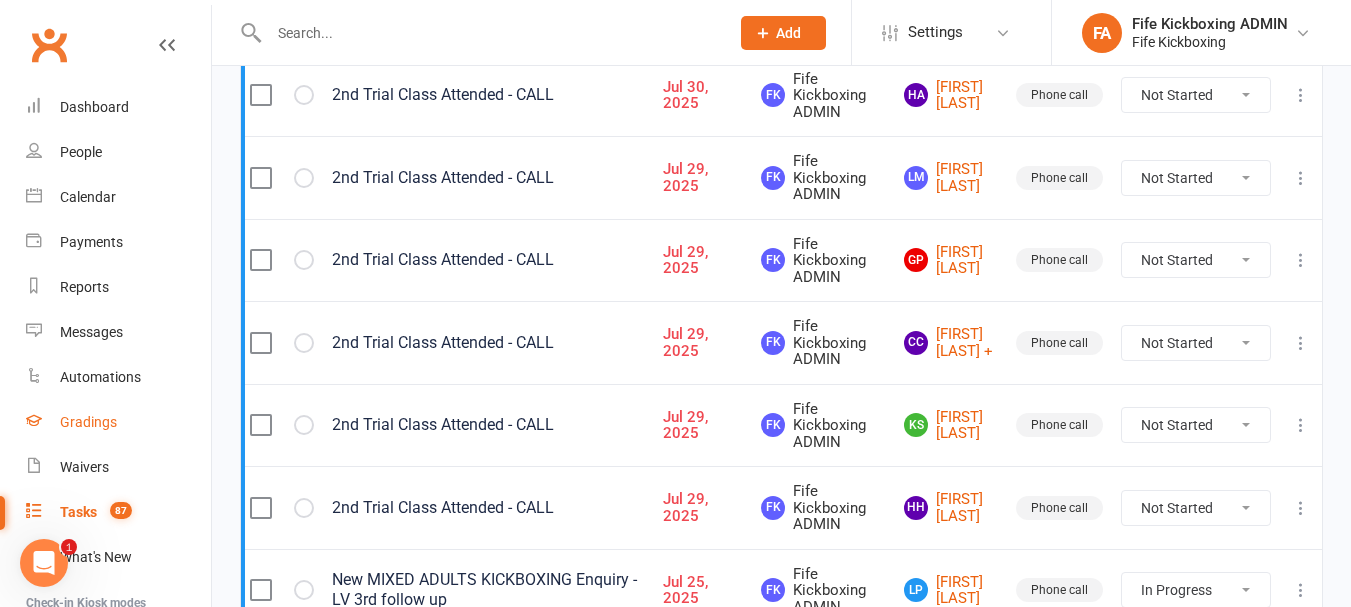 click on "Gradings" at bounding box center (88, 422) 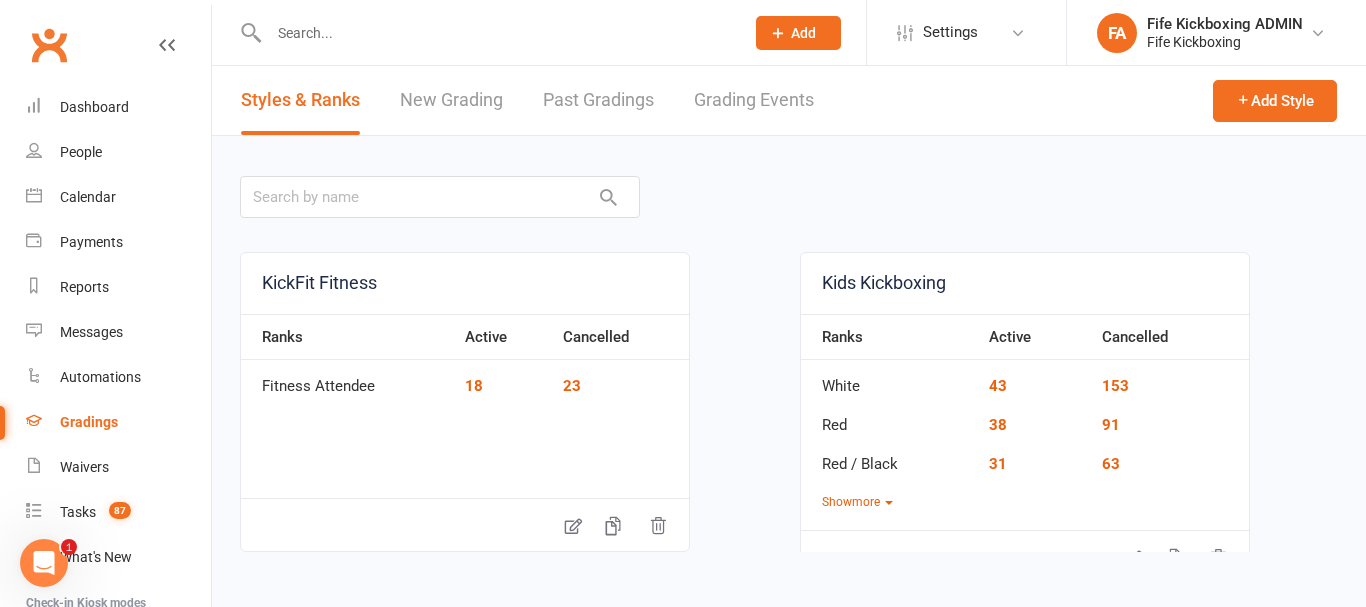 click on "Grading Events" at bounding box center [754, 100] 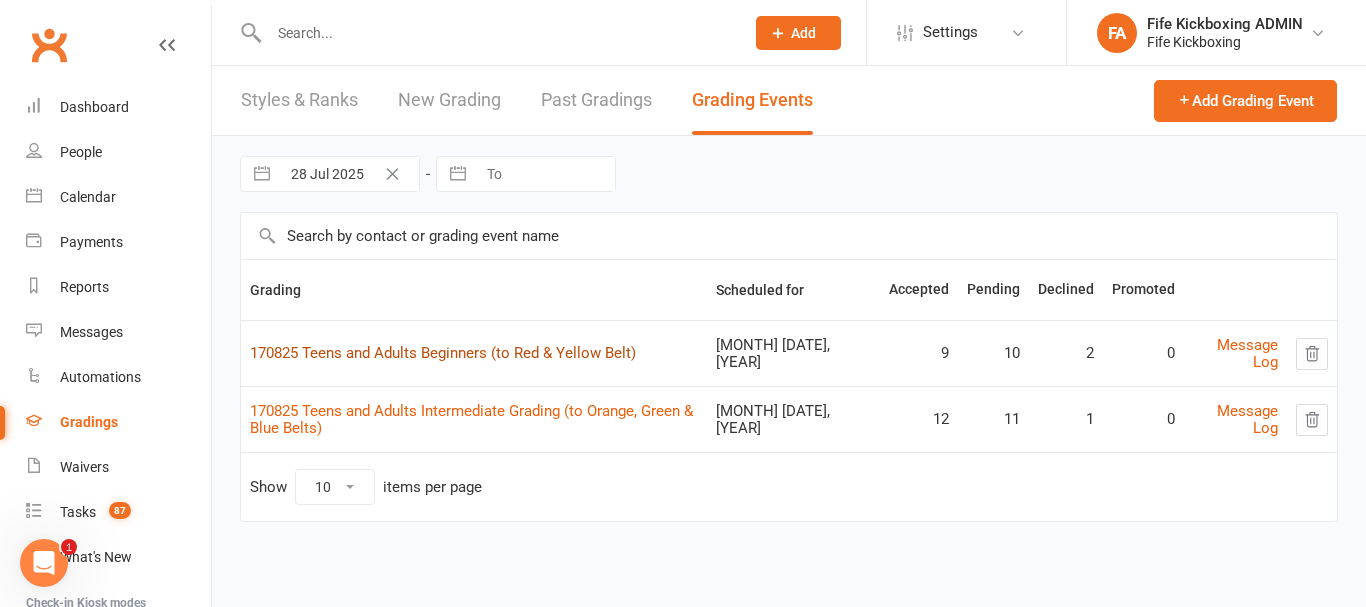 click on "170825 Teens and Adults Beginners (to Red & Yellow Belt)" at bounding box center [443, 353] 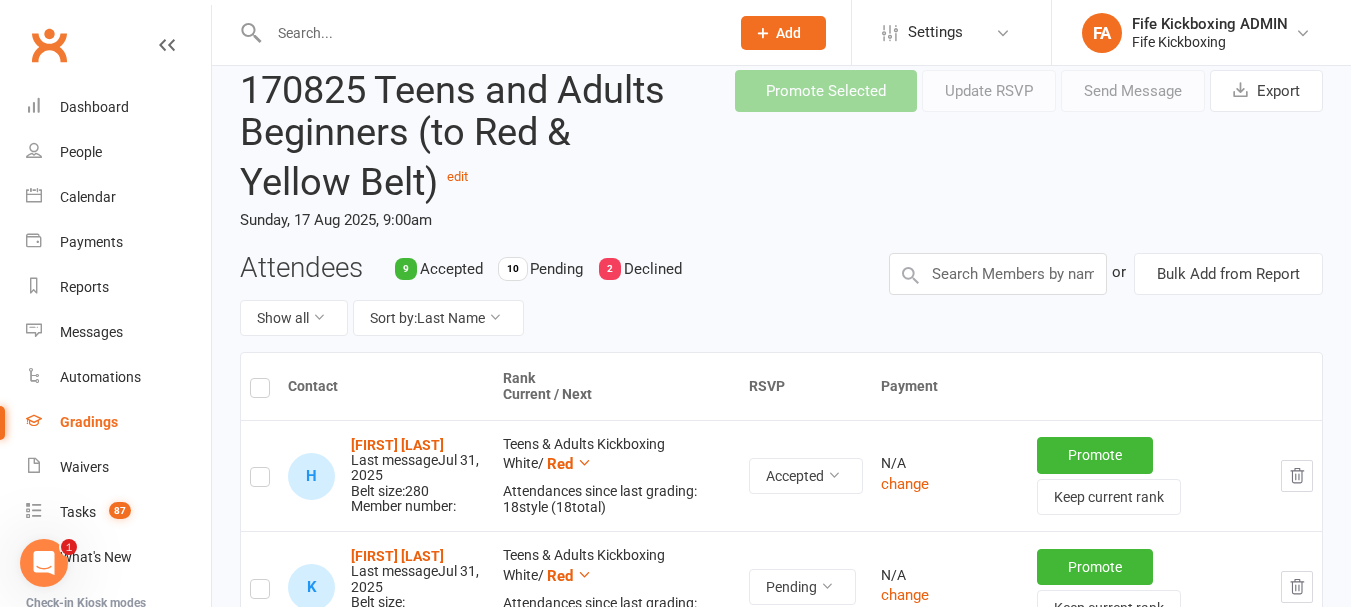 scroll, scrollTop: 200, scrollLeft: 0, axis: vertical 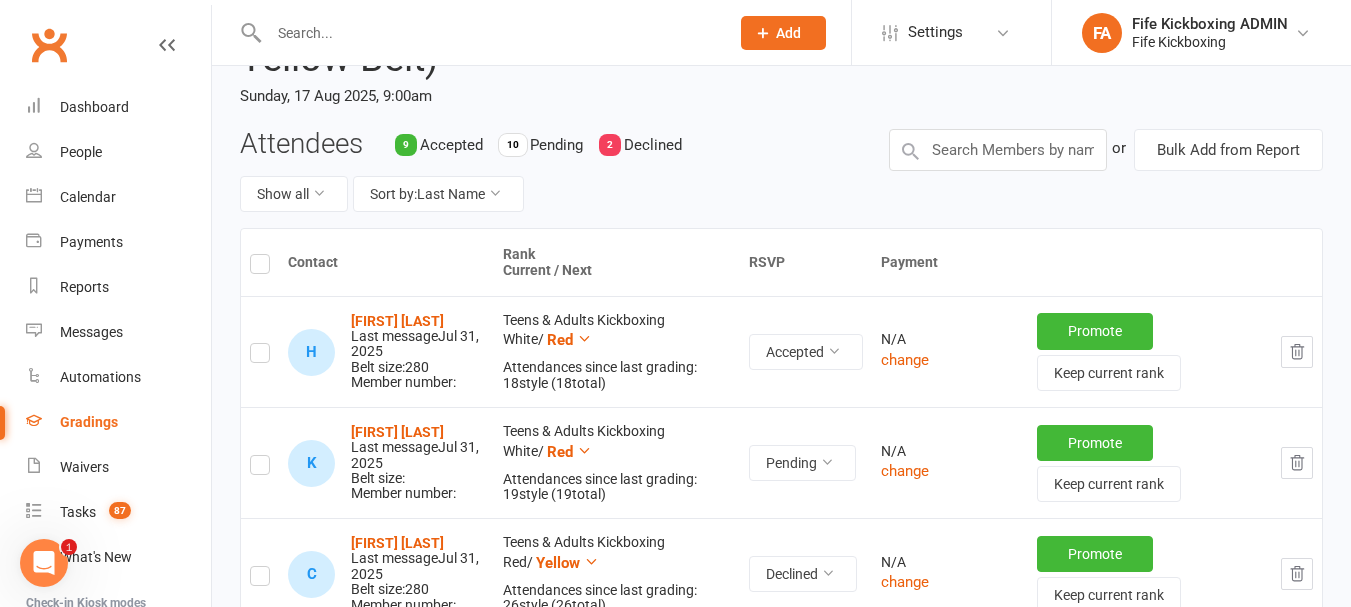 click at bounding box center (260, 468) 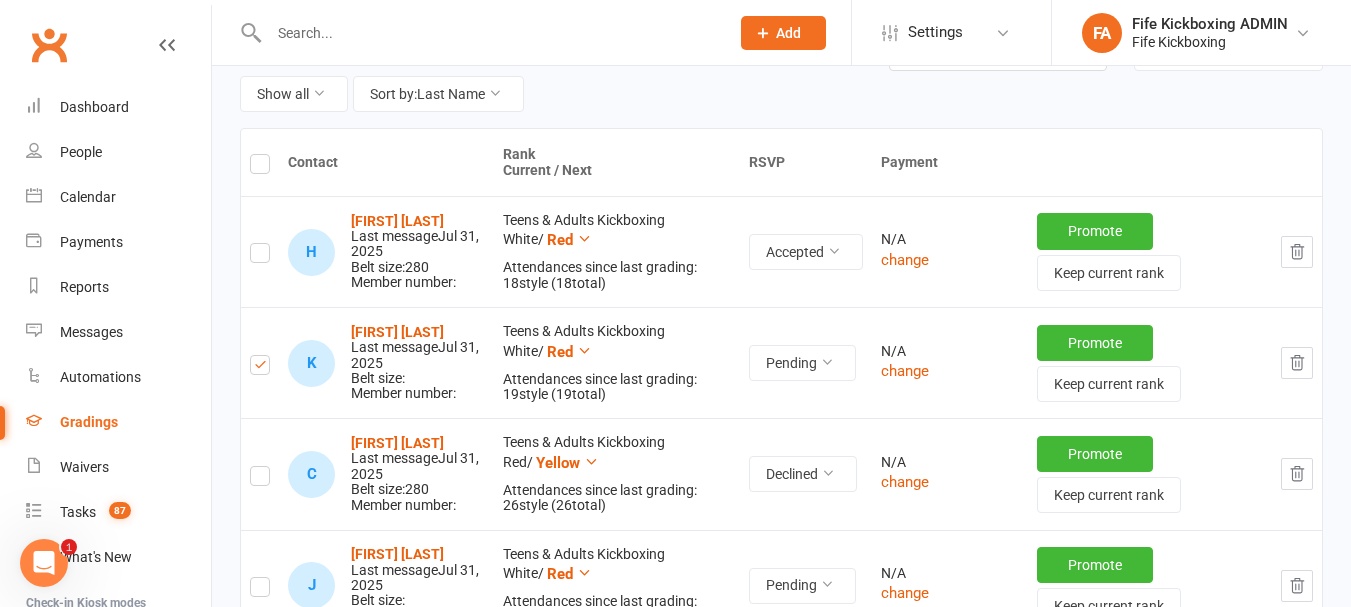 scroll, scrollTop: 400, scrollLeft: 0, axis: vertical 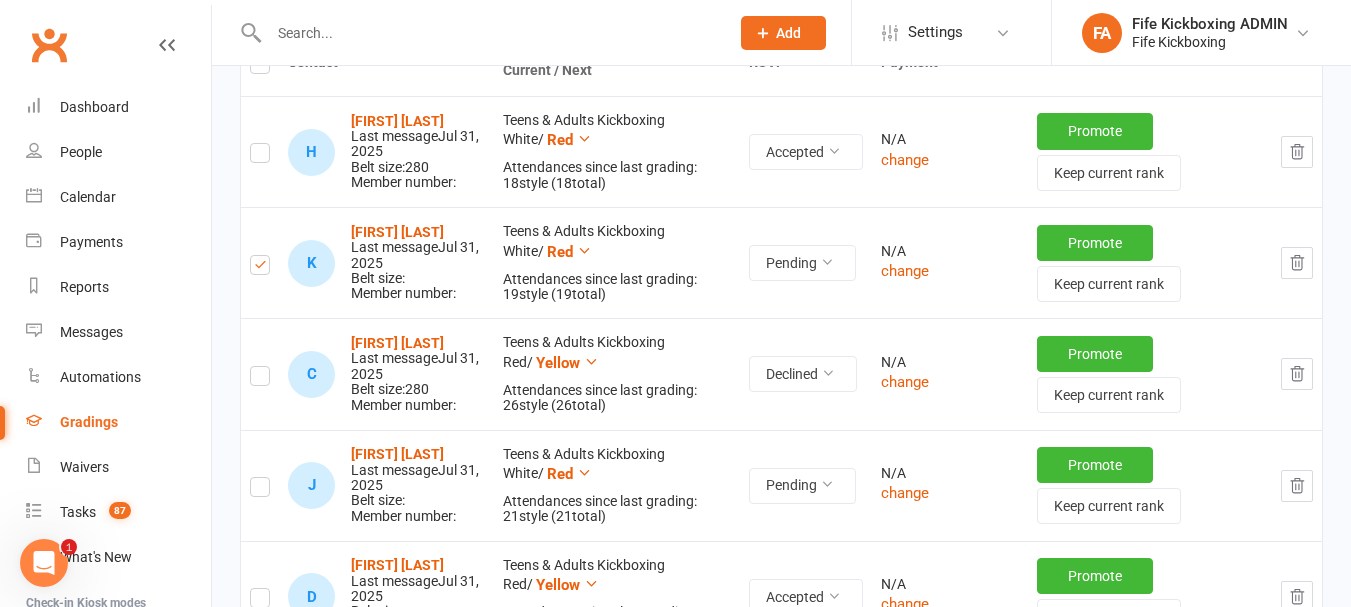 click at bounding box center (260, 490) 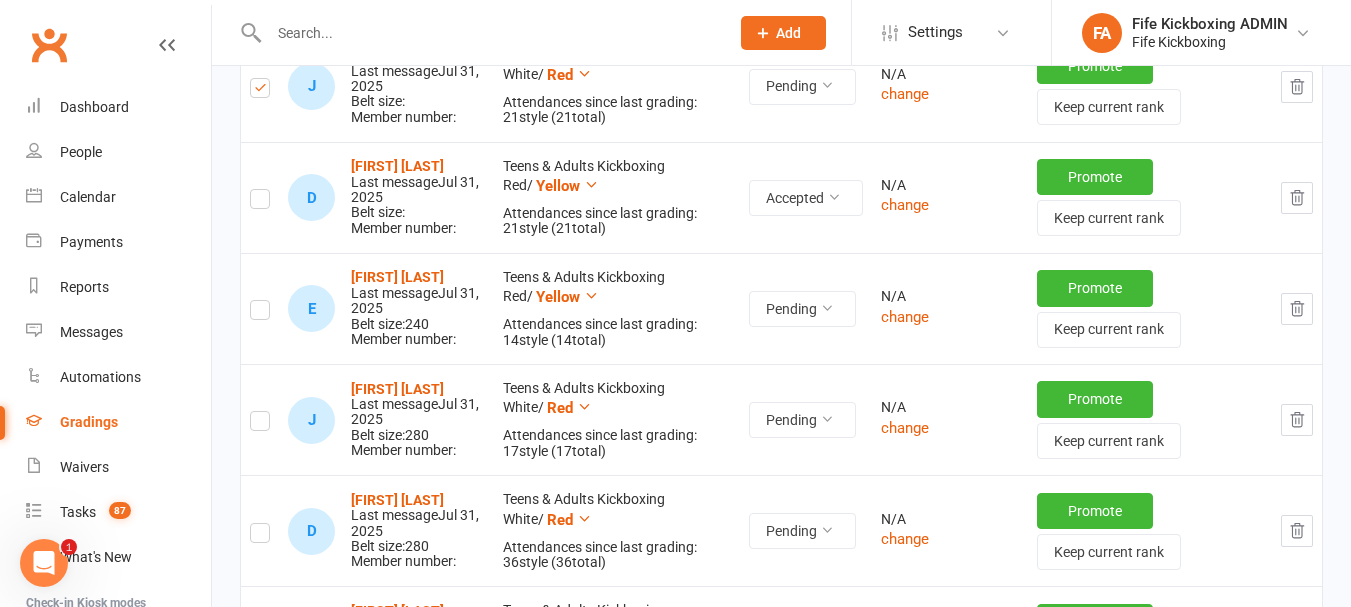 scroll, scrollTop: 800, scrollLeft: 0, axis: vertical 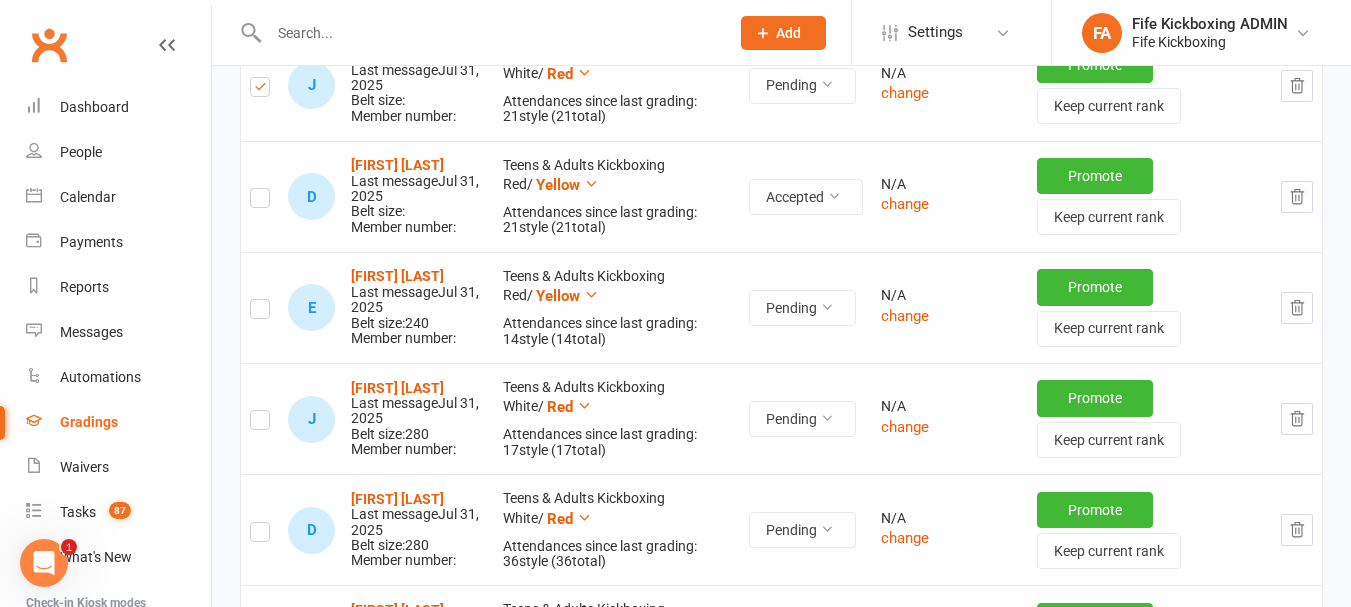 click at bounding box center [260, 312] 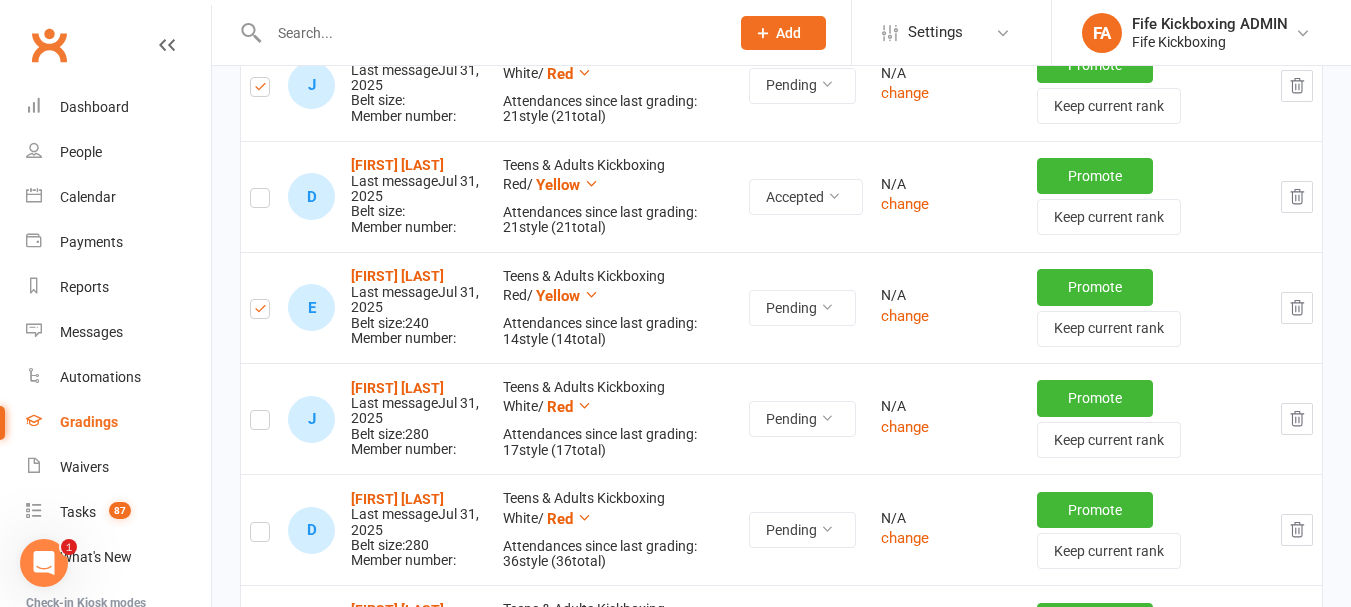 click at bounding box center (260, 423) 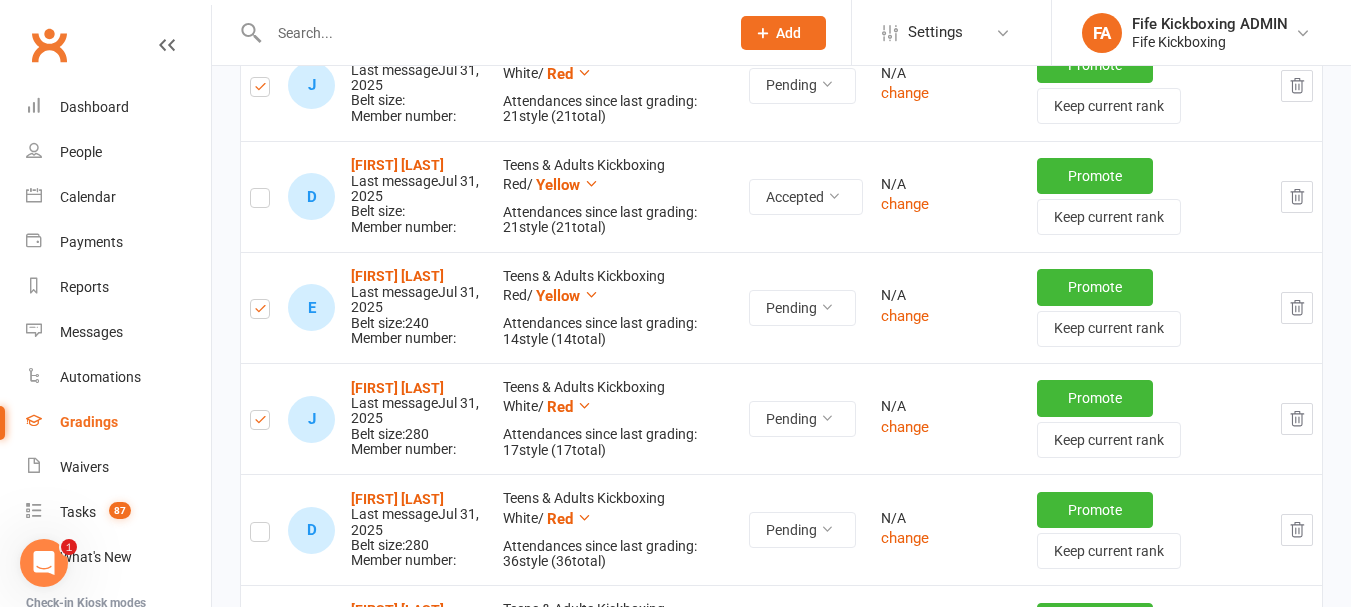 click at bounding box center (260, 535) 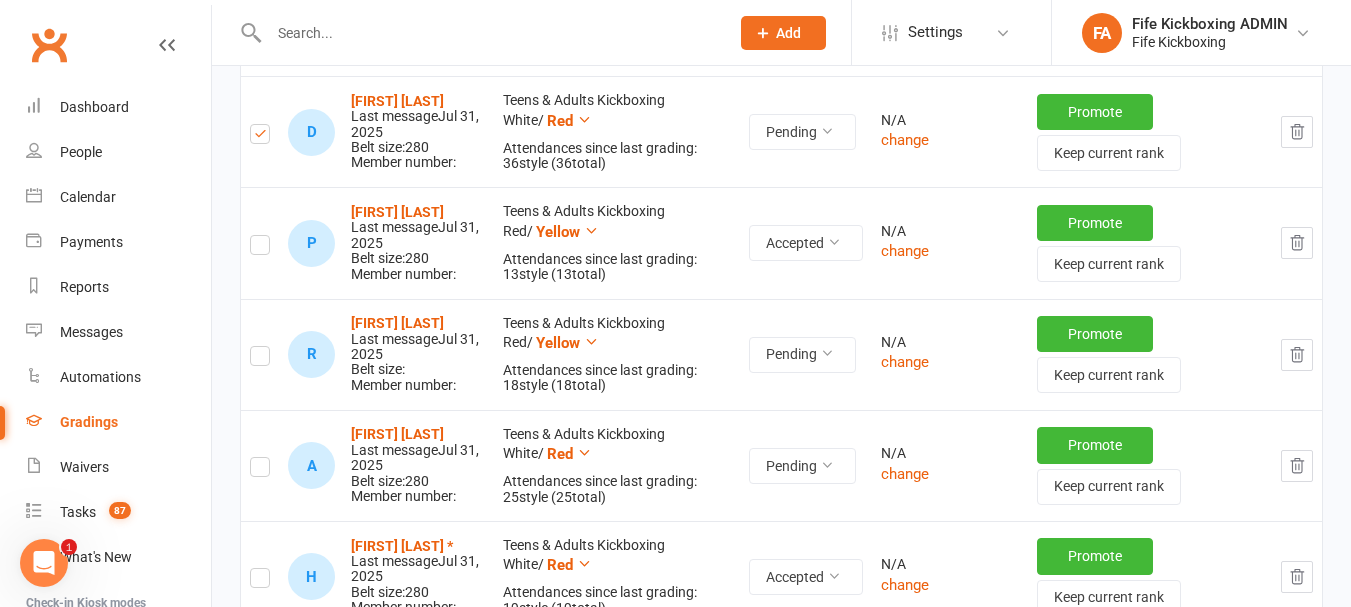 scroll, scrollTop: 1200, scrollLeft: 0, axis: vertical 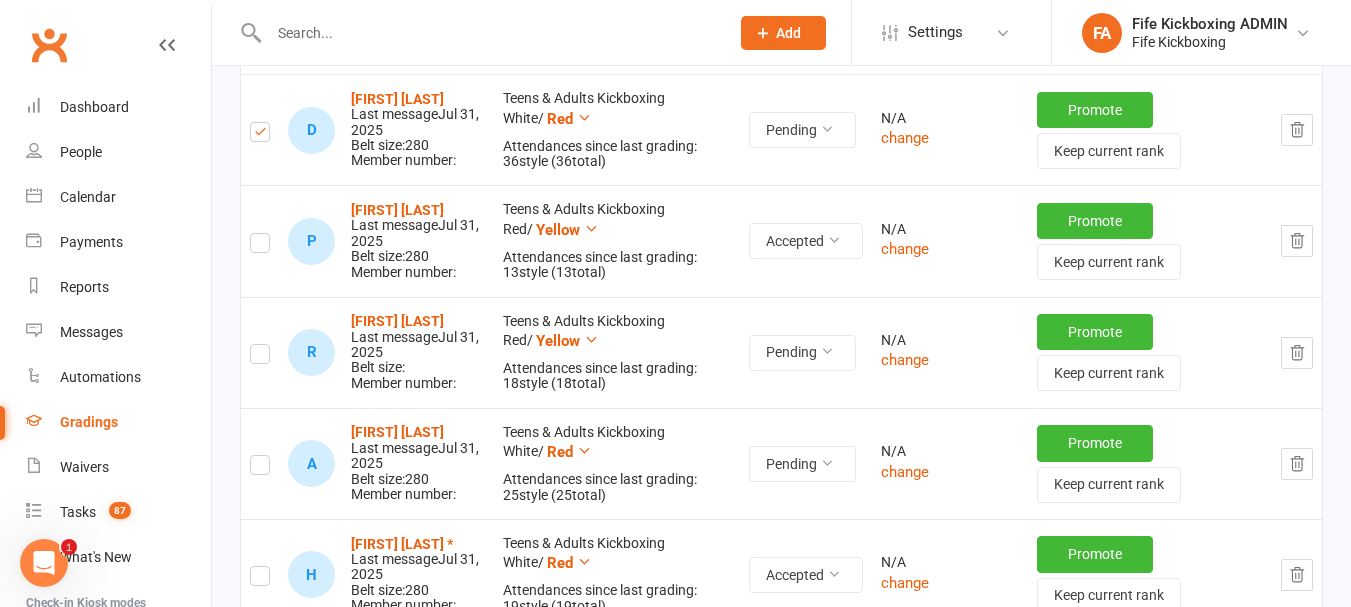 click at bounding box center [260, 357] 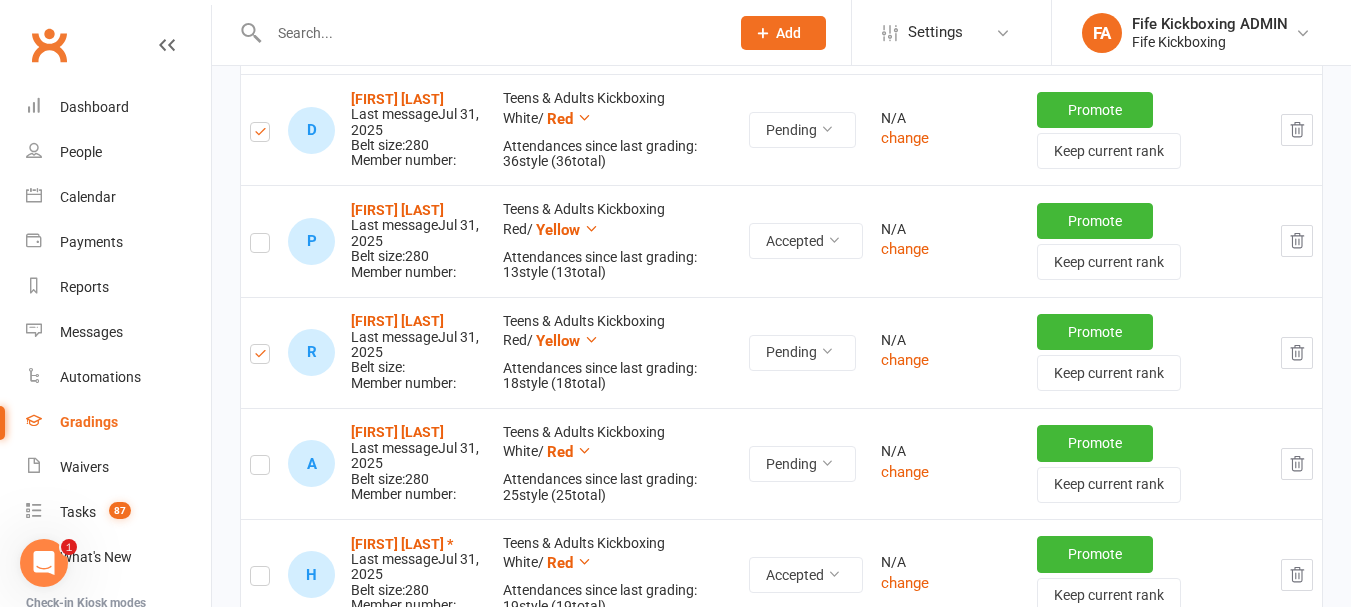 click at bounding box center (260, 468) 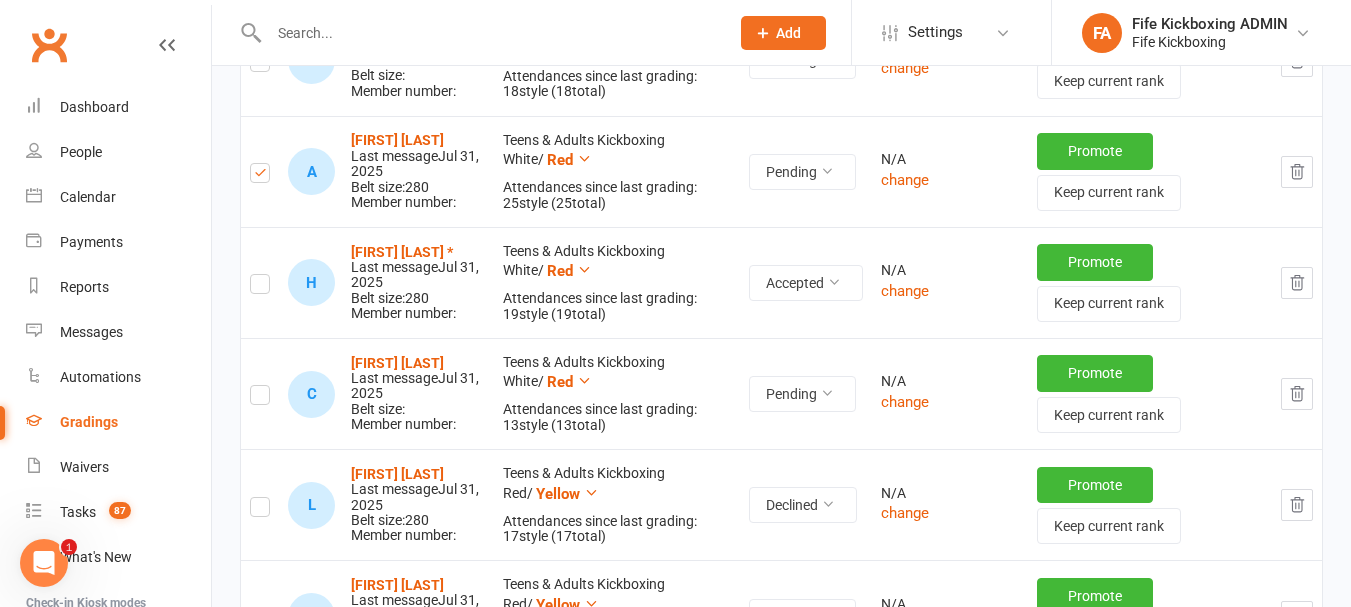 scroll, scrollTop: 1500, scrollLeft: 0, axis: vertical 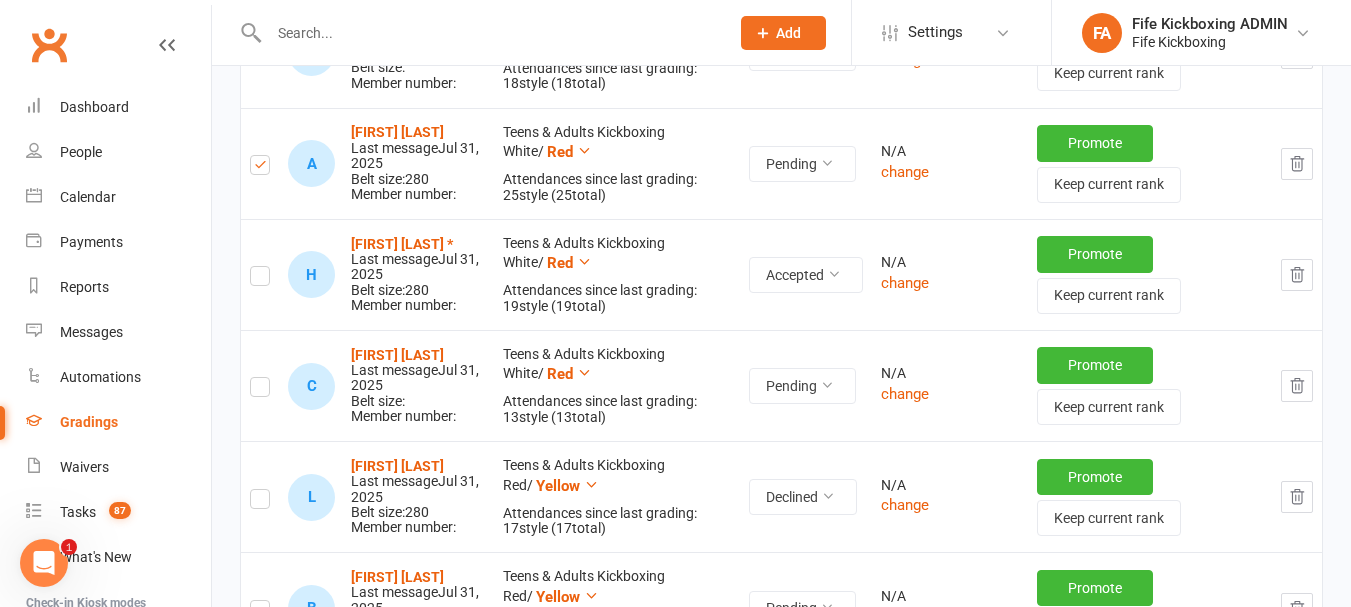 click at bounding box center (260, 390) 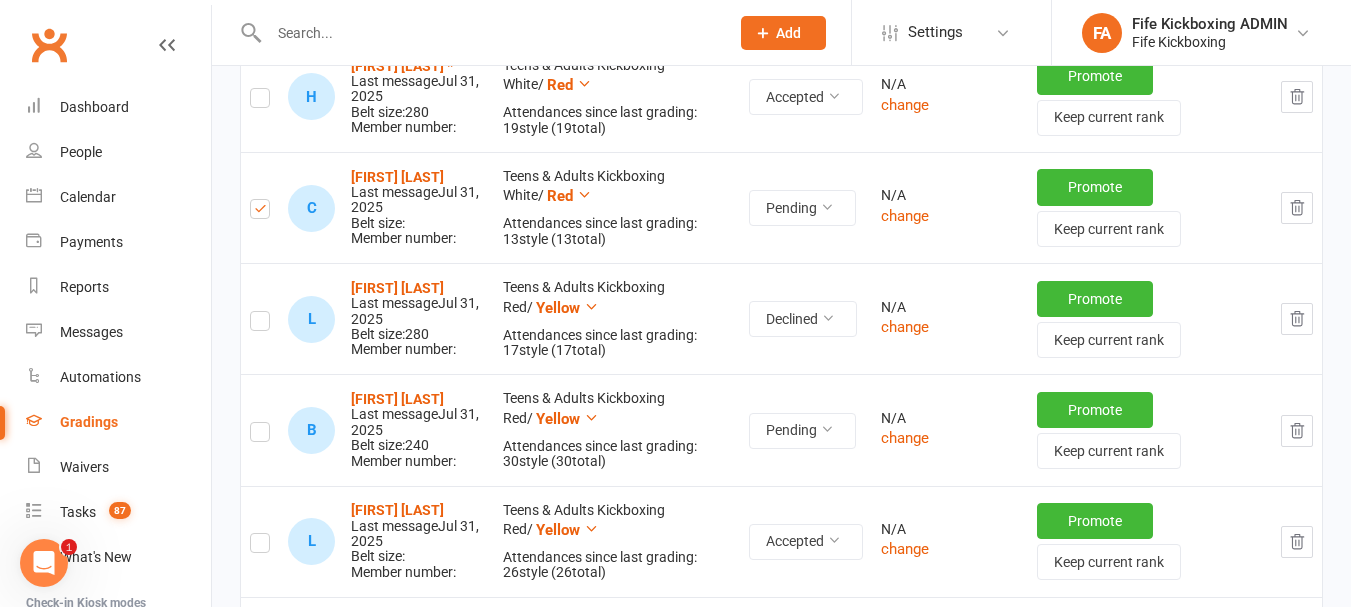 scroll, scrollTop: 1800, scrollLeft: 0, axis: vertical 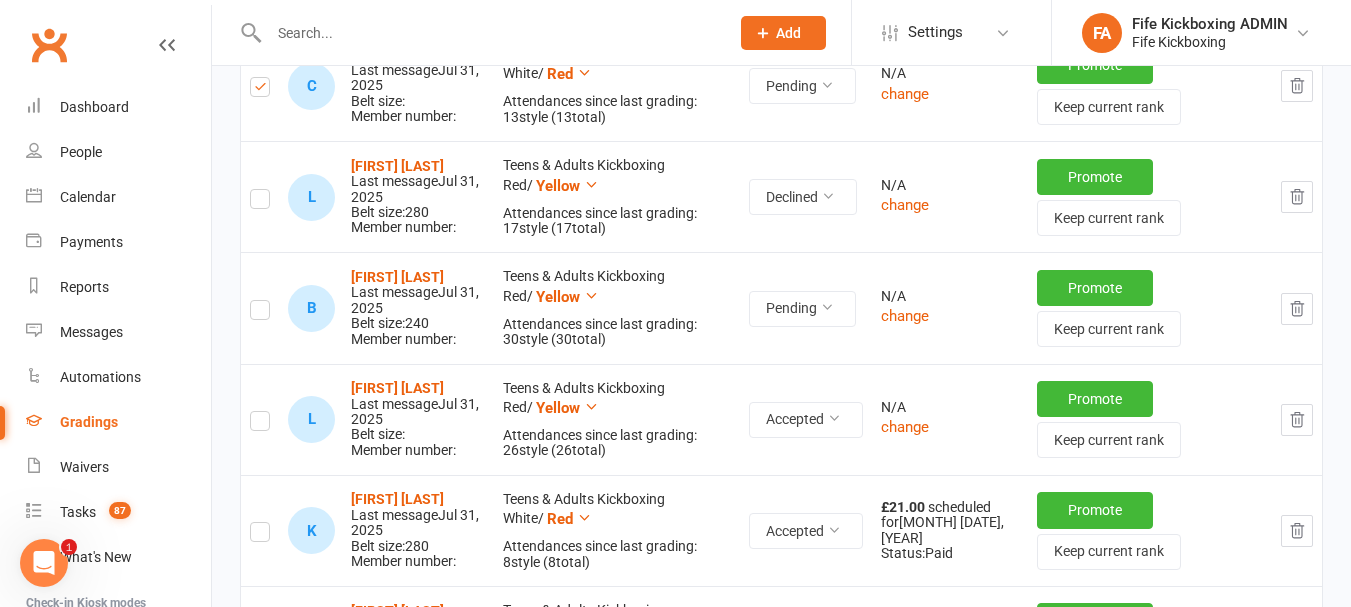 click at bounding box center [260, 313] 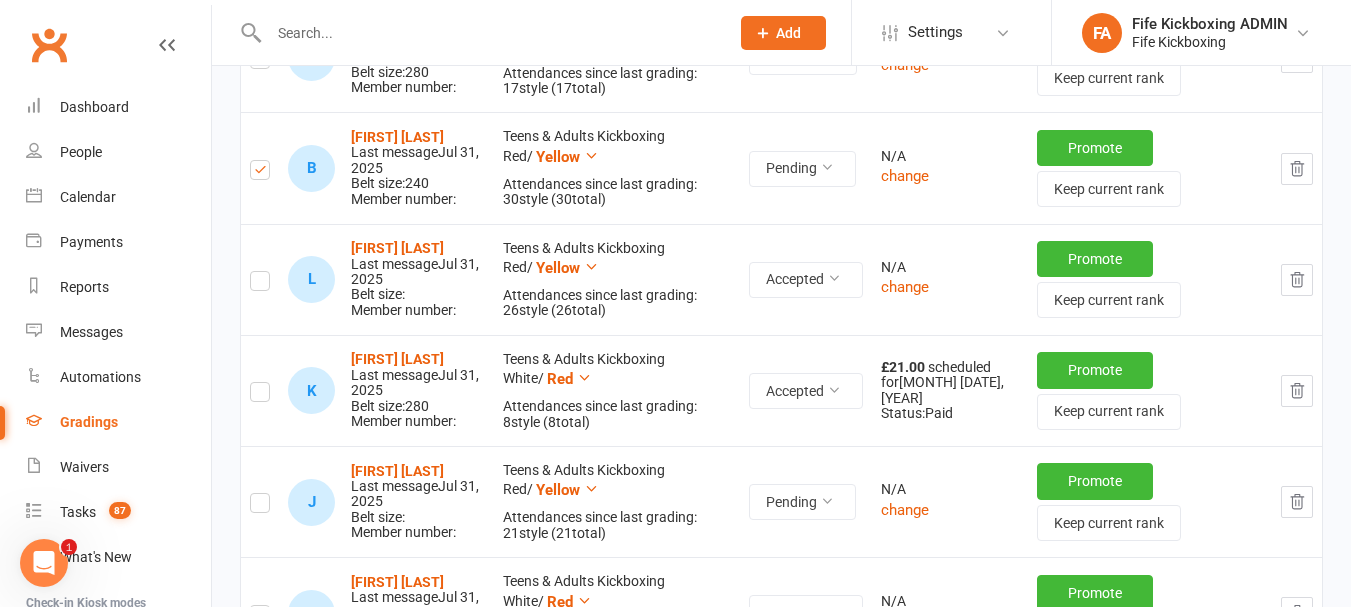 scroll, scrollTop: 2000, scrollLeft: 0, axis: vertical 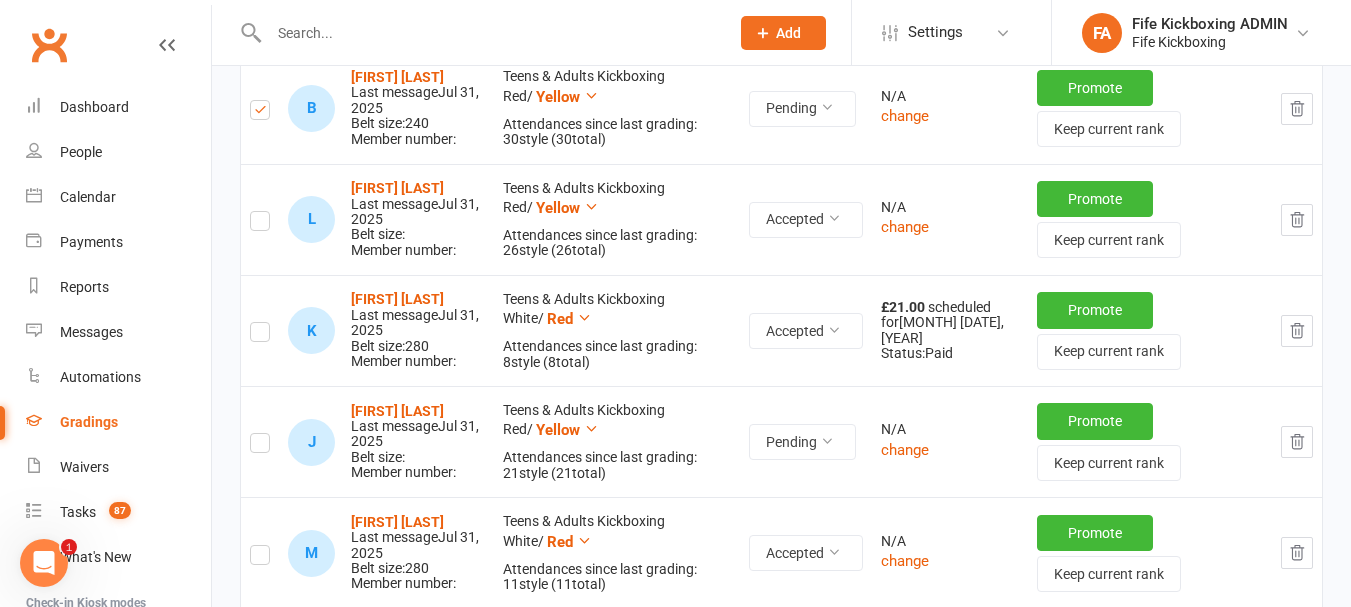 click at bounding box center [260, 446] 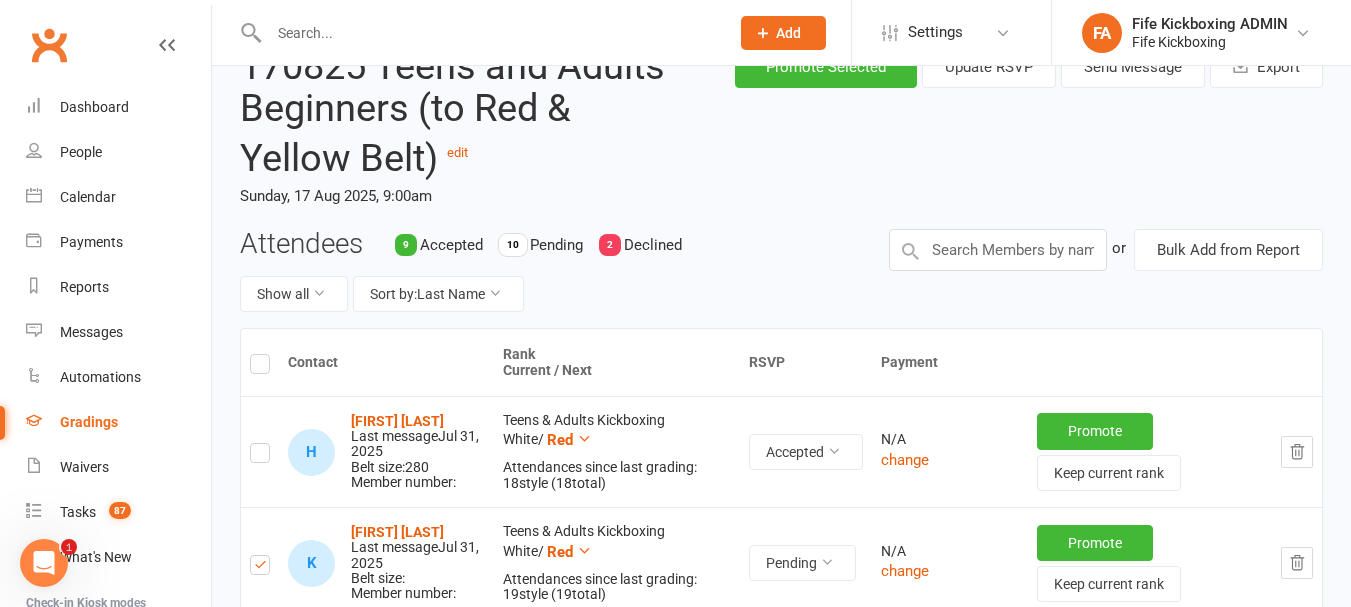 scroll, scrollTop: 0, scrollLeft: 0, axis: both 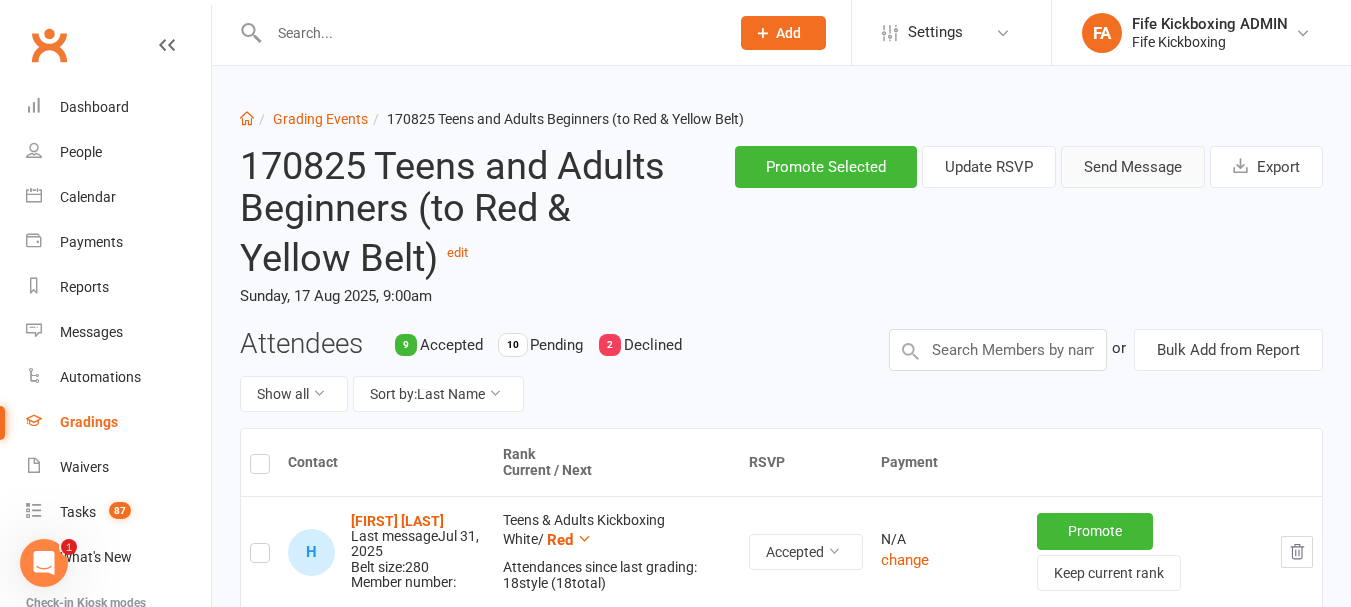 click on "Send Message" at bounding box center [1133, 167] 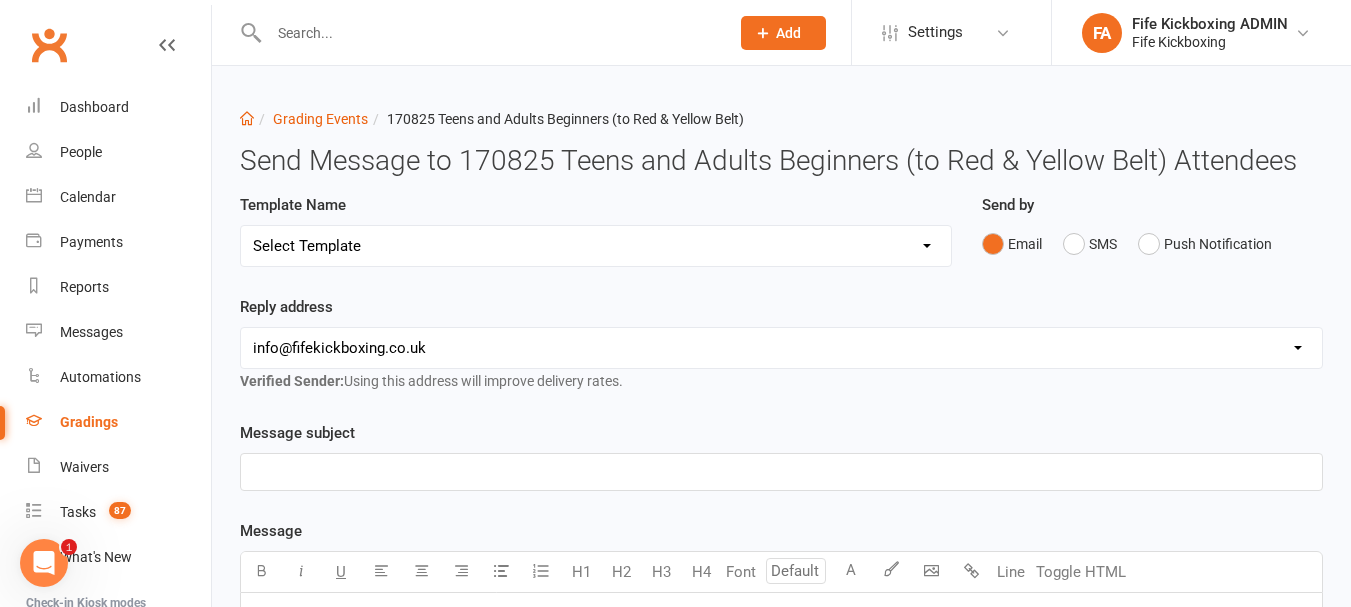 click on "Select Template [EMAIL] 2001 Invitation to Grading Event [EMAIL] 2002 Invitation to Grading Event - Senior Belts [EMAIL] Confirmation of Successful Grading [EMAIL] Congratulations on Passing Your Grading! (Green+) [EMAIL] Grading Event Invitation Marked DECLINED [EMAIL] Grading Event Payment Reminder [EMAIL] Grading Event Reminder [EMAIL] Grading Event RSVP still PENDING (1st Reminder) [EMAIL] Grading Event RSVP still PENDING (2nd Reminder) [EMAIL] Grading Event What to Expect [EMAIL] Notification of change to Grading Event date/time [SMS] RSVP still PENDING (SMS)" at bounding box center (596, 246) 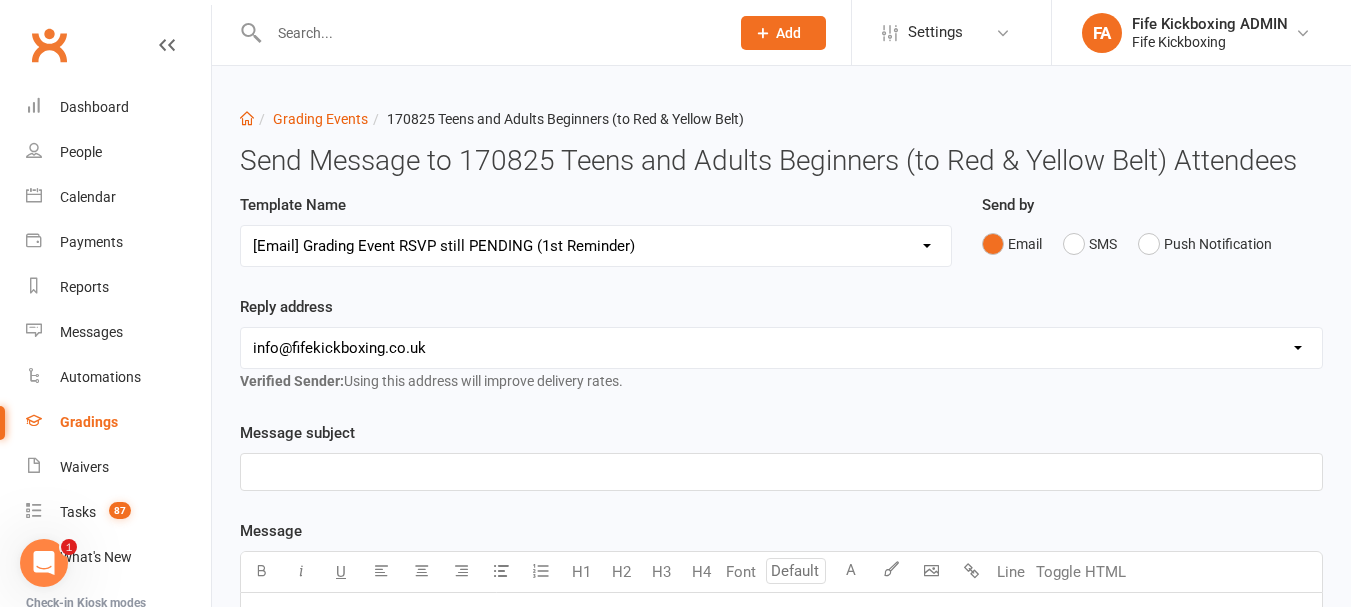 click on "Select Template [EMAIL] 2001 Invitation to Grading Event [EMAIL] 2002 Invitation to Grading Event - Senior Belts [EMAIL] Confirmation of Successful Grading [EMAIL] Congratulations on Passing Your Grading! (Green+) [EMAIL] Grading Event Invitation Marked DECLINED [EMAIL] Grading Event Payment Reminder [EMAIL] Grading Event Reminder [EMAIL] Grading Event RSVP still PENDING (1st Reminder) [EMAIL] Grading Event RSVP still PENDING (2nd Reminder) [EMAIL] Grading Event What to Expect [EMAIL] Notification of change to Grading Event date/time [SMS] RSVP still PENDING (SMS)" at bounding box center (596, 246) 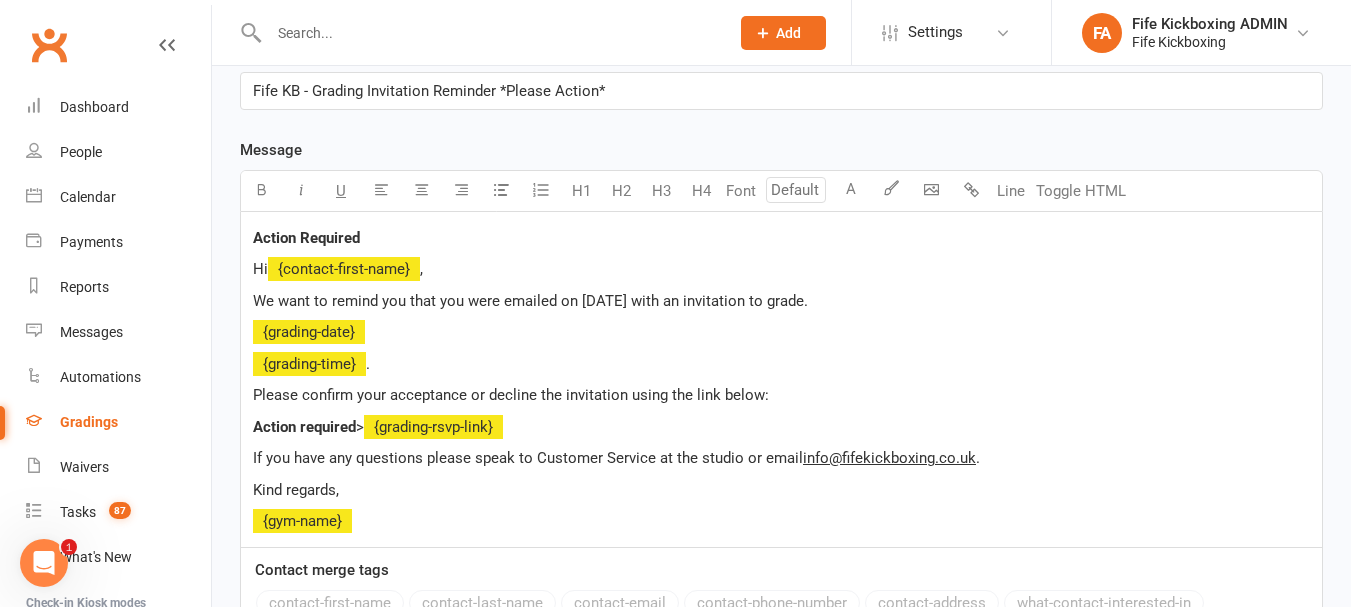 scroll, scrollTop: 400, scrollLeft: 0, axis: vertical 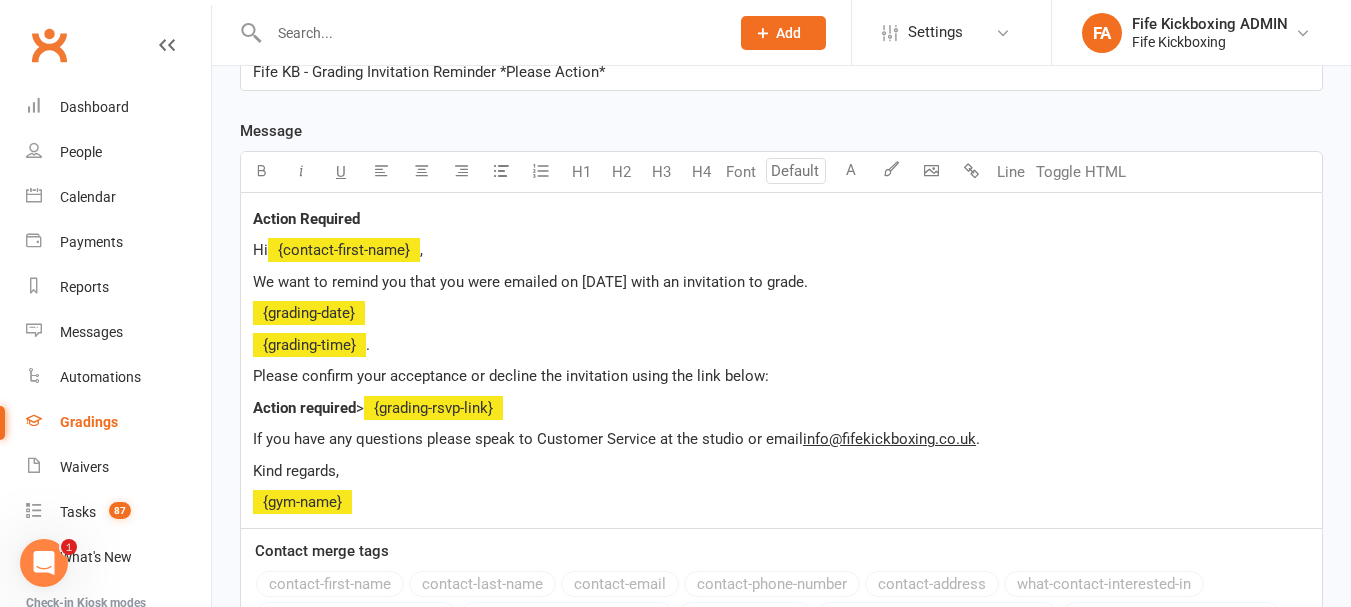 click on "We want to remind you that you were emailed on [DATE] with an invitation to grade." at bounding box center (530, 282) 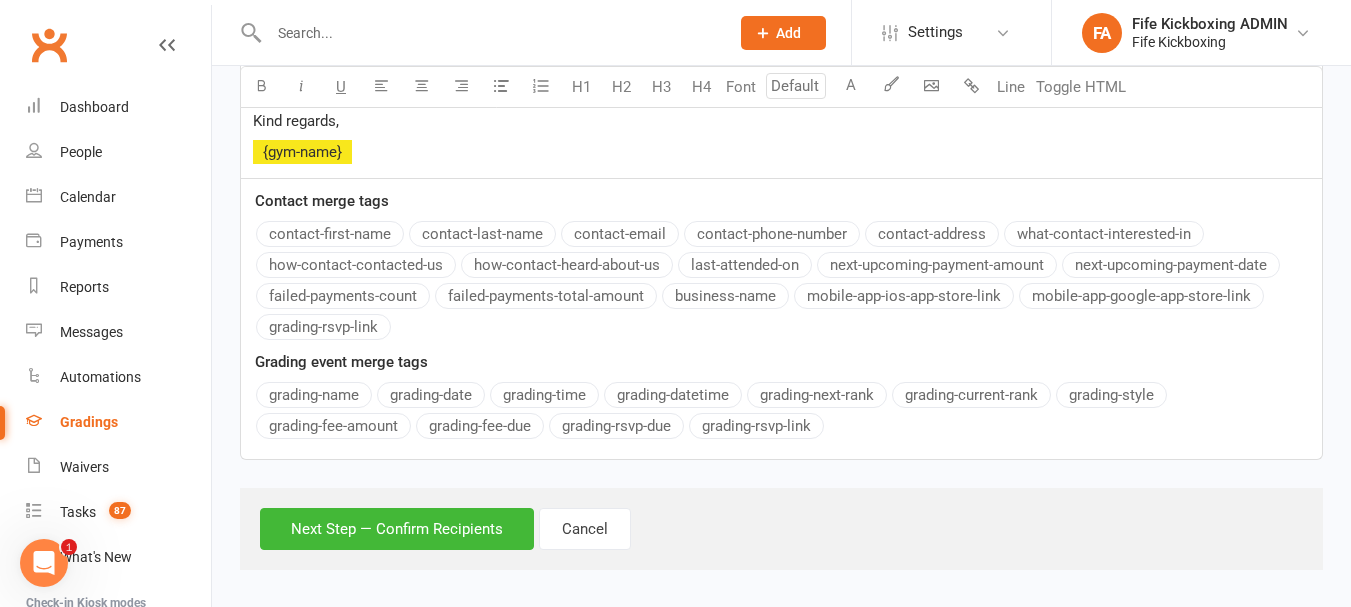 scroll, scrollTop: 758, scrollLeft: 0, axis: vertical 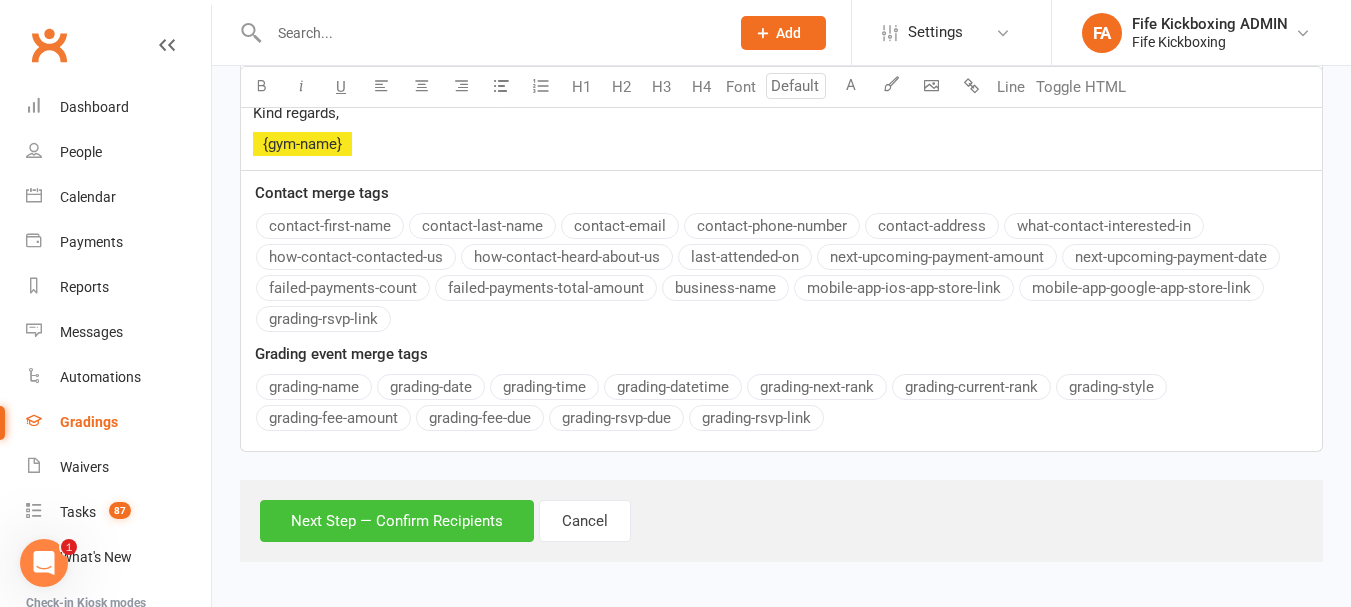 click on "Next Step — Confirm Recipients" at bounding box center (397, 521) 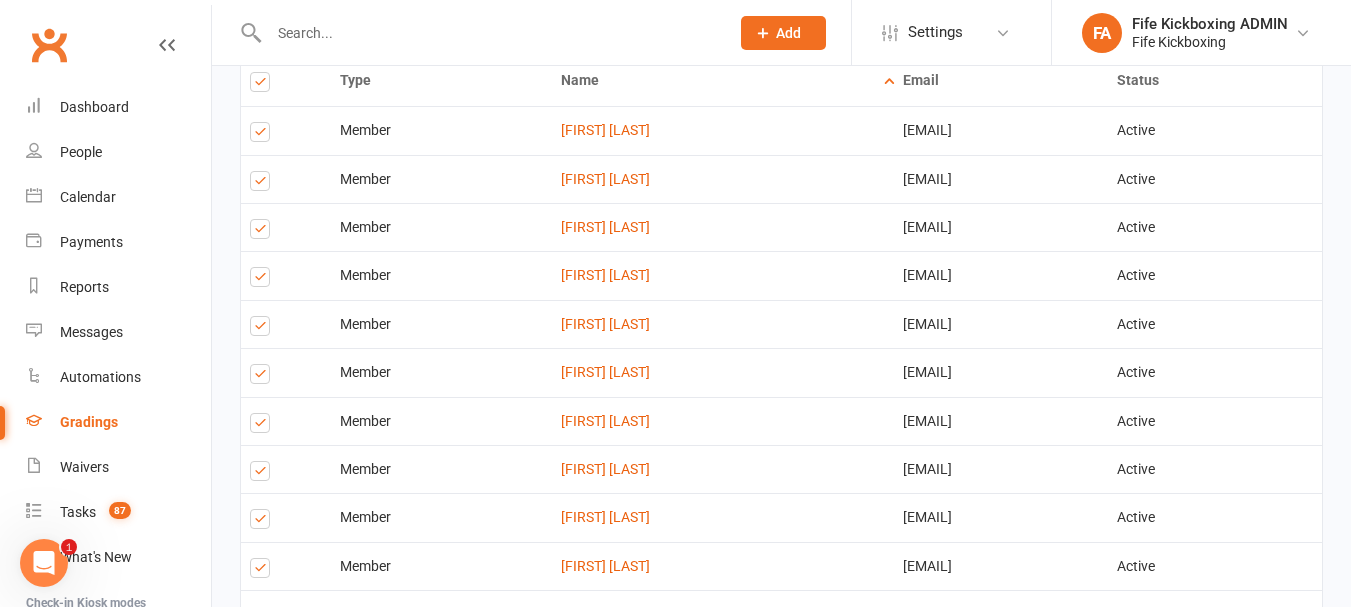 scroll, scrollTop: 1010, scrollLeft: 0, axis: vertical 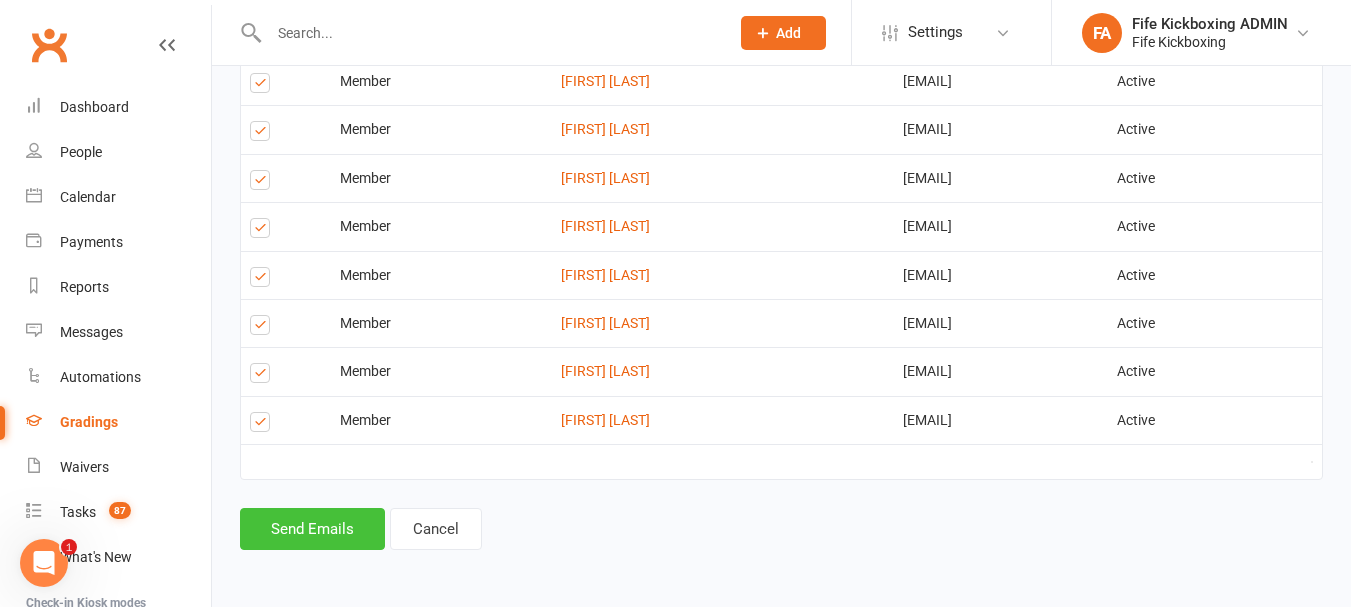 click on "Send Emails" at bounding box center (312, 529) 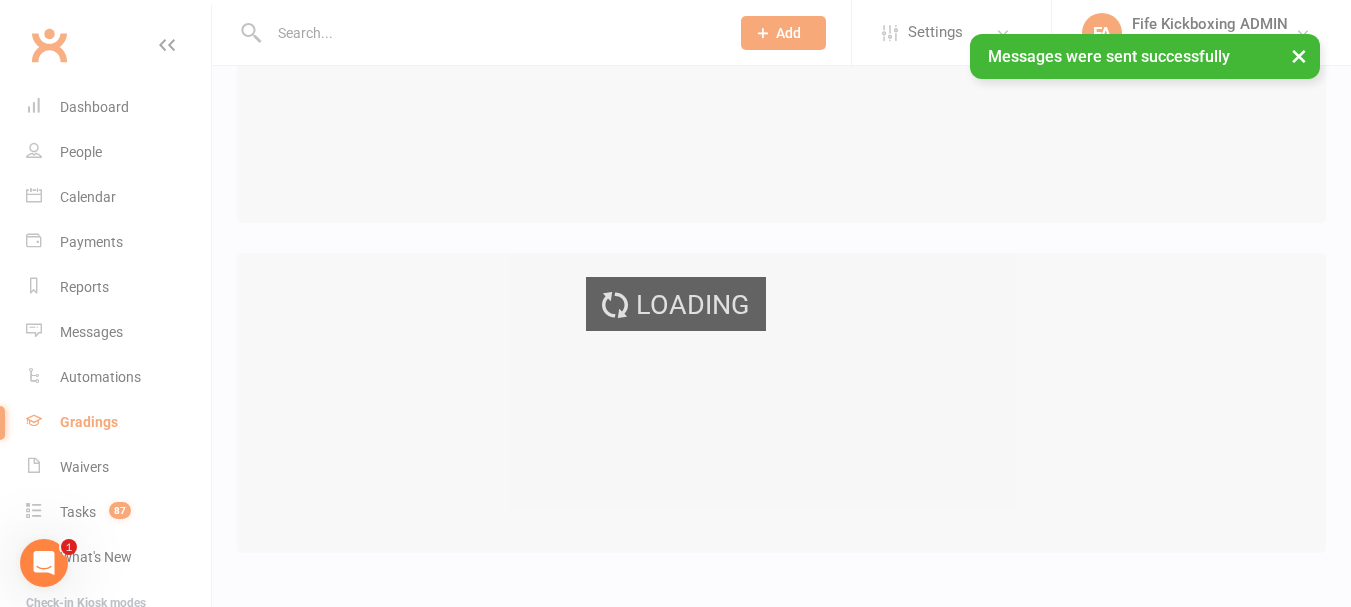 scroll, scrollTop: 0, scrollLeft: 0, axis: both 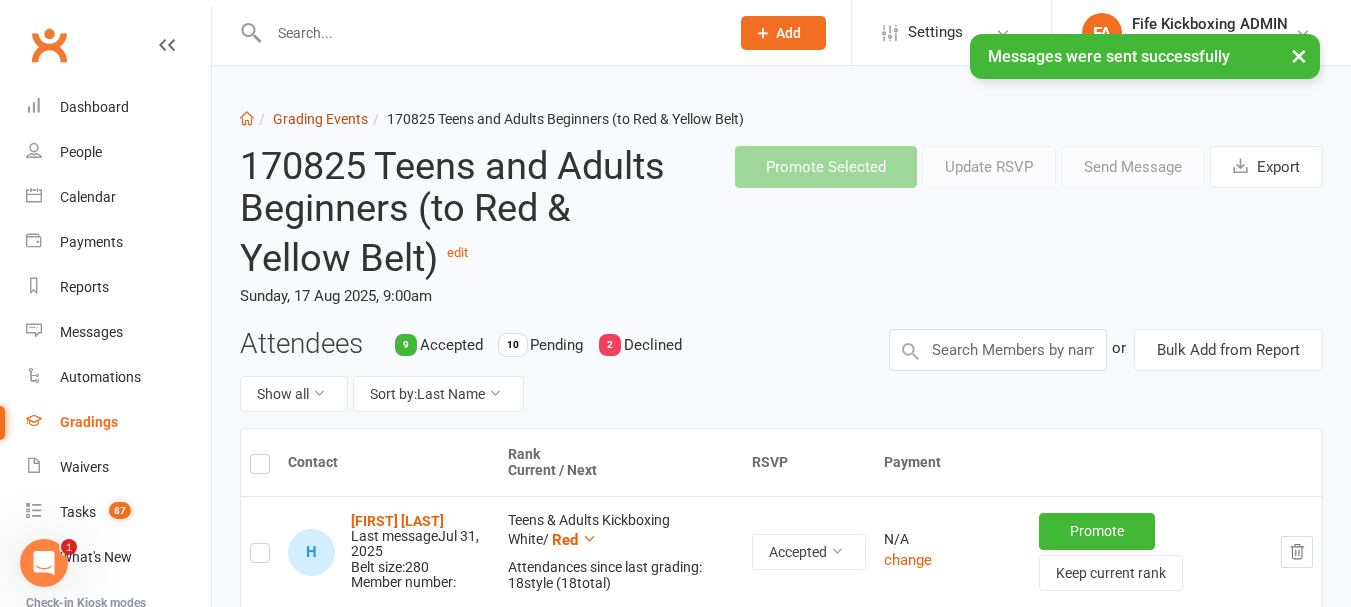 click on "Grading Events" at bounding box center (320, 119) 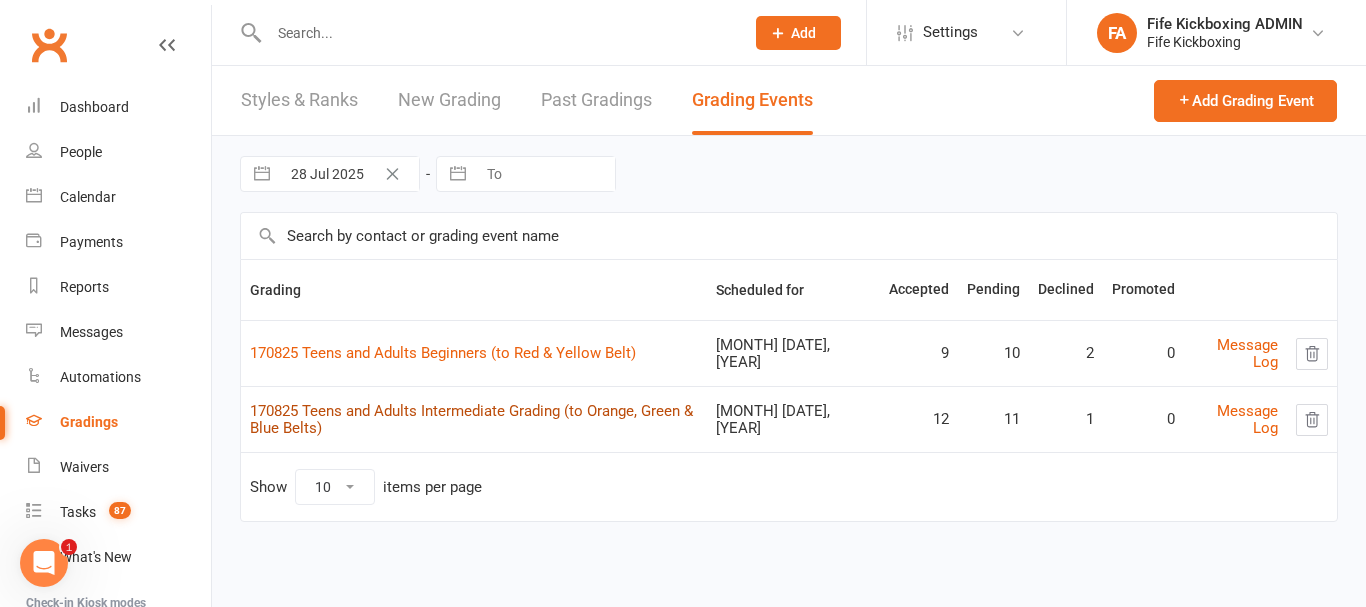 click on "170825 Teens and Adults Intermediate Grading (to Orange, Green & Blue Belts)" at bounding box center (471, 419) 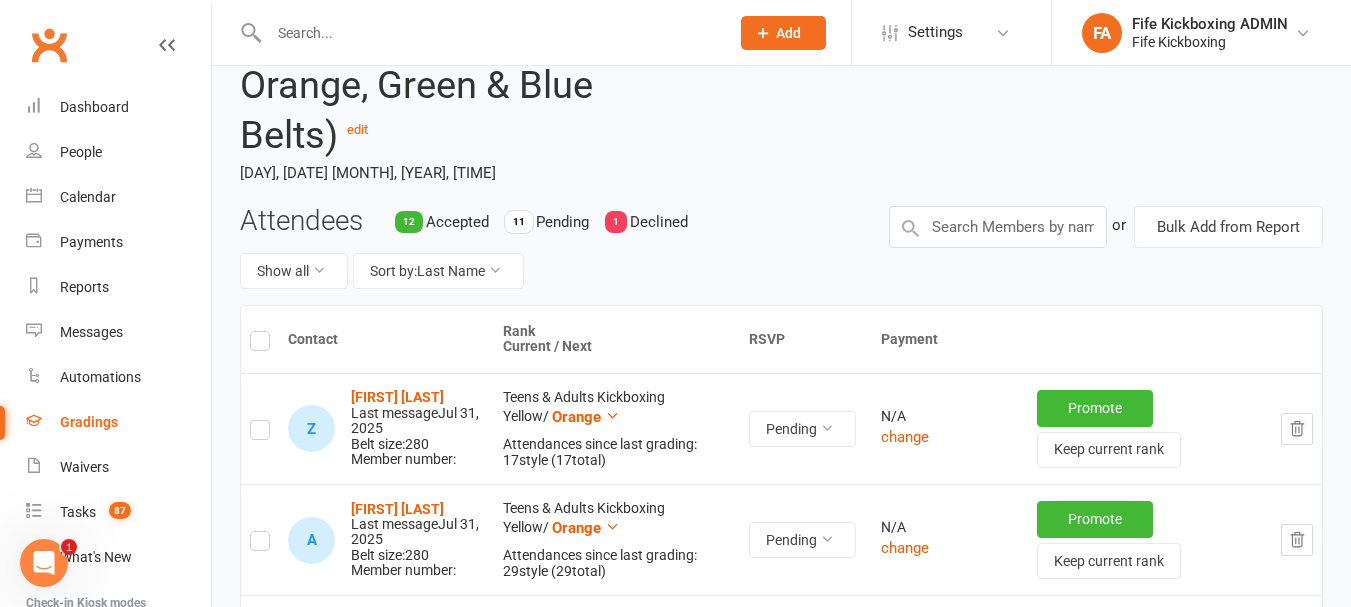 scroll, scrollTop: 200, scrollLeft: 0, axis: vertical 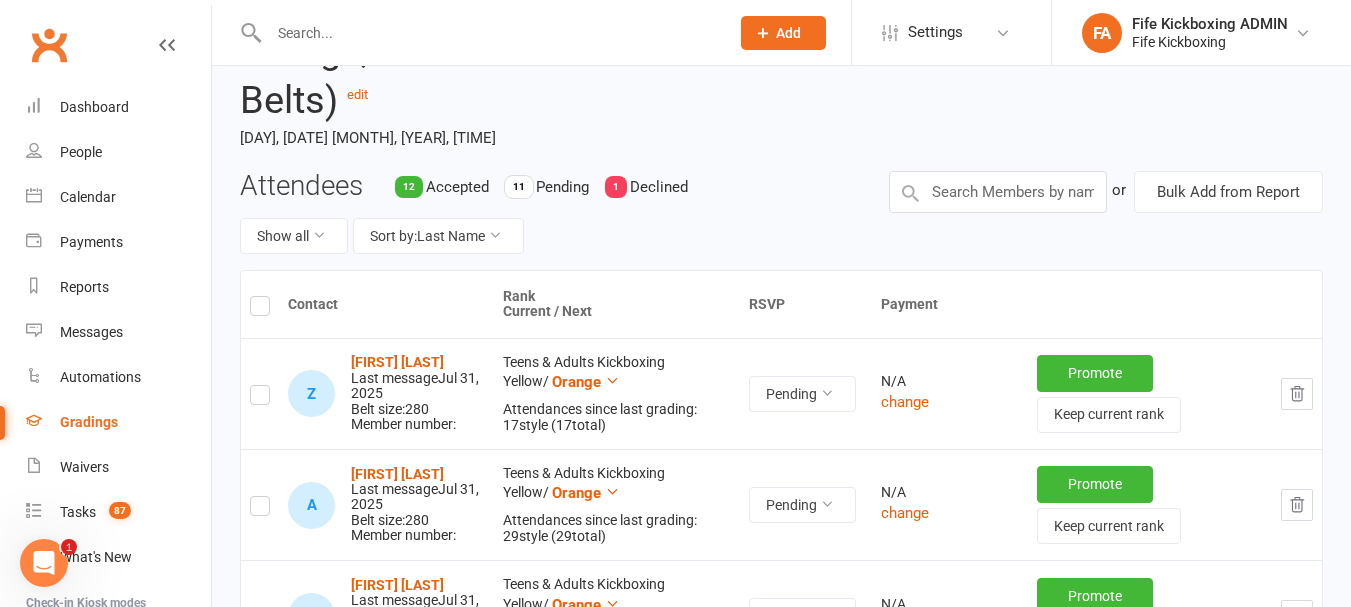 click at bounding box center (260, 398) 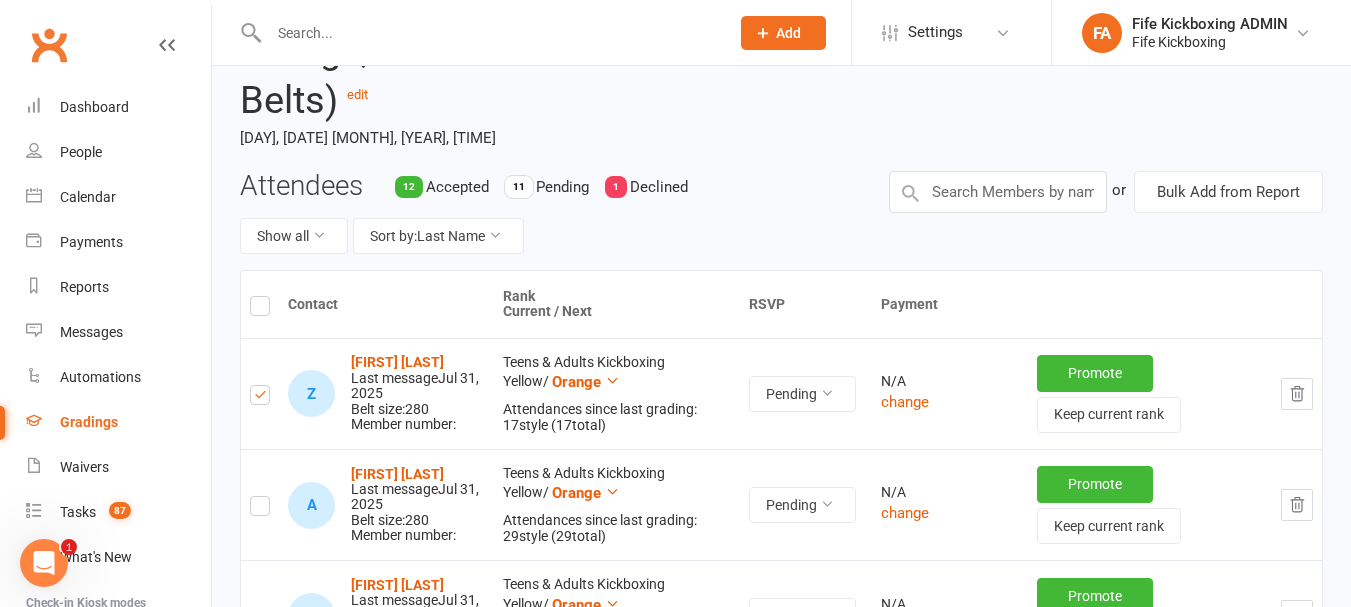 click at bounding box center (260, 509) 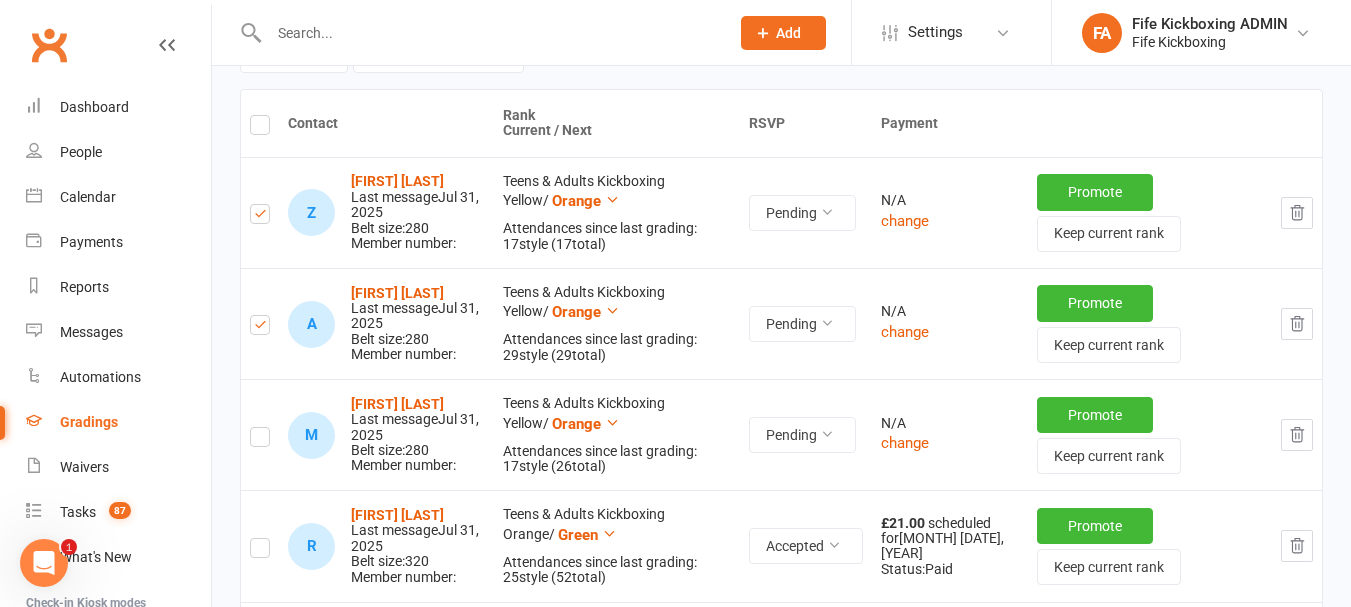 scroll, scrollTop: 400, scrollLeft: 0, axis: vertical 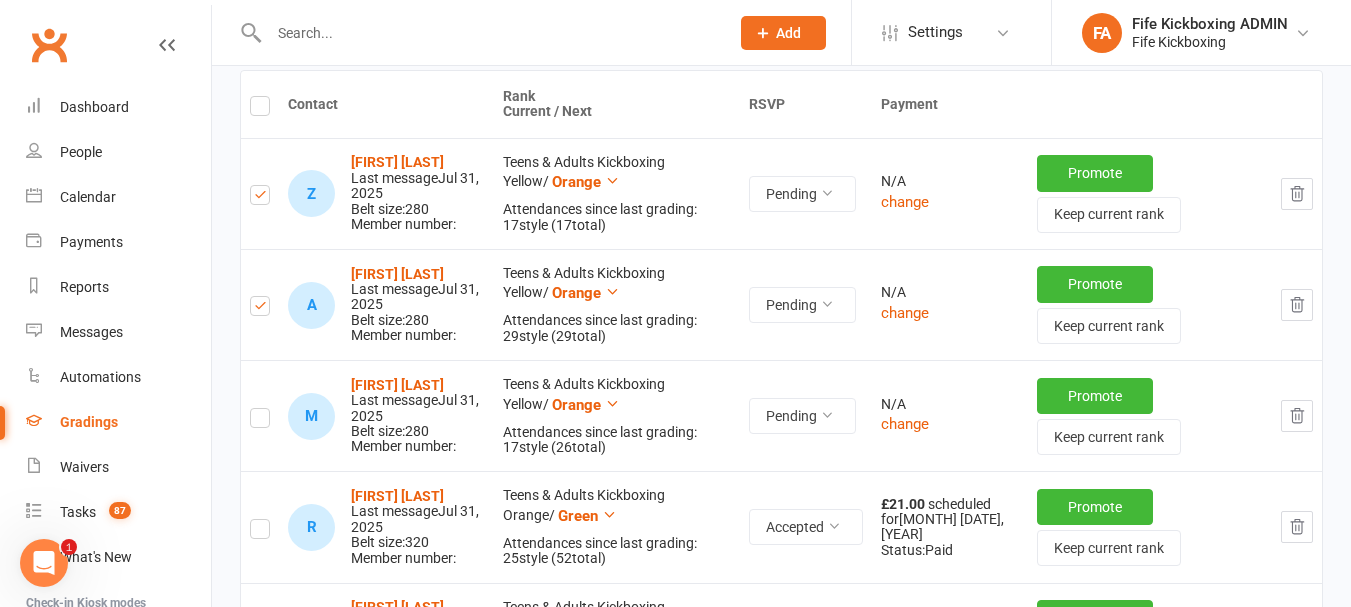 click at bounding box center (260, 421) 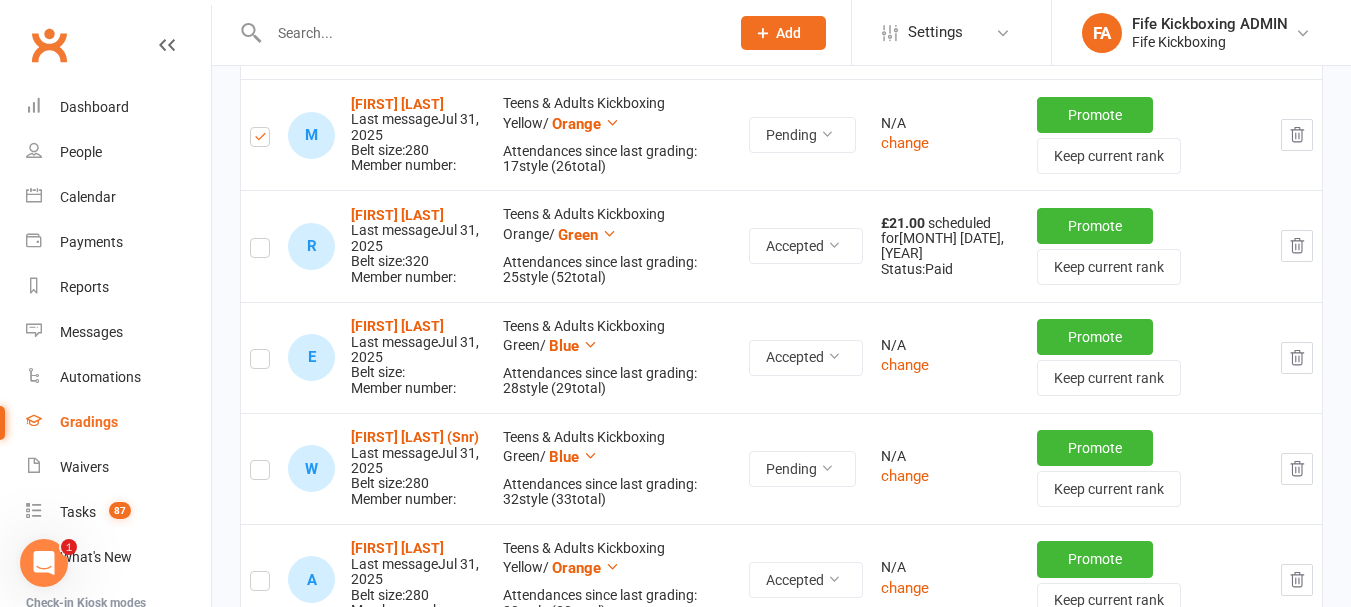 scroll, scrollTop: 700, scrollLeft: 0, axis: vertical 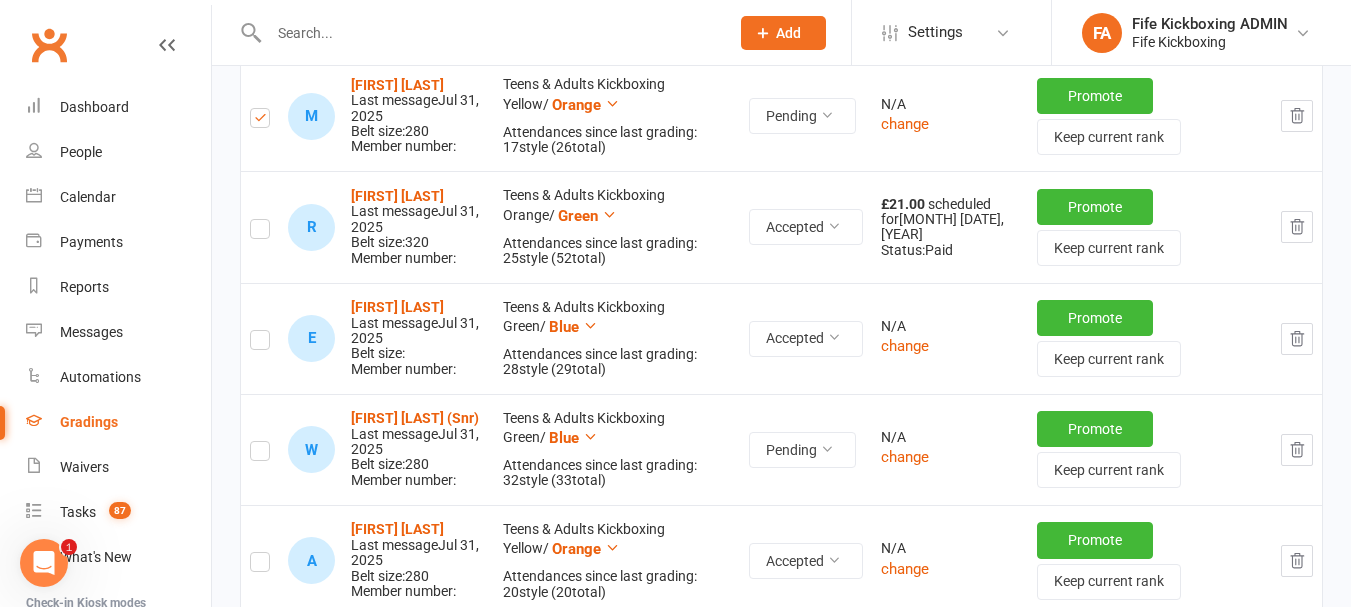 click at bounding box center [260, 454] 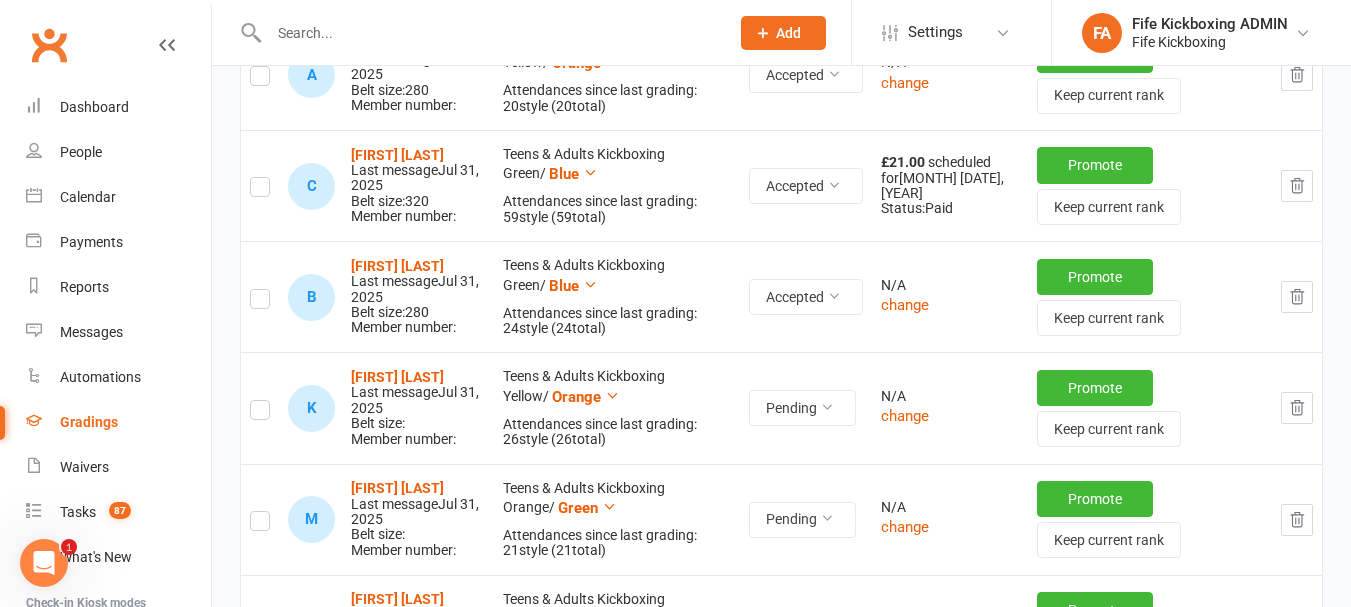 scroll, scrollTop: 1200, scrollLeft: 0, axis: vertical 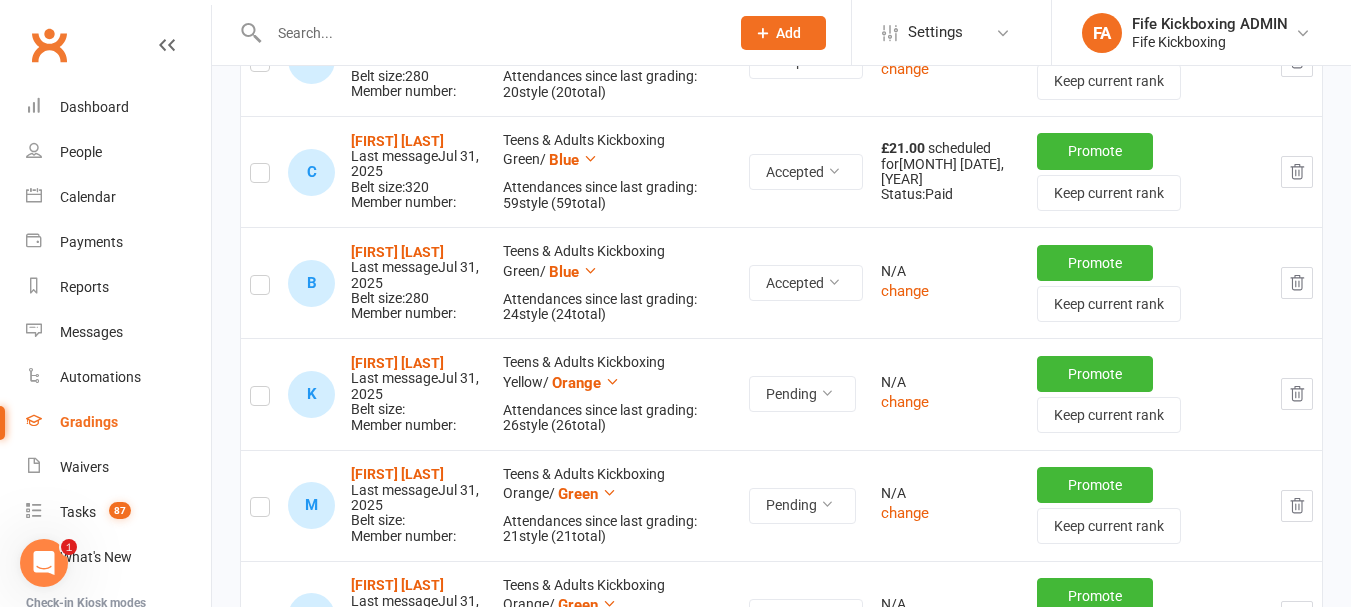 click at bounding box center [260, 399] 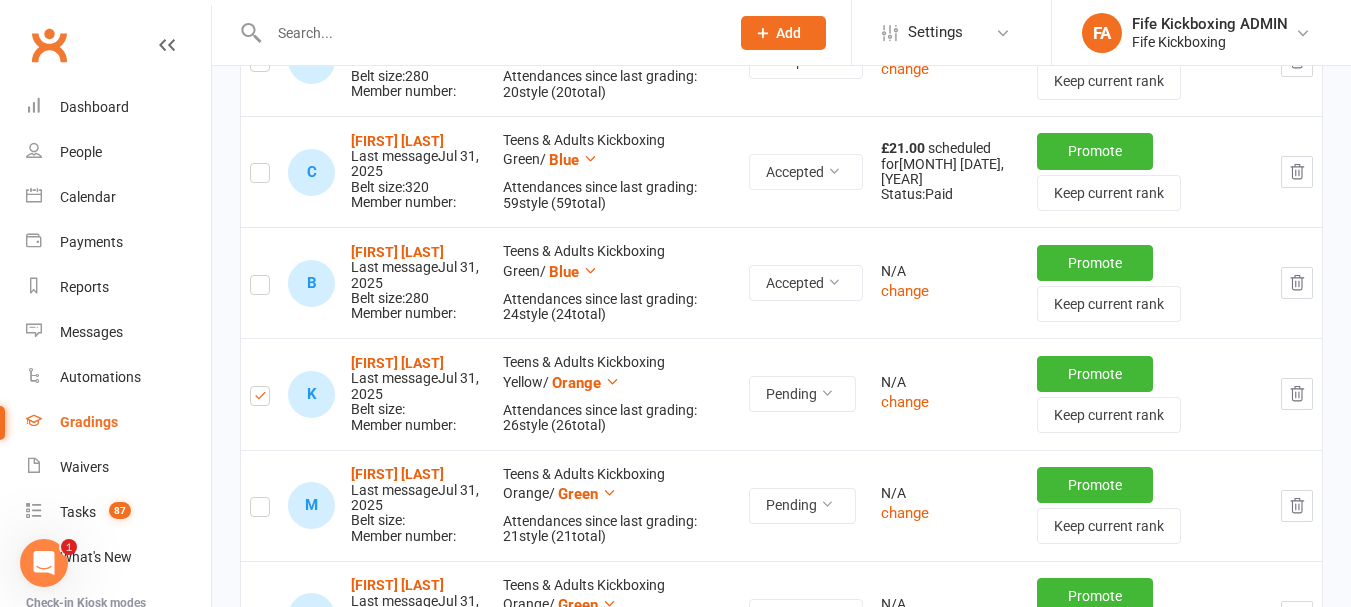 click at bounding box center (260, 510) 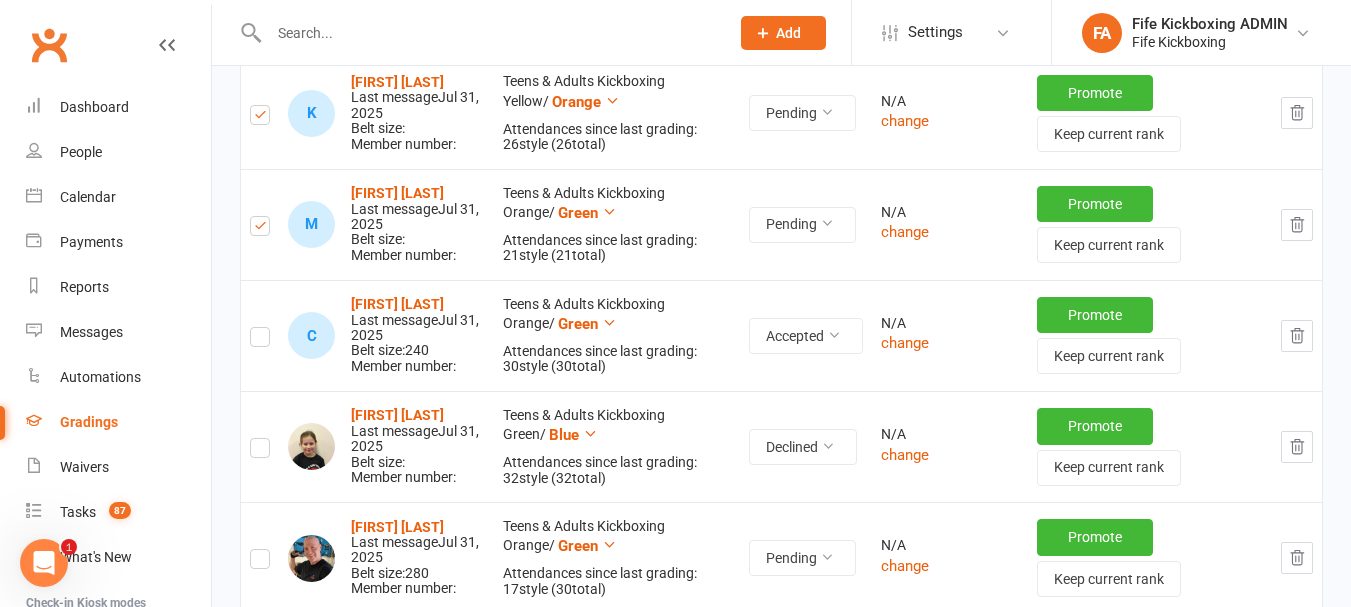 scroll, scrollTop: 1600, scrollLeft: 0, axis: vertical 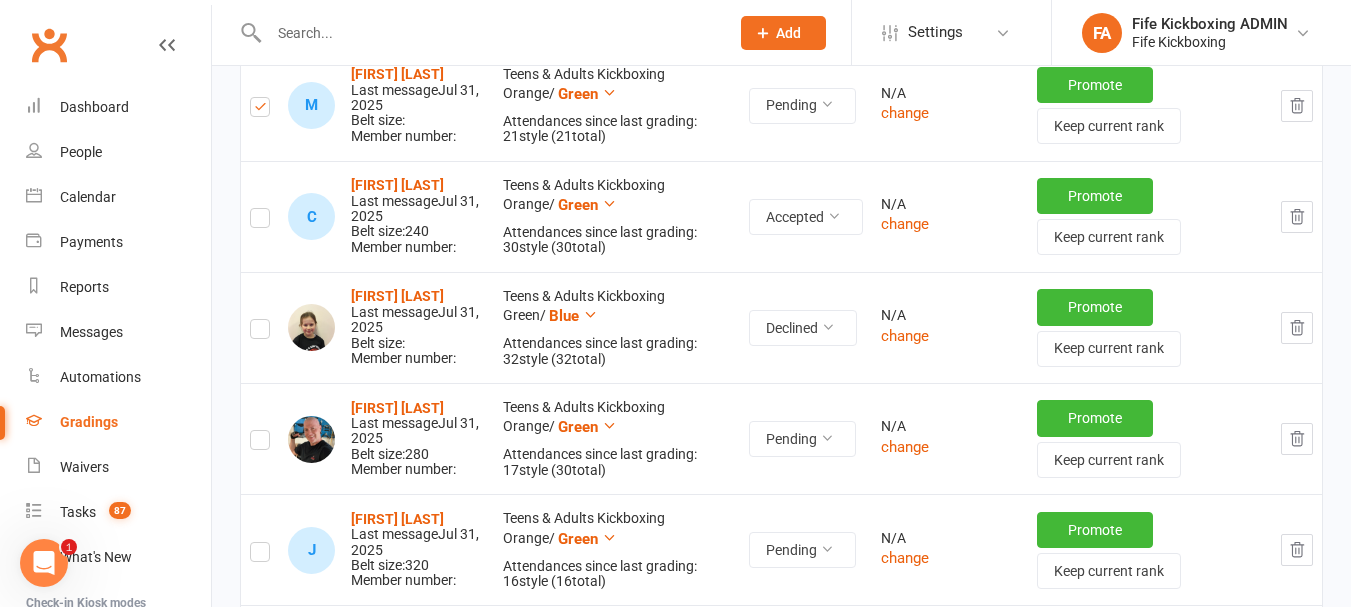 click at bounding box center [260, 443] 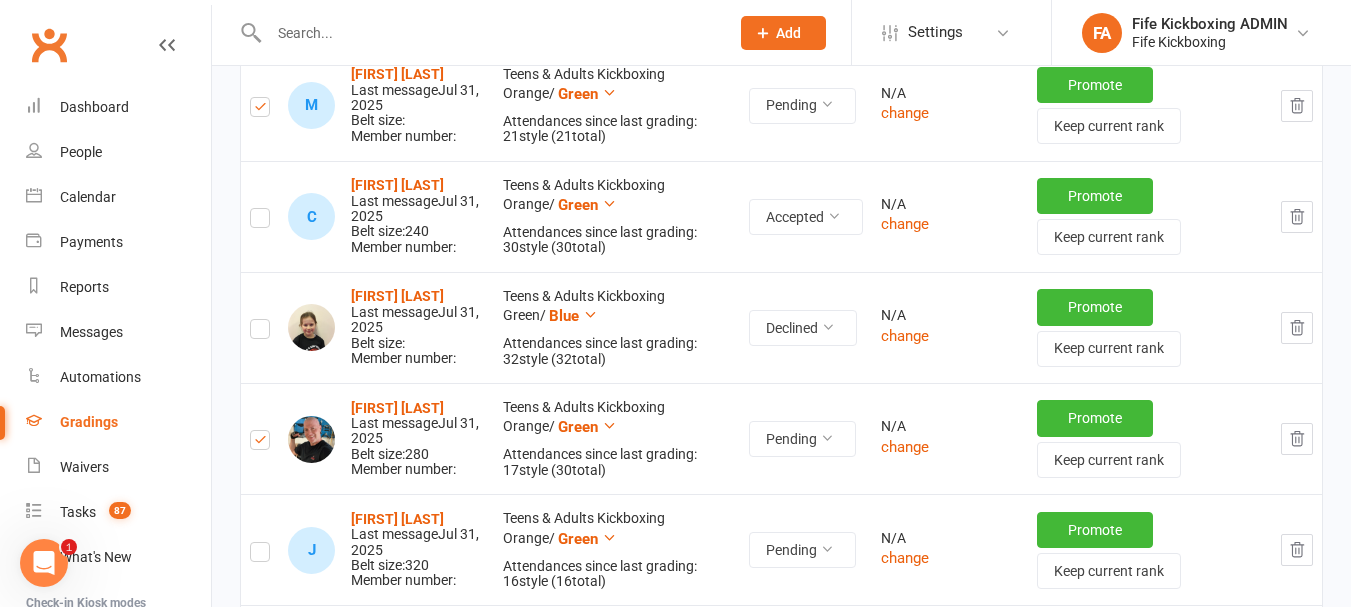 click at bounding box center [260, 555] 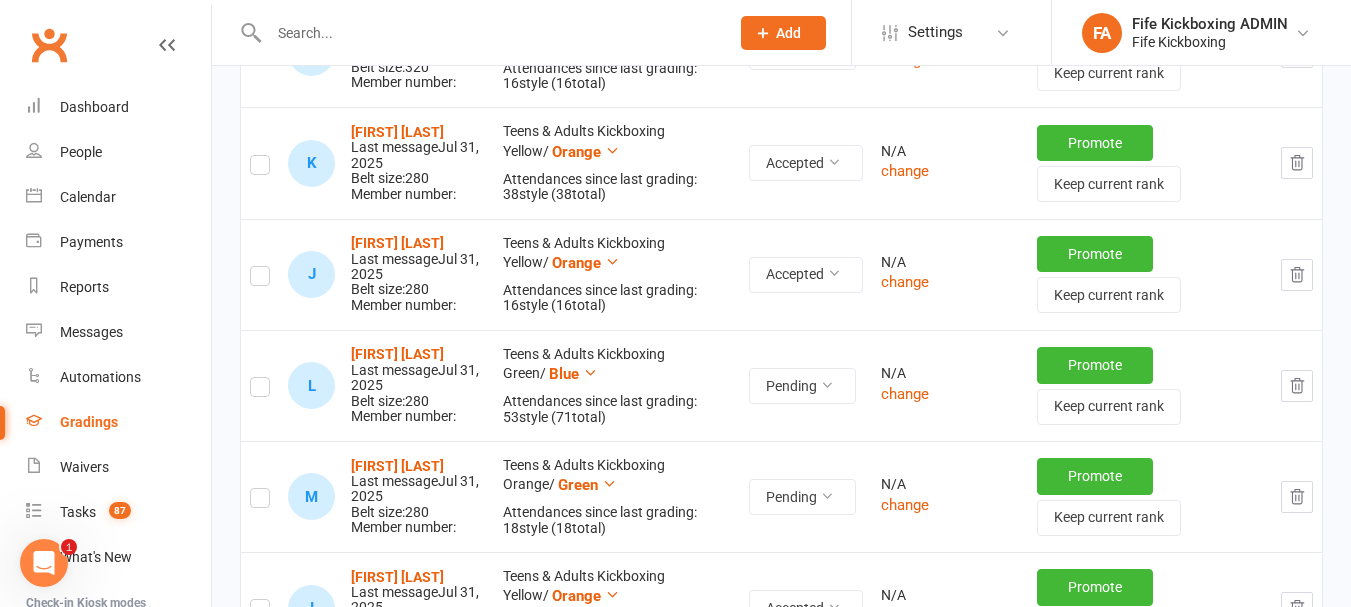 scroll, scrollTop: 2100, scrollLeft: 0, axis: vertical 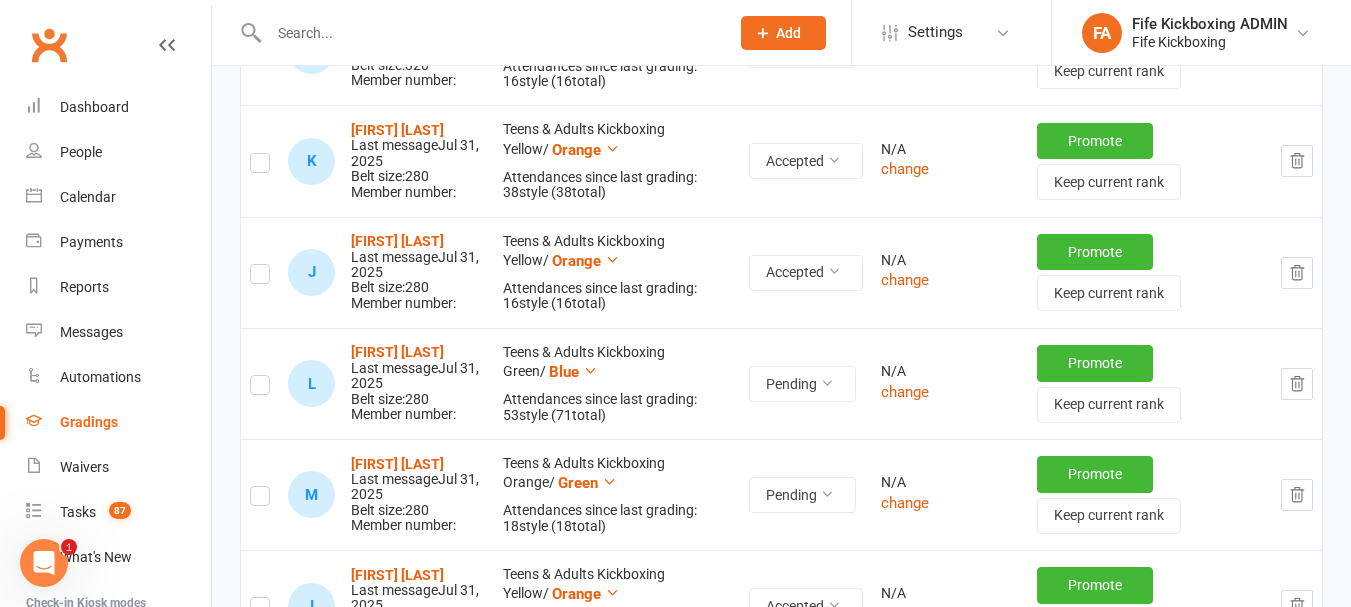 click at bounding box center [260, 388] 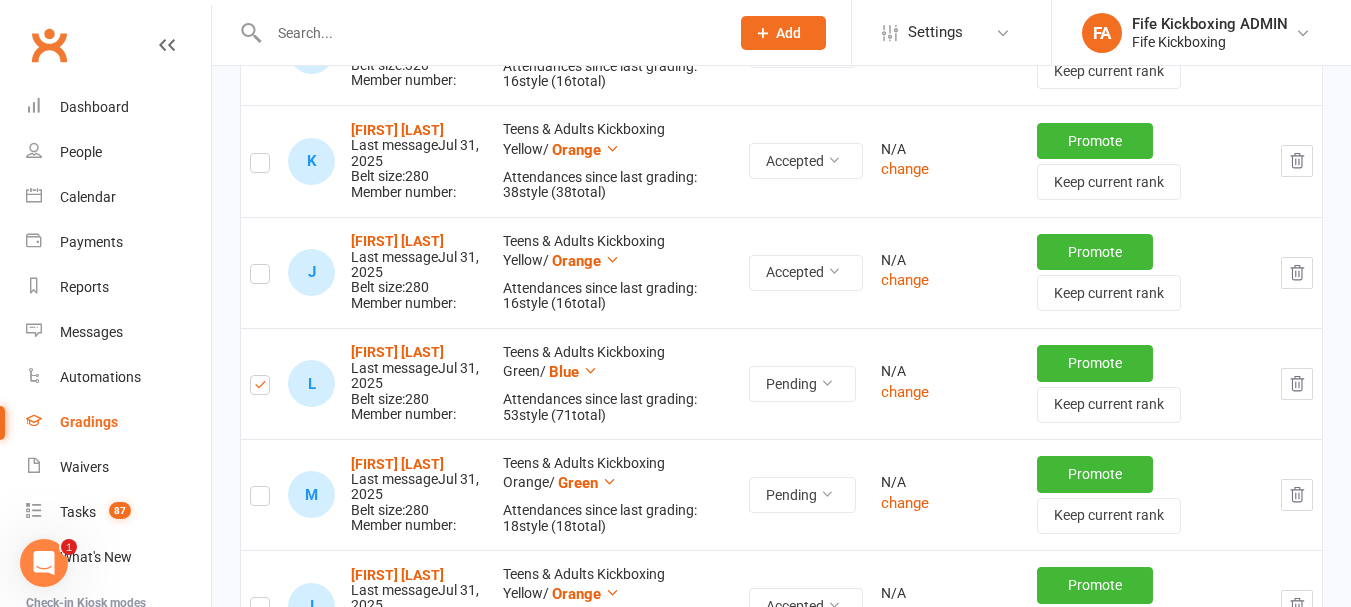 click at bounding box center [260, 499] 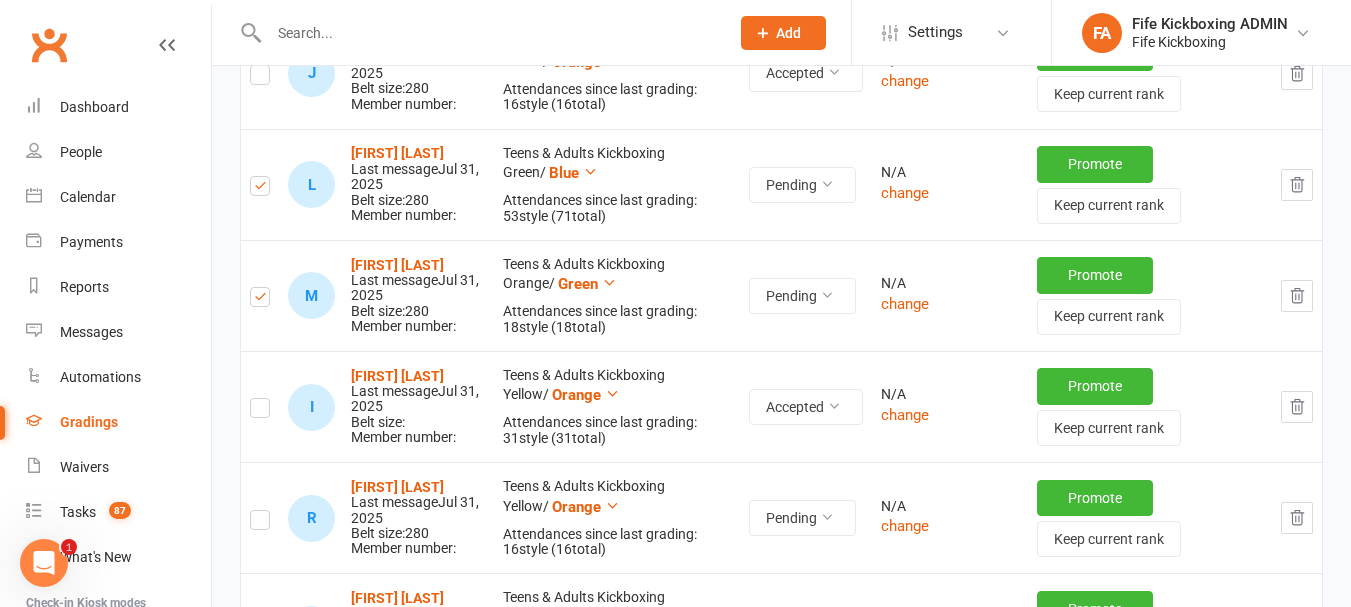 scroll, scrollTop: 2300, scrollLeft: 0, axis: vertical 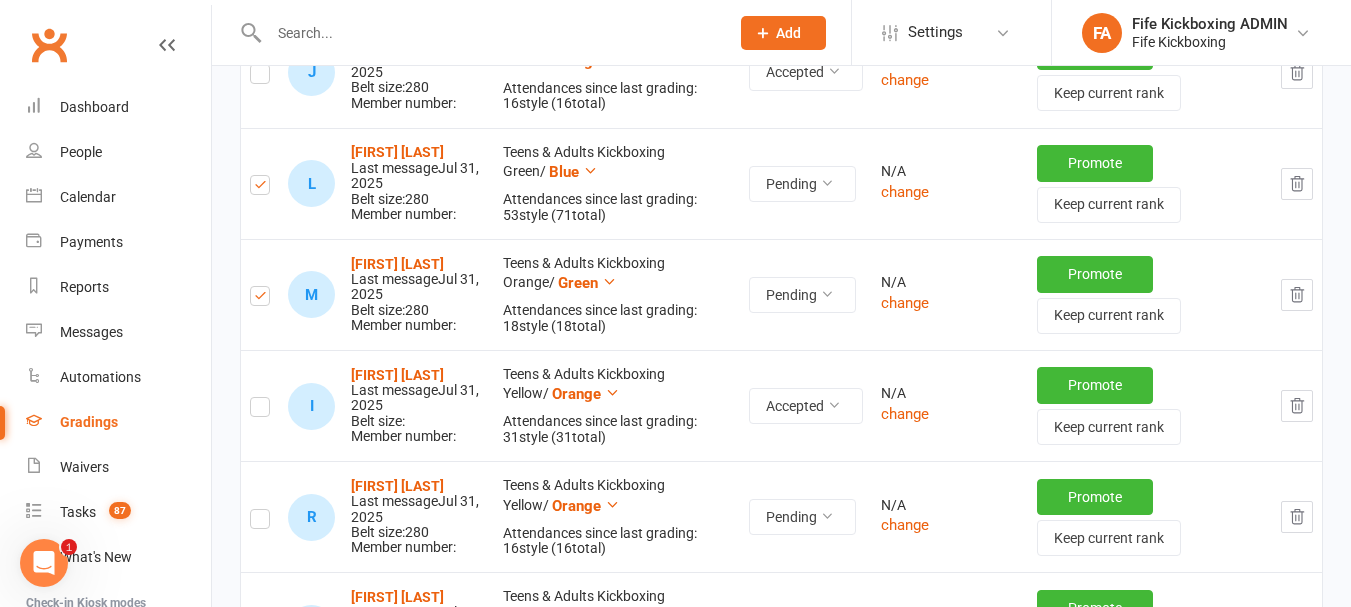 click at bounding box center (260, 522) 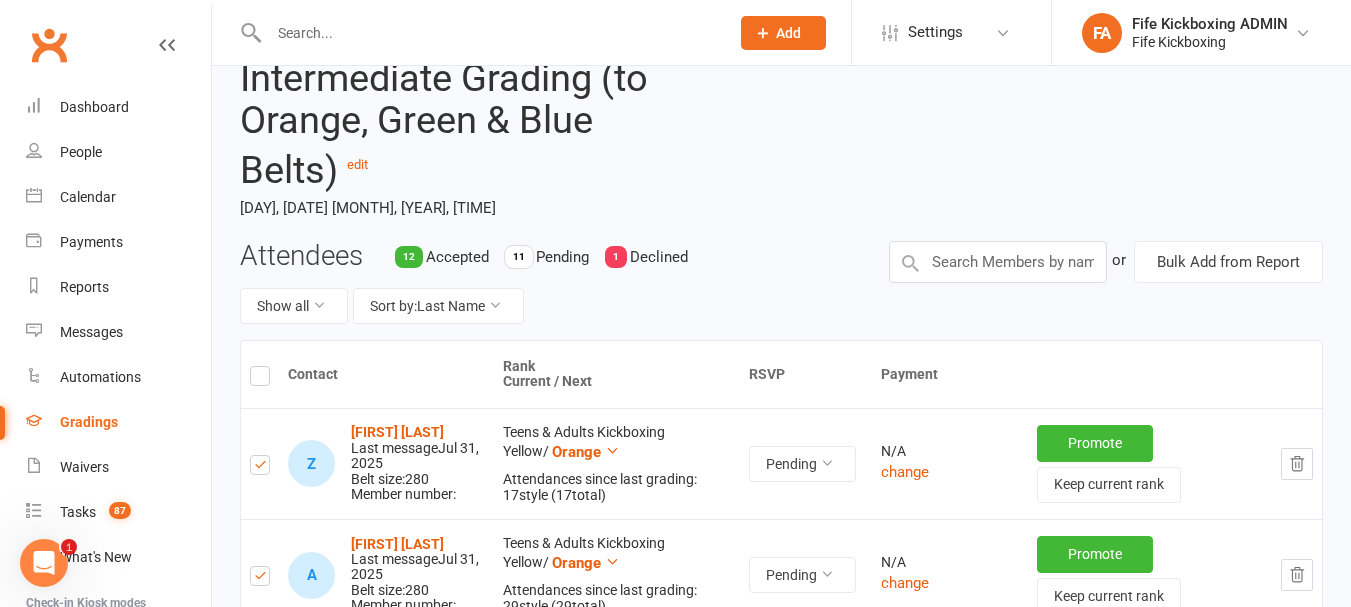 scroll, scrollTop: 0, scrollLeft: 0, axis: both 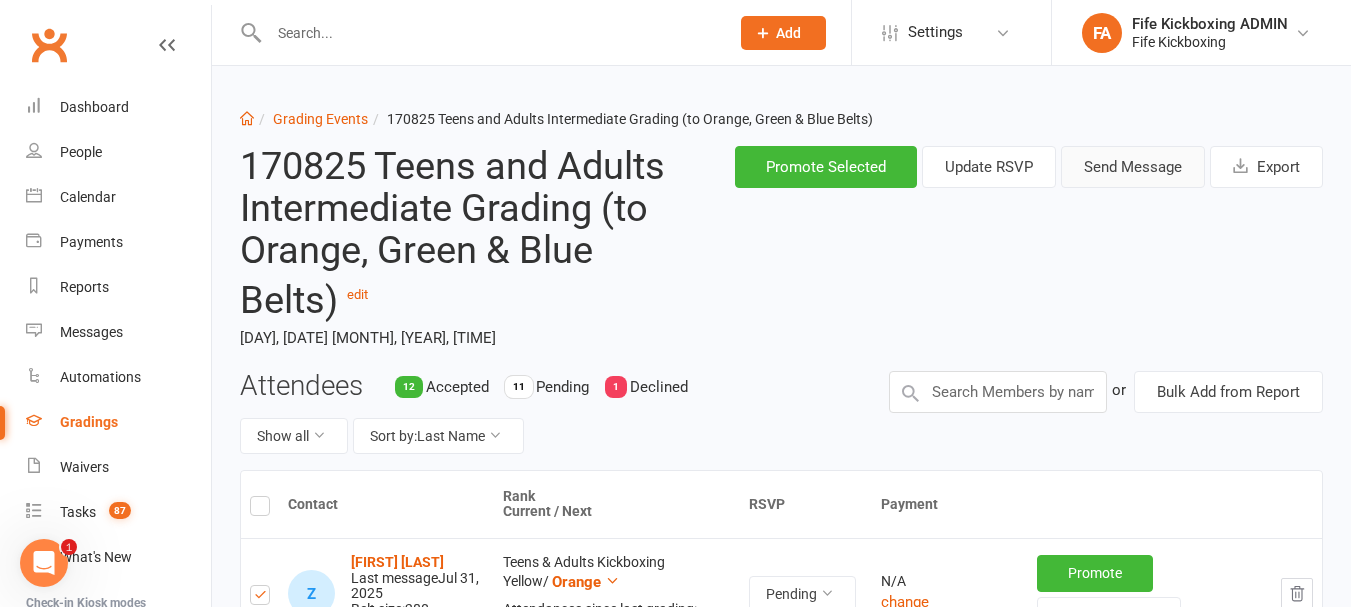 click on "Send Message" at bounding box center [1133, 167] 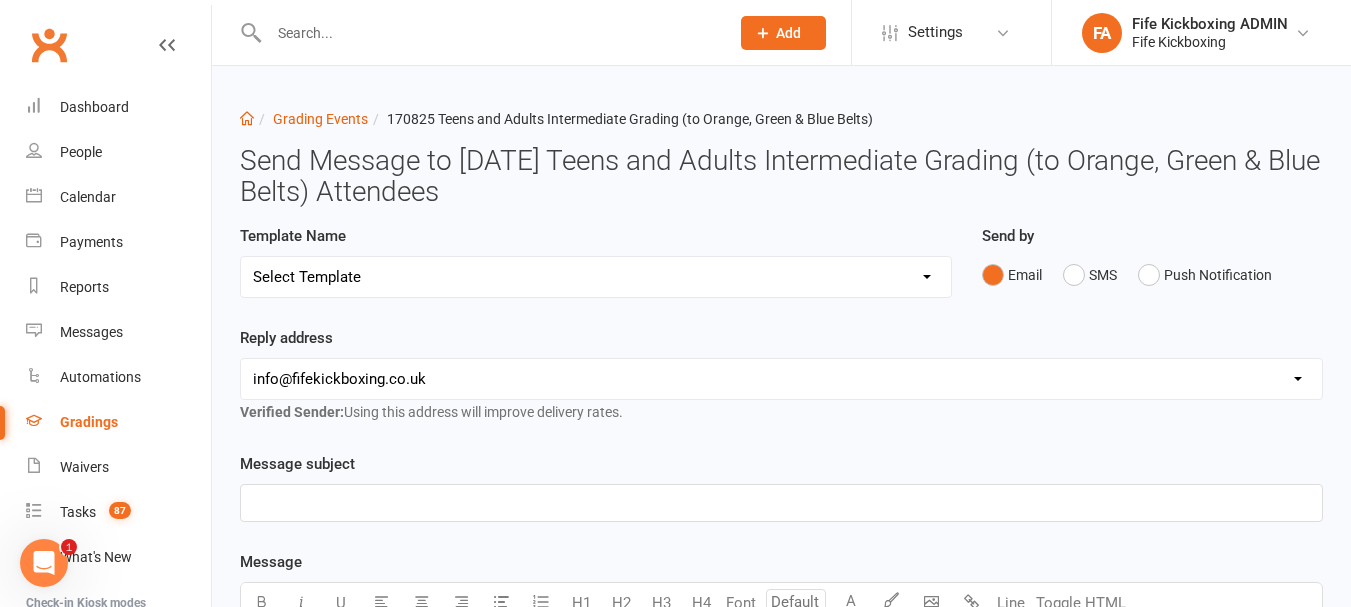 click on "Select Template [EMAIL] 2001 Invitation to Grading Event [EMAIL] 2002 Invitation to Grading Event - Senior Belts [EMAIL] Confirmation of Successful Grading [EMAIL] Congratulations on Passing Your Grading! (Green+) [EMAIL] Grading Event Invitation Marked DECLINED [EMAIL] Grading Event Payment Reminder [EMAIL] Grading Event Reminder [EMAIL] Grading Event RSVP still PENDING (1st Reminder) [EMAIL] Grading Event RSVP still PENDING (2nd Reminder) [EMAIL] Grading Event What to Expect [EMAIL] Notification of change to Grading Event date/time [SMS] RSVP still PENDING (SMS)" at bounding box center [596, 277] 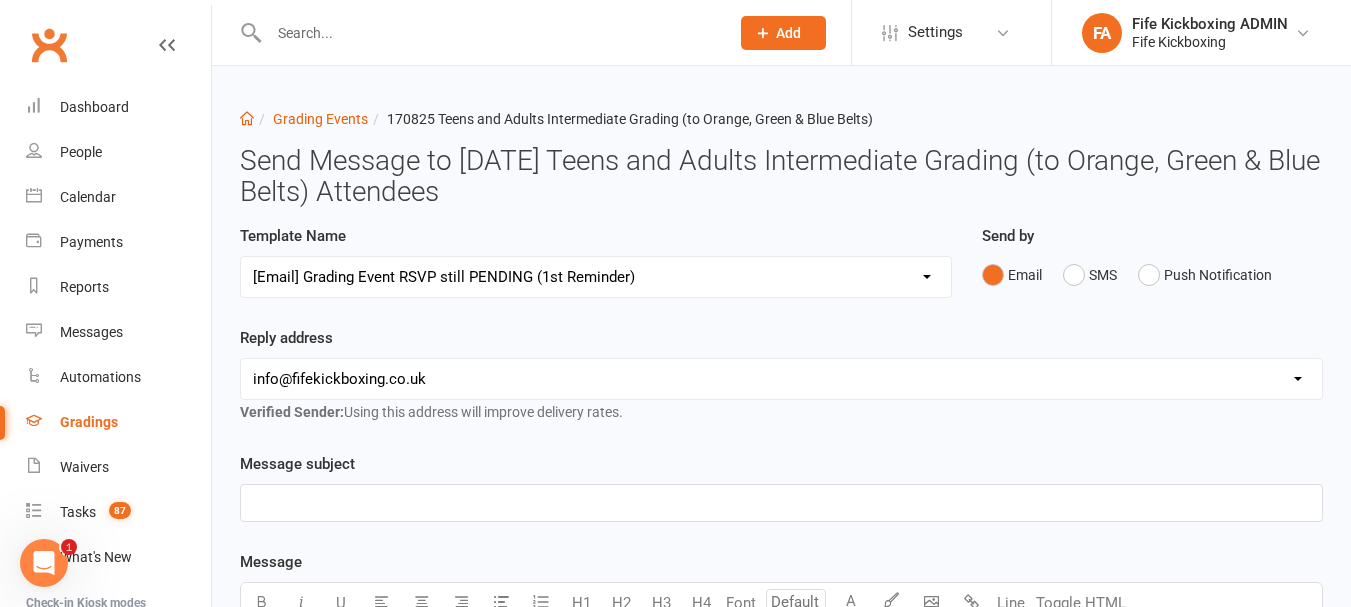 click on "Select Template [EMAIL] 2001 Invitation to Grading Event [EMAIL] 2002 Invitation to Grading Event - Senior Belts [EMAIL] Confirmation of Successful Grading [EMAIL] Congratulations on Passing Your Grading! (Green+) [EMAIL] Grading Event Invitation Marked DECLINED [EMAIL] Grading Event Payment Reminder [EMAIL] Grading Event Reminder [EMAIL] Grading Event RSVP still PENDING (1st Reminder) [EMAIL] Grading Event RSVP still PENDING (2nd Reminder) [EMAIL] Grading Event What to Expect [EMAIL] Notification of change to Grading Event date/time [SMS] RSVP still PENDING (SMS)" at bounding box center (596, 277) 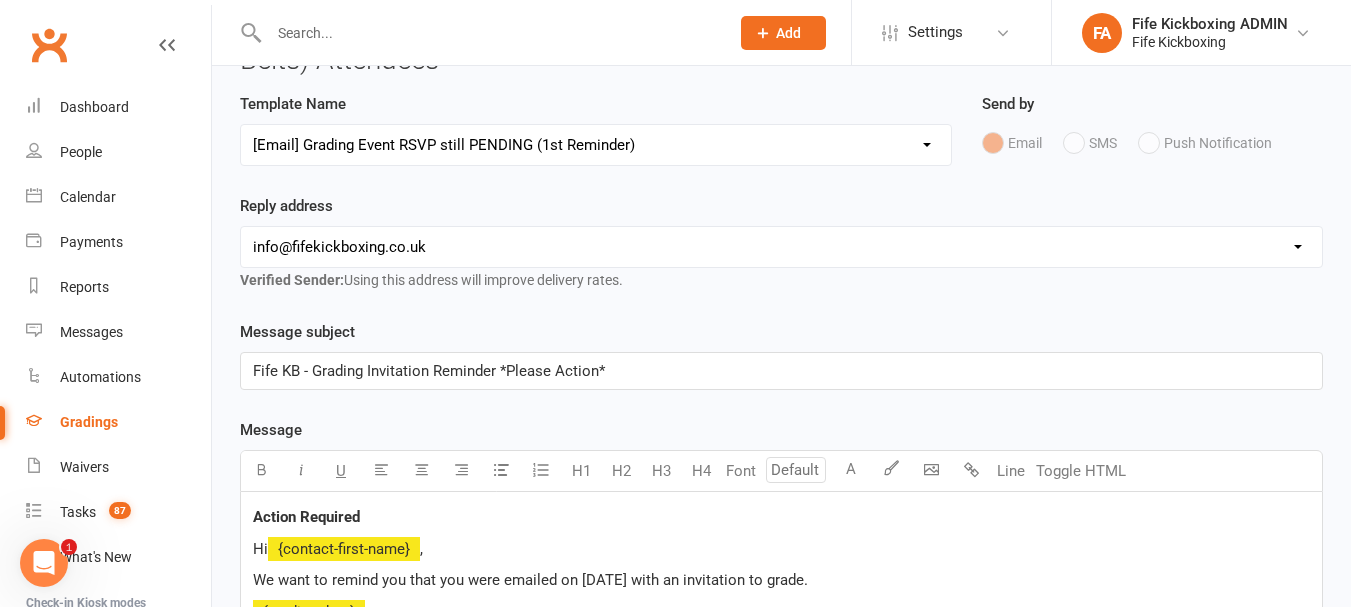 scroll, scrollTop: 400, scrollLeft: 0, axis: vertical 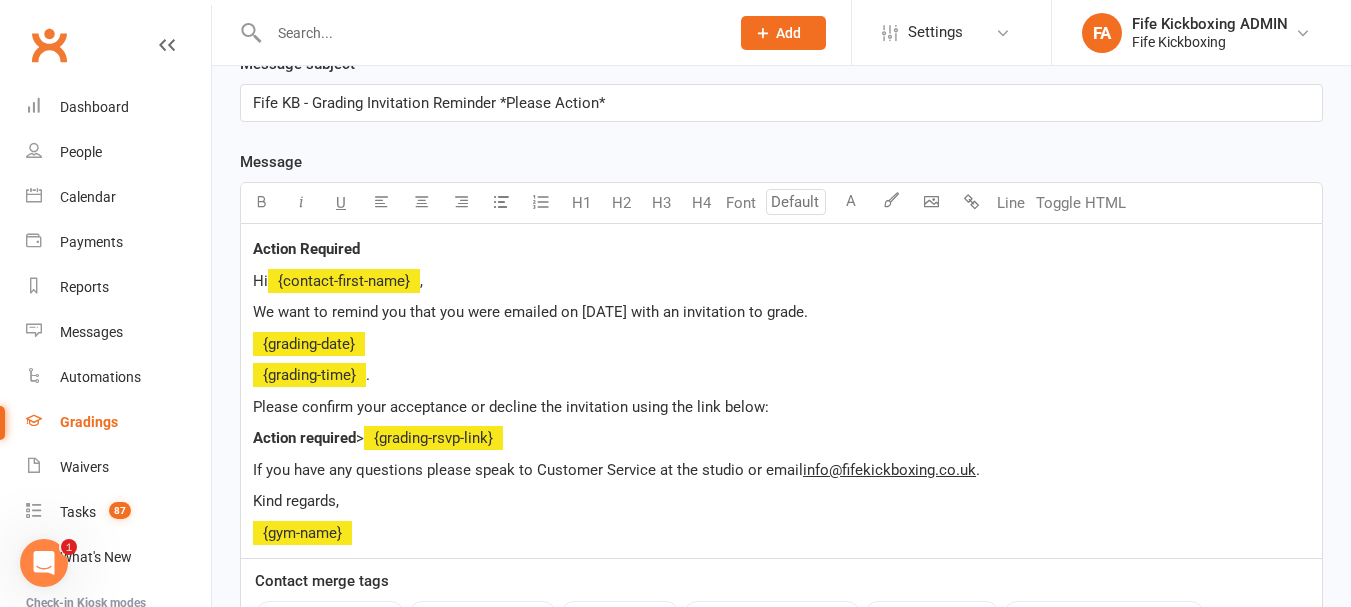 click on "We want to remind you that you were emailed on [DATE] with an invitation to grade." at bounding box center (530, 312) 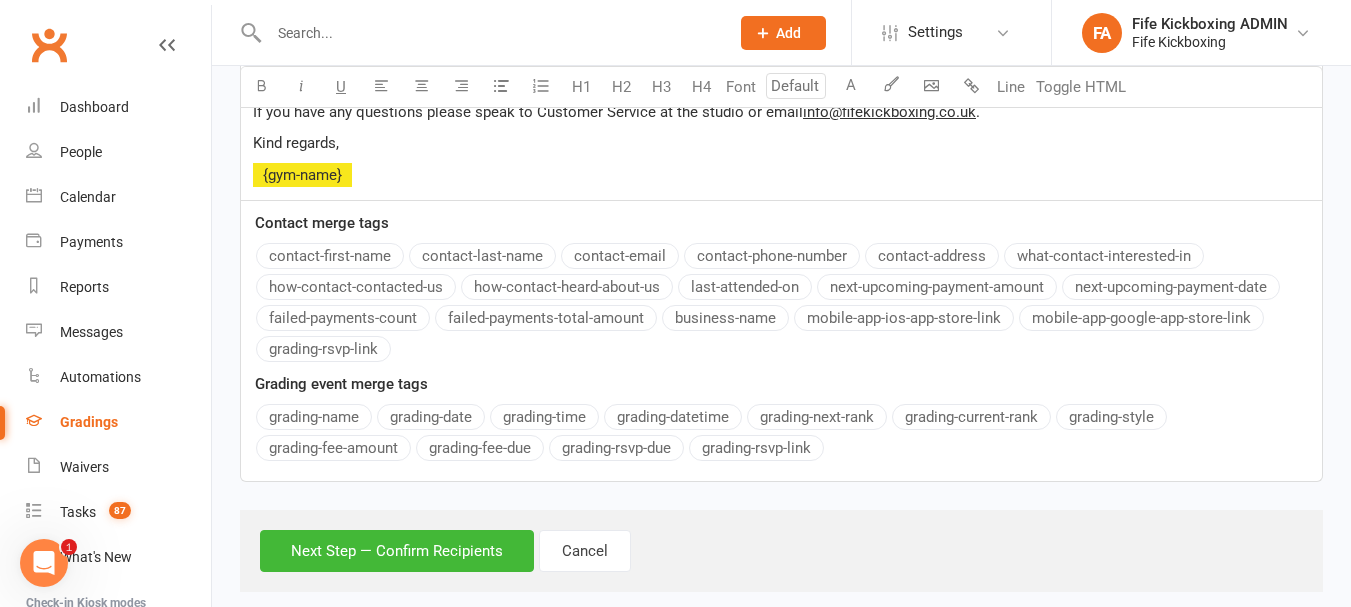 scroll, scrollTop: 789, scrollLeft: 0, axis: vertical 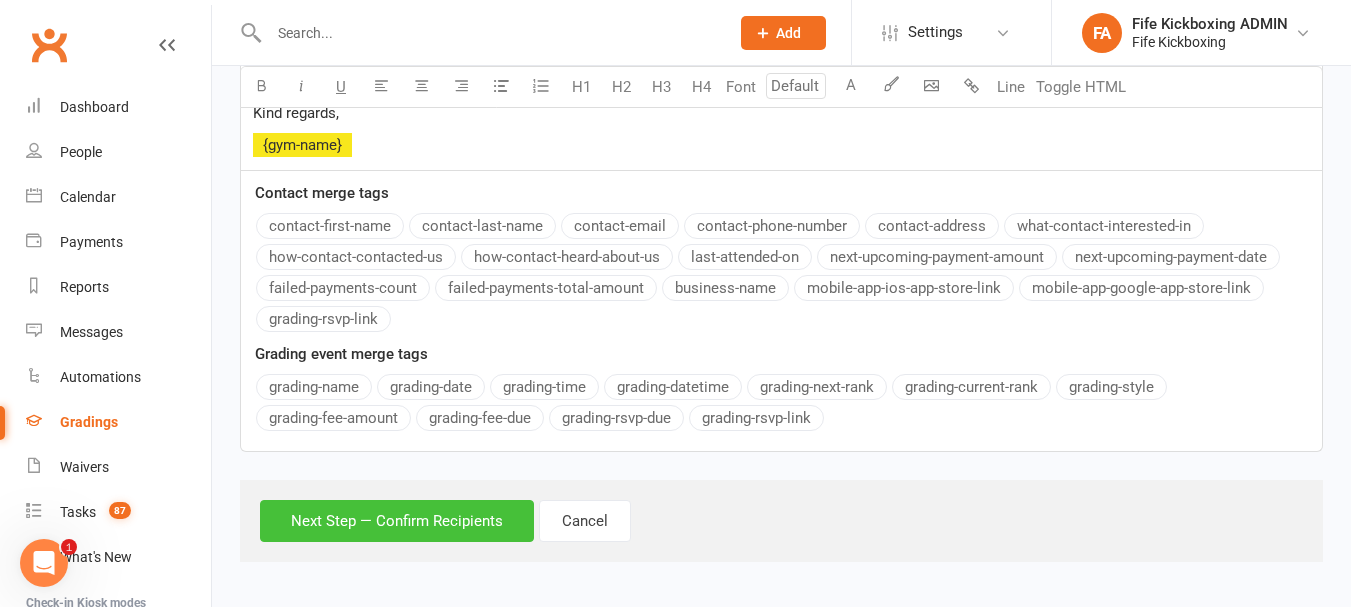 click on "Next Step — Confirm Recipients" at bounding box center [397, 521] 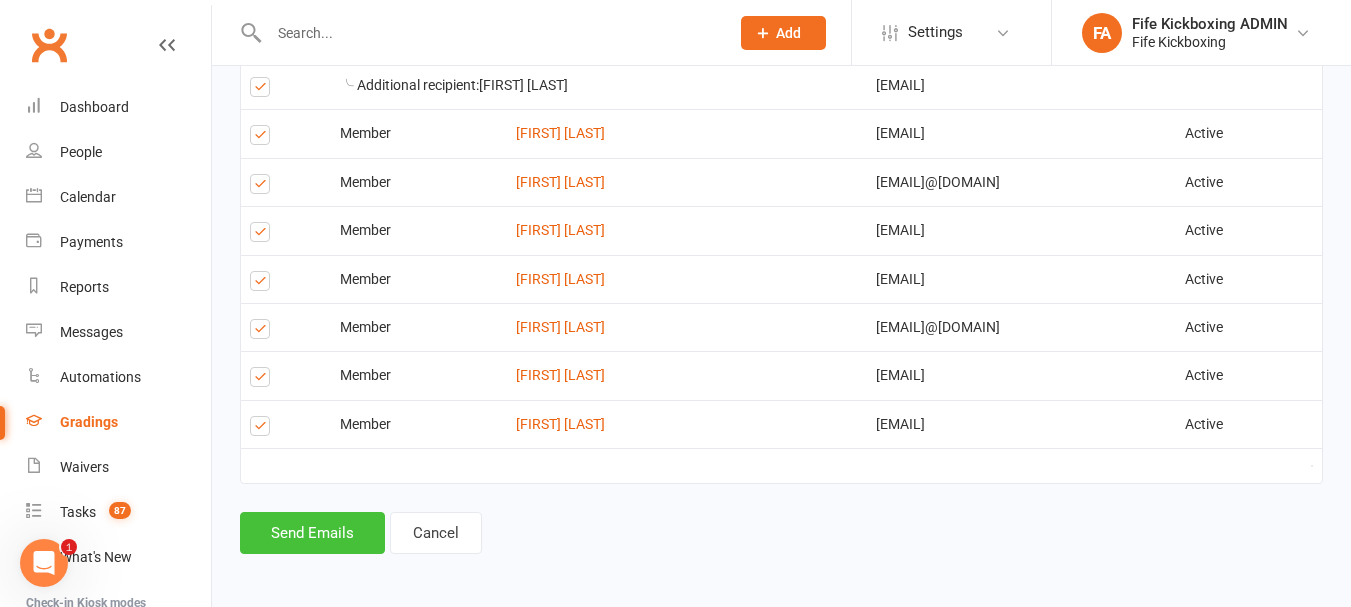 scroll, scrollTop: 1186, scrollLeft: 0, axis: vertical 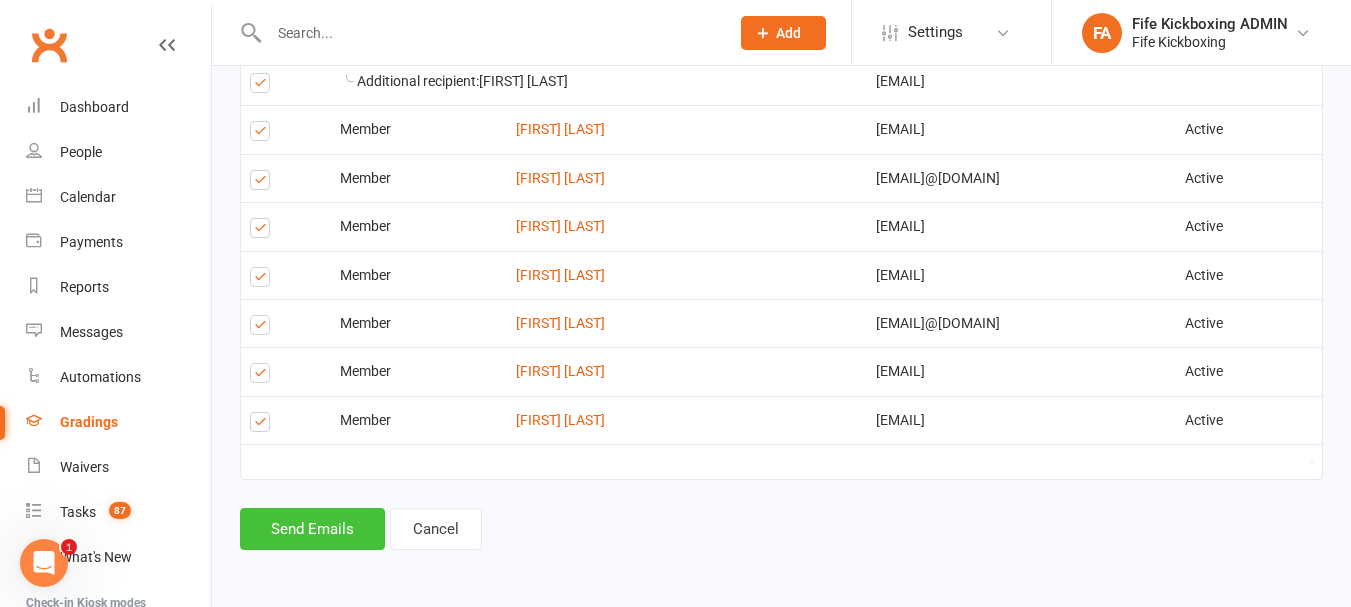 click on "Send Emails" at bounding box center (312, 529) 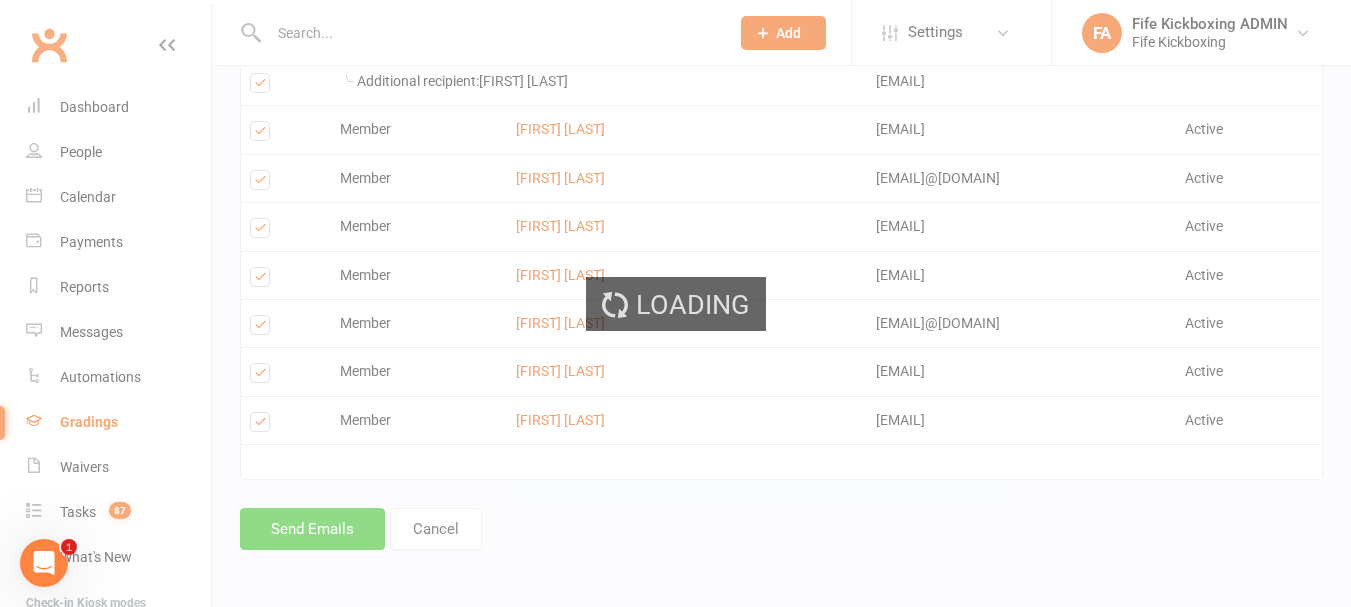 scroll, scrollTop: 0, scrollLeft: 0, axis: both 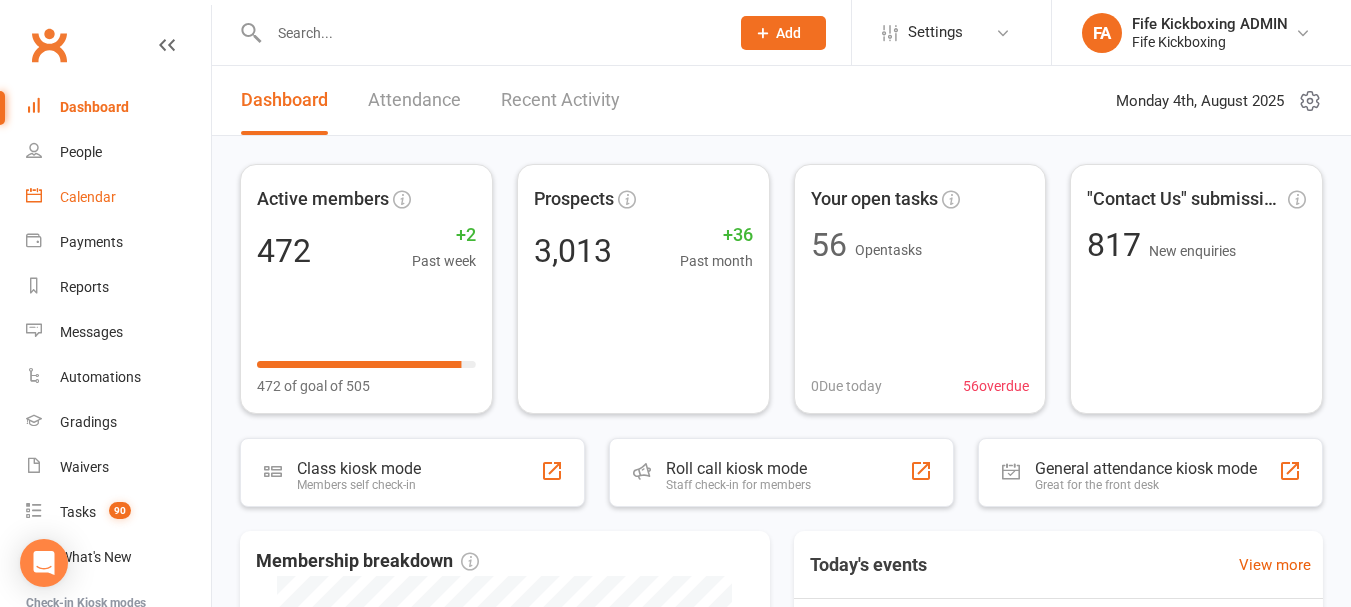 click on "Calendar" at bounding box center (88, 197) 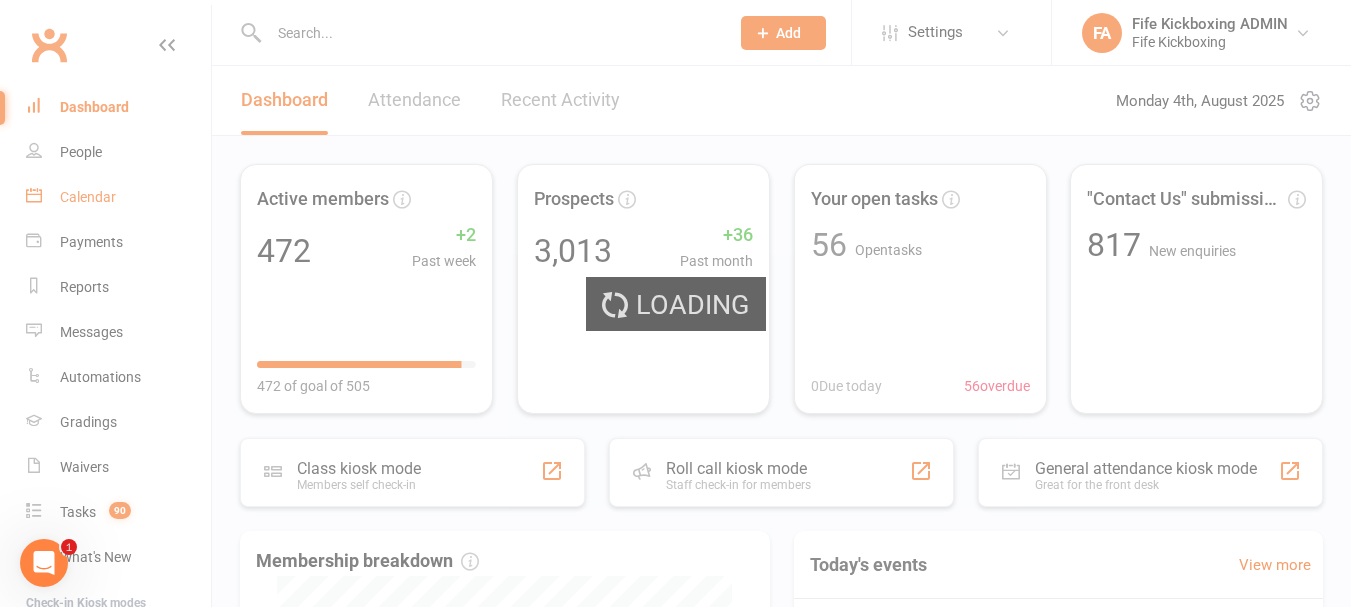 scroll, scrollTop: 0, scrollLeft: 0, axis: both 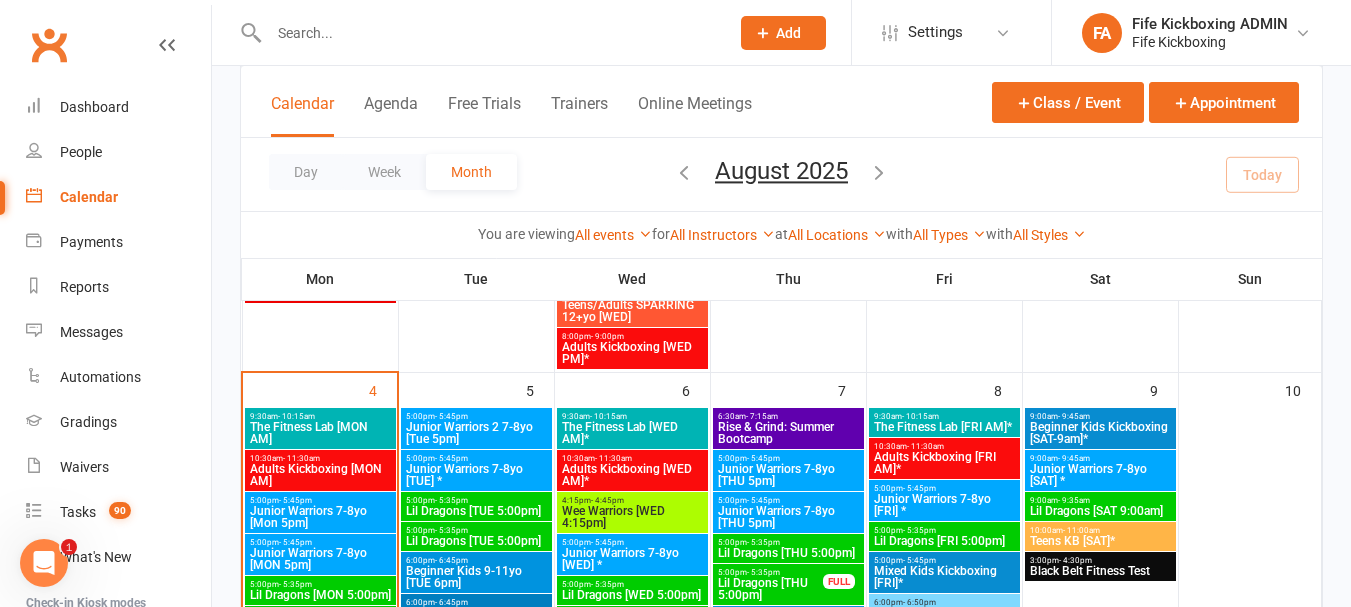 click at bounding box center (489, 33) 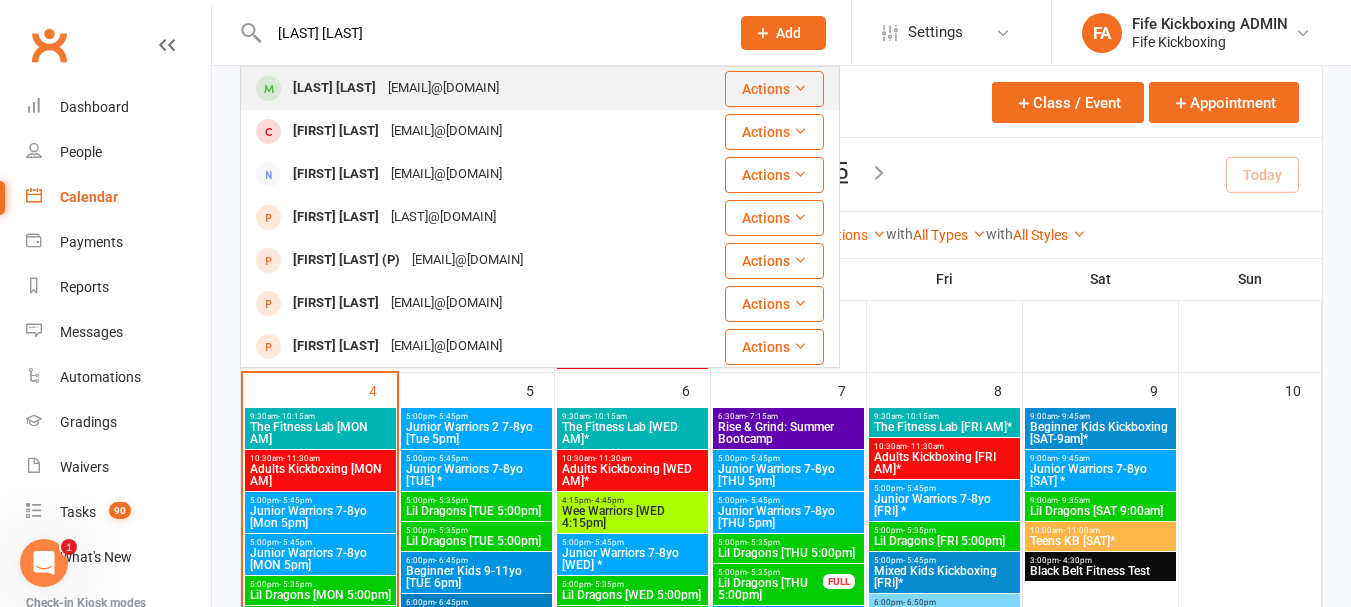 type on "[LAST] [LAST]" 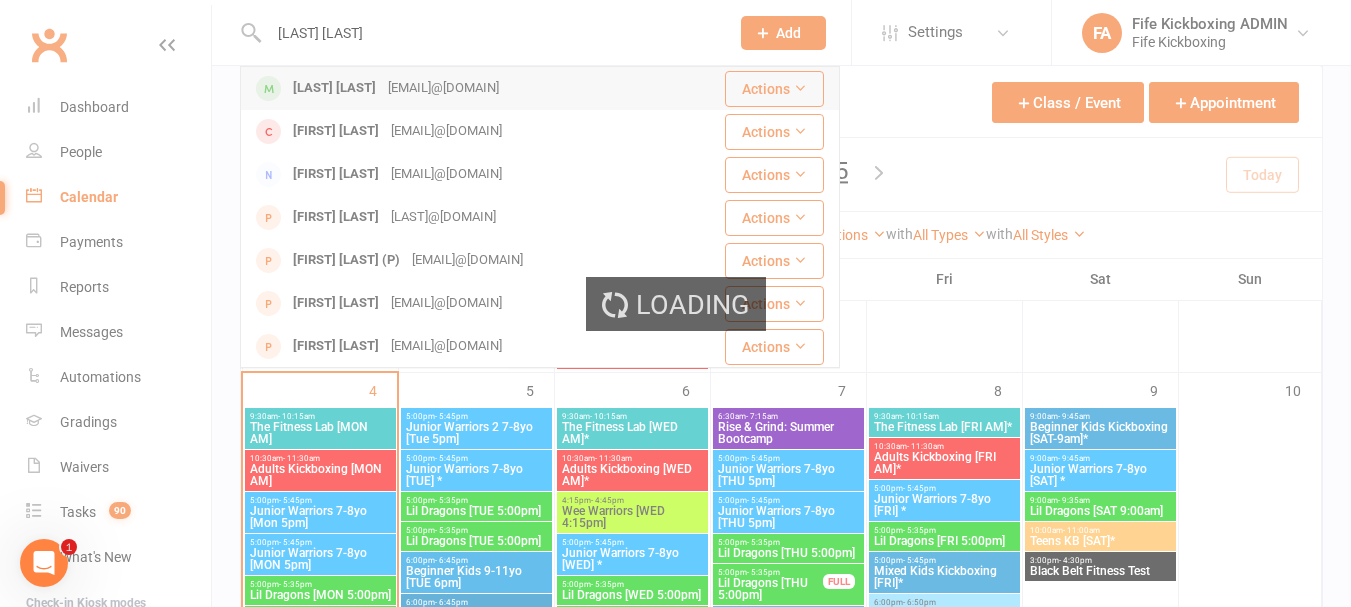 type 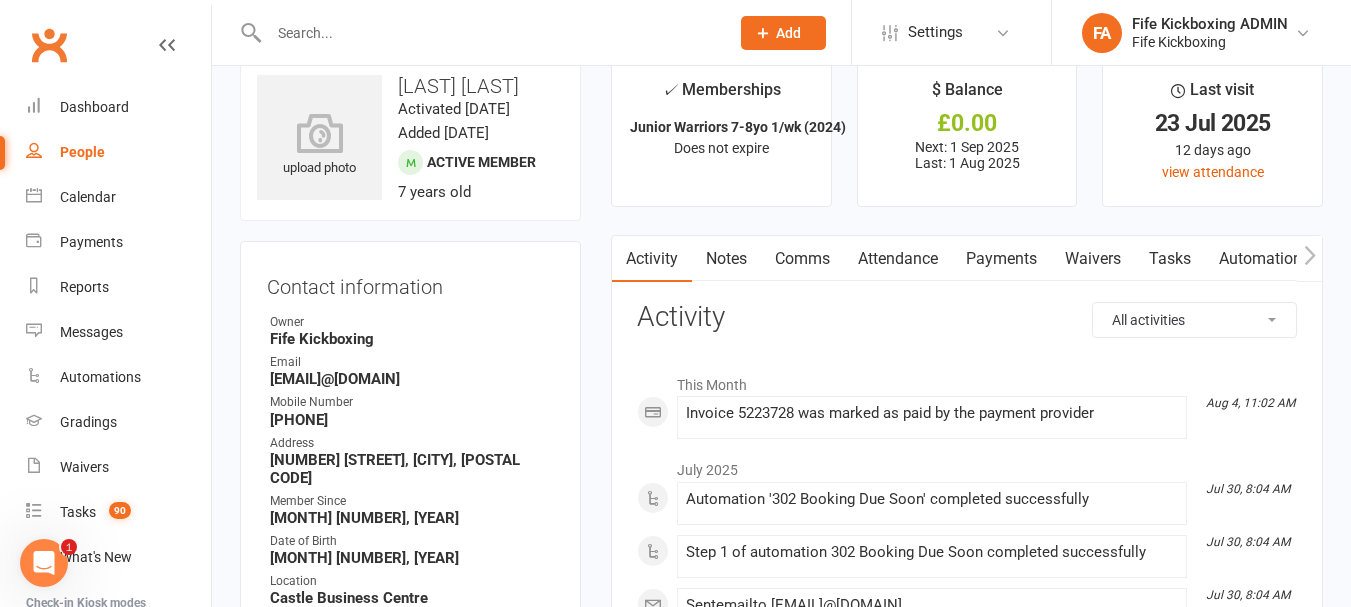 scroll, scrollTop: 0, scrollLeft: 0, axis: both 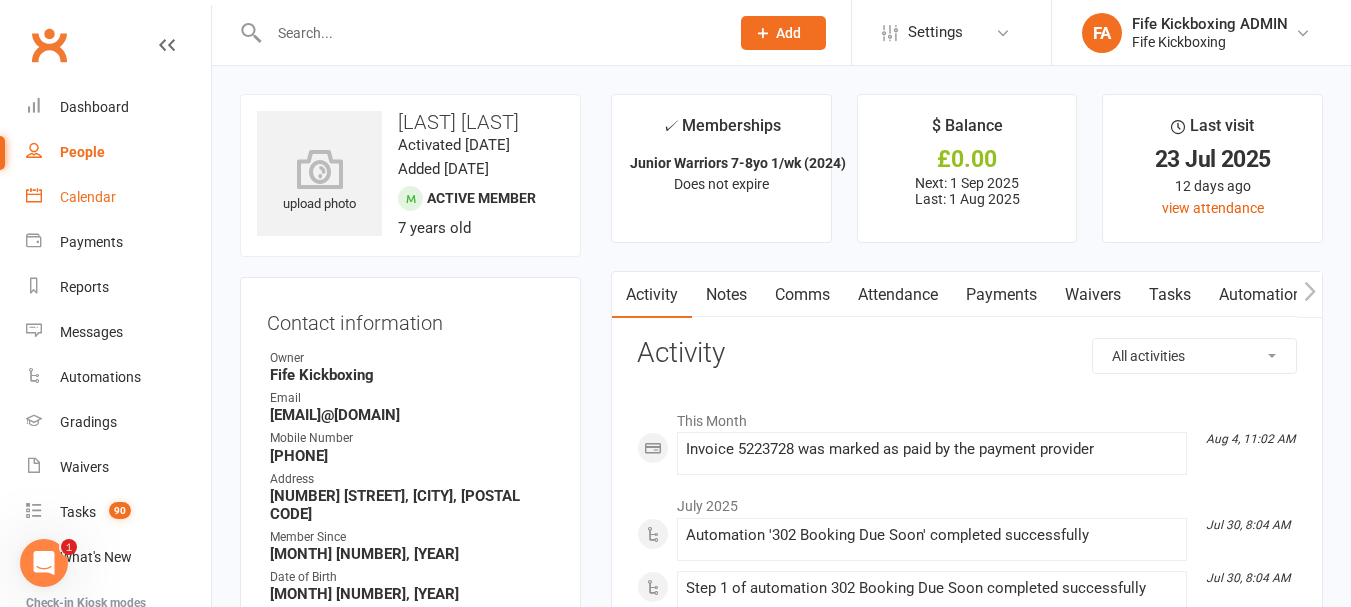 click on "Calendar" at bounding box center (118, 197) 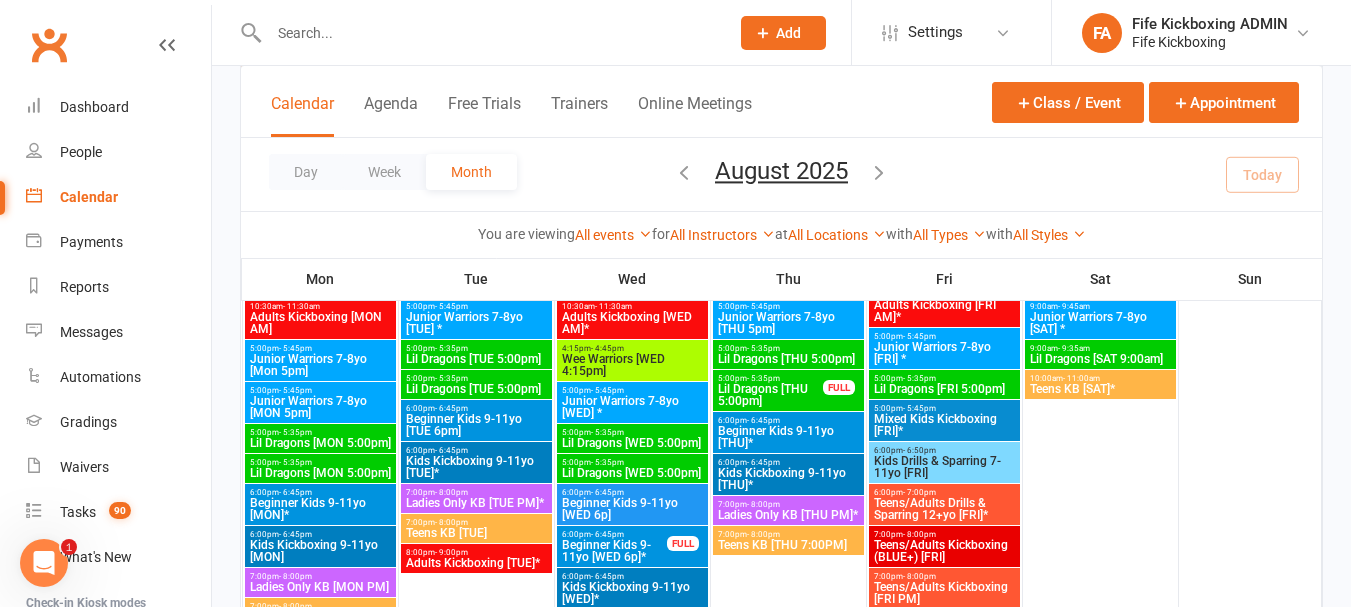 scroll, scrollTop: 1400, scrollLeft: 0, axis: vertical 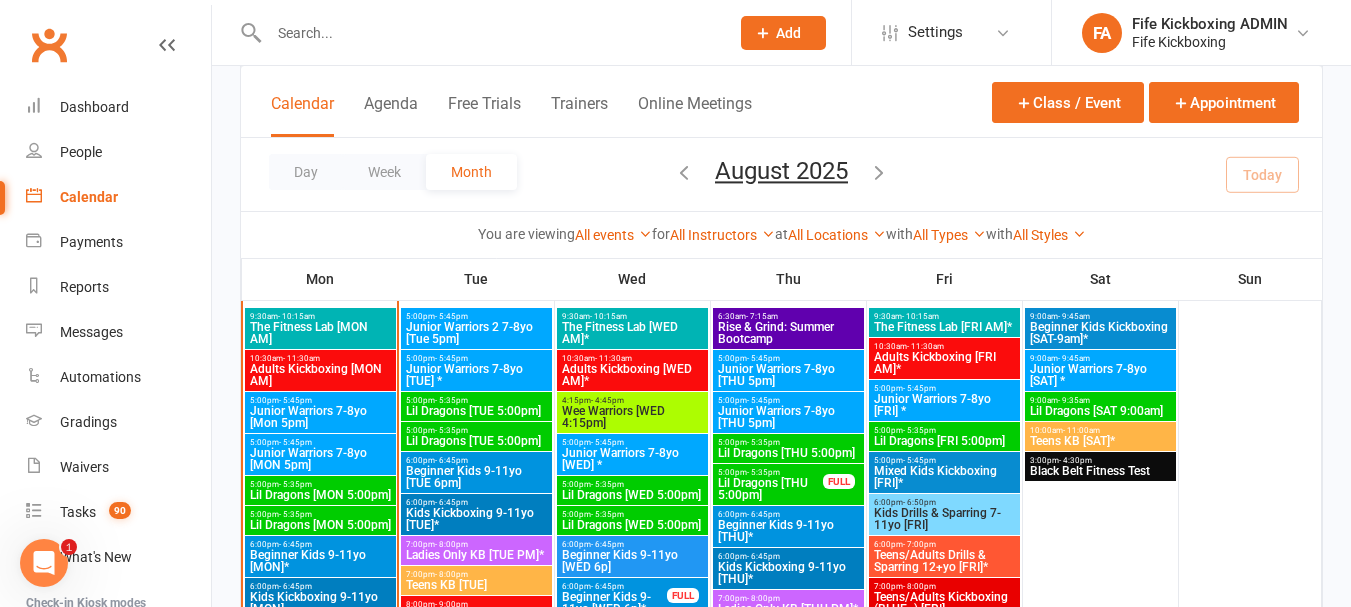 click on "Adults Kickboxing [FRI AM]*" at bounding box center (944, 363) 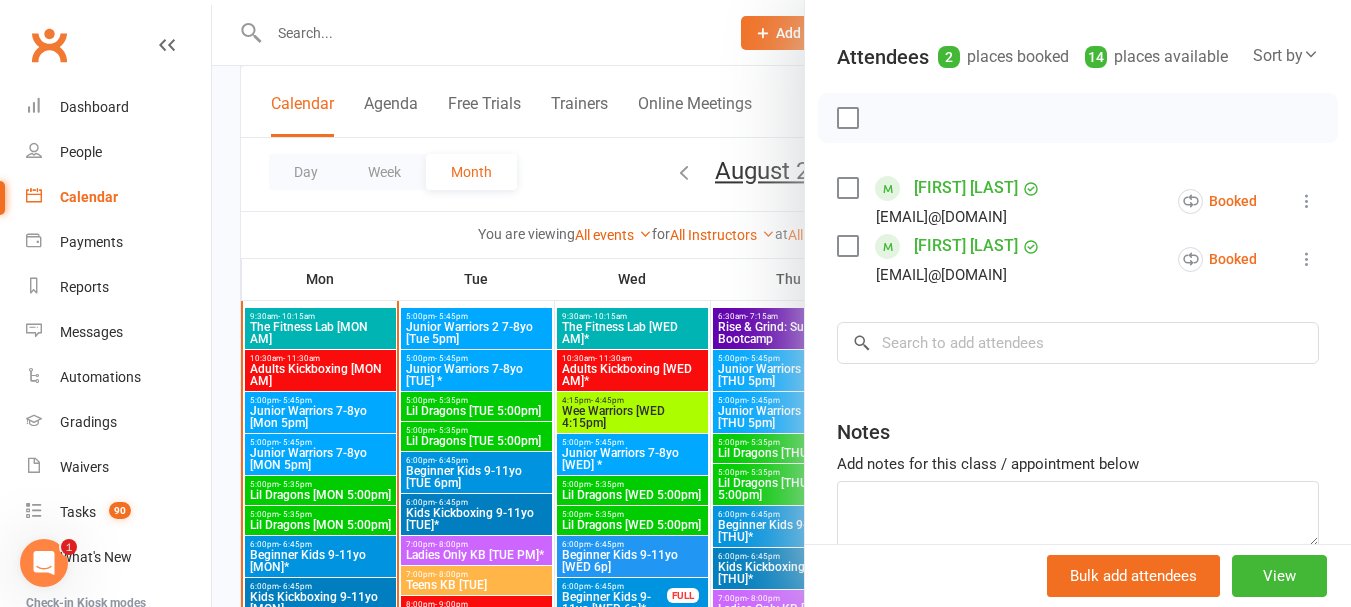 scroll, scrollTop: 300, scrollLeft: 0, axis: vertical 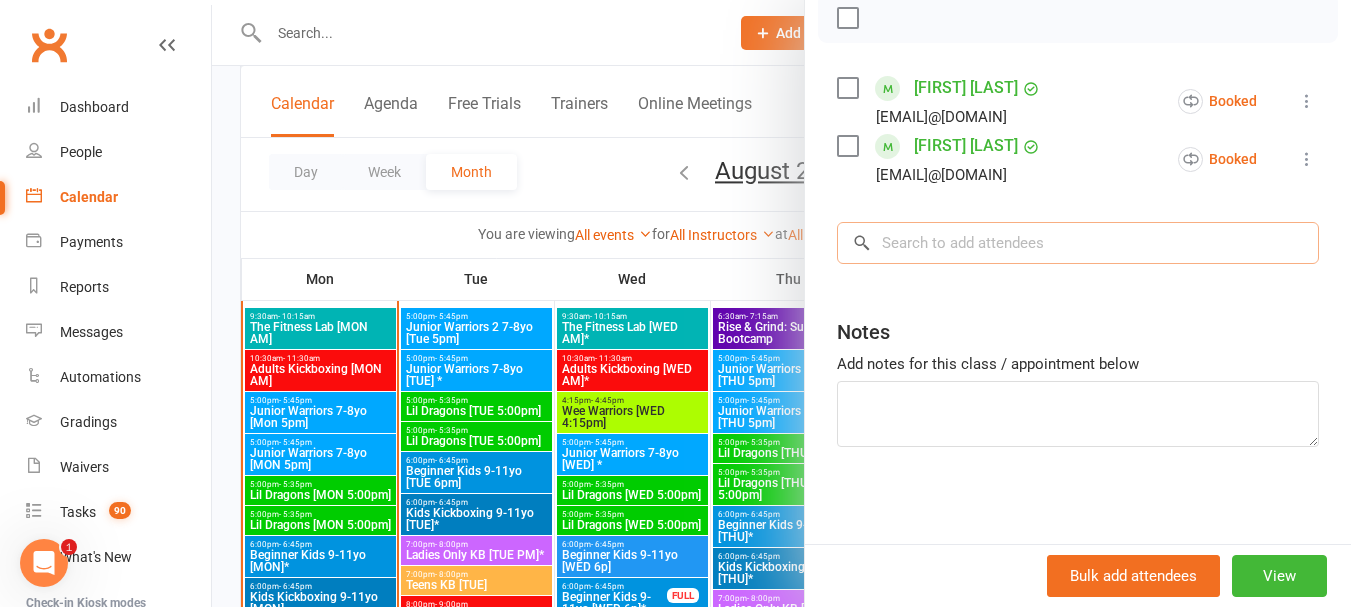 click at bounding box center [1078, 243] 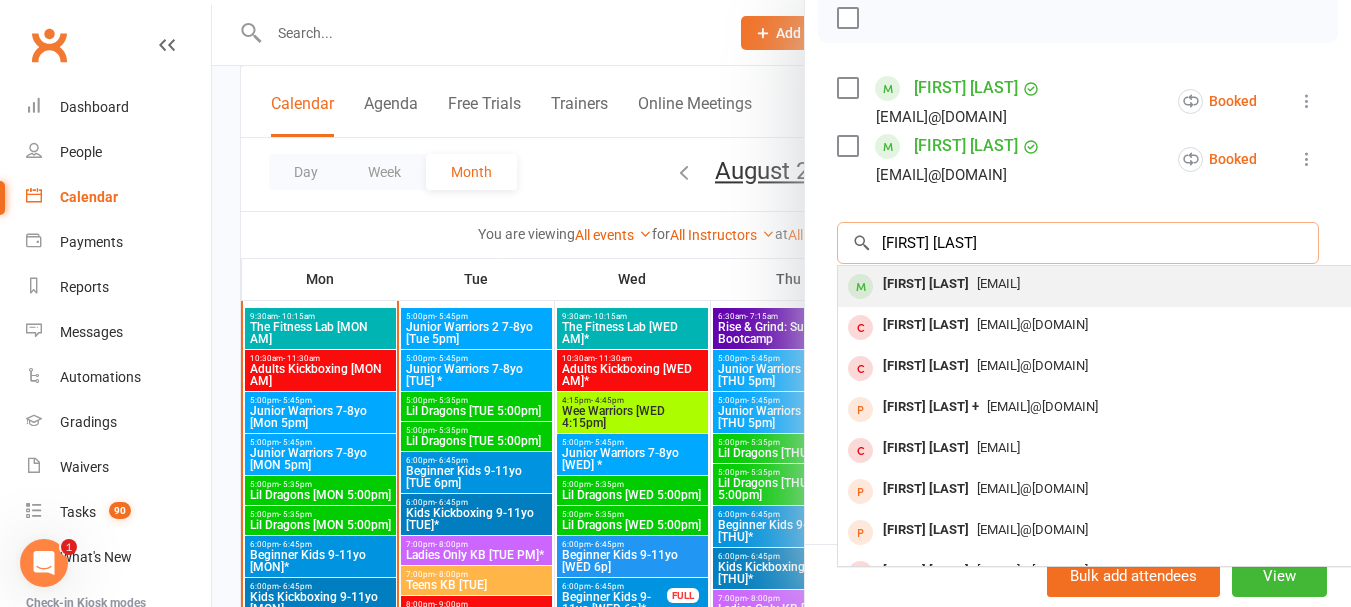 type on "[FIRST] [LAST]" 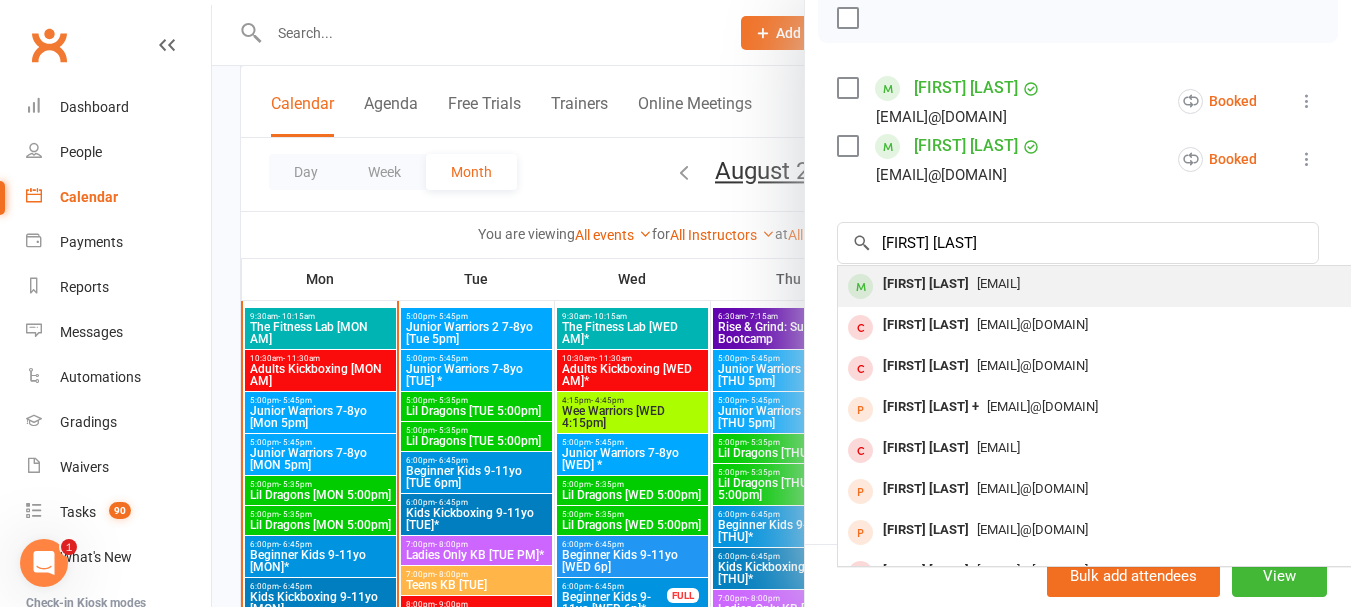 click on "[EMAIL]" at bounding box center [1137, 284] 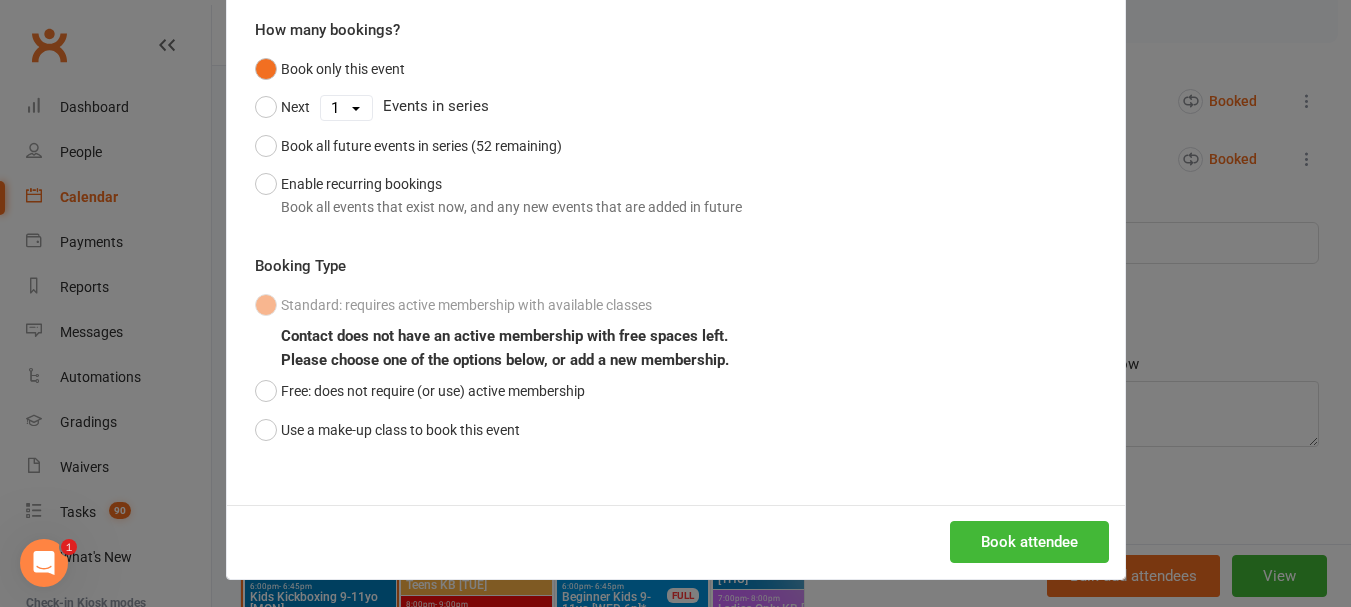 scroll, scrollTop: 176, scrollLeft: 0, axis: vertical 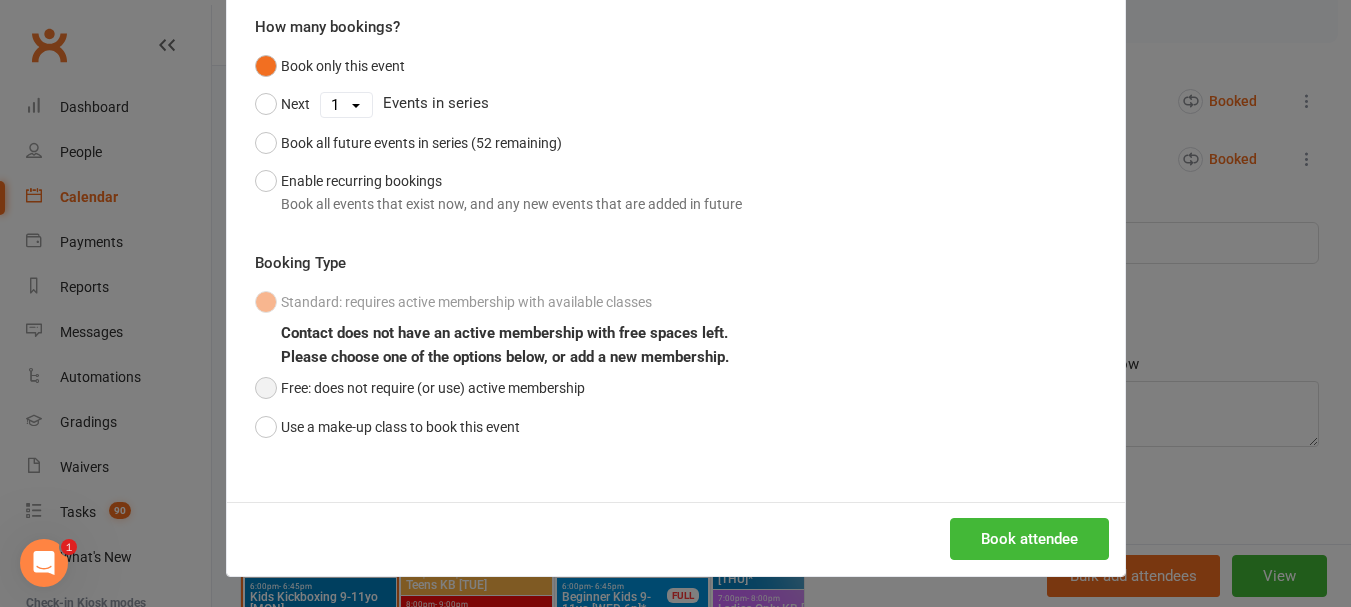 click on "Free: does not require (or use) active membership" at bounding box center (420, 388) 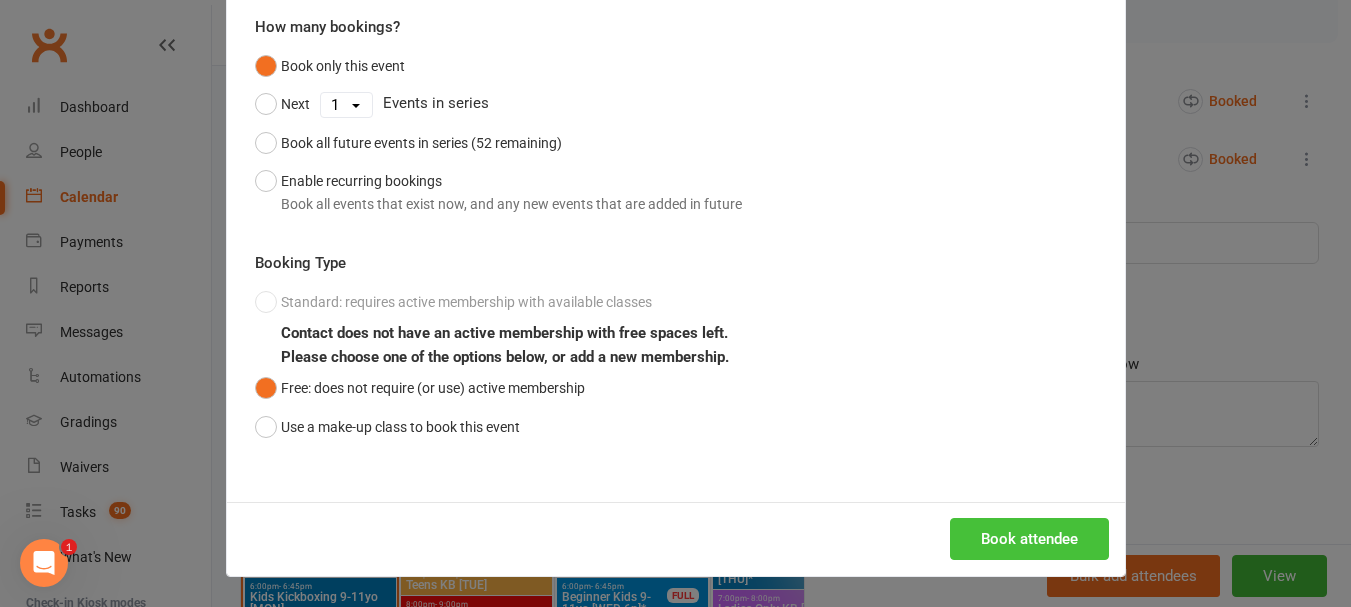 click on "Book attendee" at bounding box center (1029, 539) 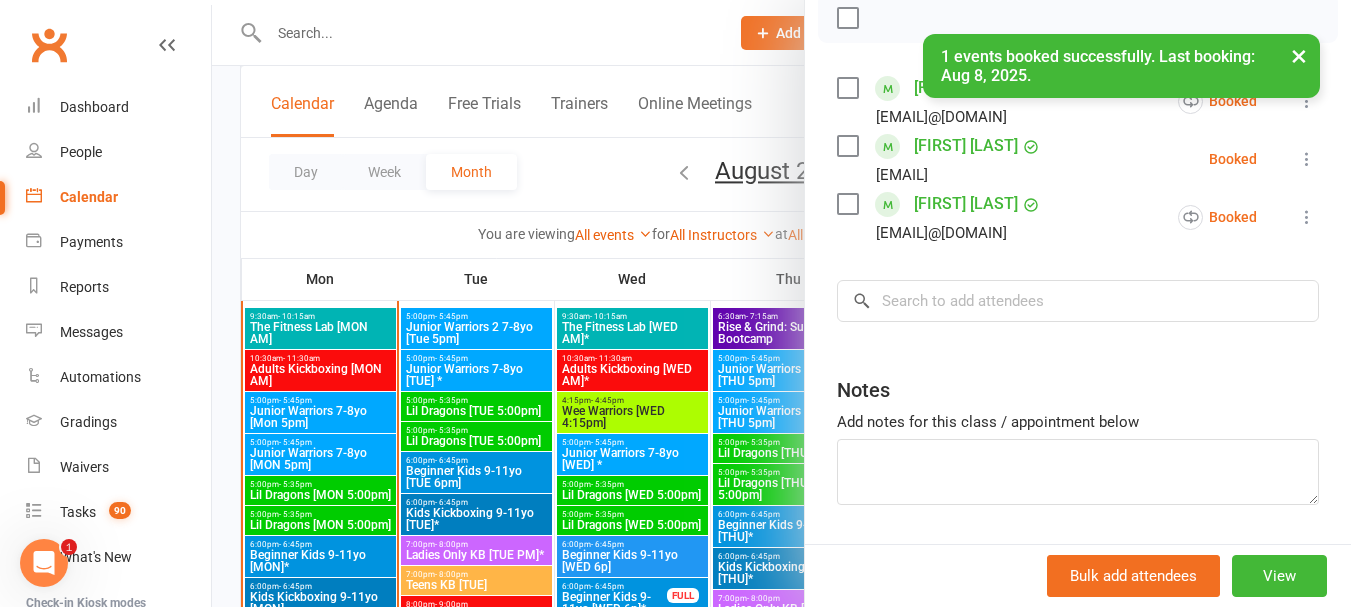 click at bounding box center [781, 303] 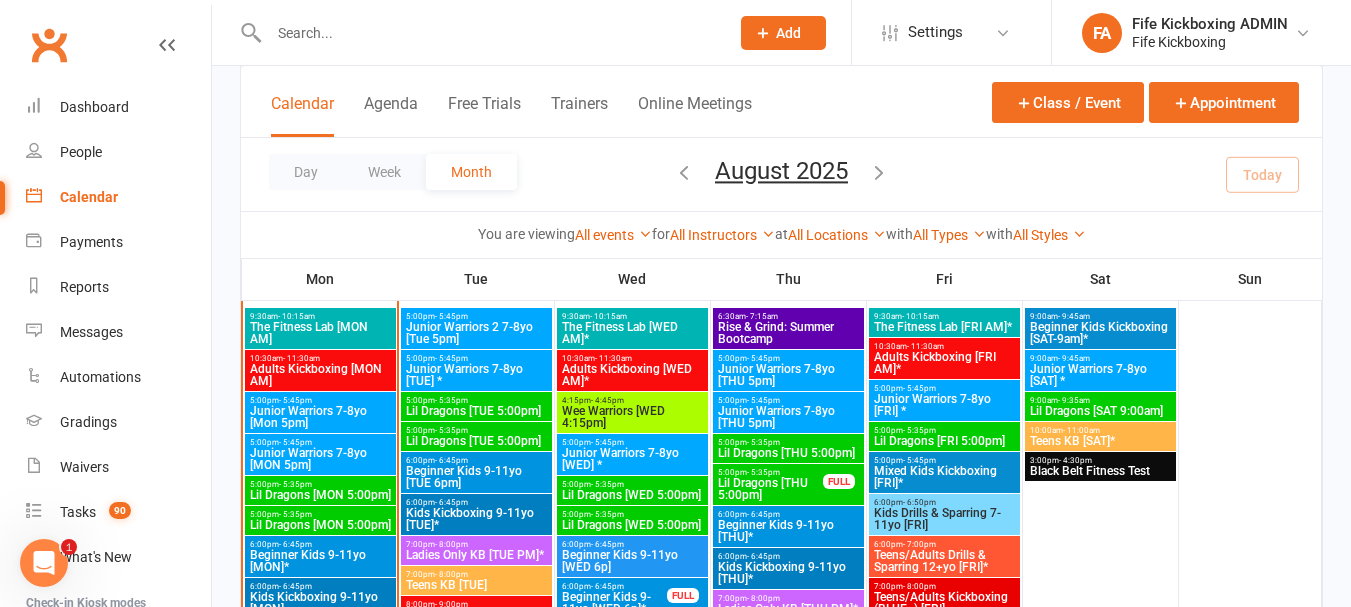click at bounding box center (489, 33) 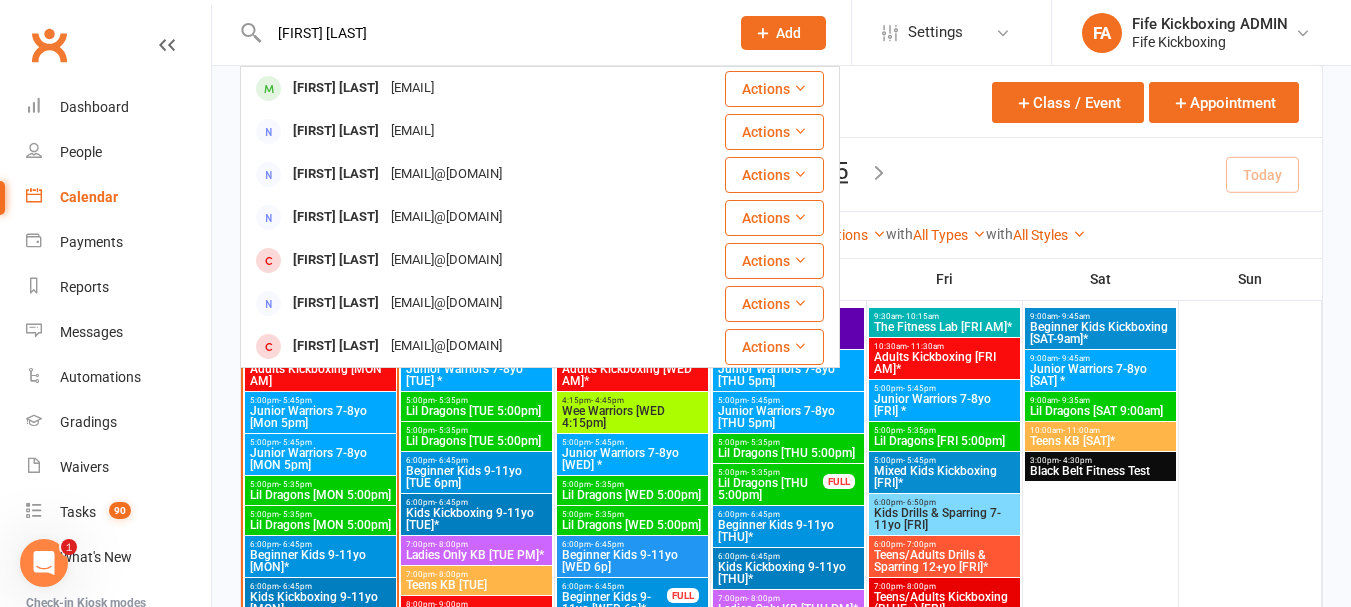 type on "[FIRST] [LAST]" 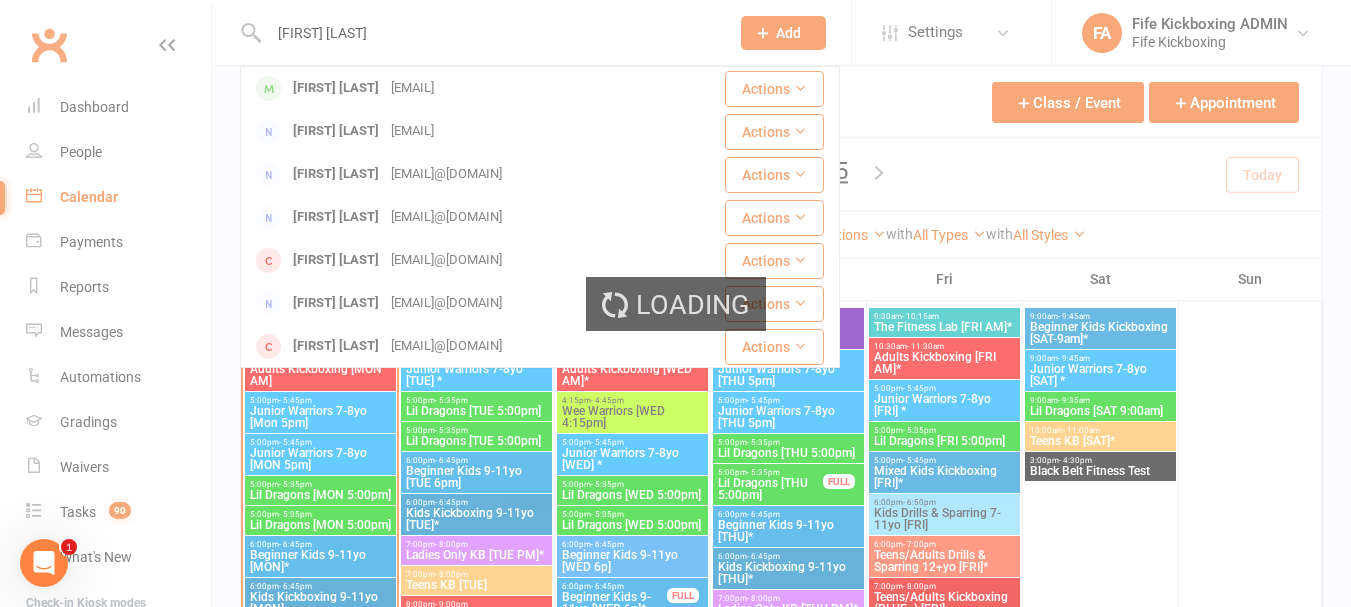 type 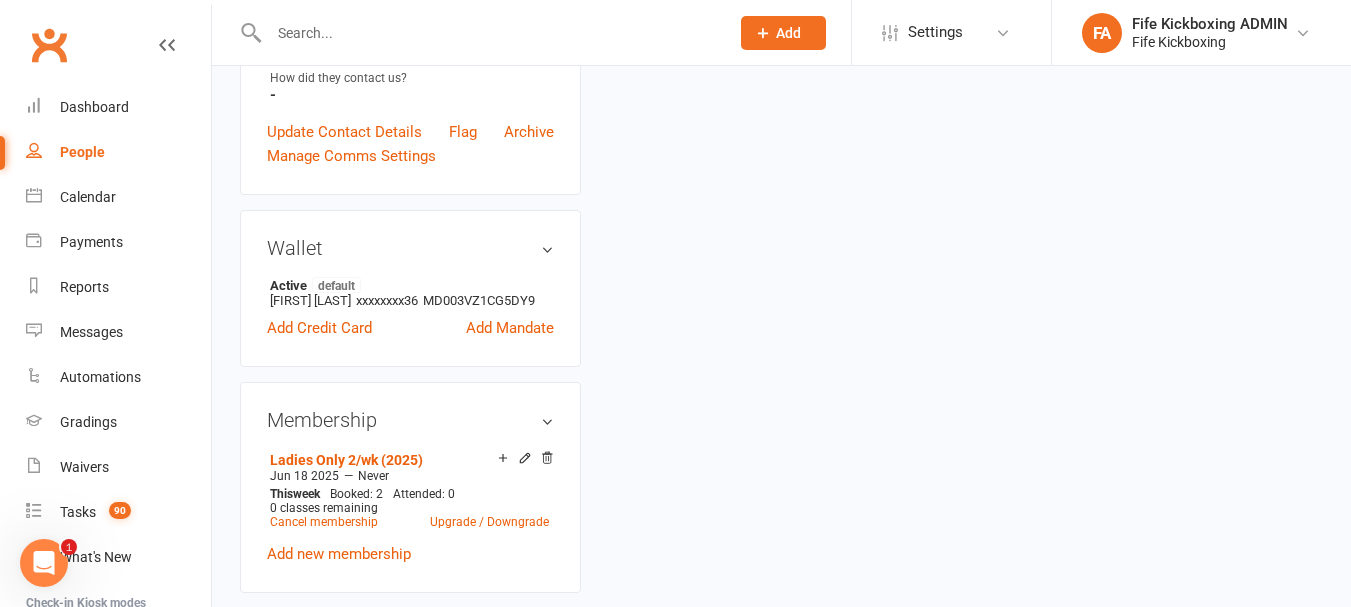 scroll, scrollTop: 0, scrollLeft: 0, axis: both 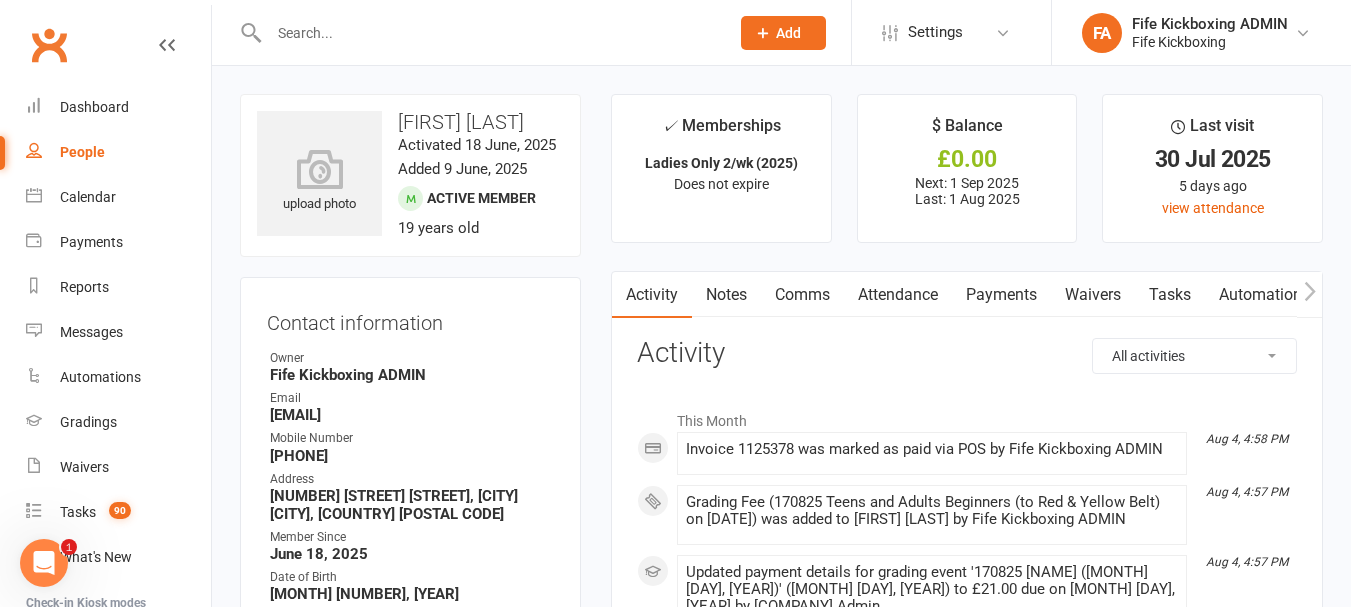 click on "All activities Bookings / Attendances Communications Notes Failed SMSes Gradings Members Memberships Mobile App POS Sales Payments Credit Vouchers Prospects Reports Automations Tasks Waivers Workouts Kiosk Mode Consent Assessments Contact Flags Family Relationships" at bounding box center (1194, 356) 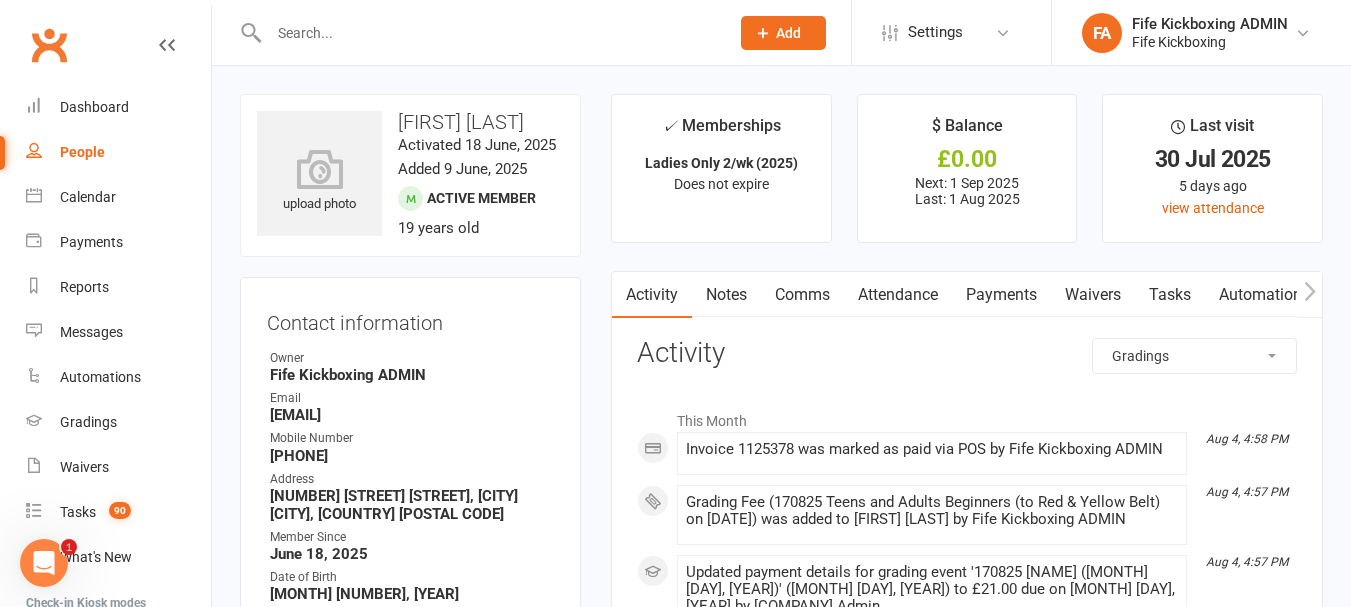 click on "All activities Bookings / Attendances Communications Notes Failed SMSes Gradings Members Memberships Mobile App POS Sales Payments Credit Vouchers Prospects Reports Automations Tasks Waivers Workouts Kiosk Mode Consent Assessments Contact Flags Family Relationships" at bounding box center [1194, 356] 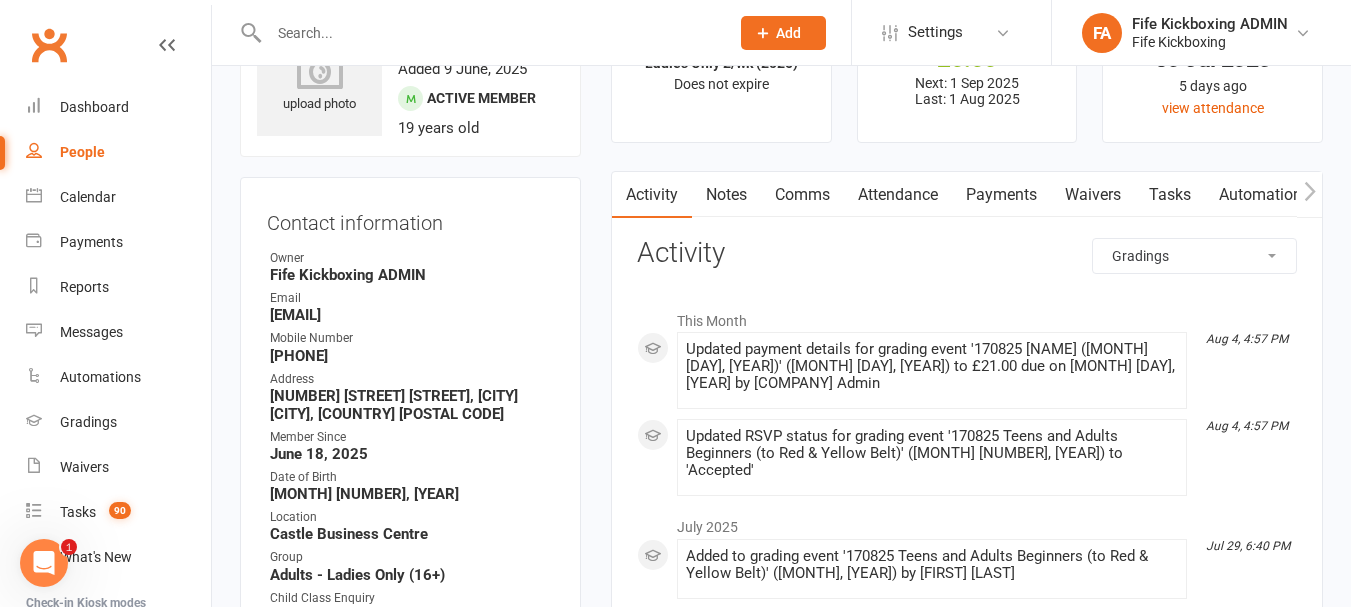 scroll, scrollTop: 200, scrollLeft: 0, axis: vertical 